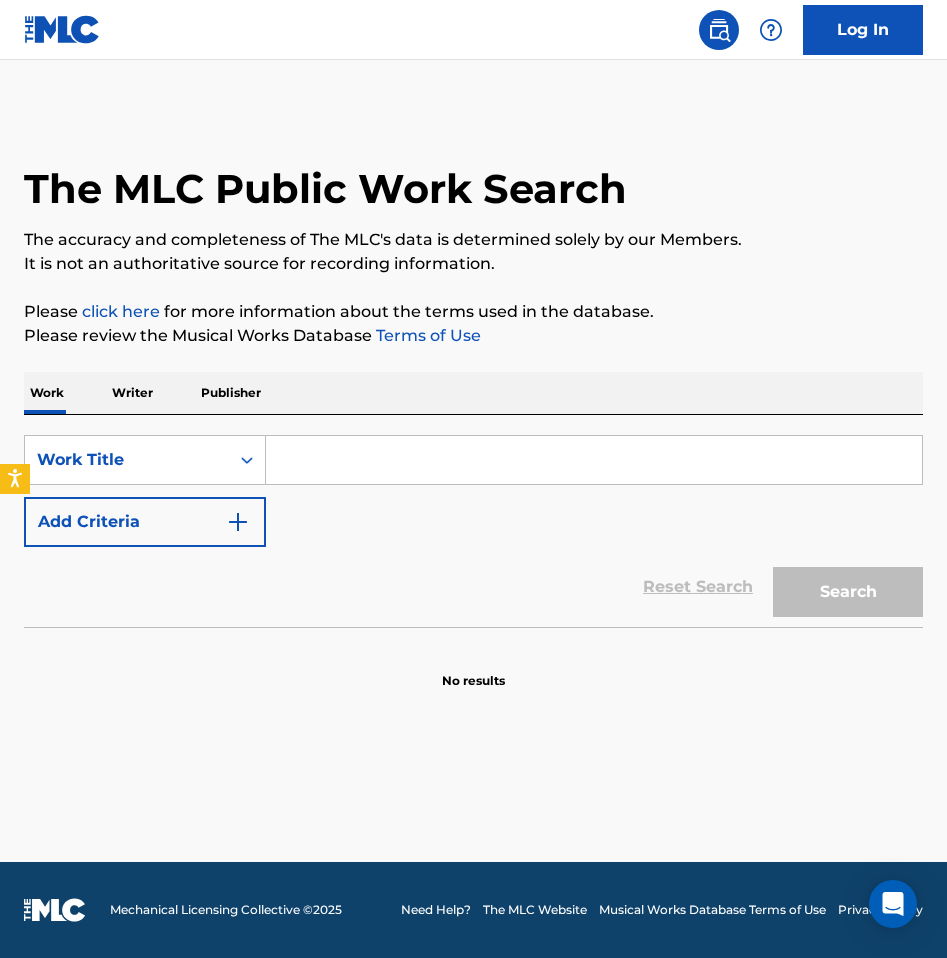 scroll, scrollTop: 0, scrollLeft: 0, axis: both 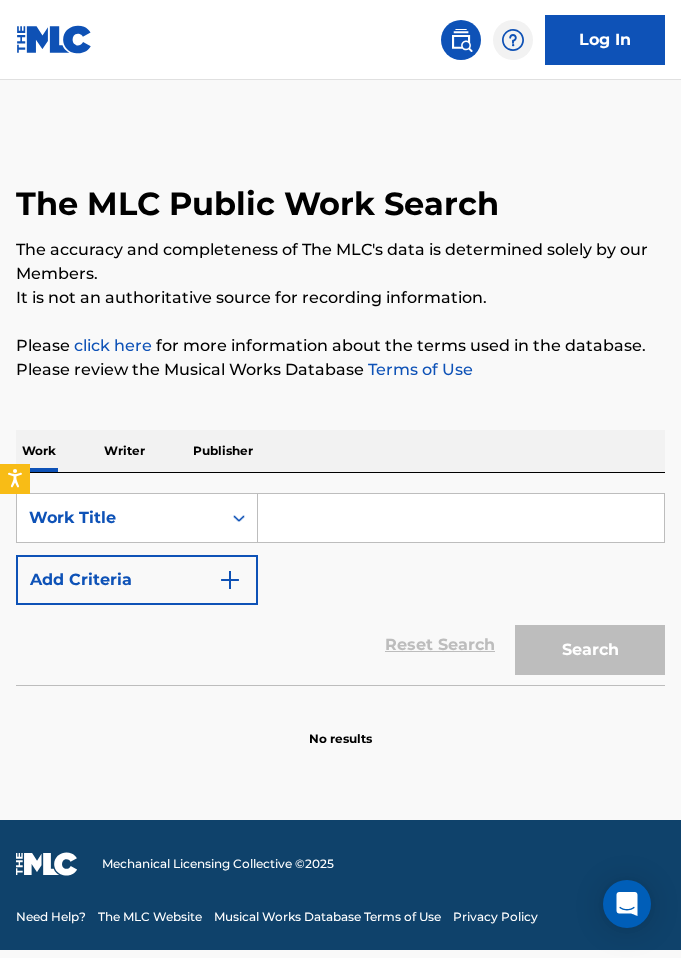 click at bounding box center [461, 518] 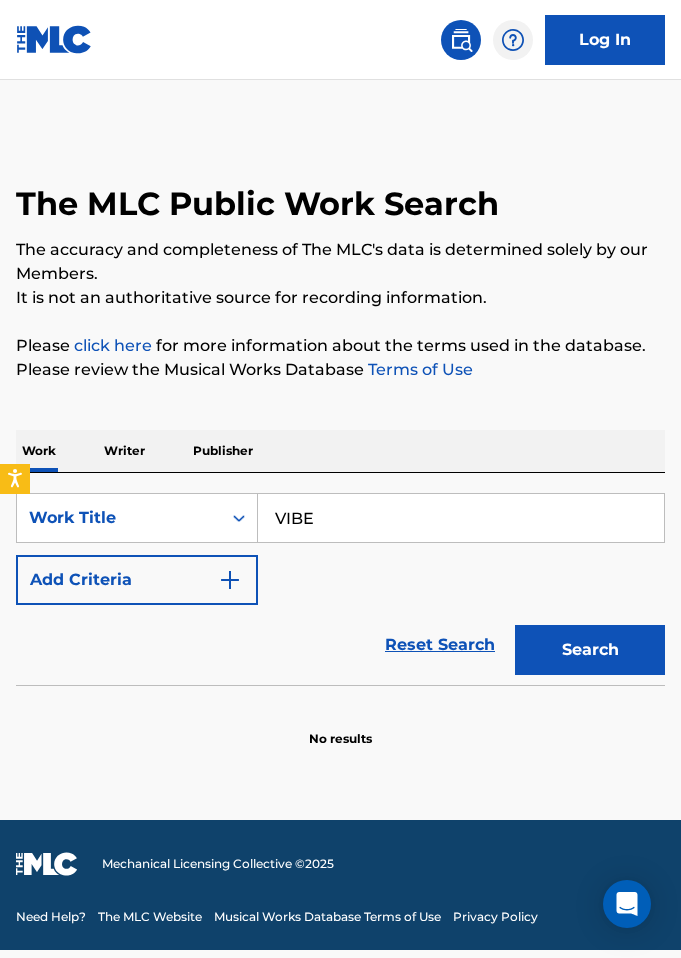type on "VIBE" 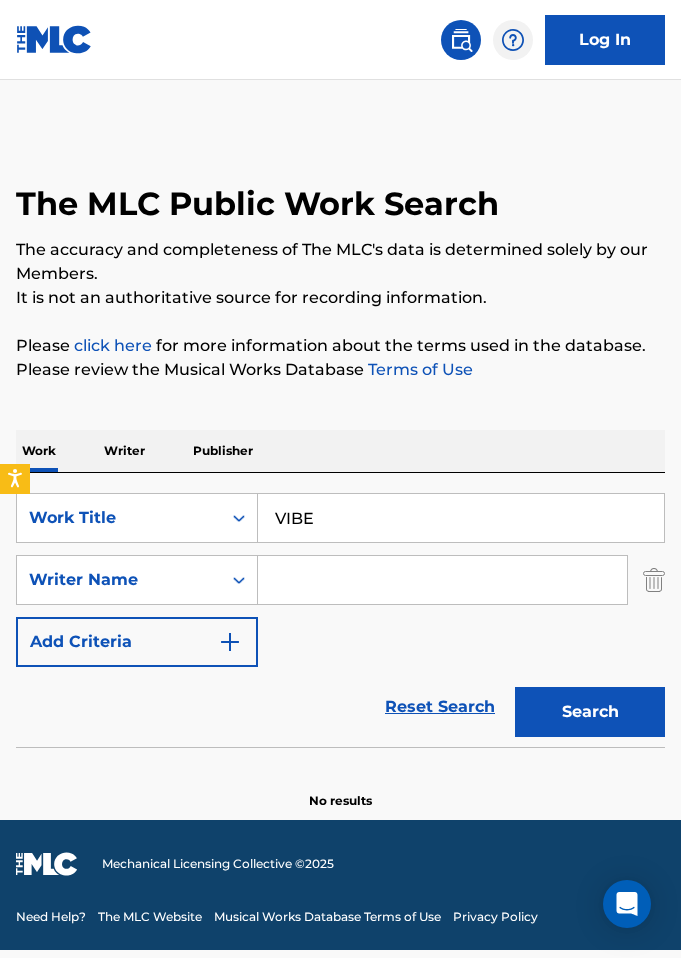click at bounding box center [442, 580] 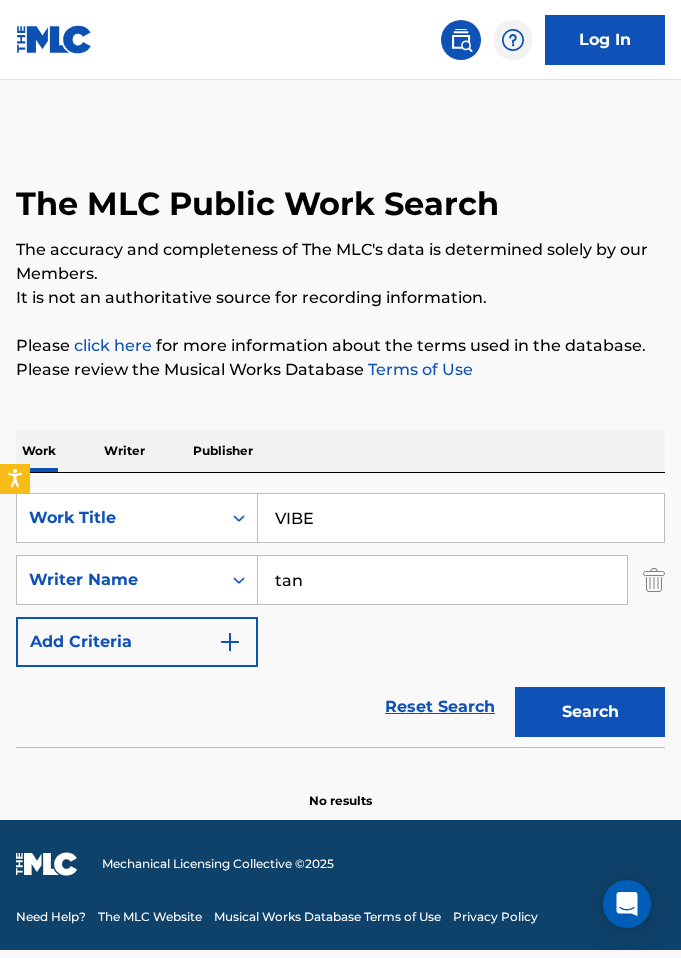 click on "Search" at bounding box center (590, 712) 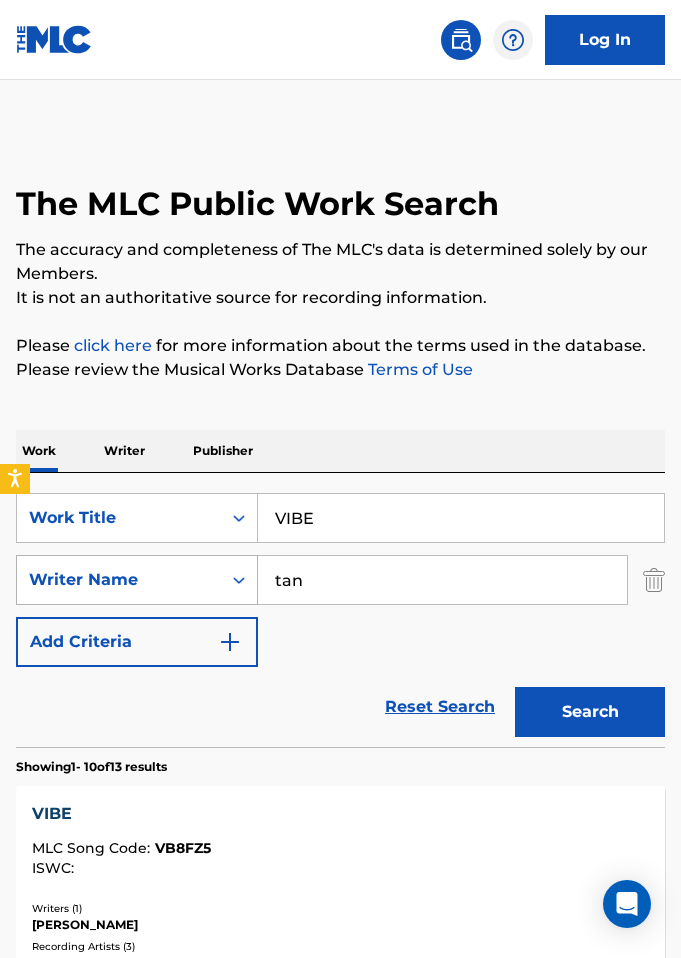 drag, startPoint x: 306, startPoint y: 584, endPoint x: 239, endPoint y: 580, distance: 67.11929 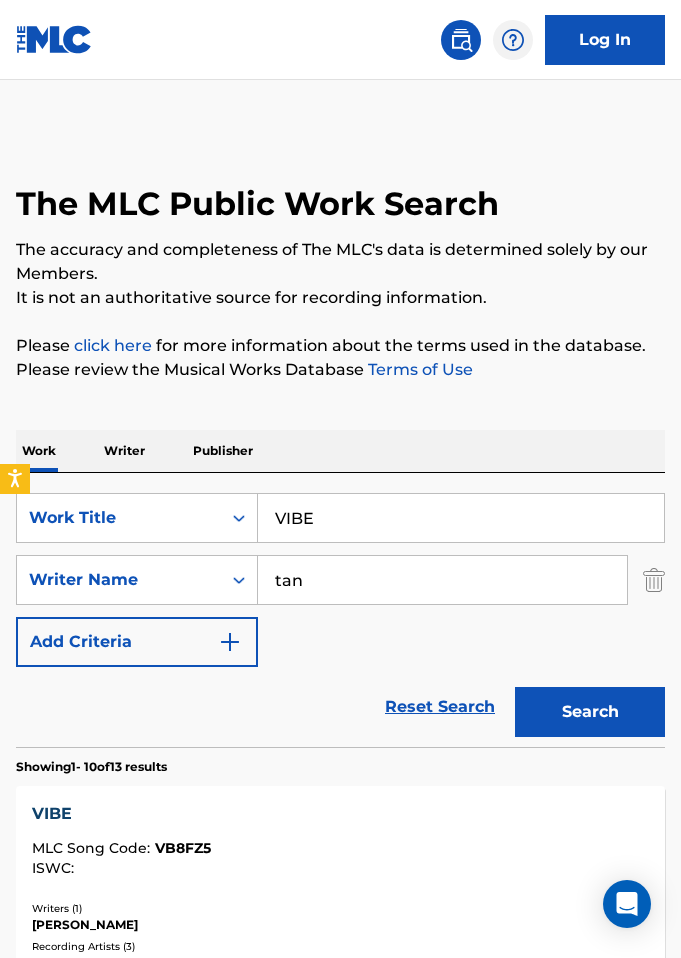paste on "[PERSON_NAME]" 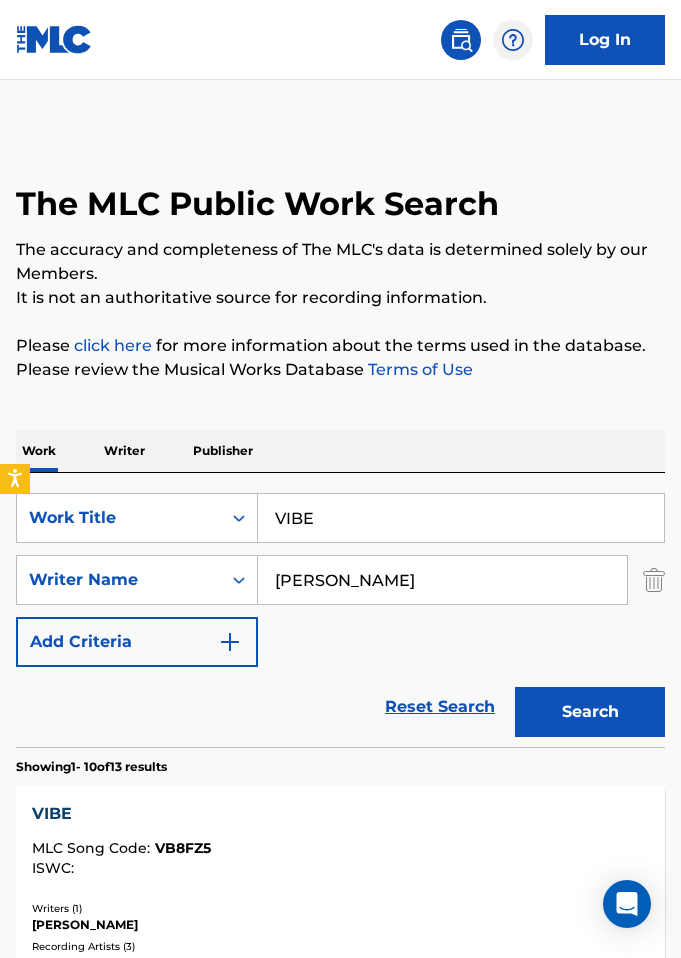 click on "Search" at bounding box center (590, 712) 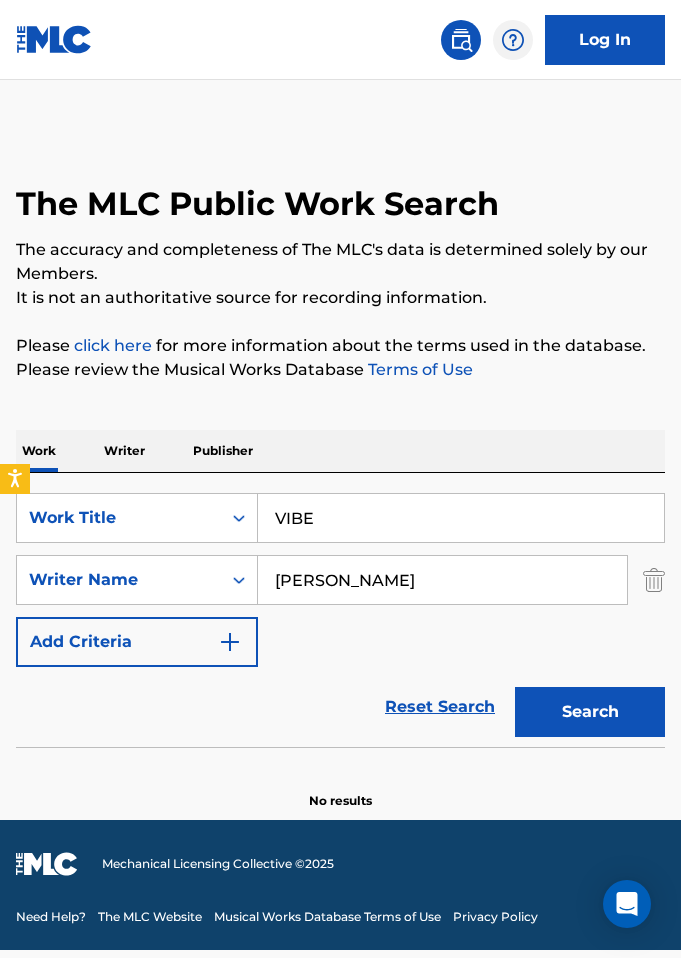 drag, startPoint x: 331, startPoint y: 578, endPoint x: 261, endPoint y: 574, distance: 70.11419 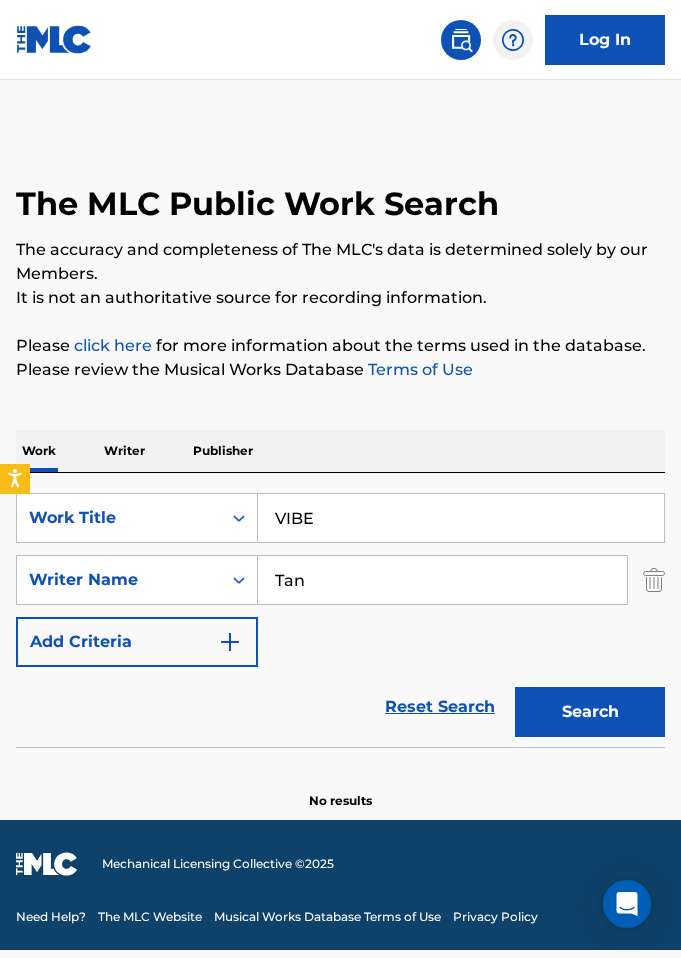 type on "Tan" 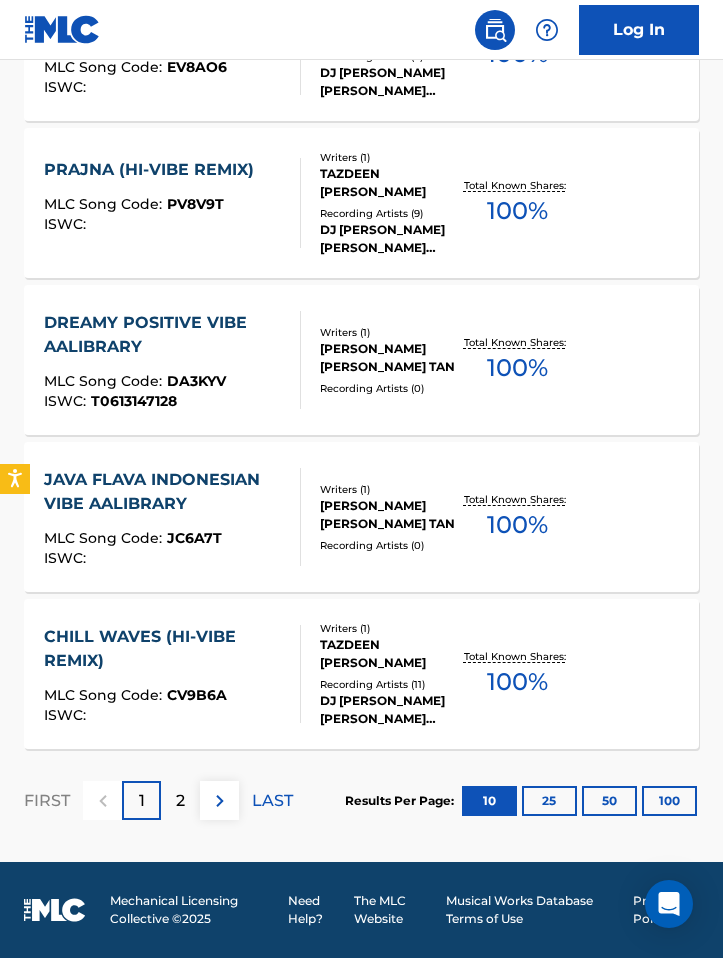 scroll, scrollTop: 0, scrollLeft: 0, axis: both 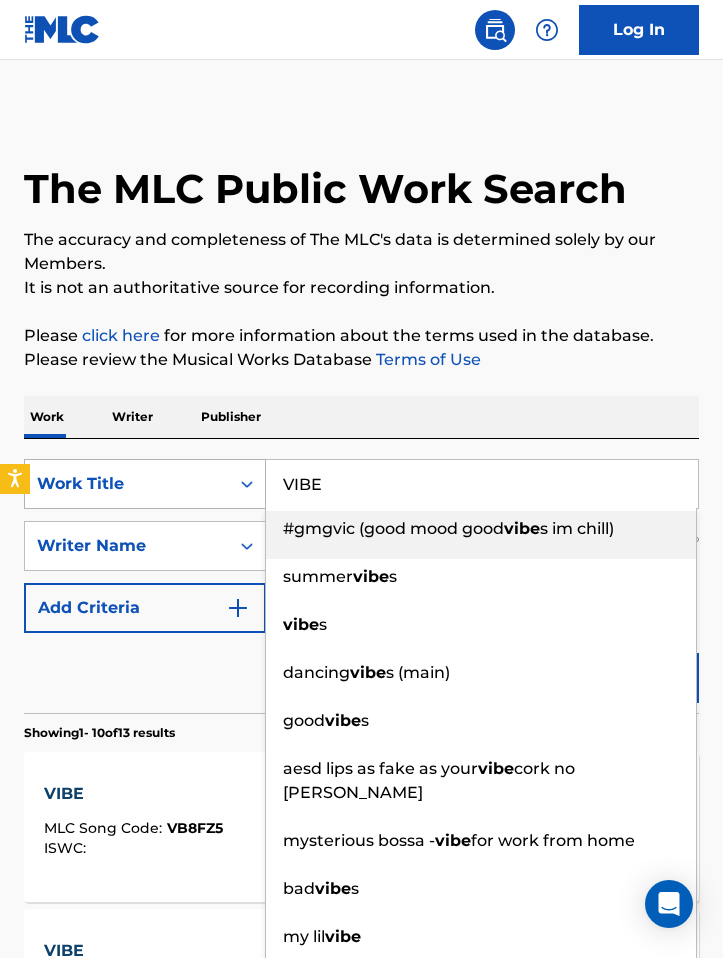 drag, startPoint x: 323, startPoint y: 483, endPoint x: 261, endPoint y: 479, distance: 62.1289 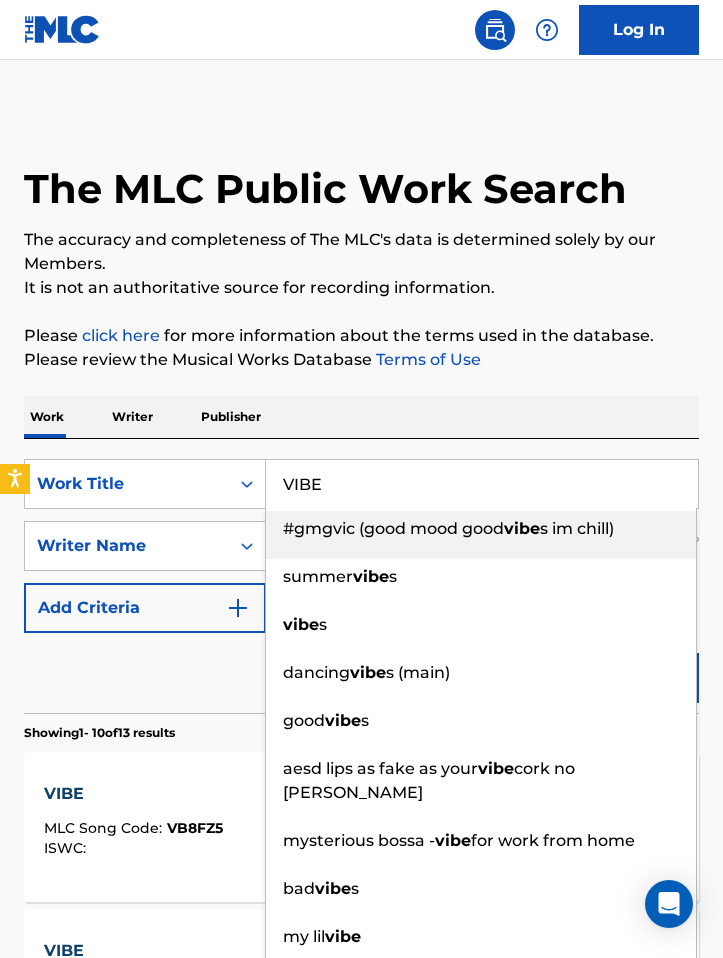 paste on "WATERFALLS" 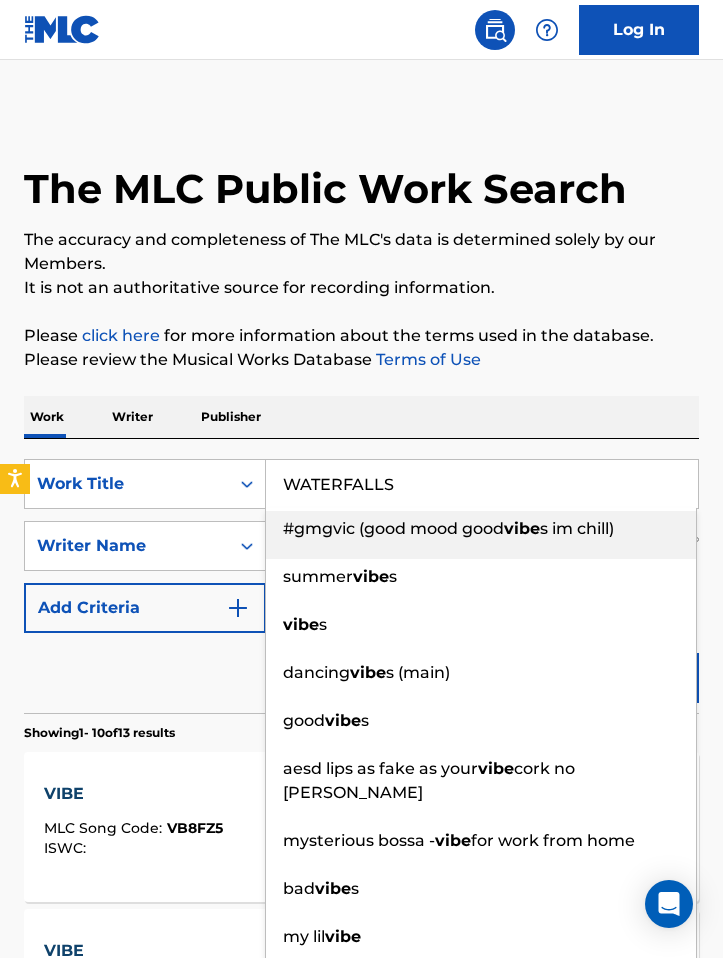 type on "WATERFALLS" 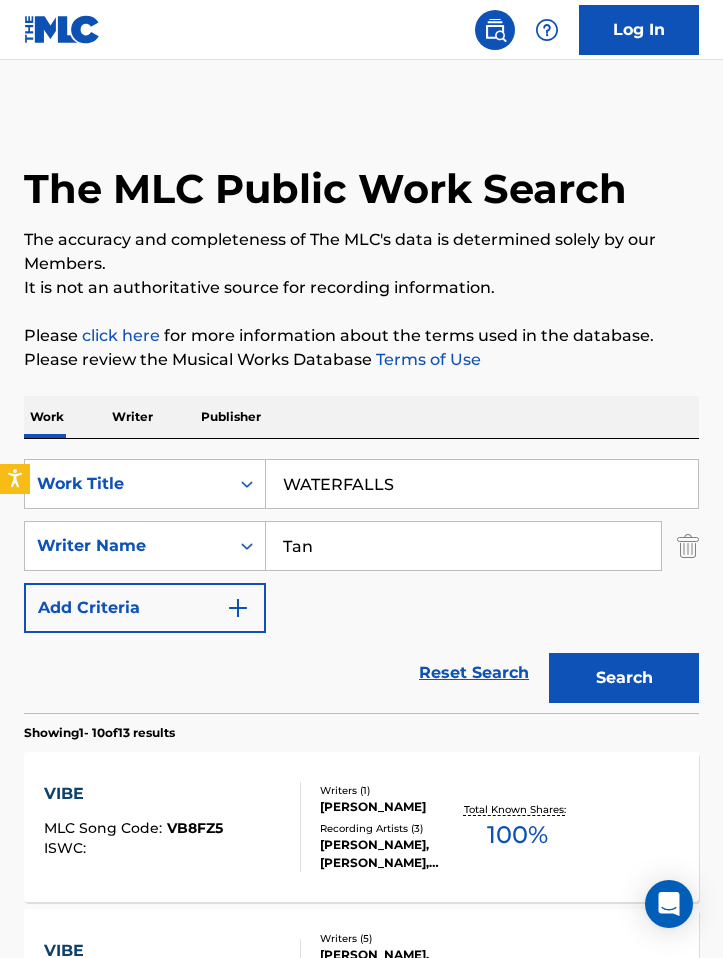click on "SearchWithCriteria20d478c0-0a6a-4000-86af-1b86615c4b6a Work Title WATERFALLS SearchWithCriteria85dea75e-2797-491f-8ba7-257566784431 Writer Name [PERSON_NAME] Add Criteria Reset Search Search" at bounding box center (361, 576) 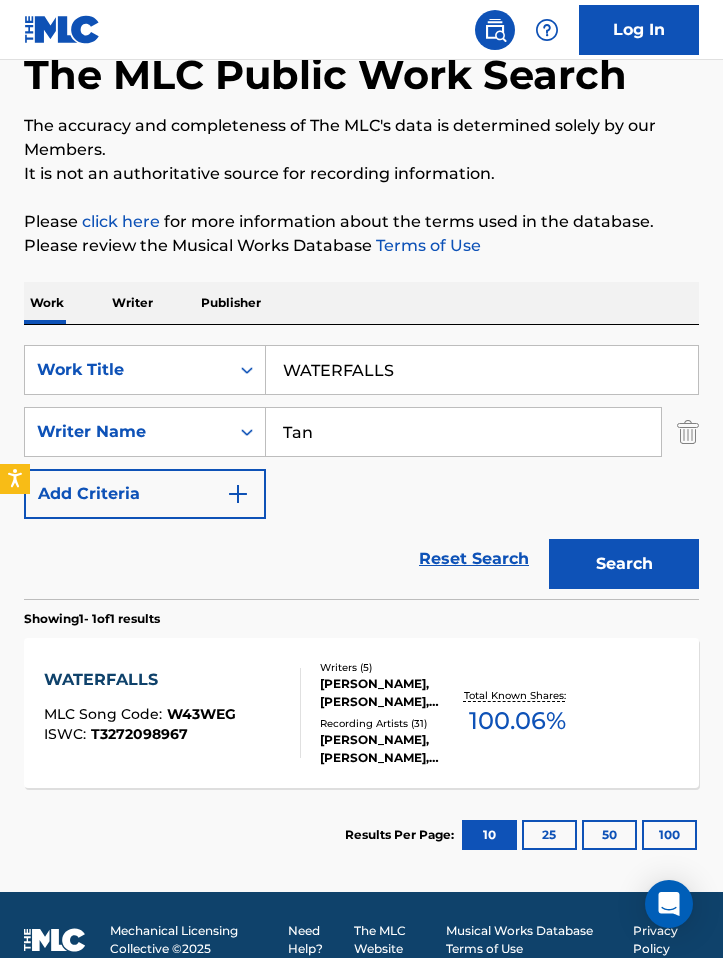scroll, scrollTop: 126, scrollLeft: 0, axis: vertical 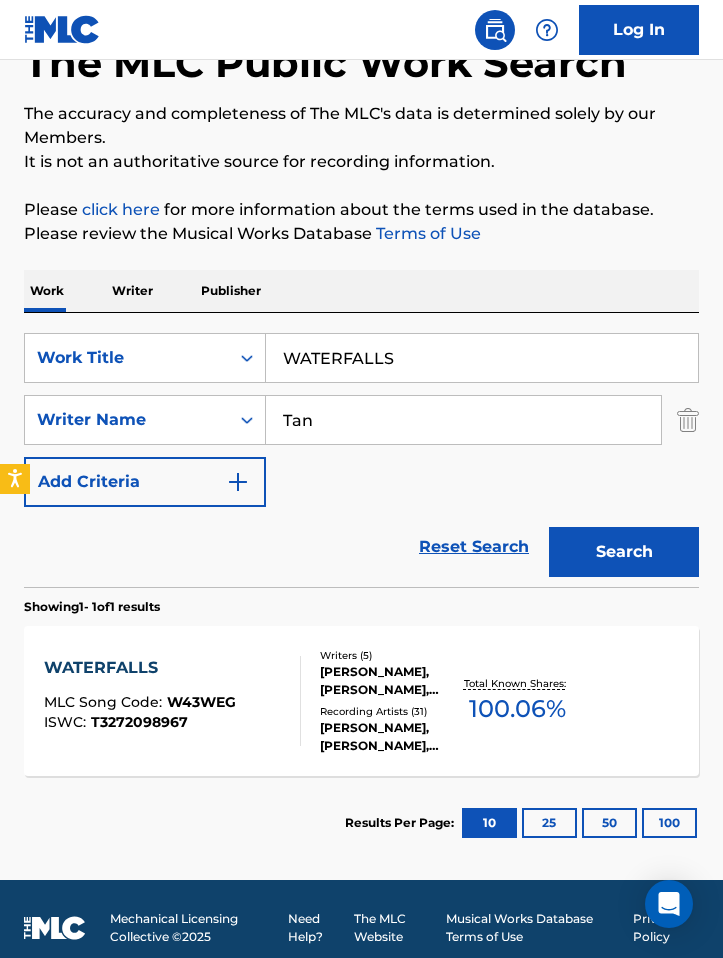click on "Recording Artists ( 31 )" at bounding box center [390, 711] 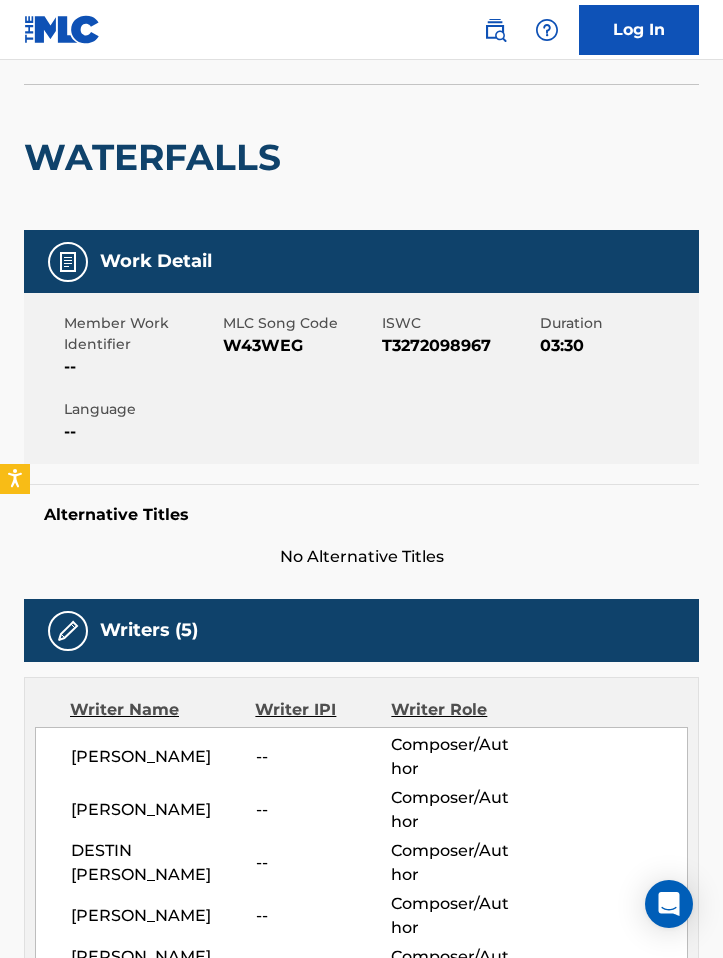 scroll, scrollTop: 0, scrollLeft: 0, axis: both 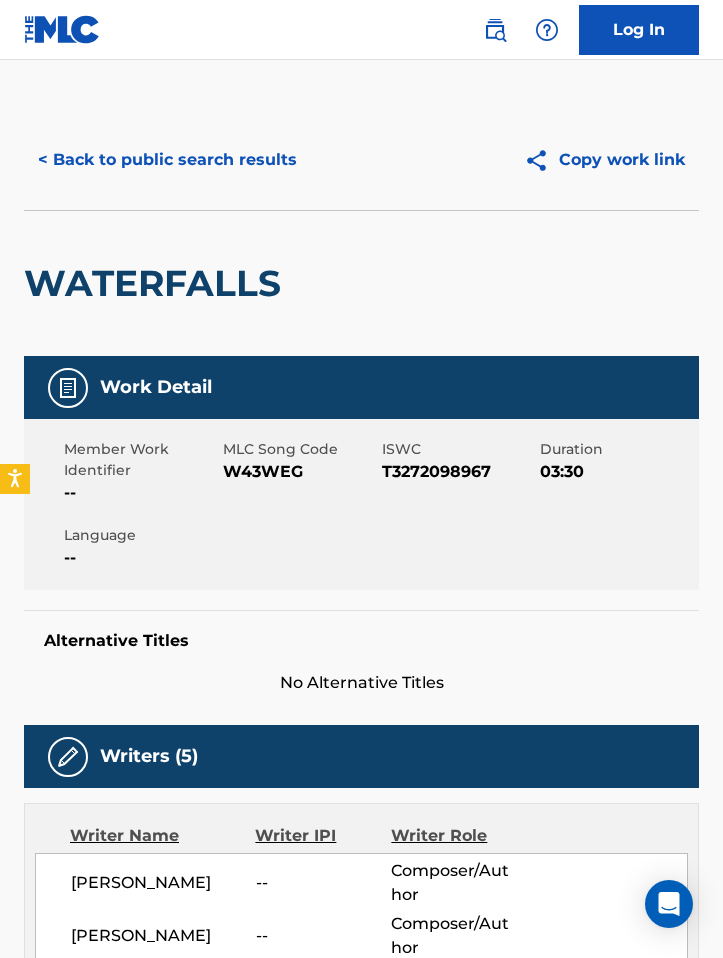 click on "W43WEG" at bounding box center (300, 472) 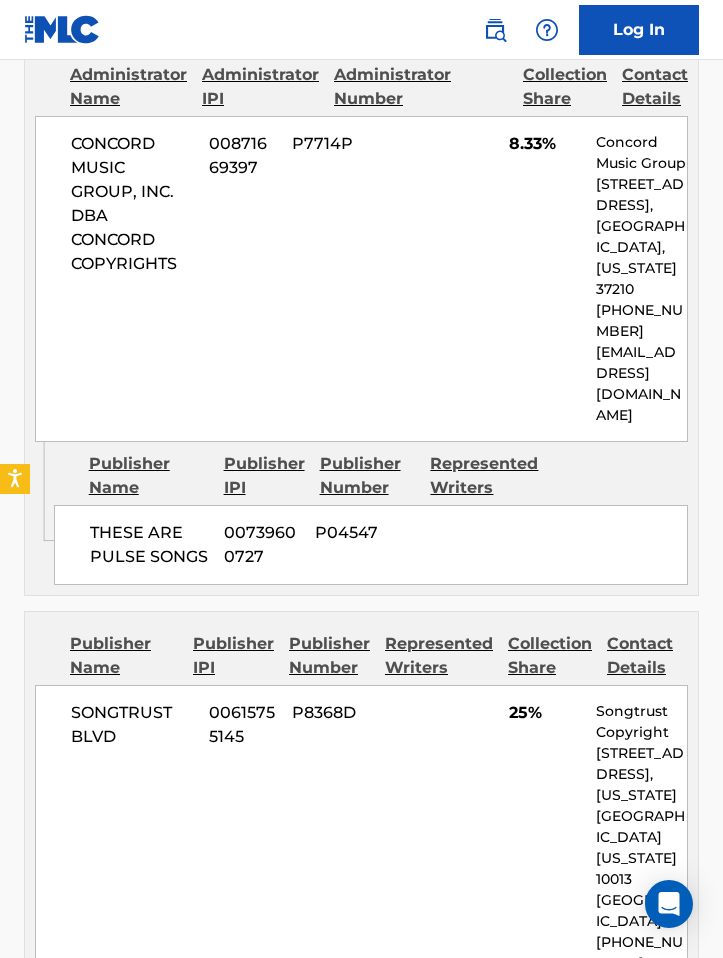 scroll, scrollTop: 1884, scrollLeft: 0, axis: vertical 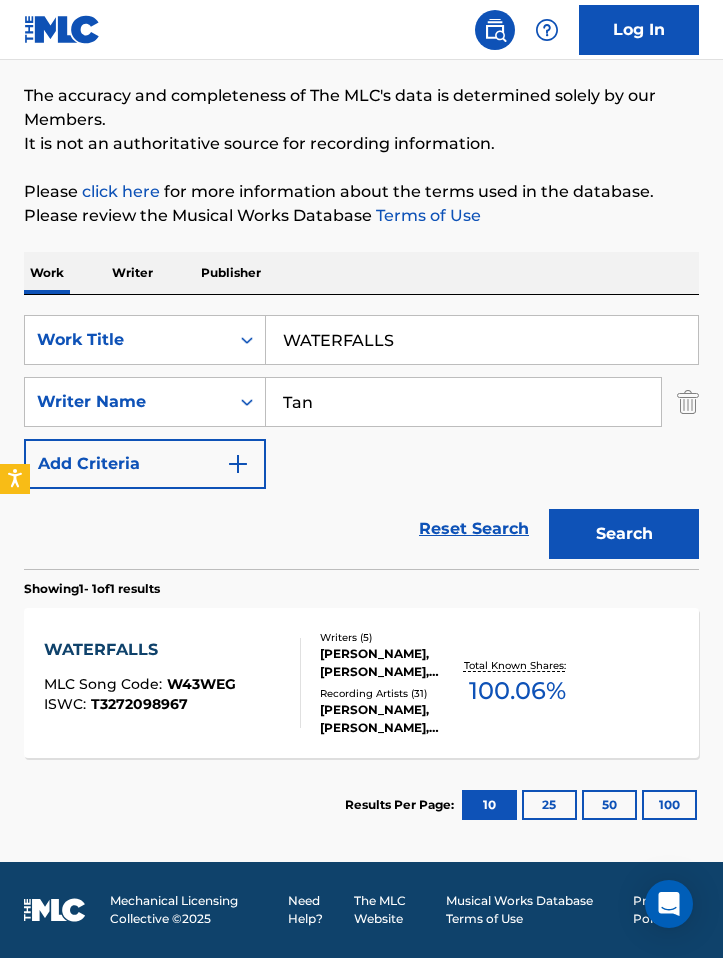 click on "WATERFALLS" at bounding box center (482, 340) 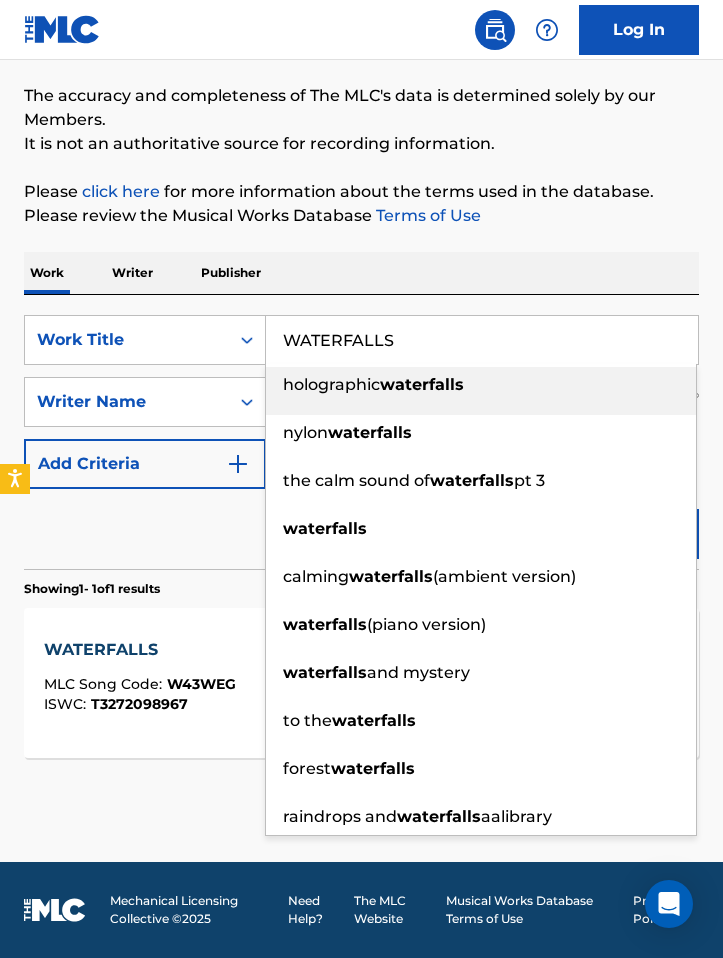 drag, startPoint x: 312, startPoint y: 325, endPoint x: 267, endPoint y: 323, distance: 45.044422 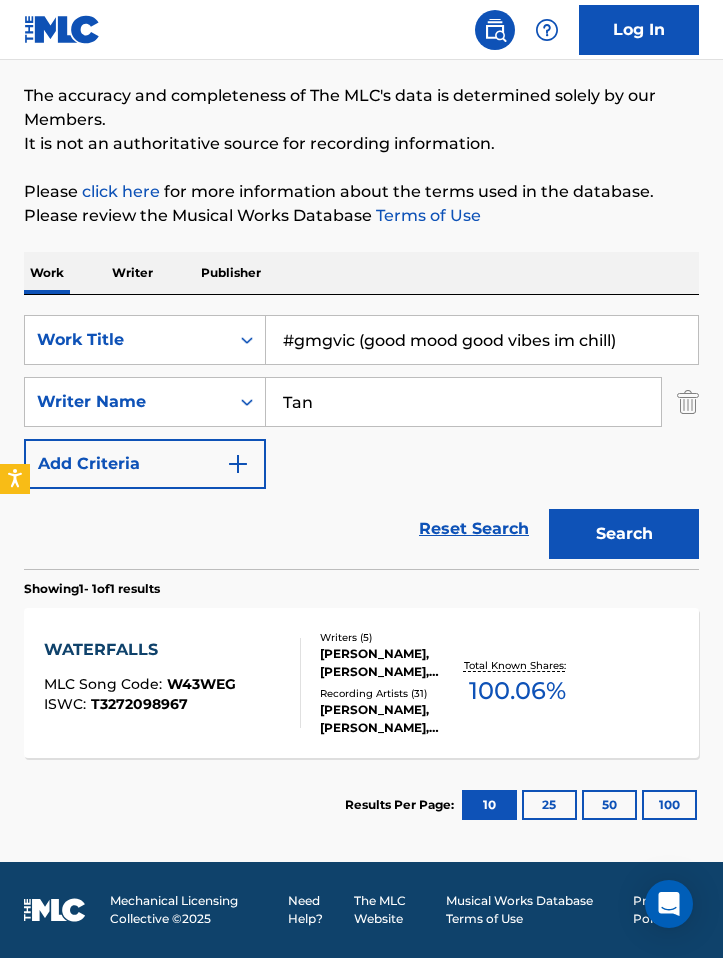 drag, startPoint x: 603, startPoint y: 338, endPoint x: 265, endPoint y: 319, distance: 338.5336 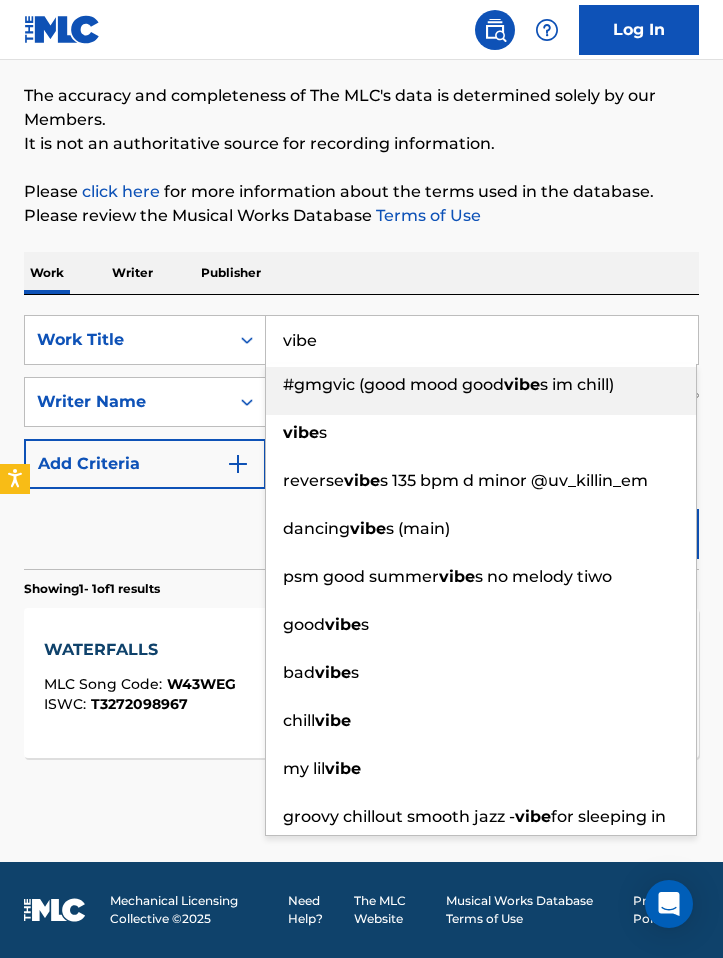 type on "vibe" 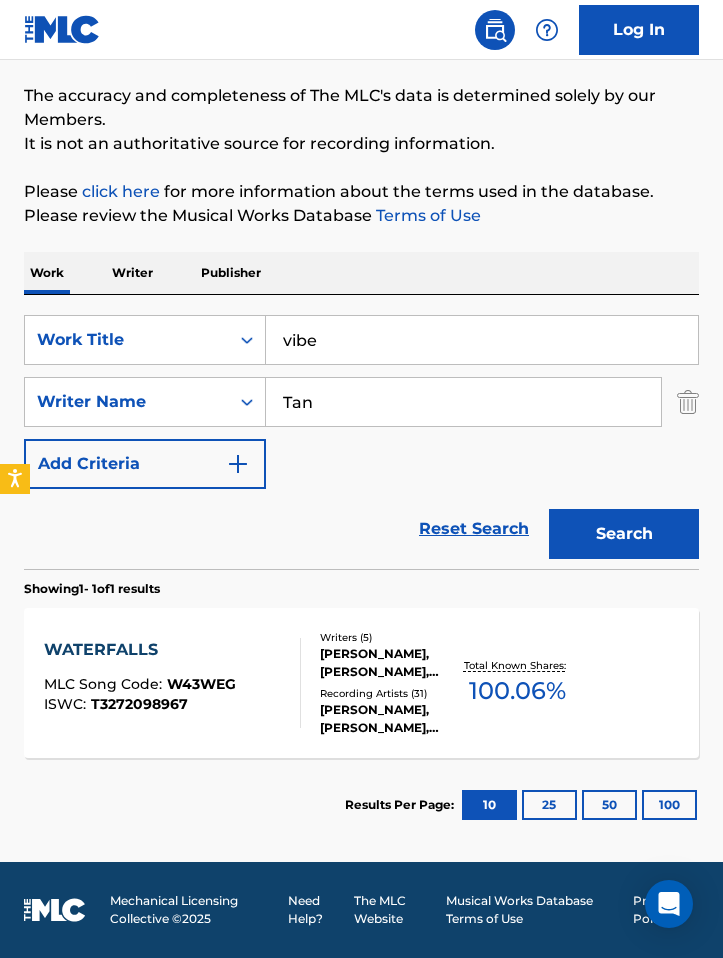 click on "Search" at bounding box center [624, 534] 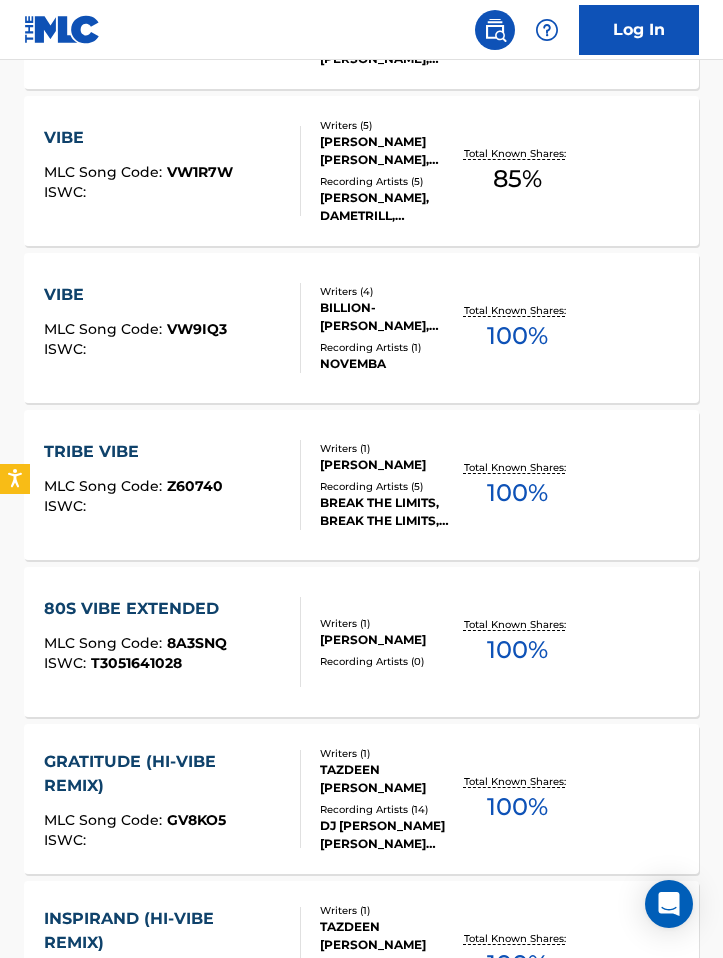 scroll, scrollTop: 1566, scrollLeft: 0, axis: vertical 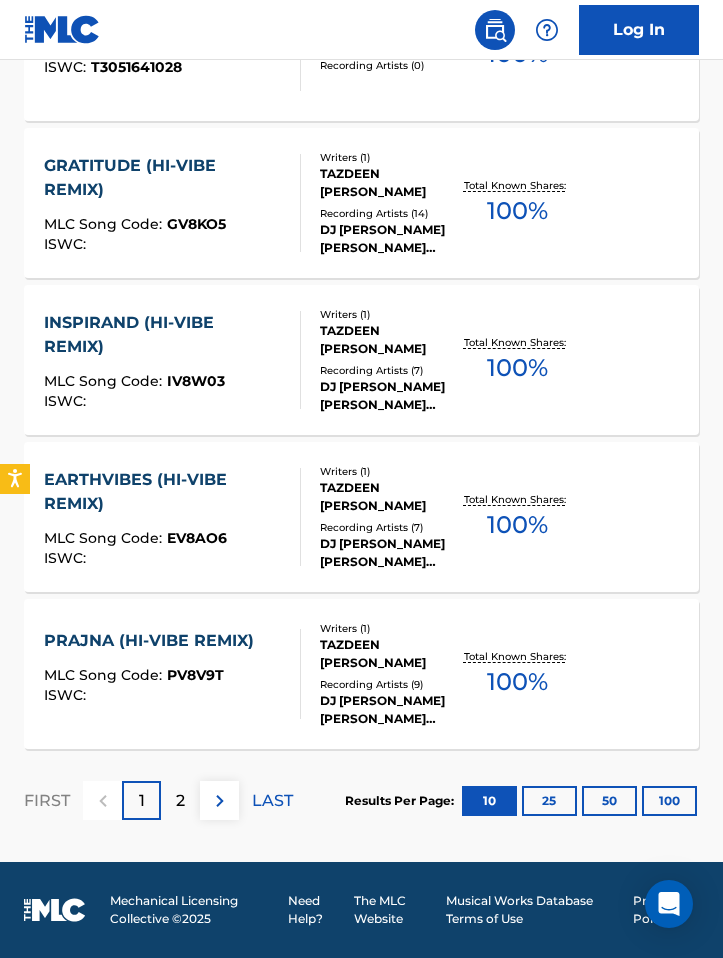 click on "1" at bounding box center (141, 800) 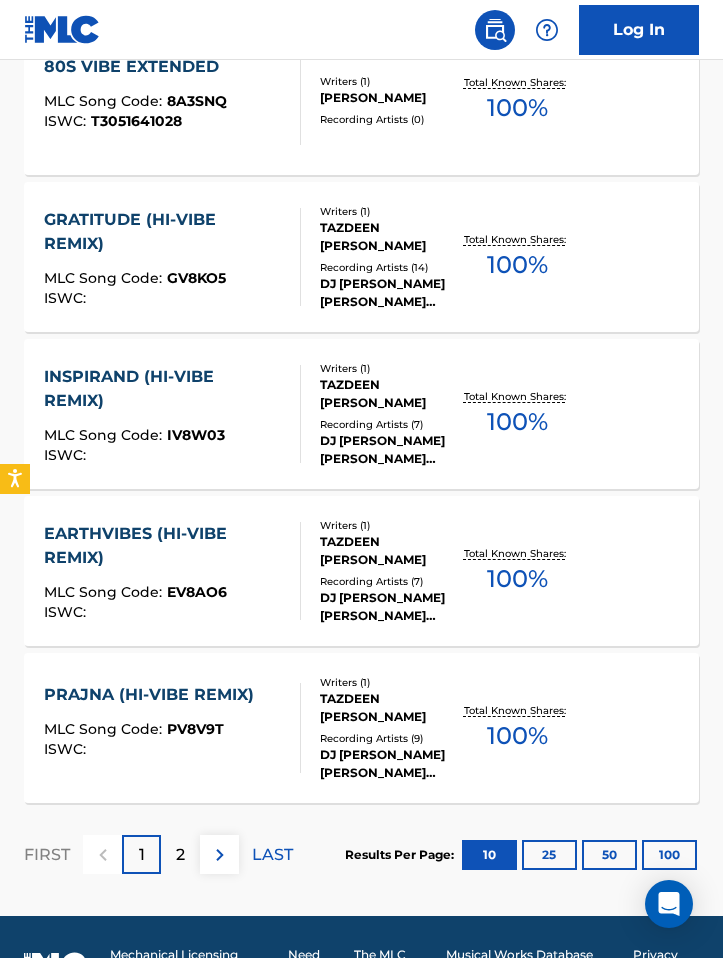 scroll, scrollTop: 1566, scrollLeft: 0, axis: vertical 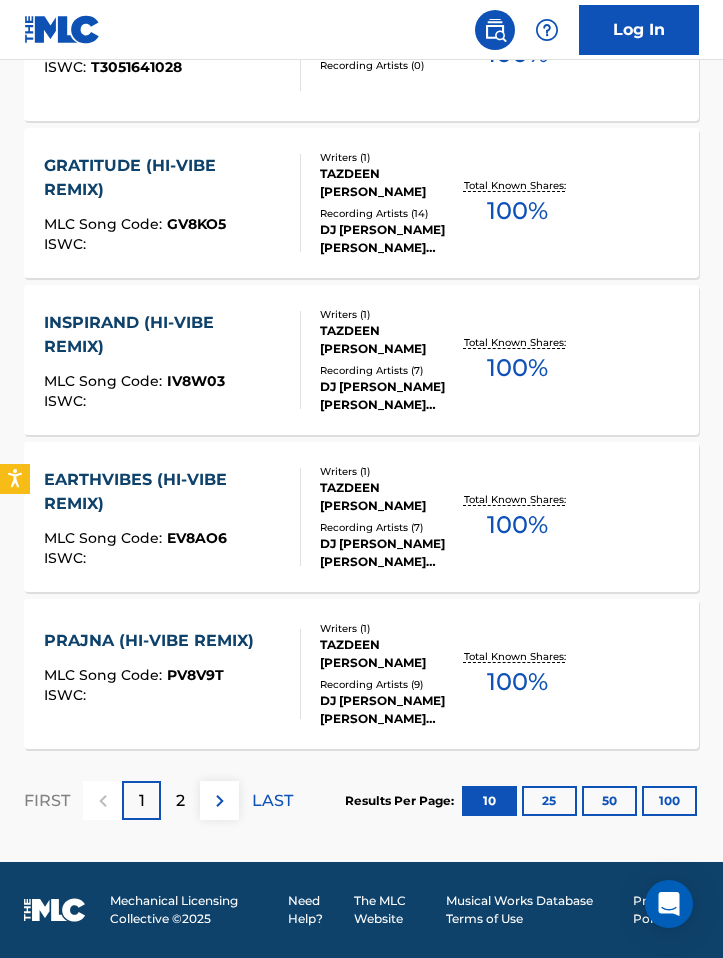 click on "2" at bounding box center [180, 800] 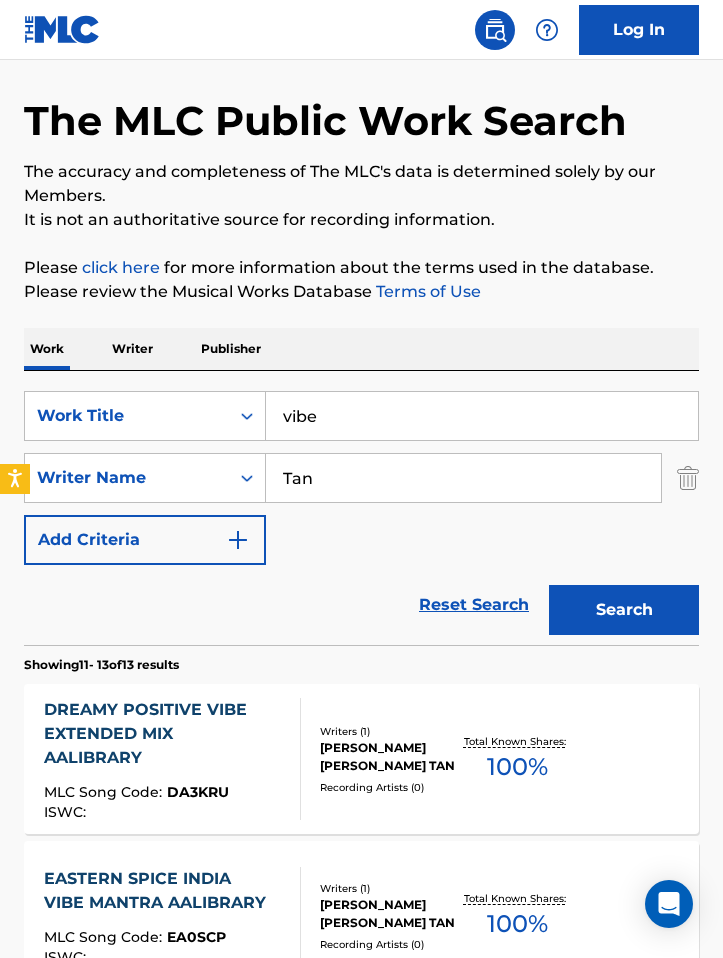 scroll, scrollTop: 0, scrollLeft: 0, axis: both 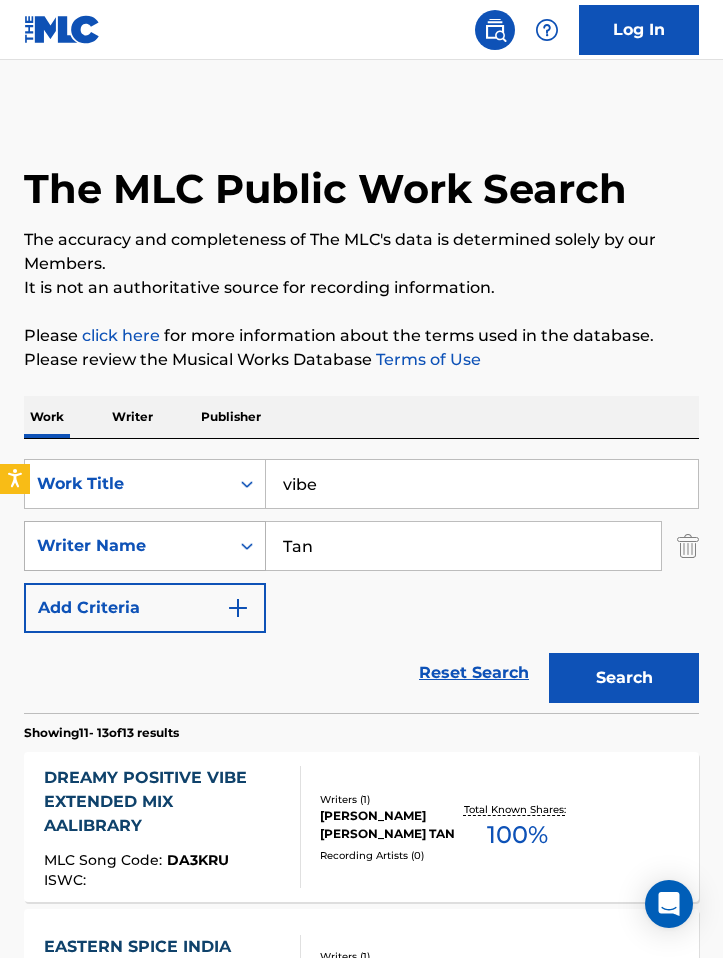 drag, startPoint x: 318, startPoint y: 547, endPoint x: 252, endPoint y: 544, distance: 66.068146 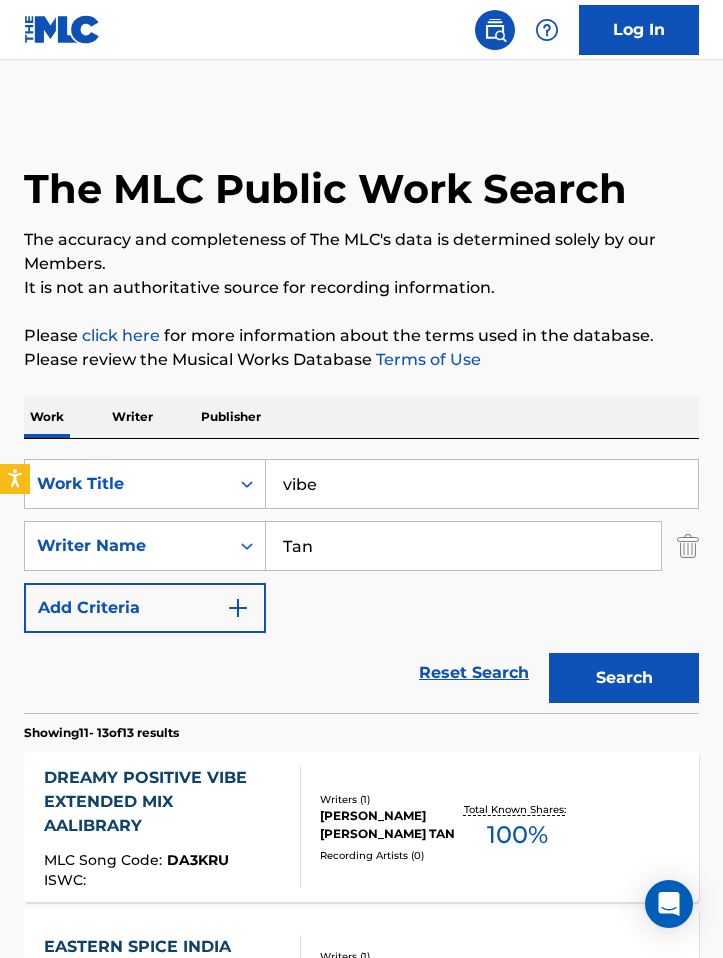 paste on "[PERSON_NAME]" 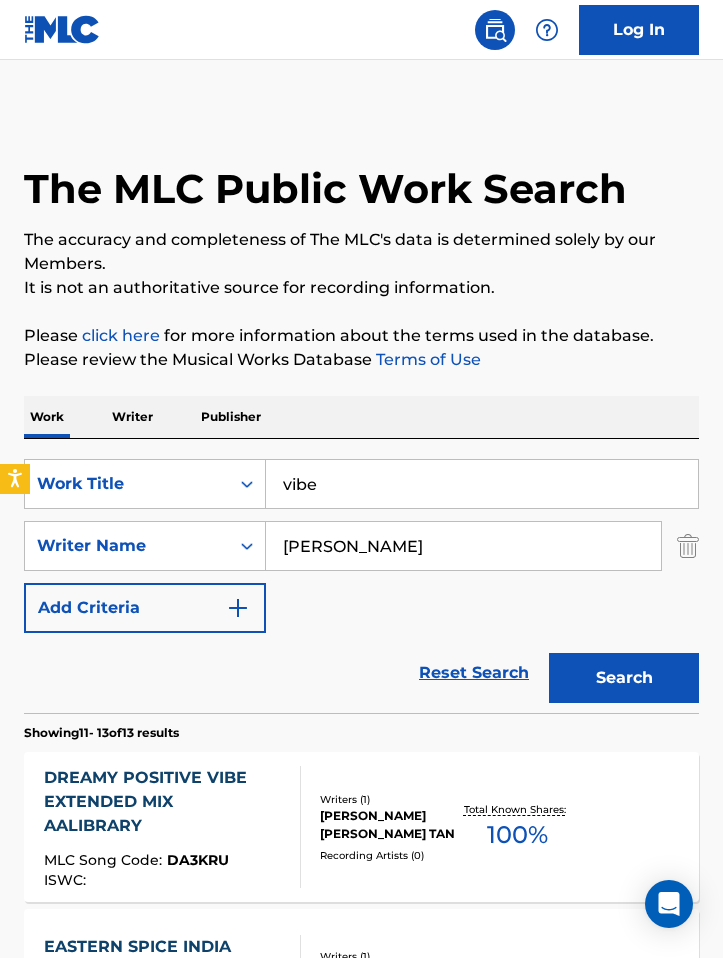 type on "[PERSON_NAME]" 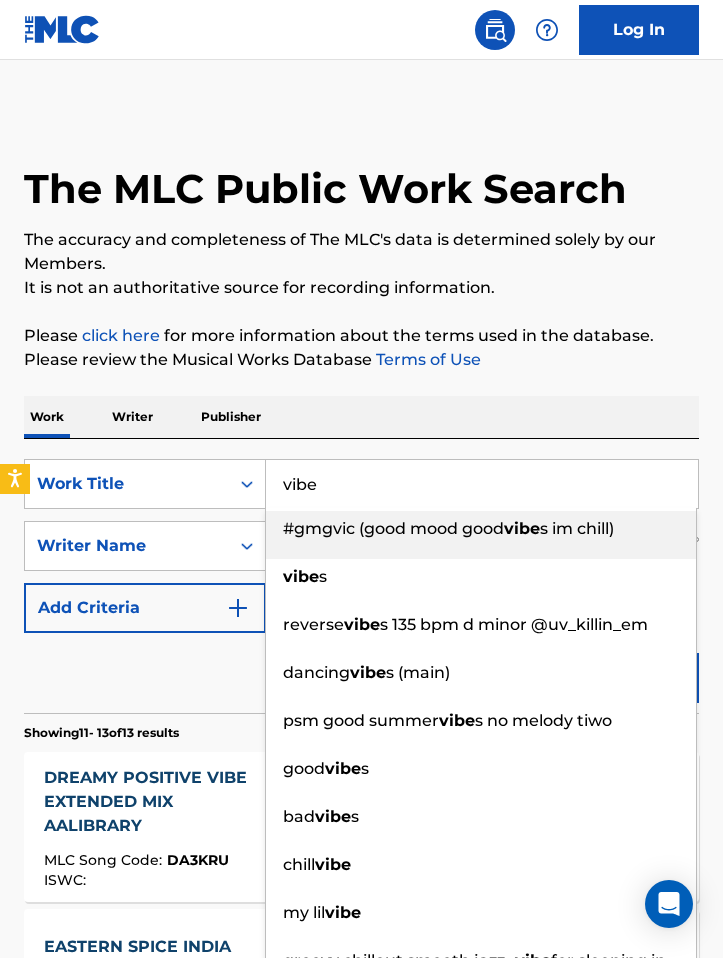 drag, startPoint x: 326, startPoint y: 480, endPoint x: 265, endPoint y: 479, distance: 61.008198 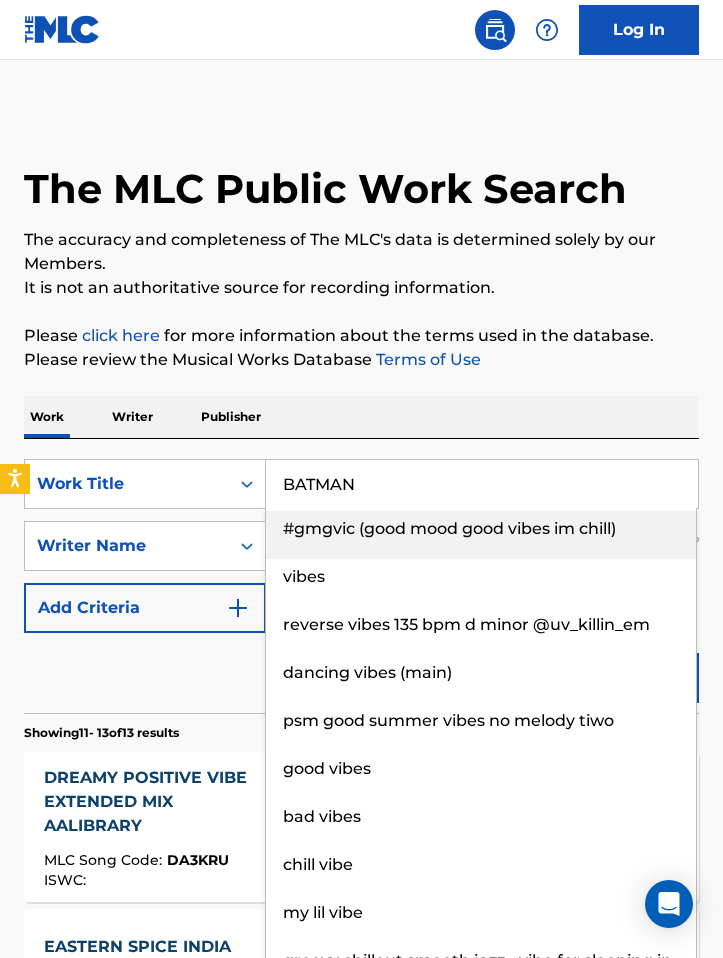 type on "BATMAN" 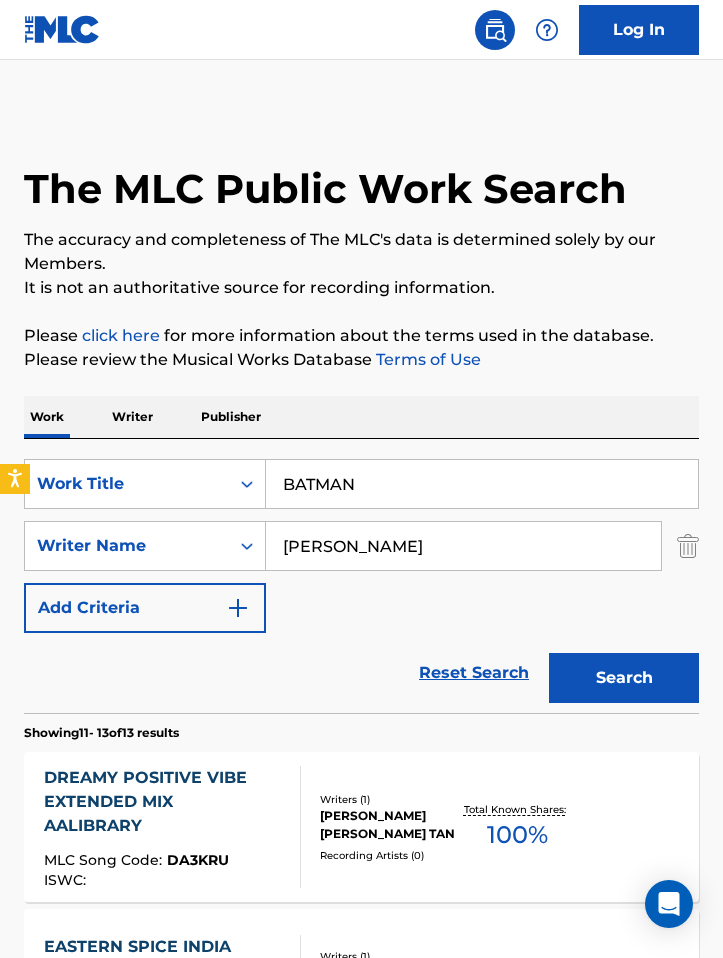click on "Work Writer Publisher" at bounding box center (361, 417) 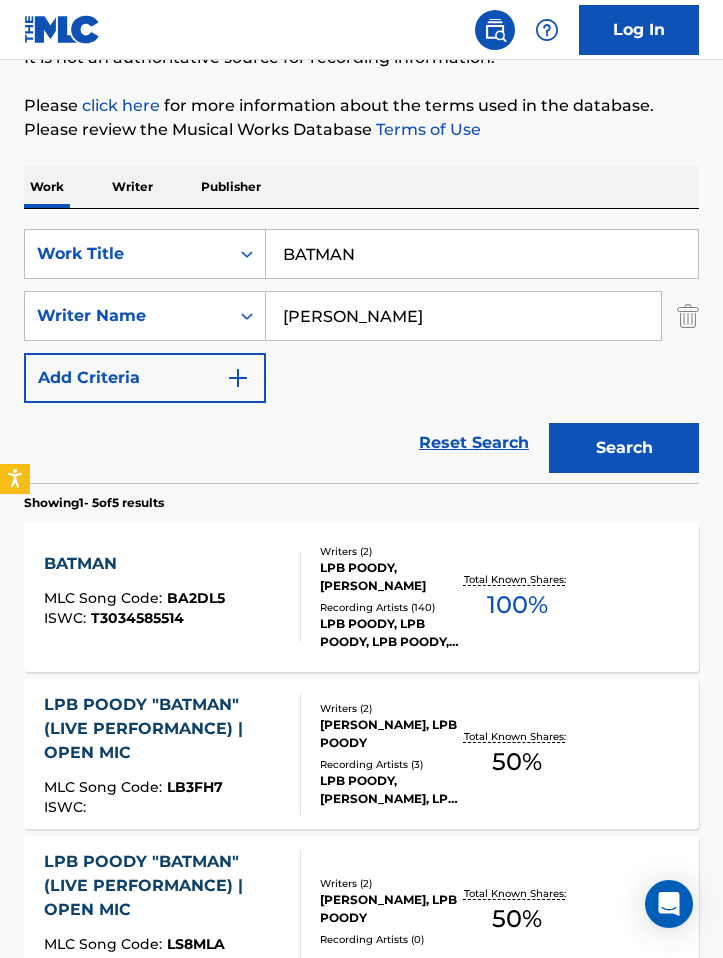 scroll, scrollTop: 398, scrollLeft: 0, axis: vertical 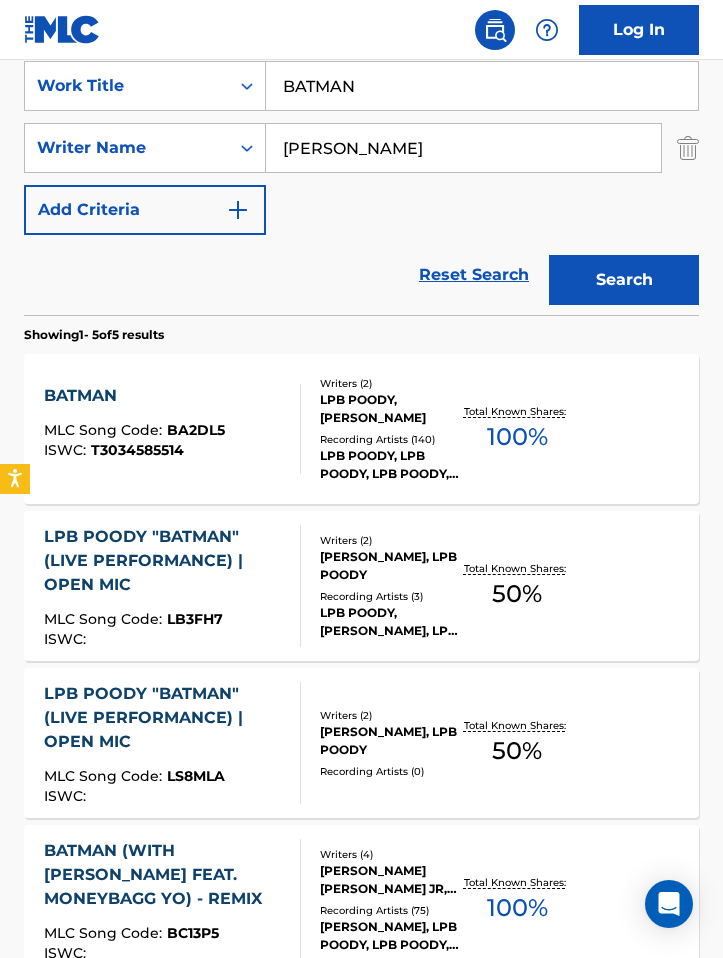 click on "BATMAN MLC Song Code : BA2DL5 ISWC : T3034585514" at bounding box center [172, 429] 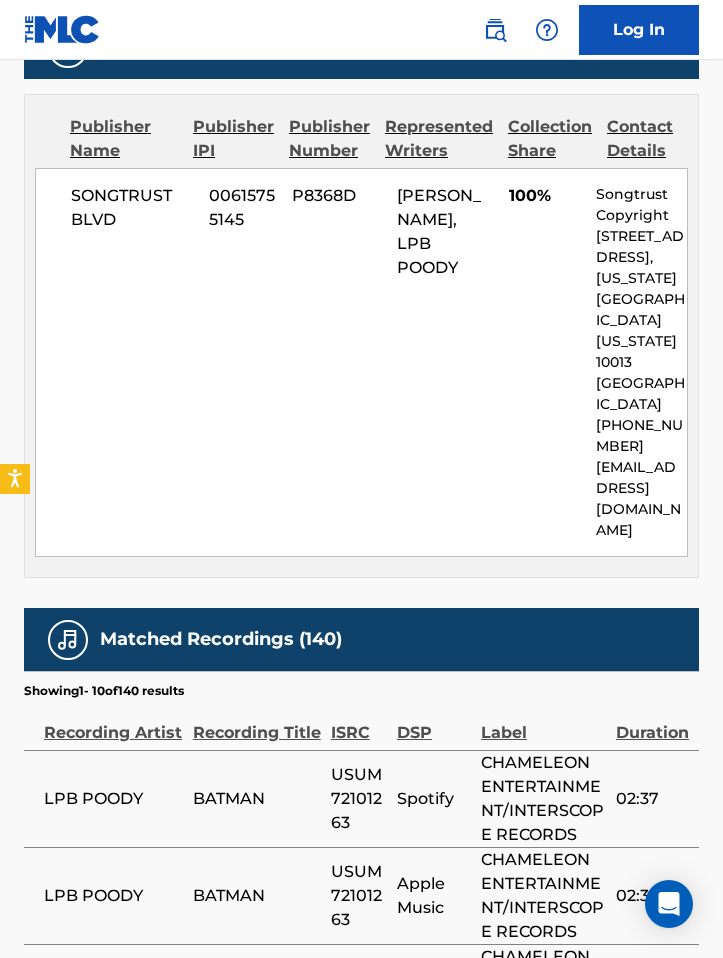 scroll, scrollTop: 1162, scrollLeft: 0, axis: vertical 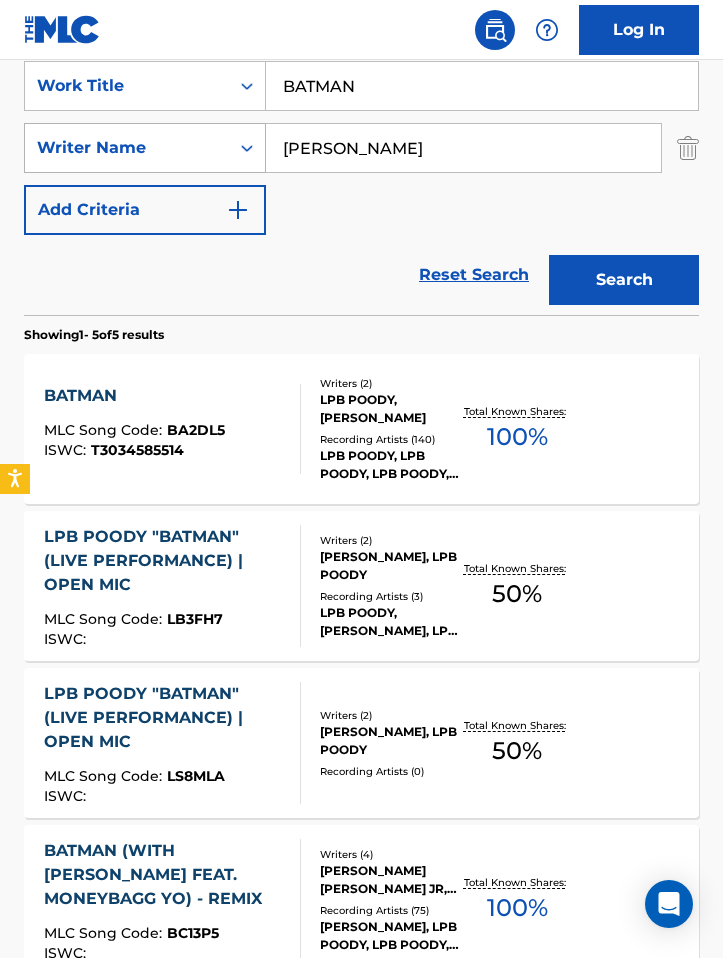 drag, startPoint x: 416, startPoint y: 145, endPoint x: 259, endPoint y: 146, distance: 157.00319 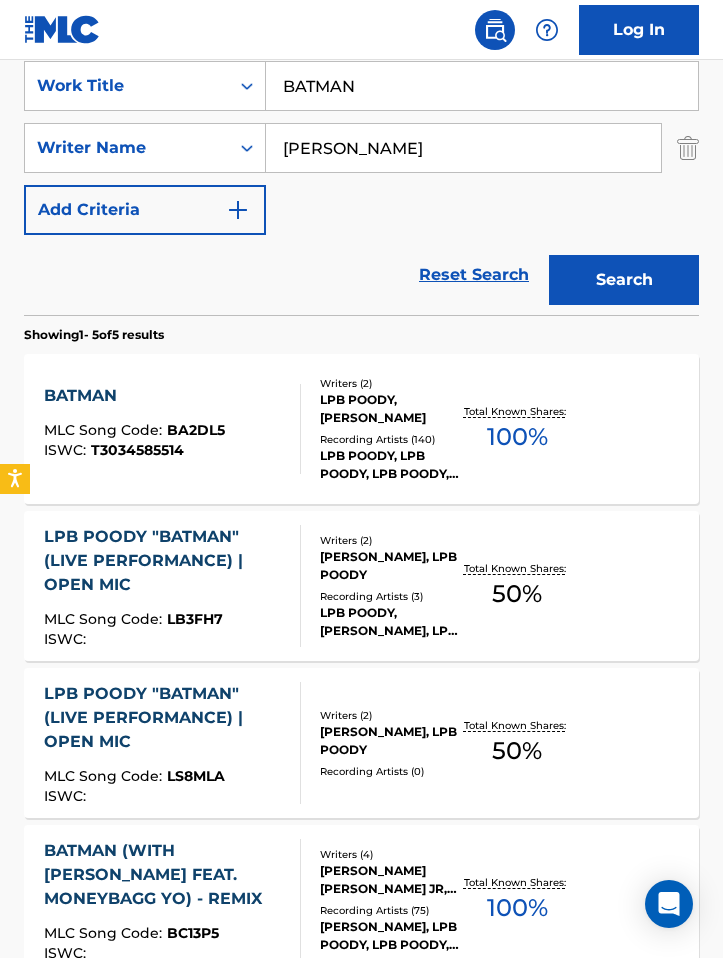 paste on "[PERSON_NAME]" 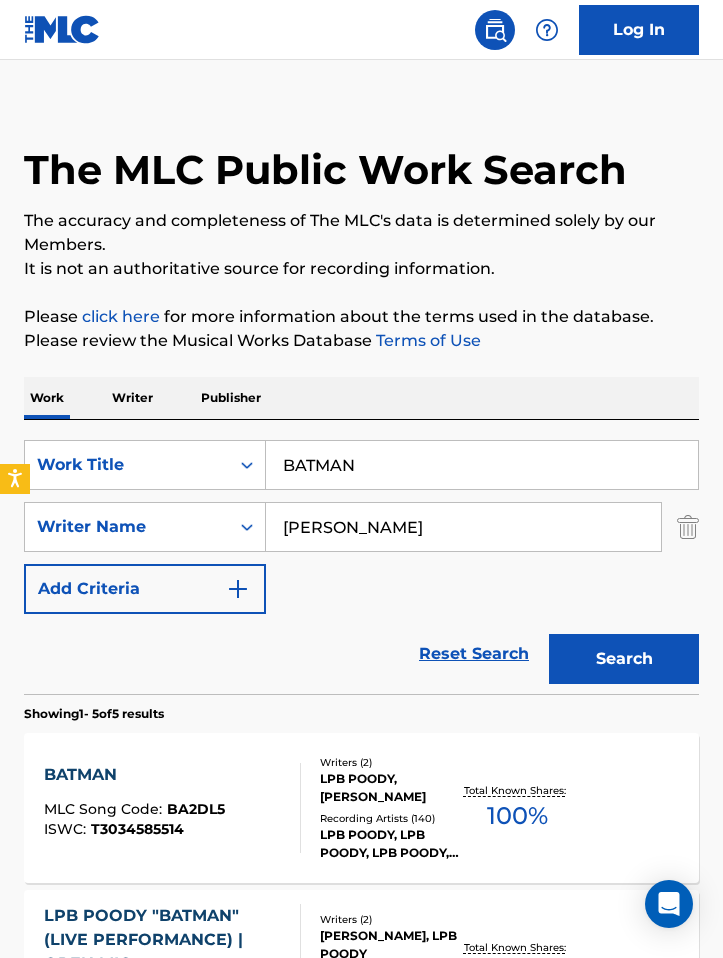 scroll, scrollTop: 0, scrollLeft: 0, axis: both 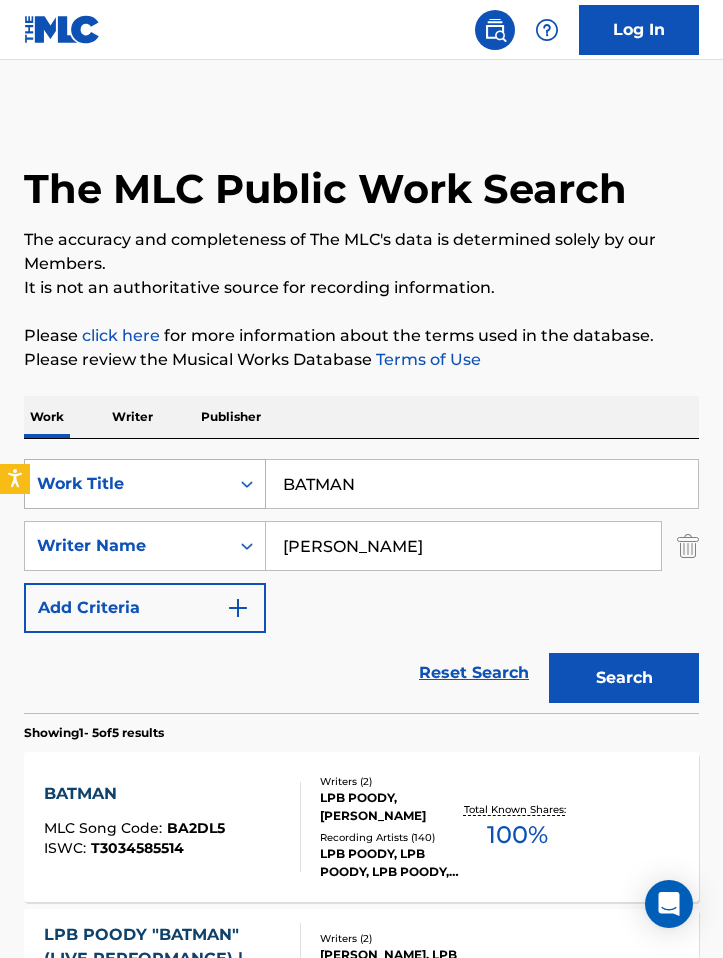 drag, startPoint x: 379, startPoint y: 478, endPoint x: 260, endPoint y: 476, distance: 119.01681 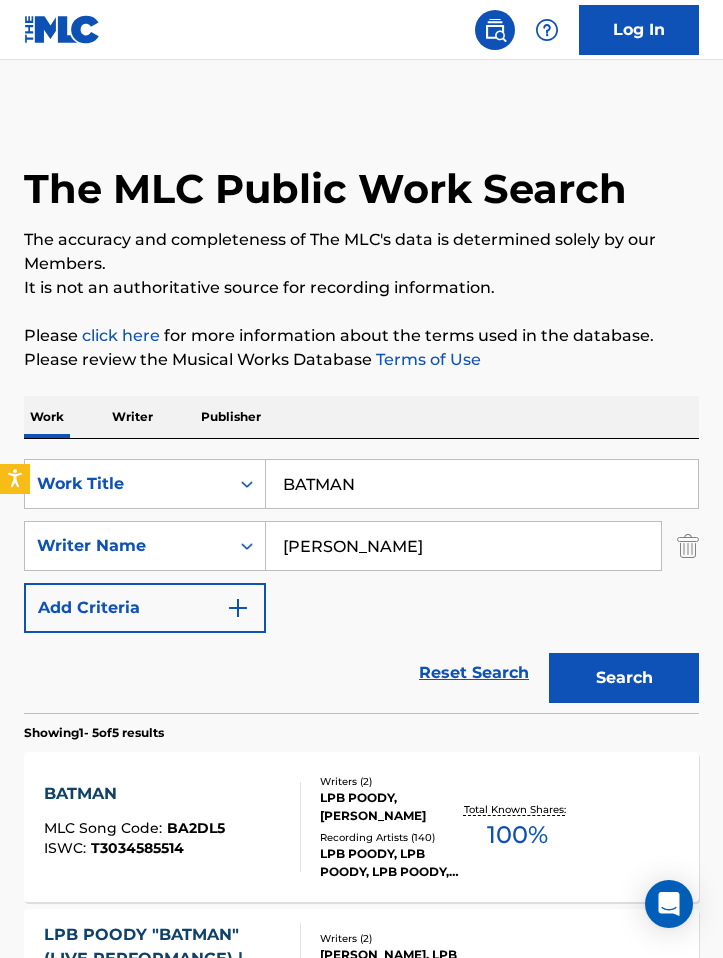 paste on "J Song" 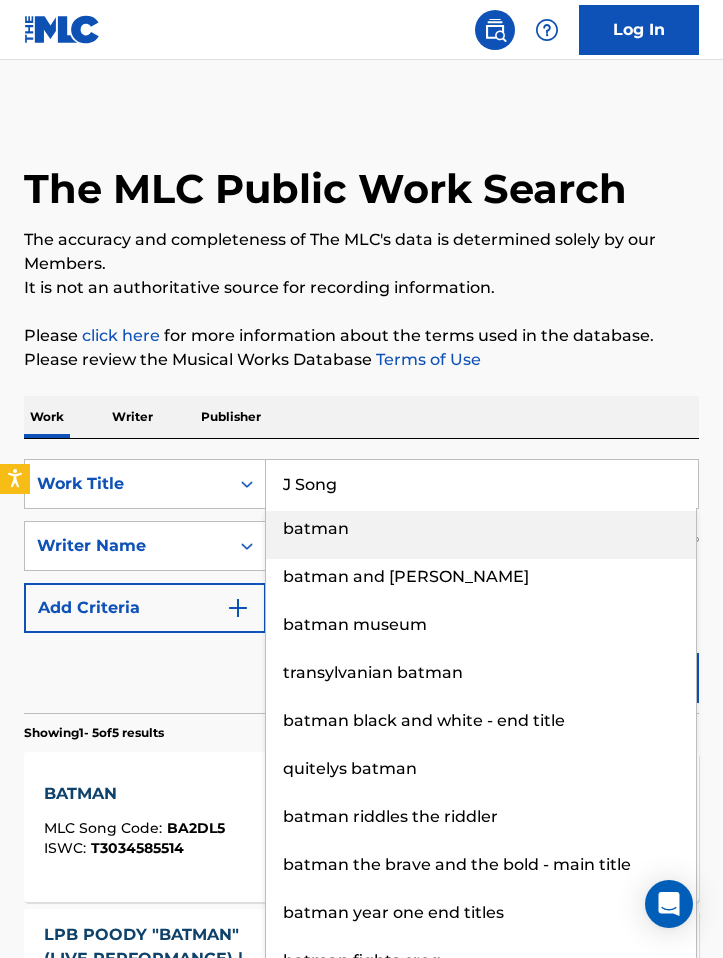 type on "J Song" 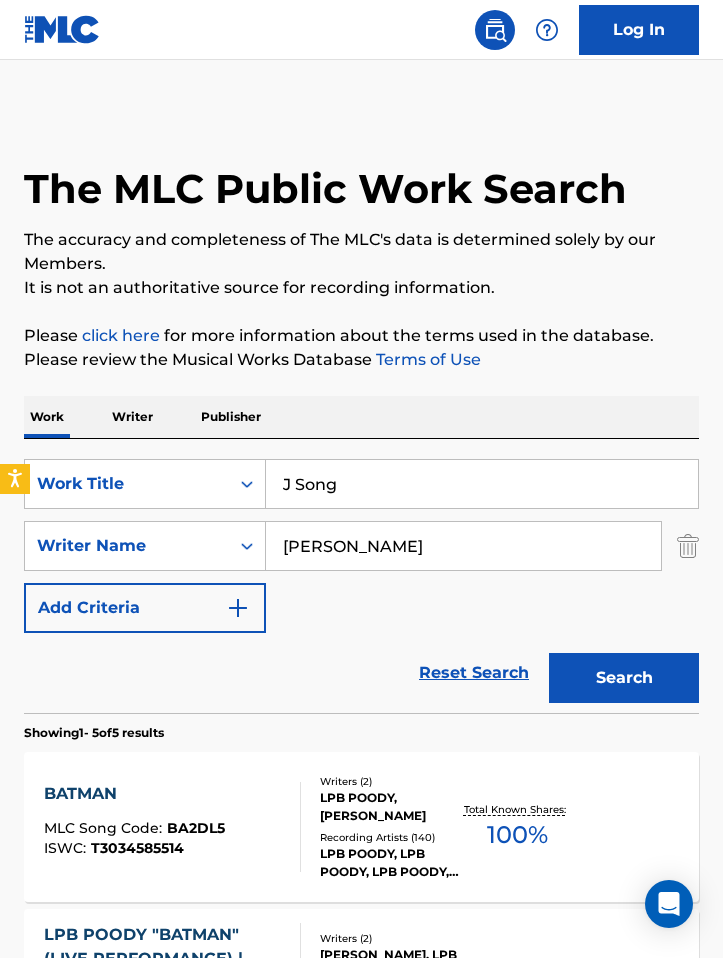 click on "Search" at bounding box center [624, 678] 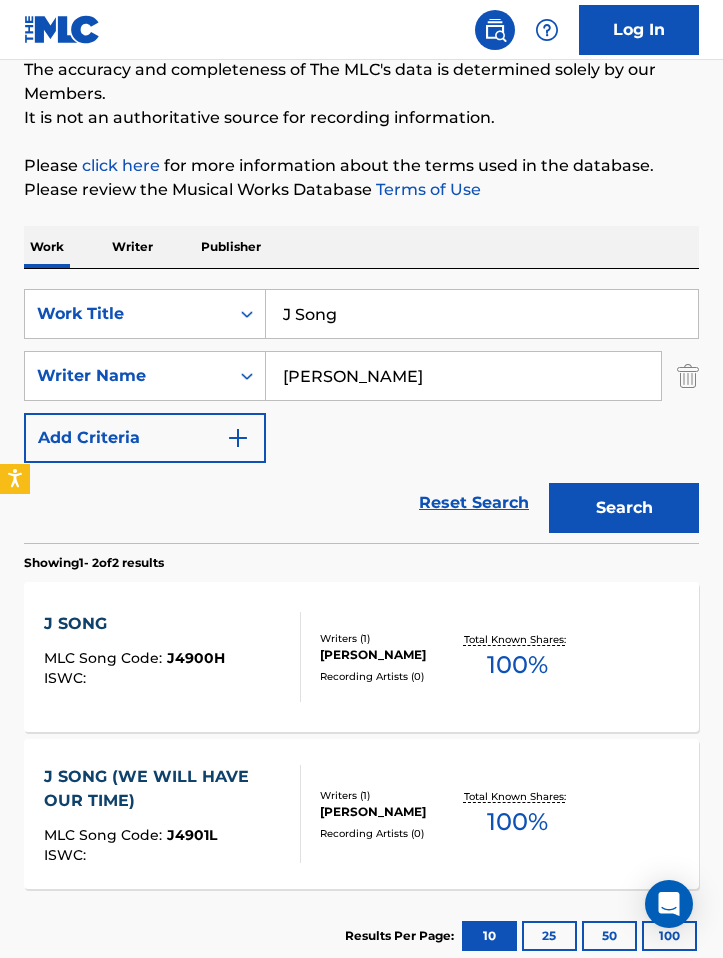 scroll, scrollTop: 201, scrollLeft: 0, axis: vertical 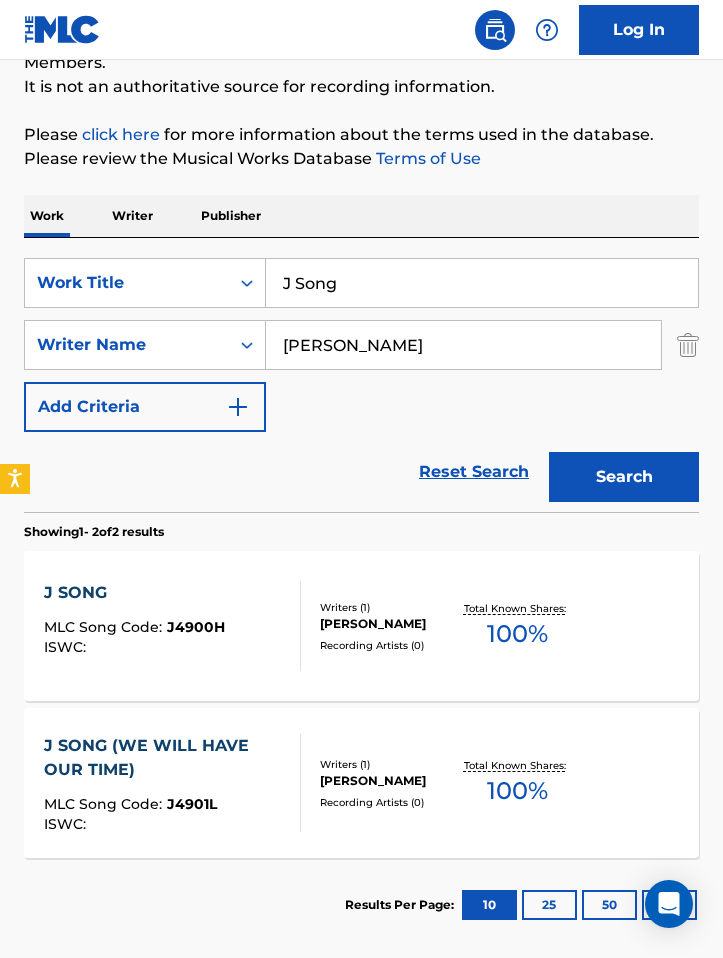 click on "J SONG MLC Song Code : J4900H ISWC : Writers ( 1 ) [PERSON_NAME] Recording Artists ( 0 ) Total Known Shares: 100 %" at bounding box center (361, 626) 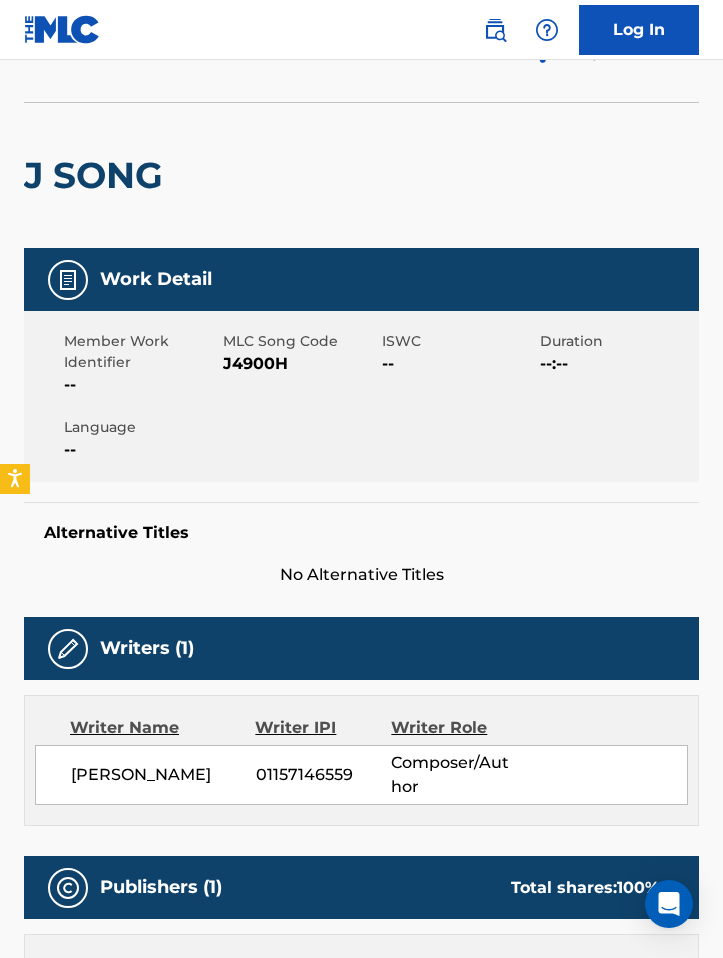 scroll, scrollTop: 0, scrollLeft: 0, axis: both 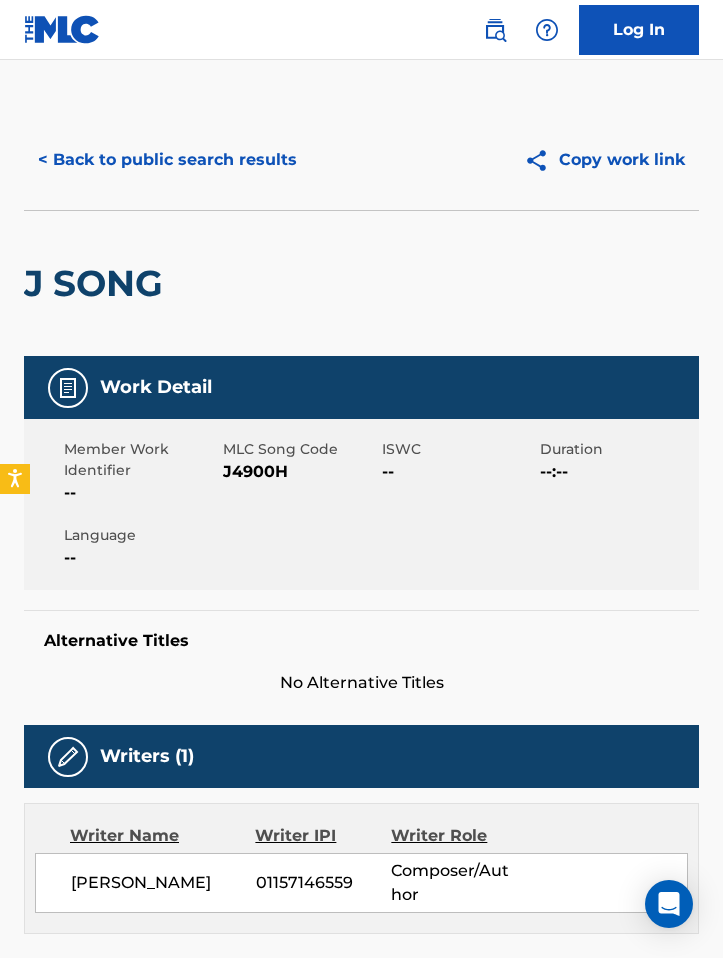 click on "J4900H" at bounding box center (300, 472) 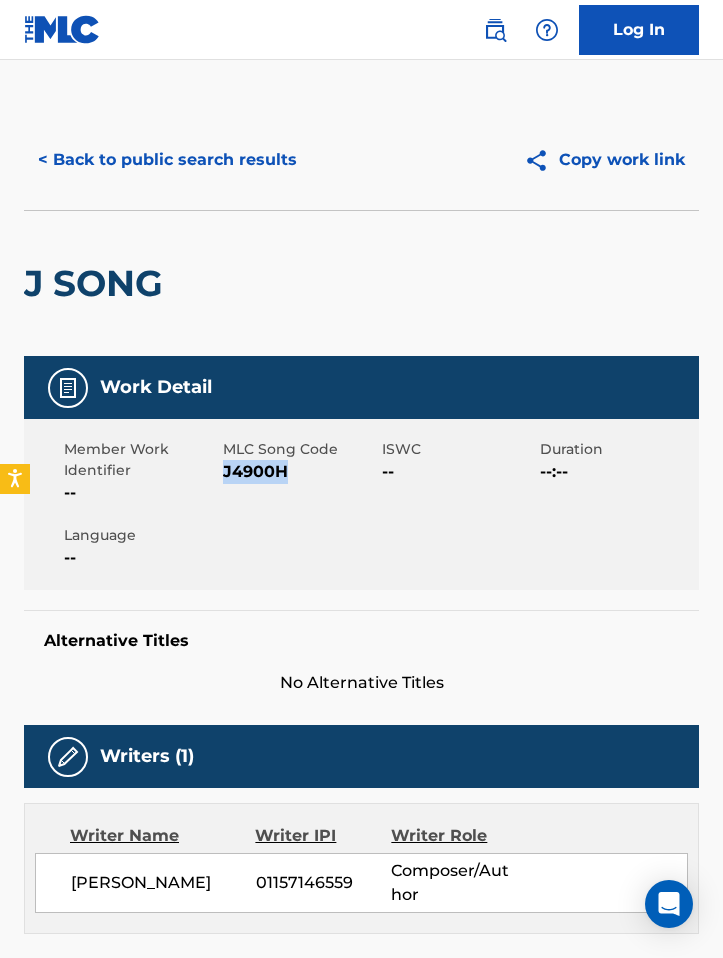click on "J4900H" at bounding box center [300, 472] 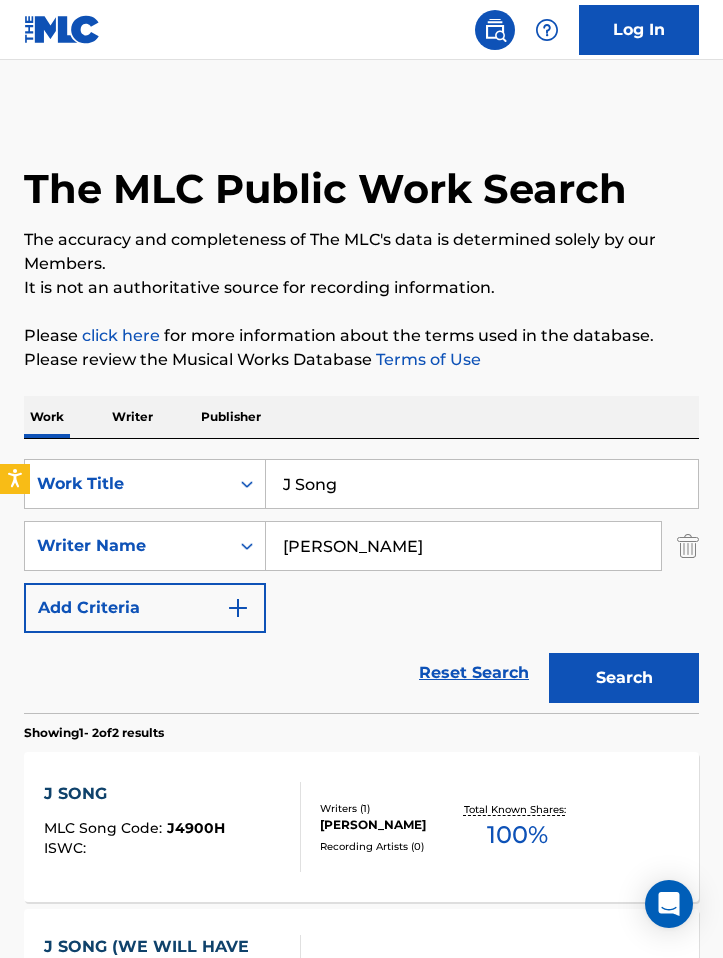 scroll, scrollTop: 187, scrollLeft: 0, axis: vertical 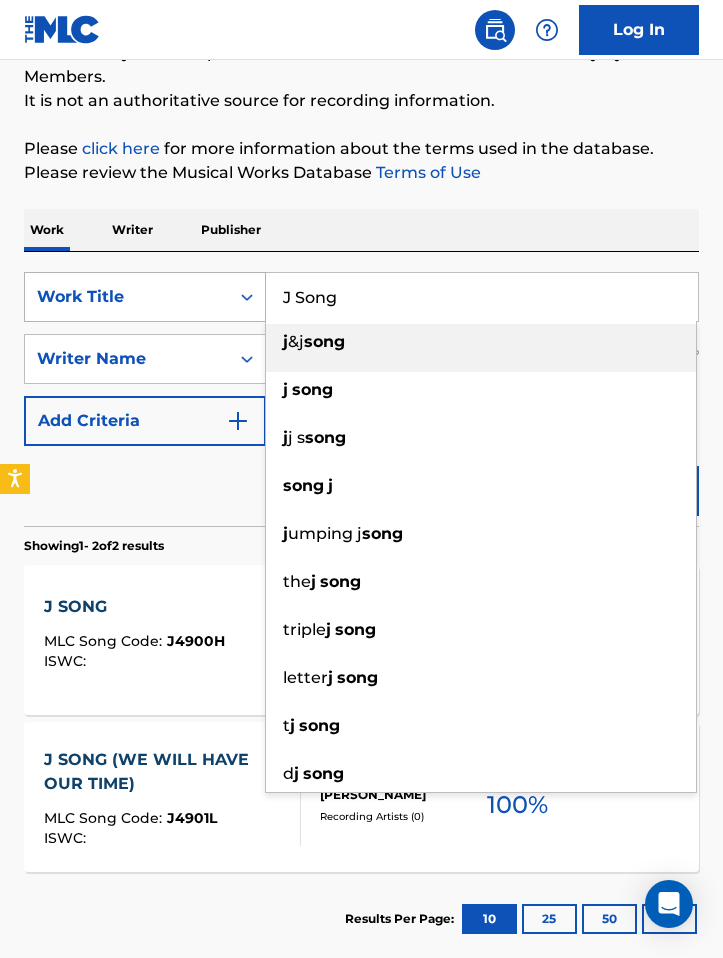 drag, startPoint x: 315, startPoint y: 297, endPoint x: 238, endPoint y: 290, distance: 77.31753 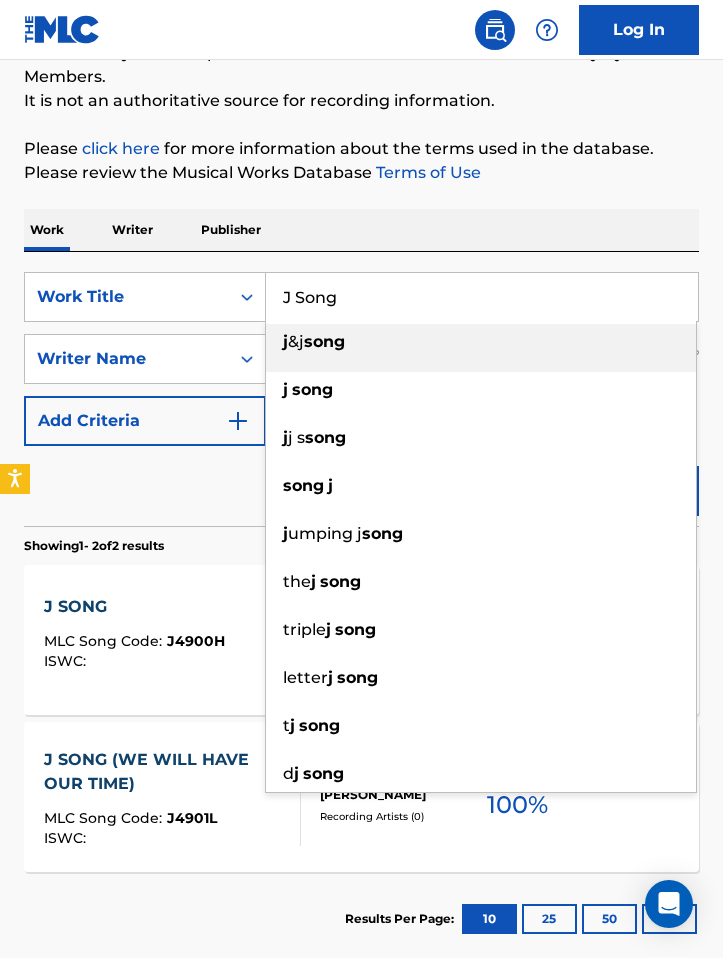 paste on "Liar" 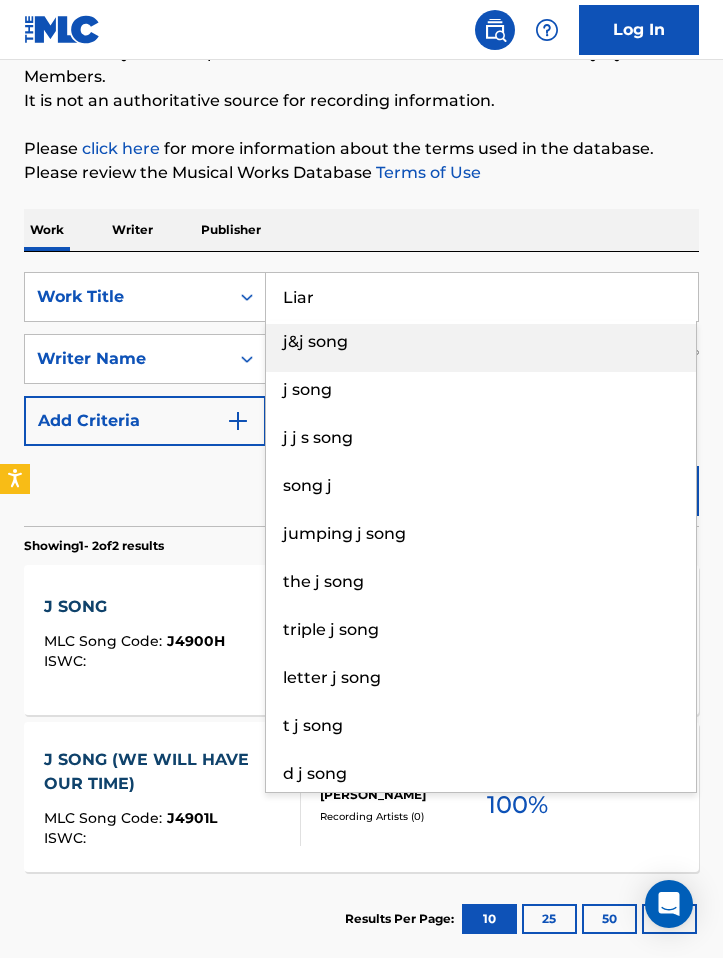 type on "Liar" 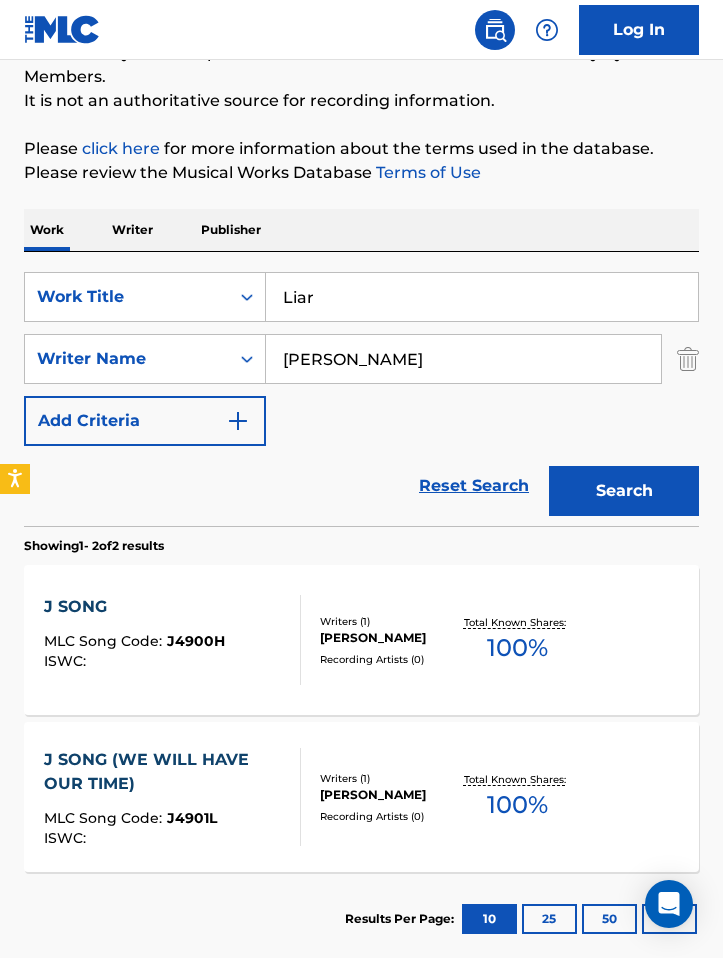 click on "Search" at bounding box center (624, 491) 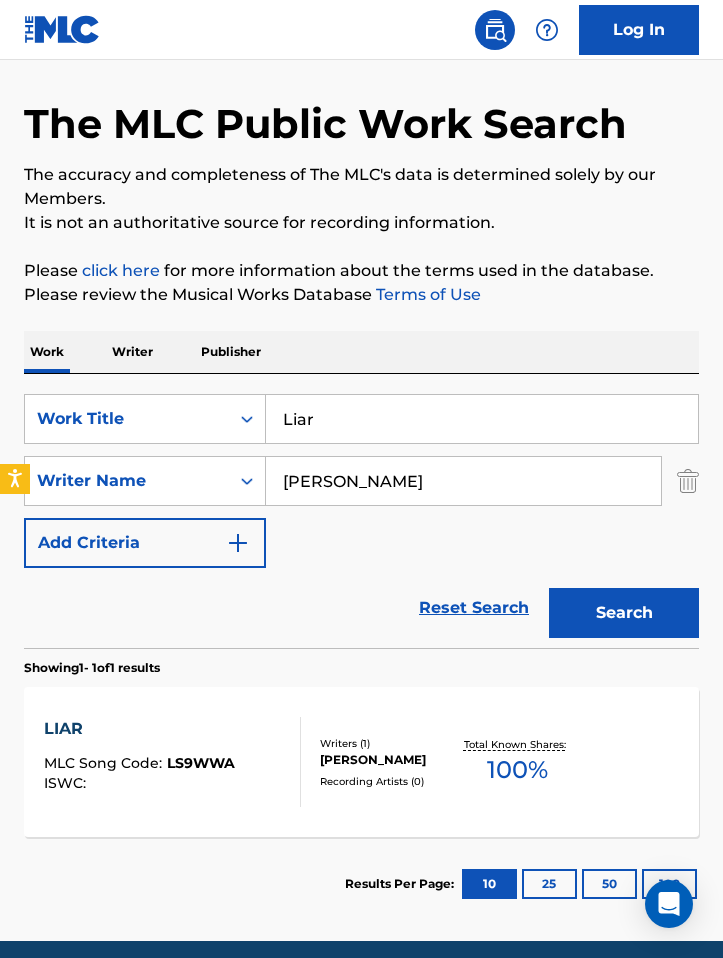 scroll, scrollTop: 144, scrollLeft: 0, axis: vertical 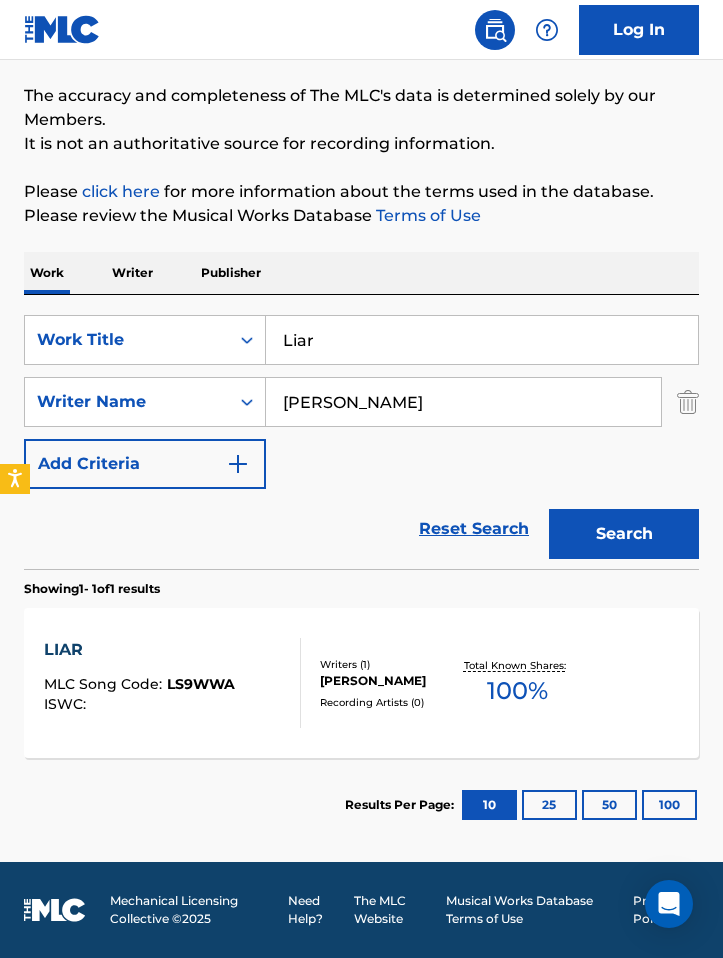 click on "[PERSON_NAME]" at bounding box center [390, 681] 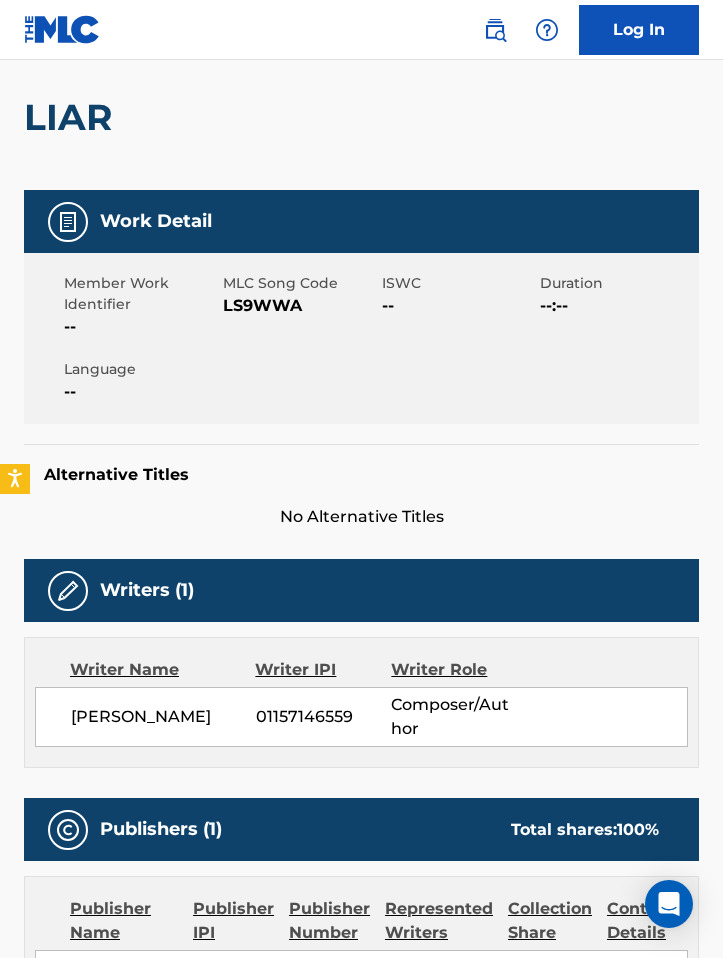 scroll, scrollTop: 0, scrollLeft: 0, axis: both 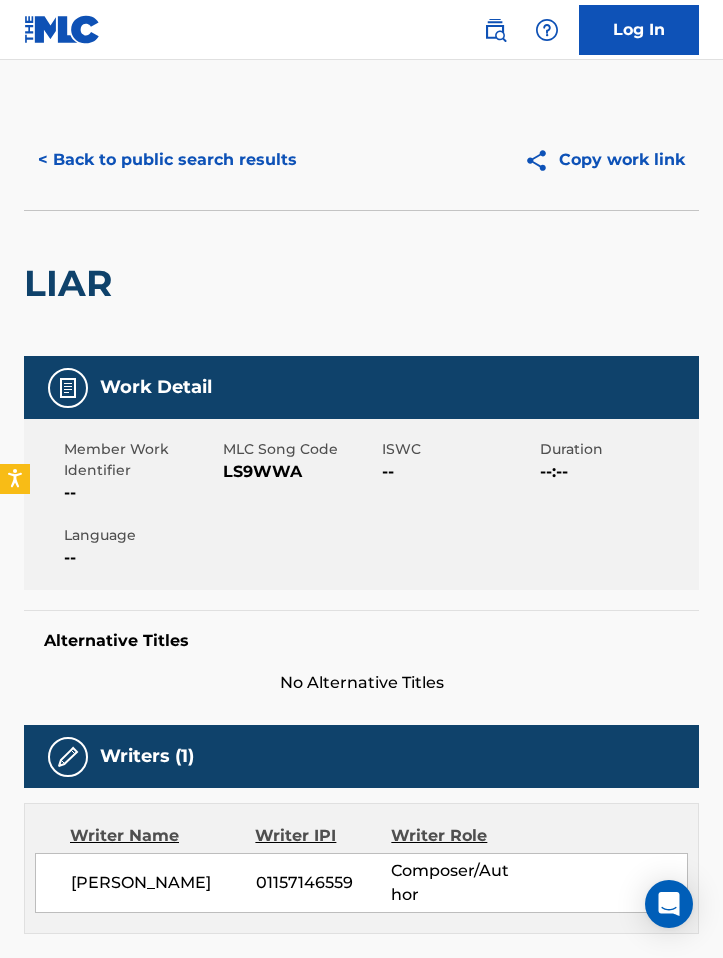 click on "LS9WWA" at bounding box center [300, 472] 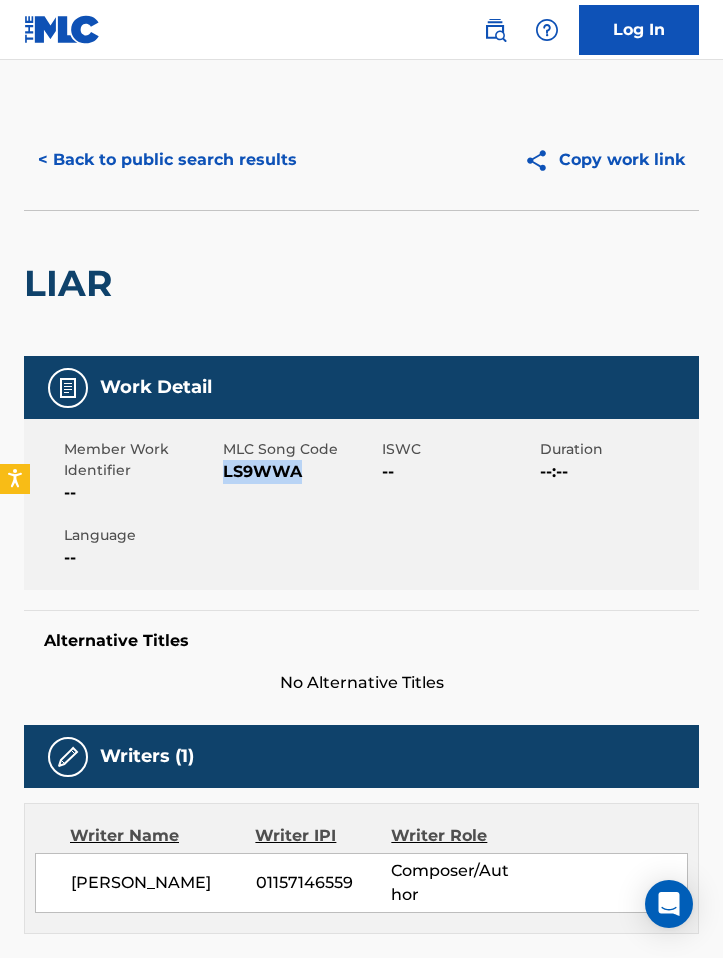click on "LS9WWA" at bounding box center (300, 472) 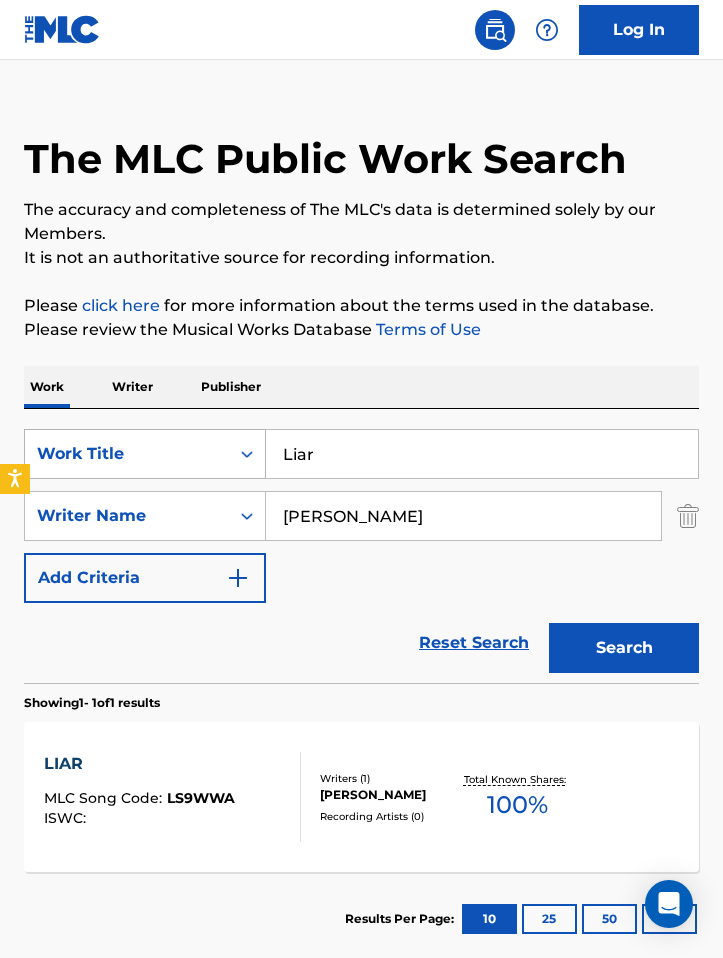 drag, startPoint x: 349, startPoint y: 461, endPoint x: 216, endPoint y: 451, distance: 133.37541 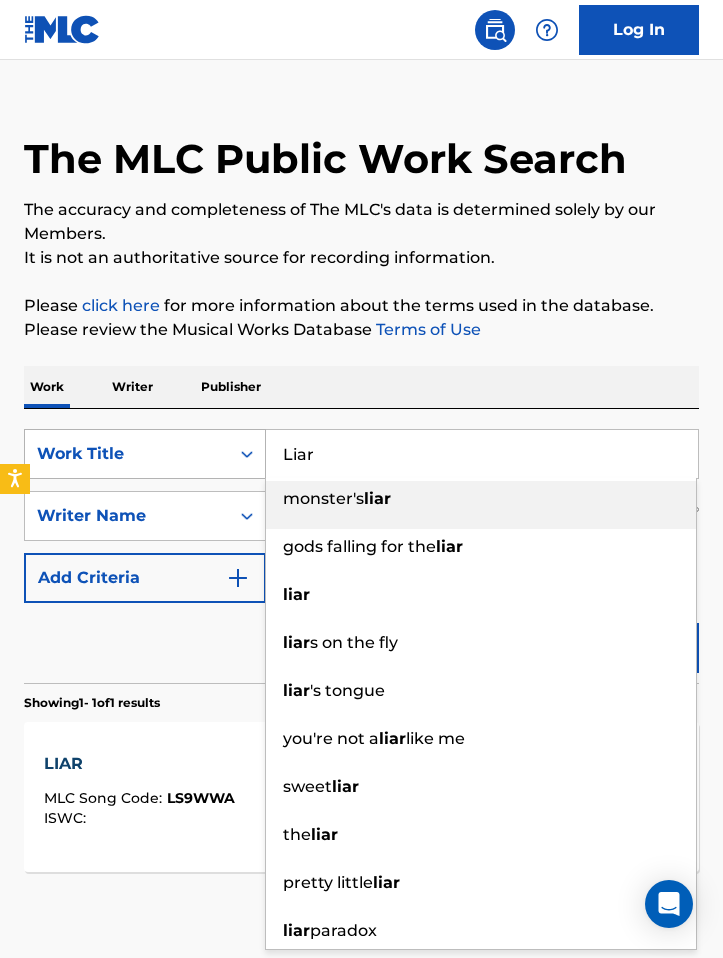 paste on "Smile" 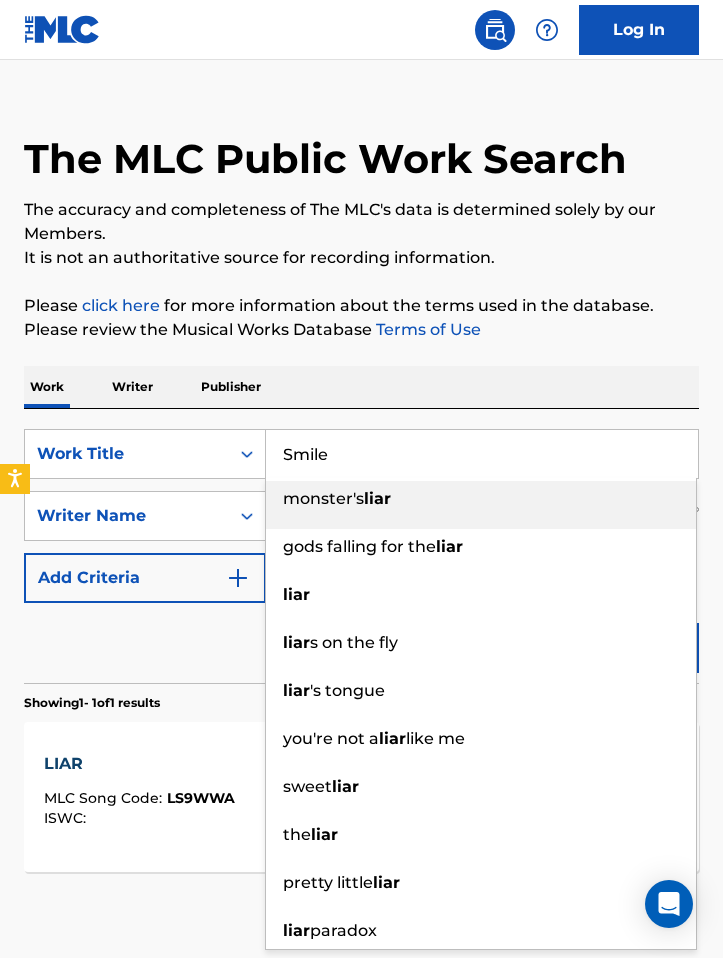 type on "Smile" 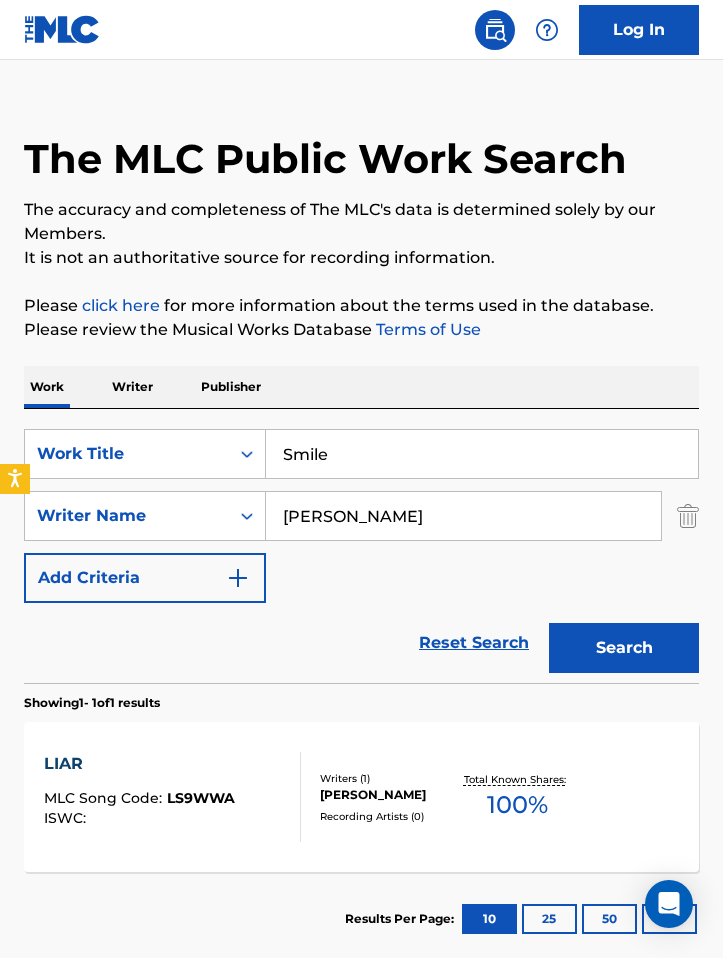 click on "The MLC Public Work Search The accuracy and completeness of The MLC's data is determined solely by our Members. It is not an authoritative source for recording information. Please   click here   for more information about the terms used in the database. Please review the Musical Works Database   Terms of Use Work Writer Publisher SearchWithCriteria20d478c0-0a6a-4000-86af-1b86615c4b6a Work Title Smile SearchWithCriteria85dea75e-2797-491f-8ba7-257566784431 Writer Name [PERSON_NAME] Add Criteria Reset Search Search Showing  1  -   1  of  1   results   LIAR MLC Song Code : LS9WWA ISWC : Writers ( 1 ) [PERSON_NAME] Recording Artists ( 0 ) Total Known Shares: 100 % Results Per Page: 10 25 50 100" at bounding box center [361, 523] 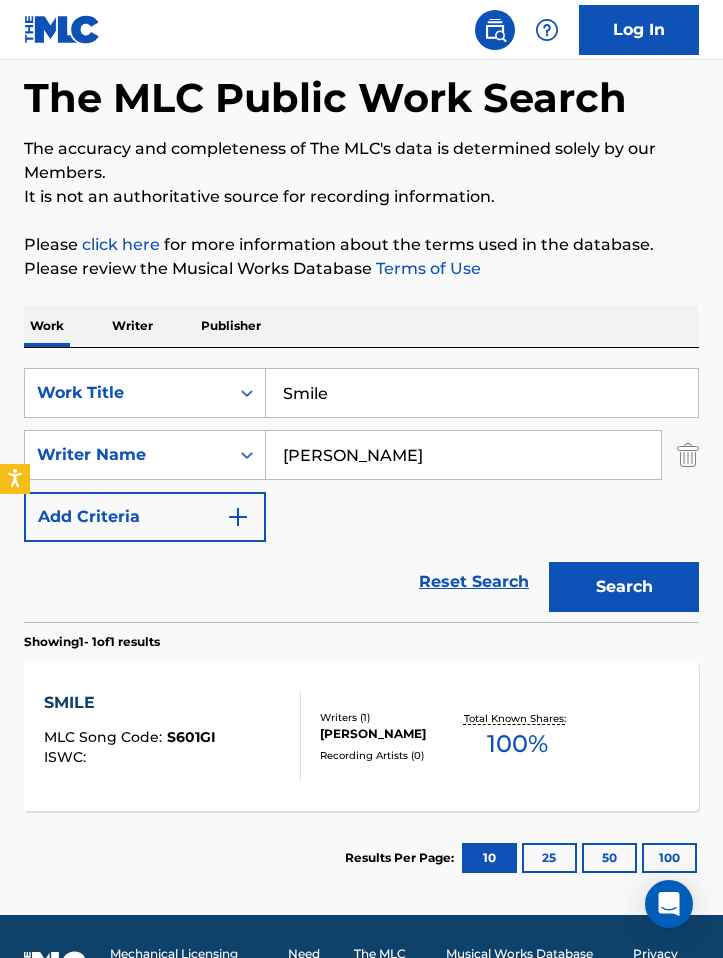 scroll, scrollTop: 144, scrollLeft: 0, axis: vertical 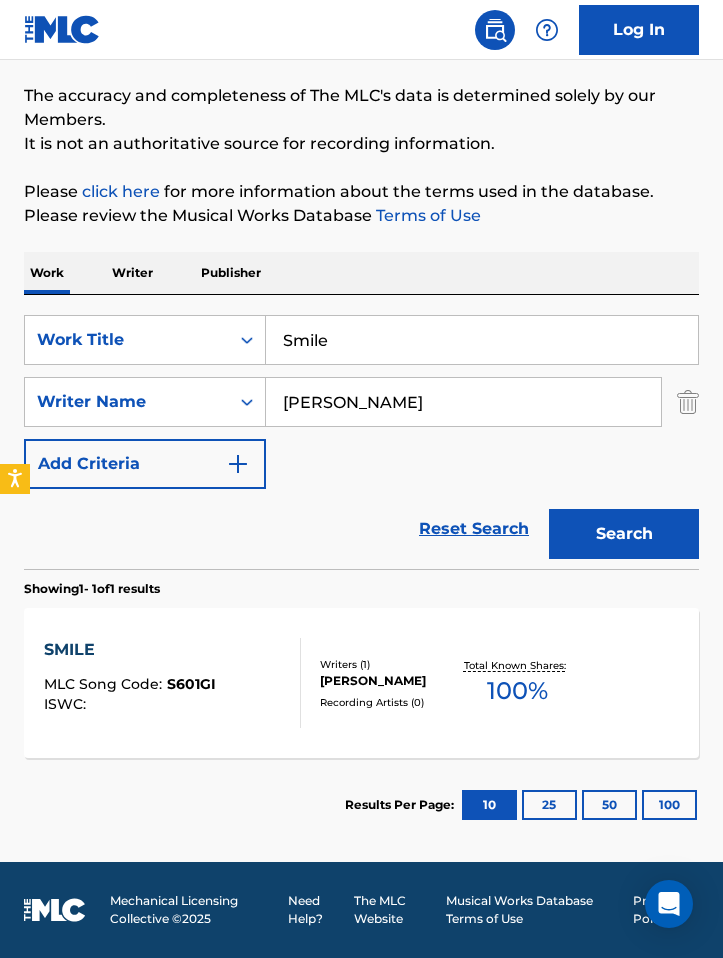 click on "Recording Artists ( 0 )" at bounding box center (390, 702) 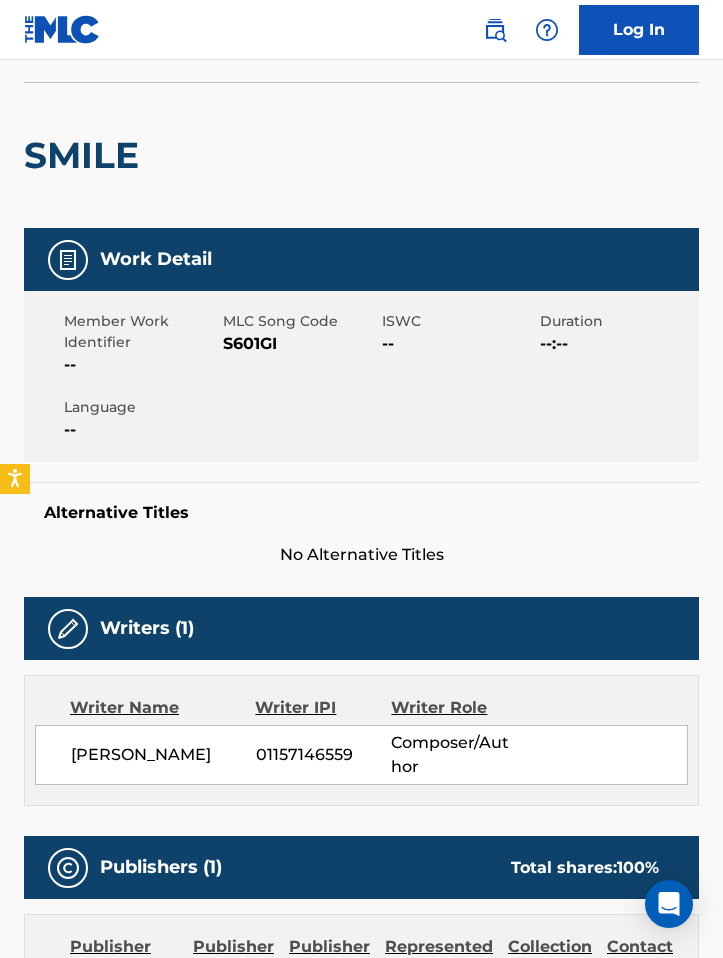 scroll, scrollTop: 0, scrollLeft: 0, axis: both 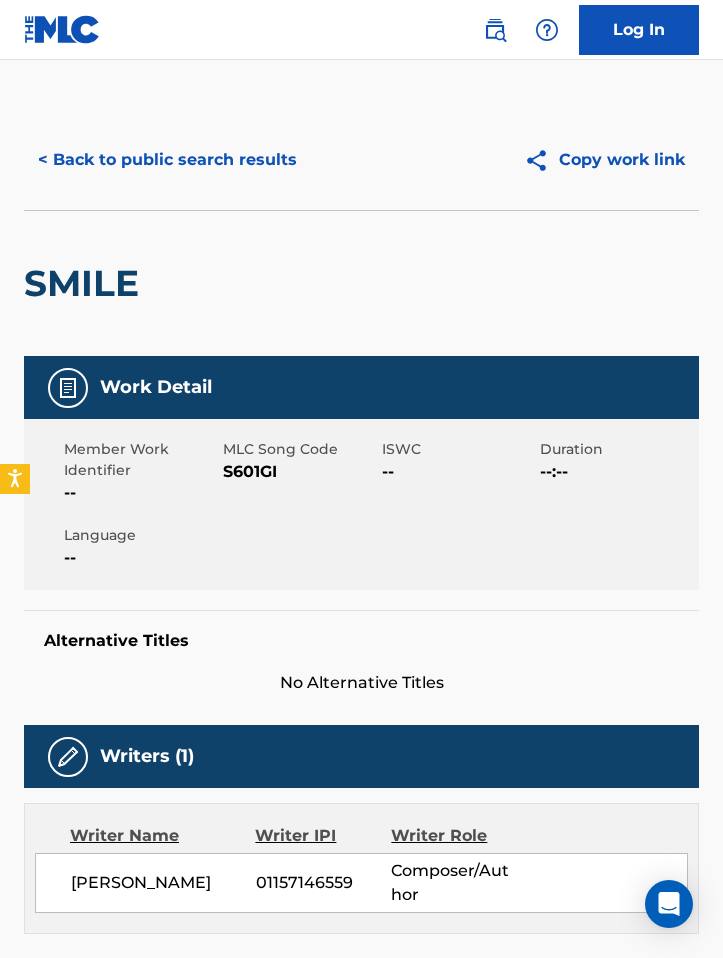 click on "MLC Song Code" at bounding box center [300, 449] 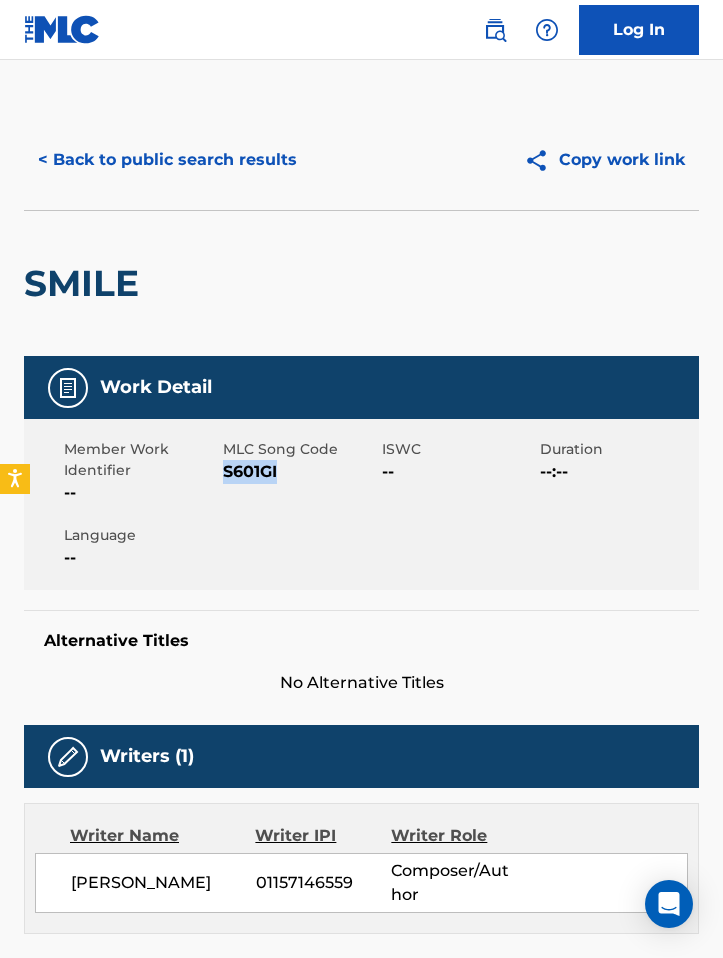 click on "S601GI" at bounding box center (300, 472) 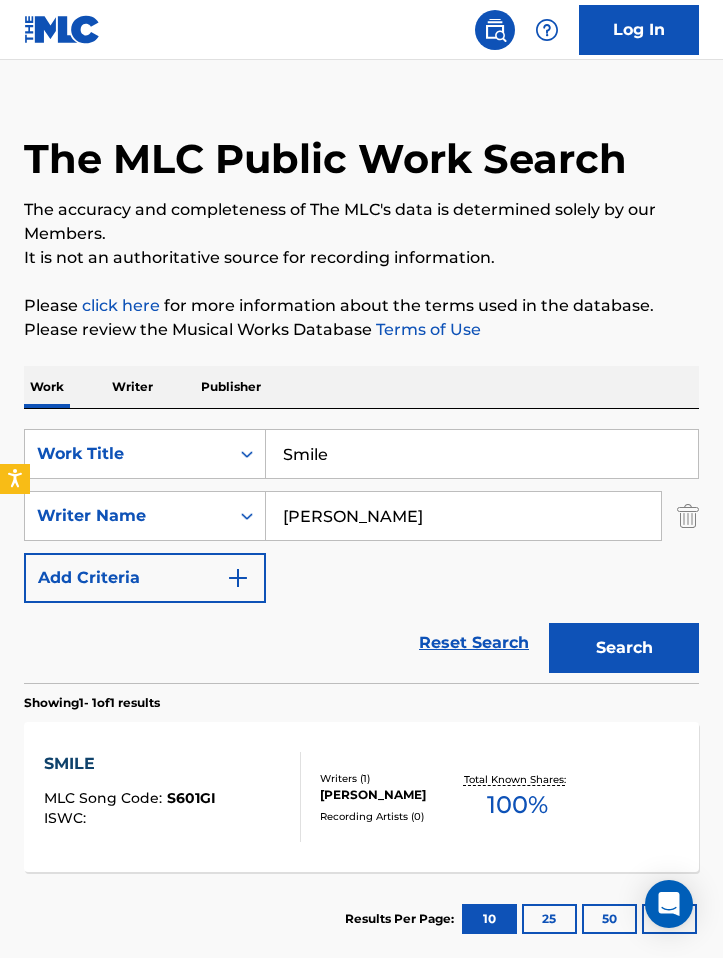 drag, startPoint x: 370, startPoint y: 458, endPoint x: 284, endPoint y: 433, distance: 89.560036 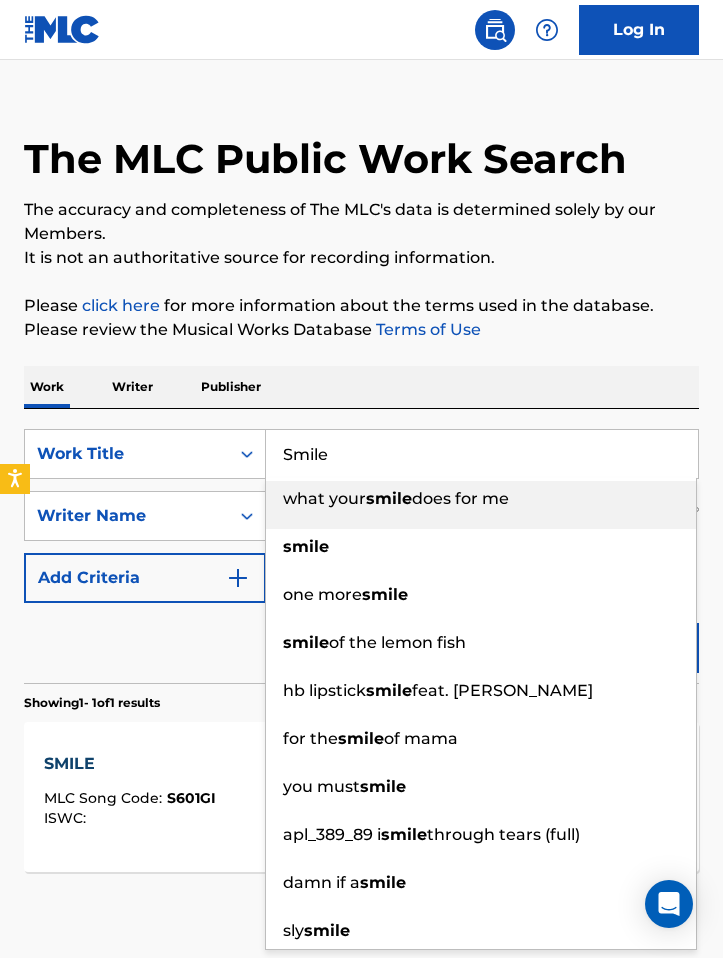 paste on "zzz" 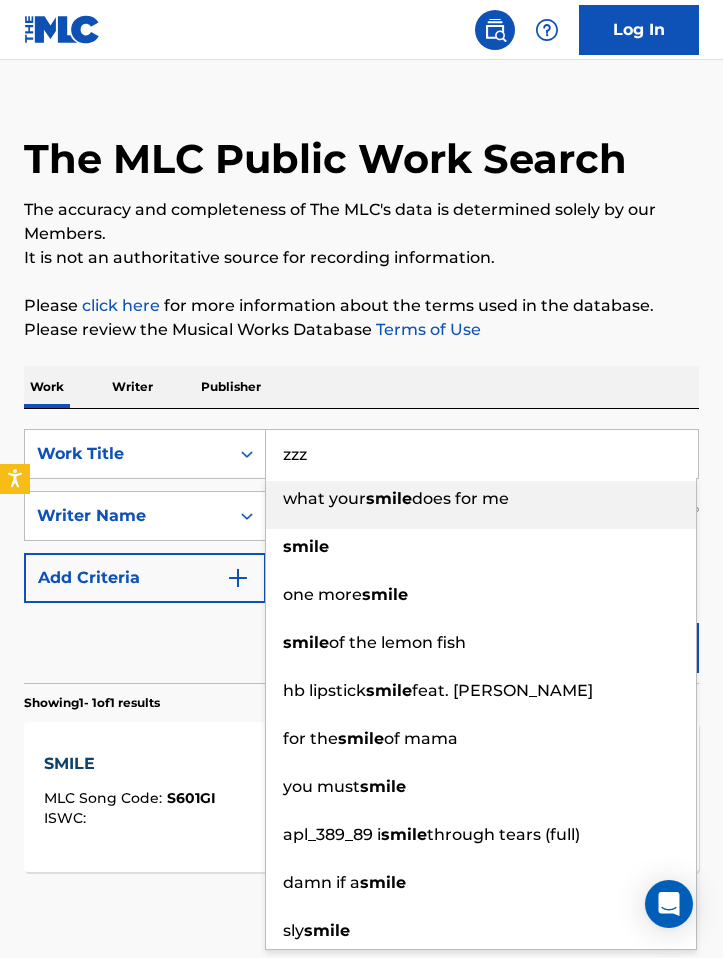 type on "zzz" 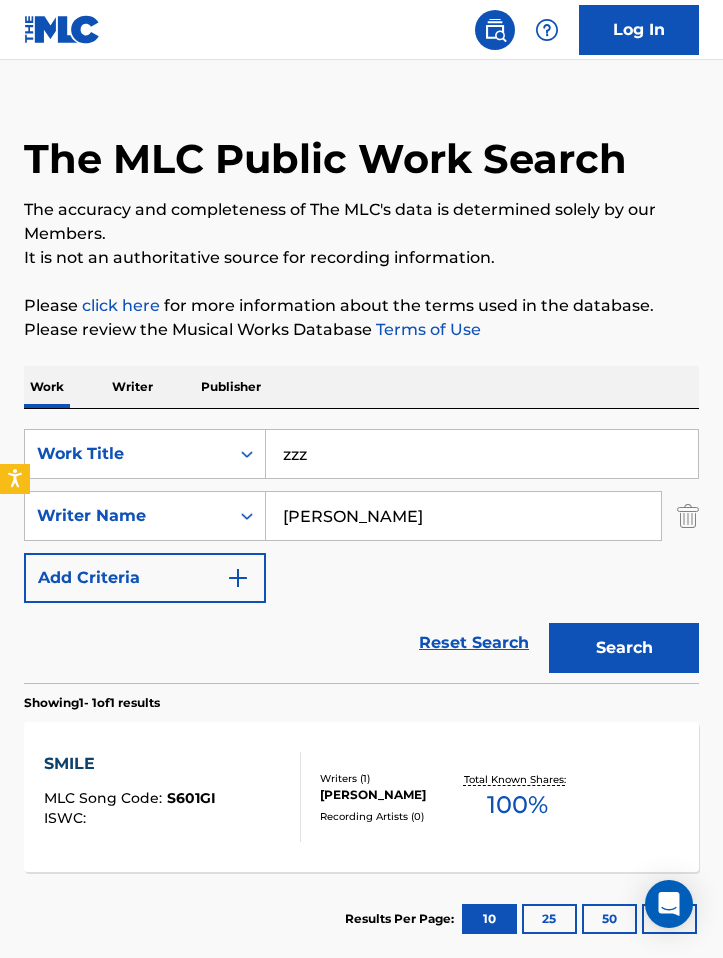 click on "The MLC Public Work Search The accuracy and completeness of The MLC's data is determined solely by our Members. It is not an authoritative source for recording information. Please   click here   for more information about the terms used in the database. Please review the Musical Works Database   Terms of Use Work Writer Publisher SearchWithCriteria20d478c0-0a6a-4000-86af-1b86615c4b6a Work Title zzz SearchWithCriteria85dea75e-2797-491f-8ba7-257566784431 Writer Name [PERSON_NAME] Add Criteria Reset Search Search Showing  1  -   1  of  1   results   SMILE MLC Song Code : S601GI ISWC : Writers ( 1 ) [PERSON_NAME] Recording Artists ( 0 ) Total Known Shares: 100 % Results Per Page: 10 25 50 100" at bounding box center (361, 523) 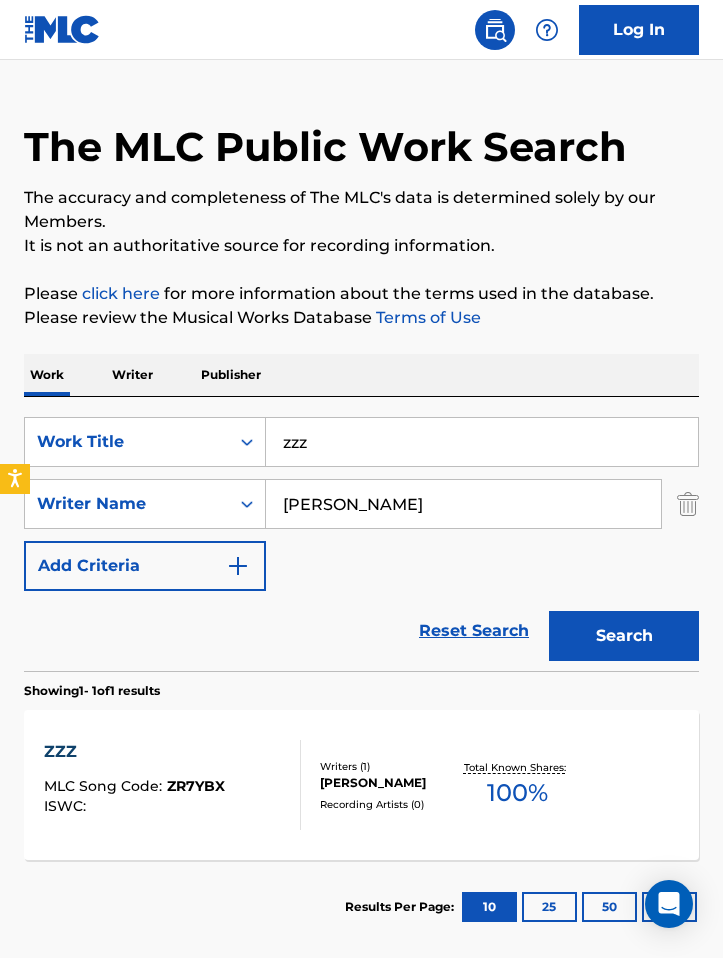 scroll, scrollTop: 144, scrollLeft: 0, axis: vertical 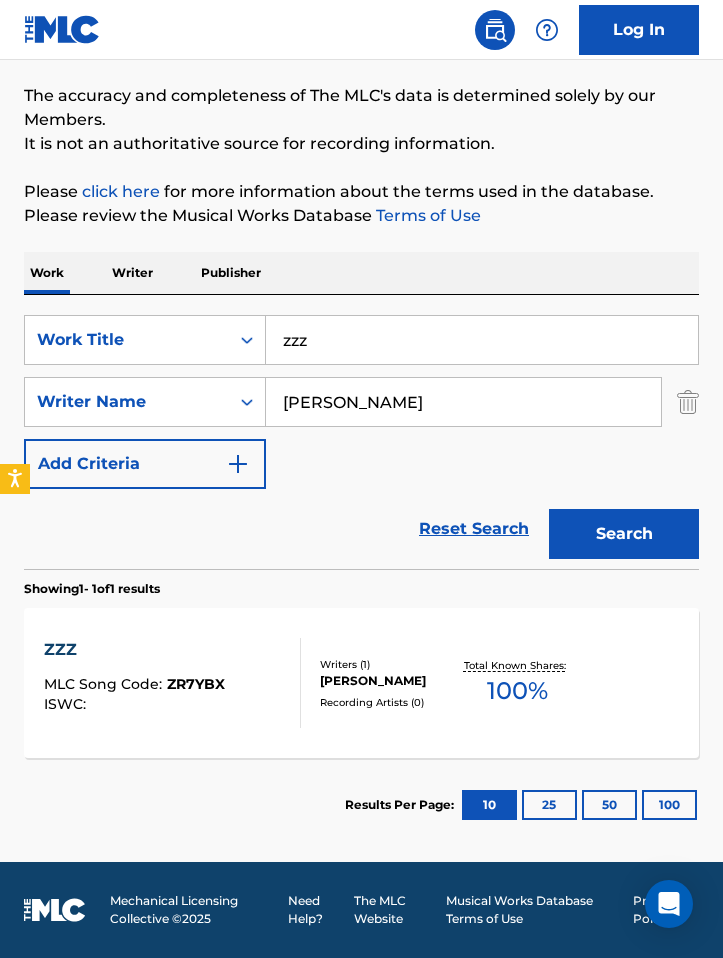 click on "ZZZ MLC Song Code : ZR7YBX ISWC :" at bounding box center (172, 683) 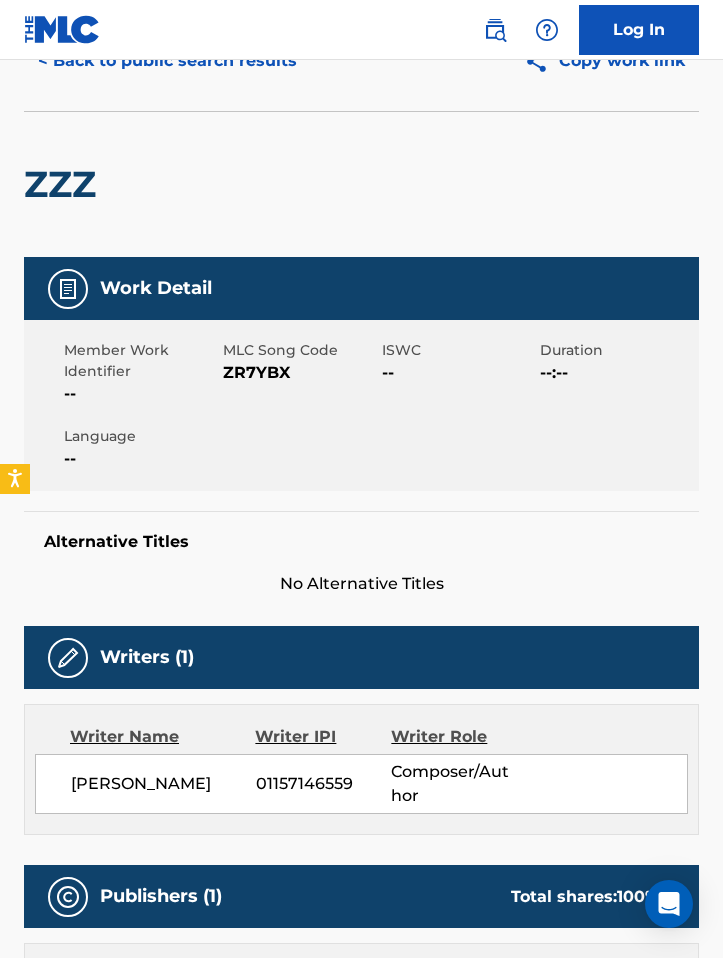scroll, scrollTop: 0, scrollLeft: 0, axis: both 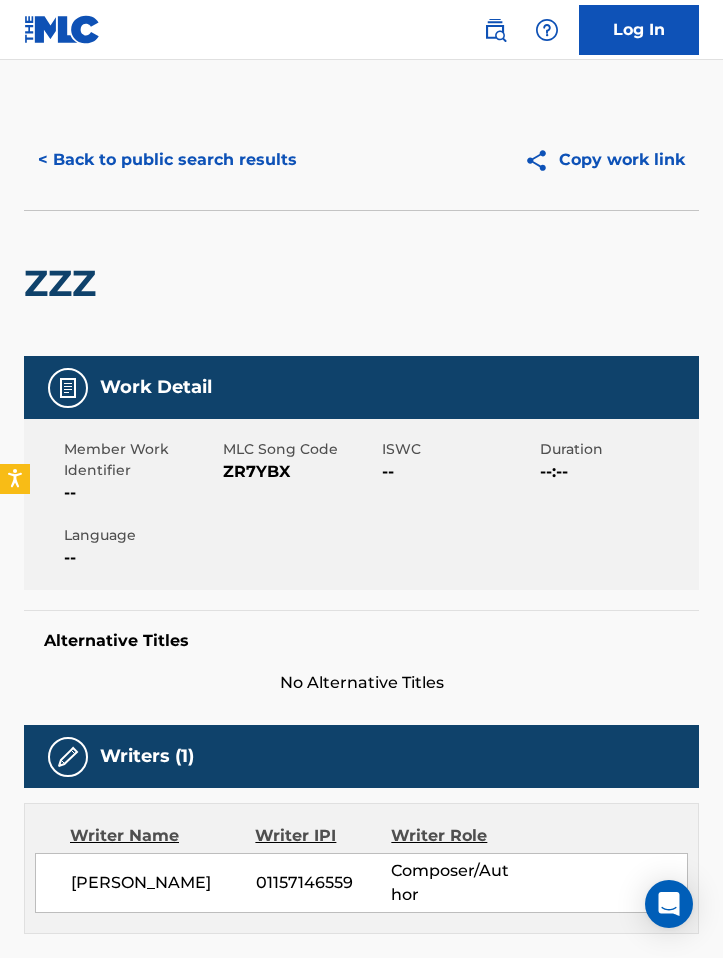 click on "ZR7YBX" at bounding box center (300, 472) 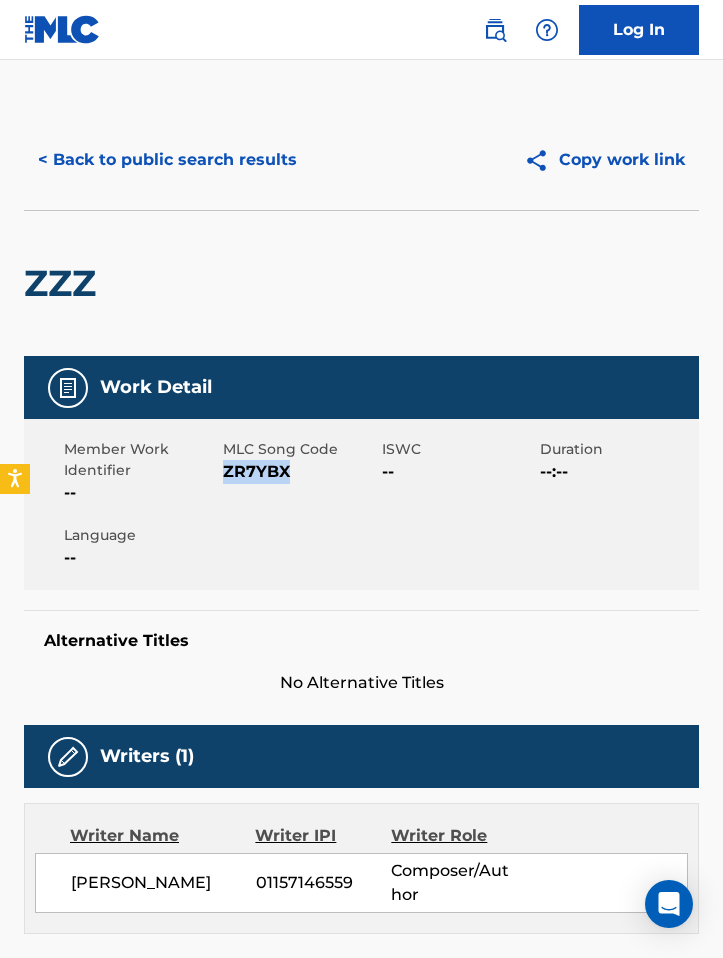 click on "ZR7YBX" at bounding box center (300, 472) 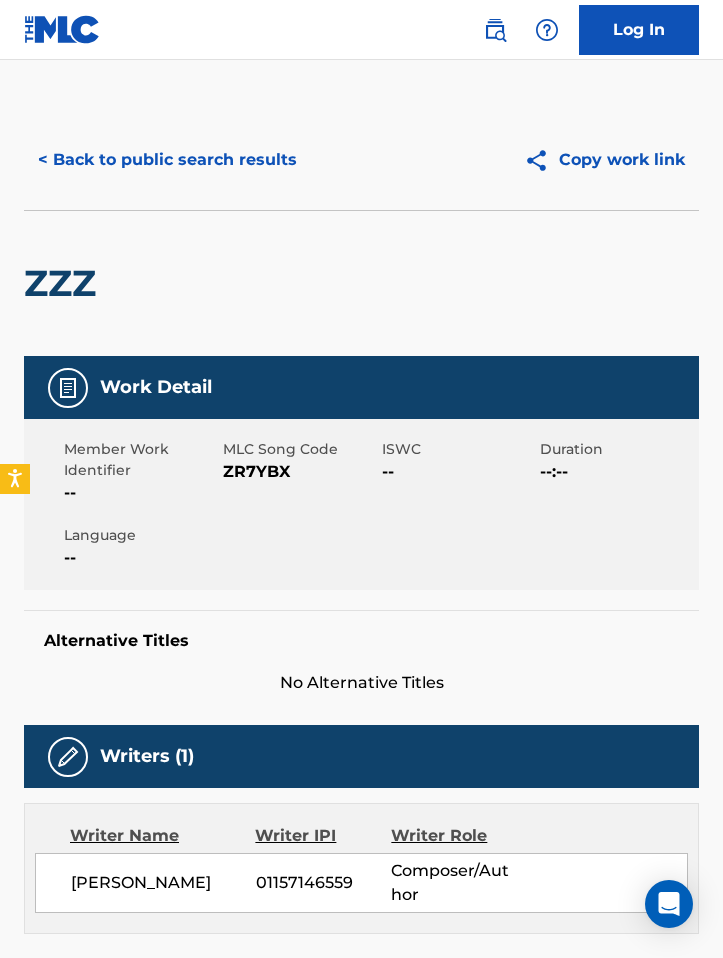 scroll, scrollTop: 30, scrollLeft: 0, axis: vertical 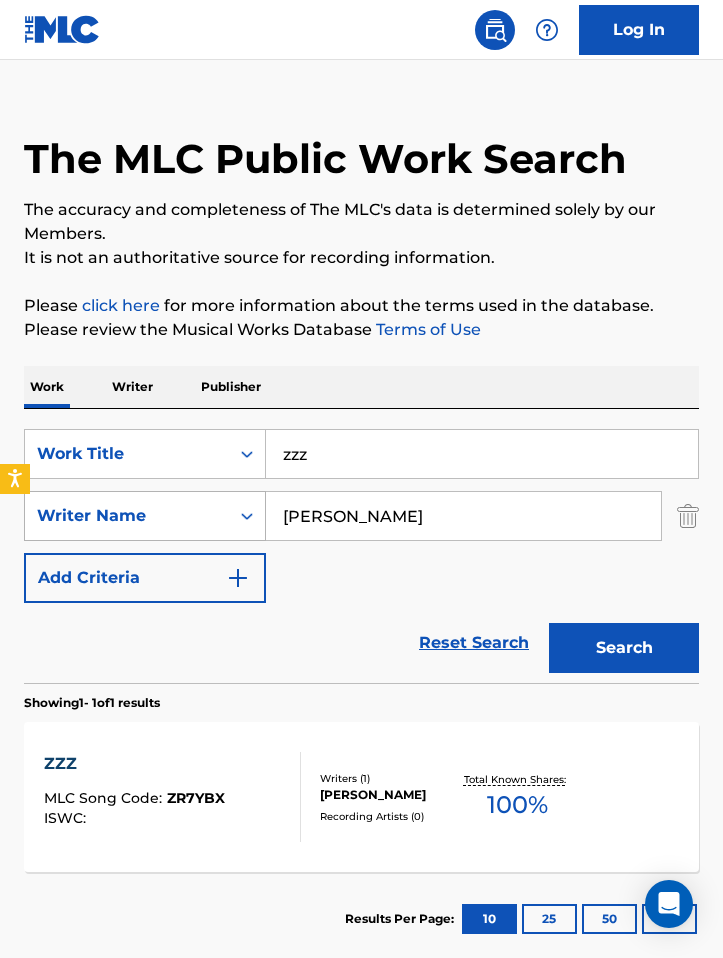 drag, startPoint x: 375, startPoint y: 521, endPoint x: 213, endPoint y: 524, distance: 162.02777 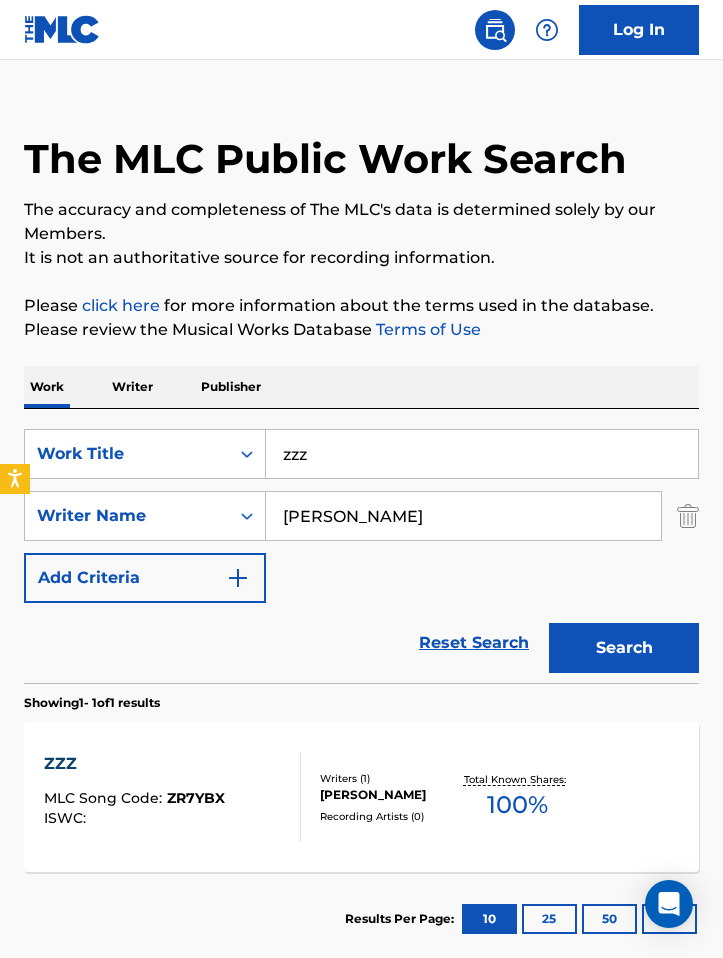 paste on "Schniebe" 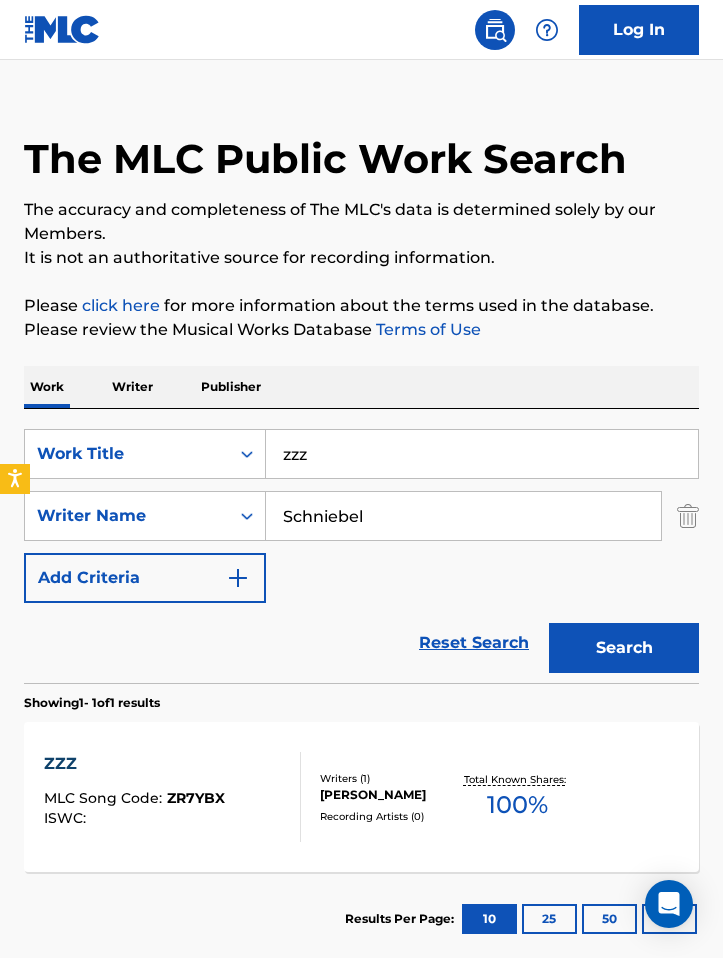 type on "Schniebel" 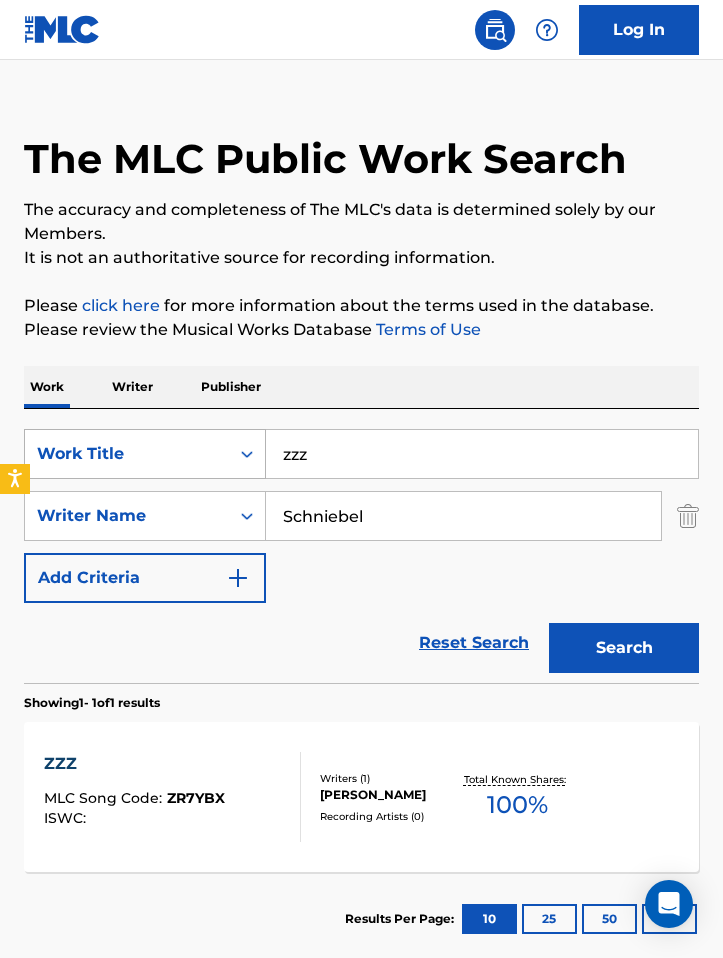 drag, startPoint x: 314, startPoint y: 455, endPoint x: 261, endPoint y: 451, distance: 53.15073 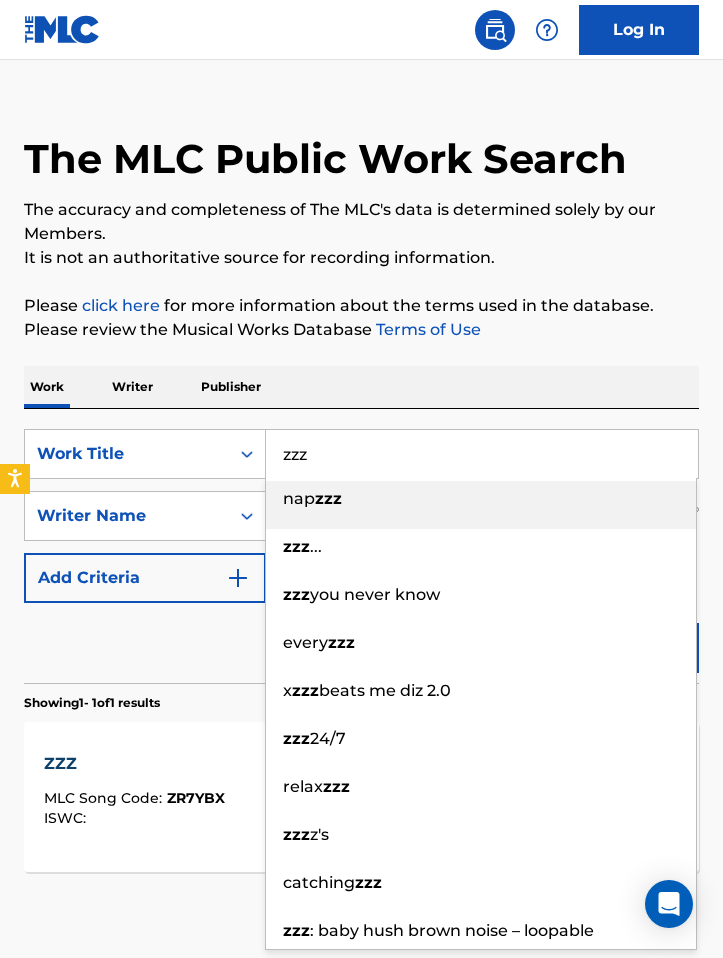 paste on "BIG BAD WOLF" 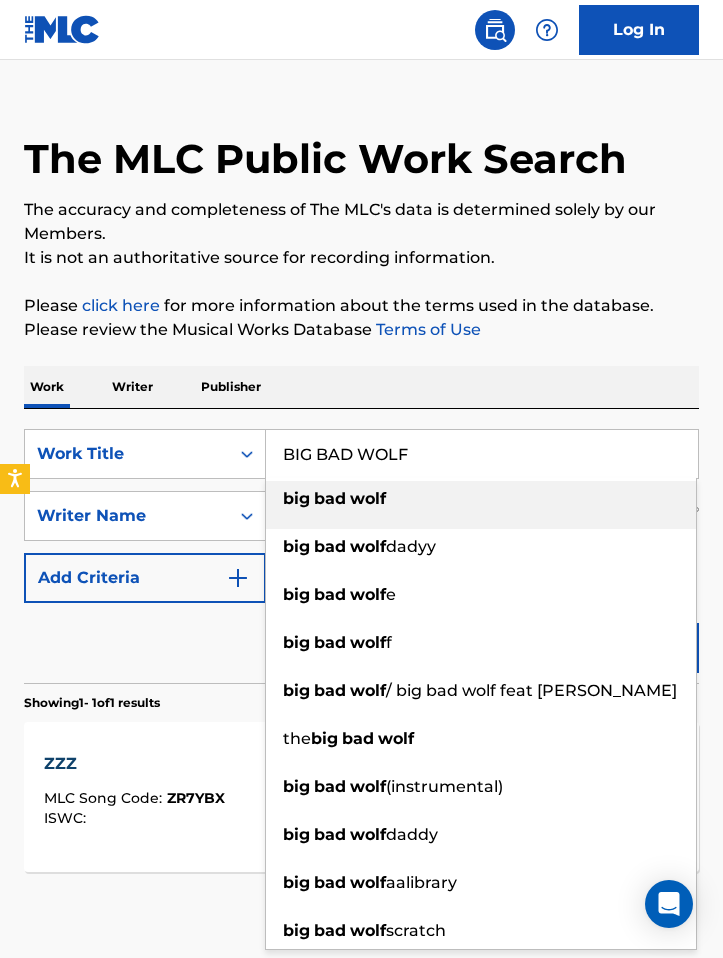 type on "BIG BAD WOLF" 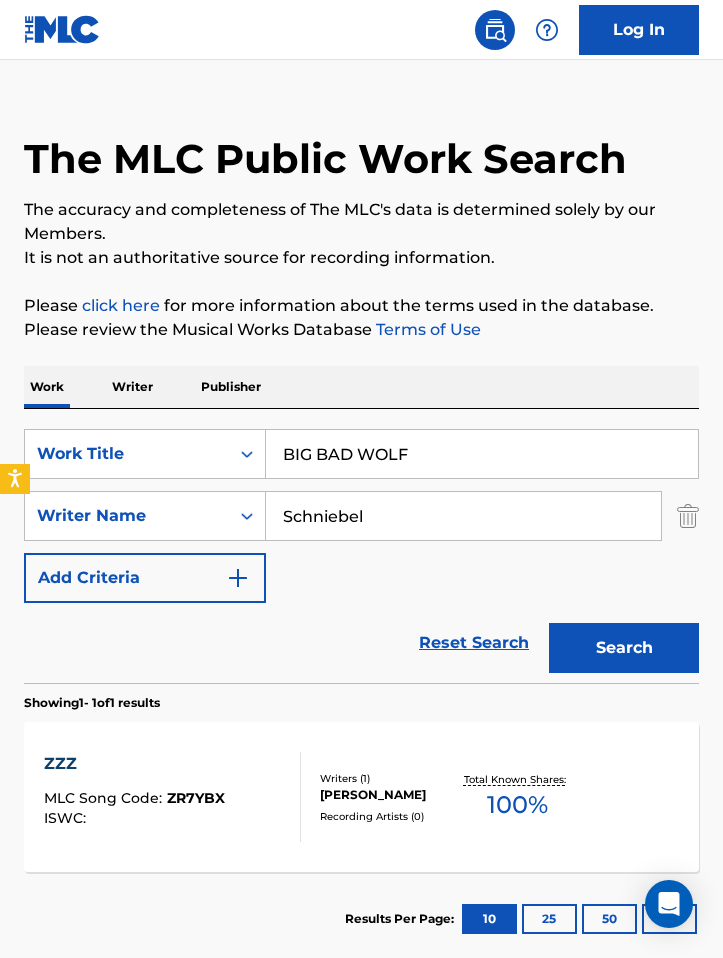 click on "Search" at bounding box center (619, 643) 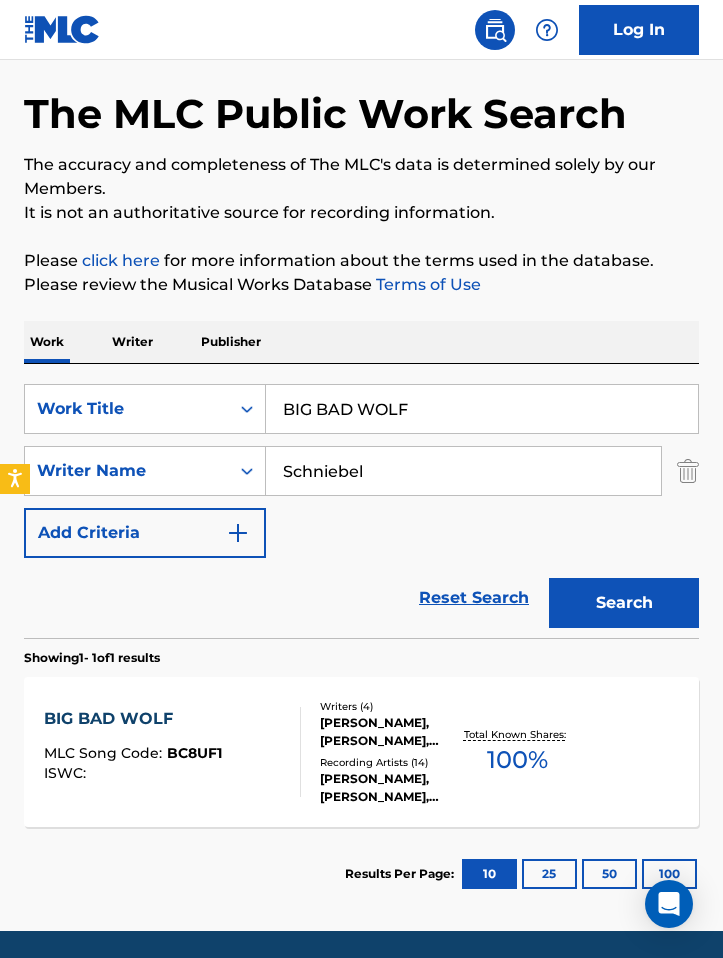 scroll, scrollTop: 144, scrollLeft: 0, axis: vertical 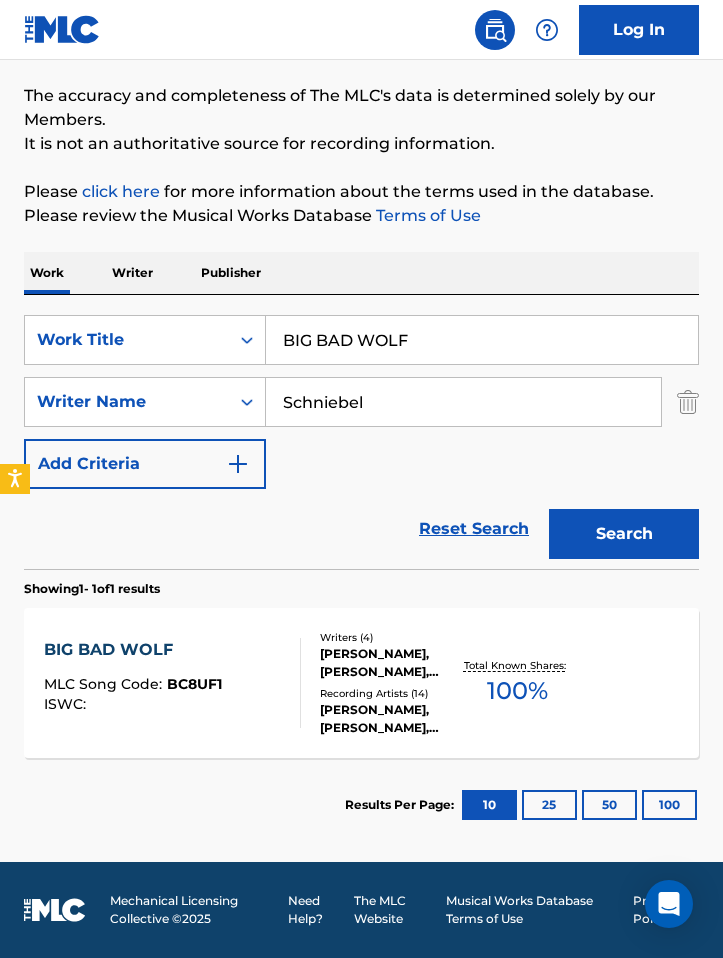 click on "[PERSON_NAME], [PERSON_NAME], [PERSON_NAME], [PERSON_NAME]" at bounding box center [390, 663] 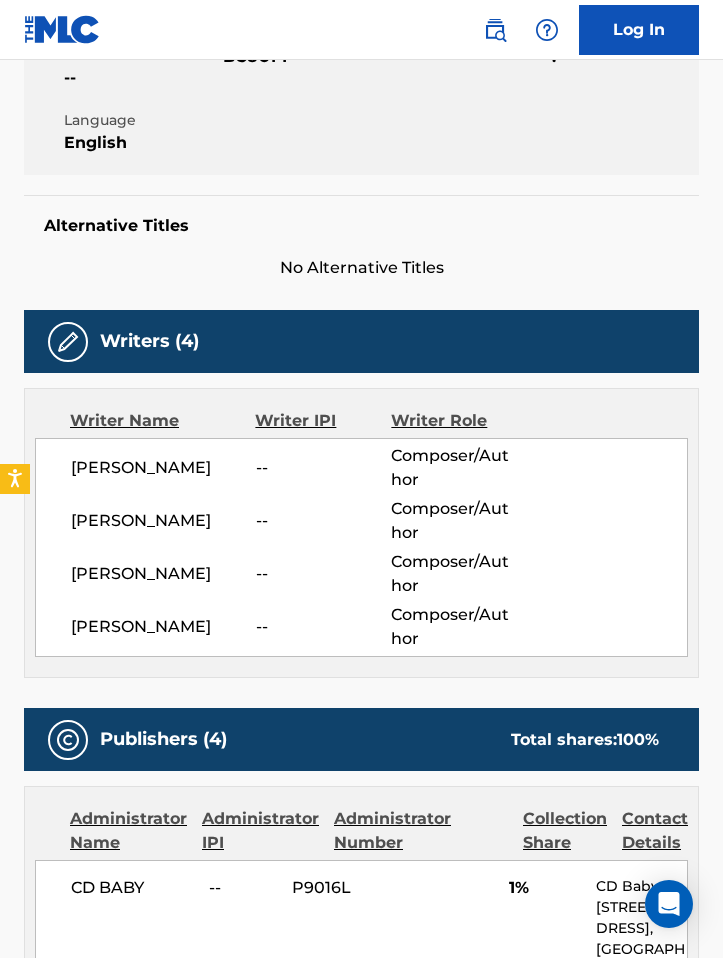 scroll, scrollTop: 0, scrollLeft: 0, axis: both 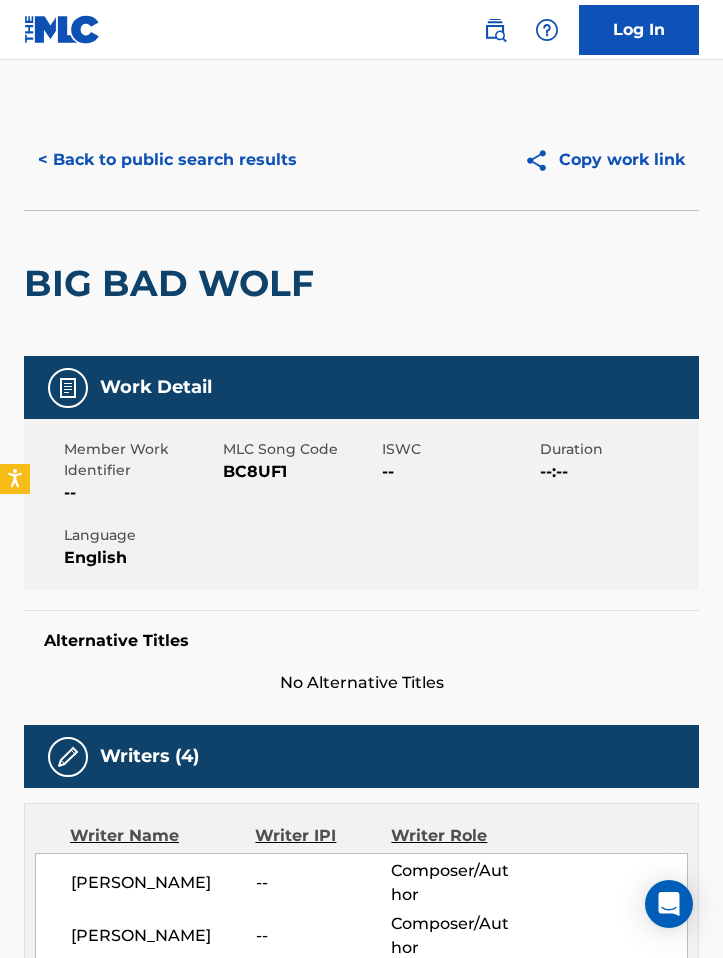 click on "BC8UF1" at bounding box center [300, 472] 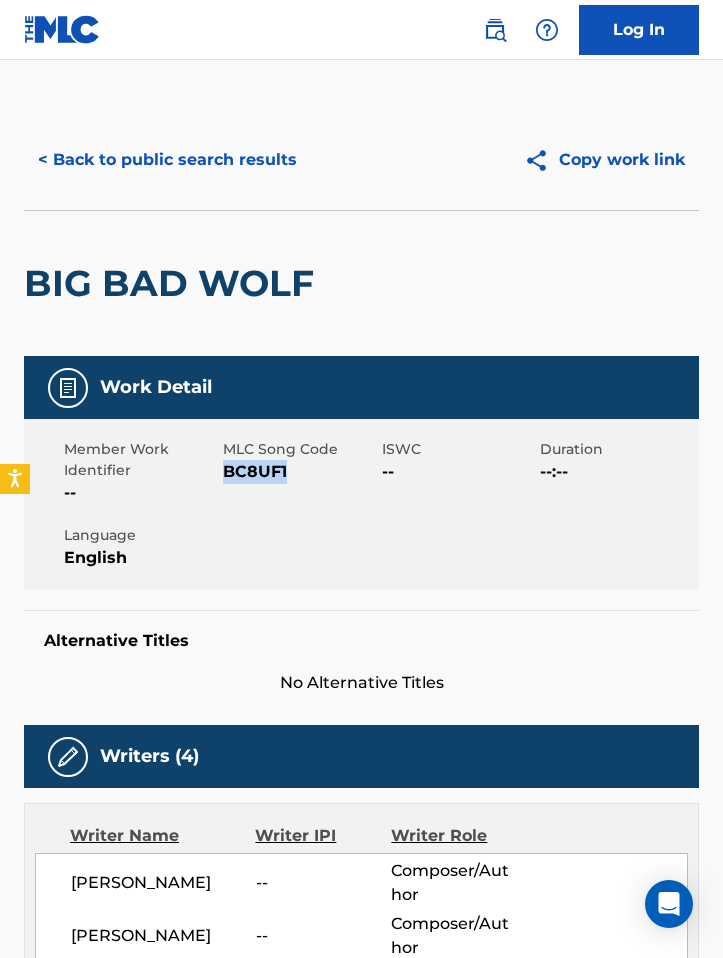 click on "BC8UF1" at bounding box center [300, 472] 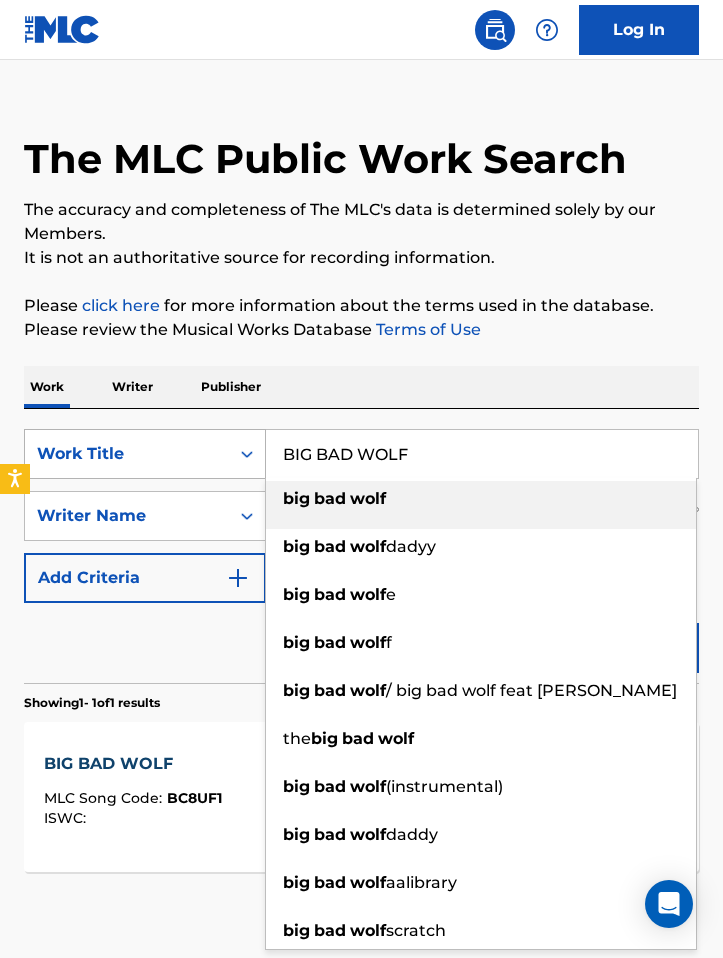 drag, startPoint x: 404, startPoint y: 453, endPoint x: 215, endPoint y: 446, distance: 189.12958 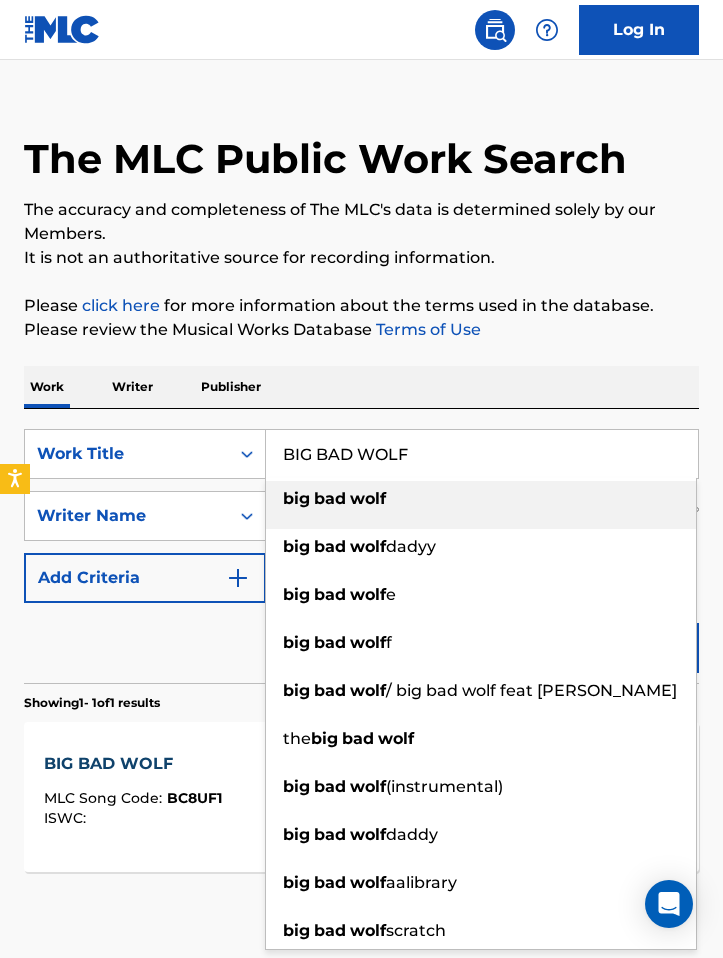 paste on "RDS OF A FEATHER" 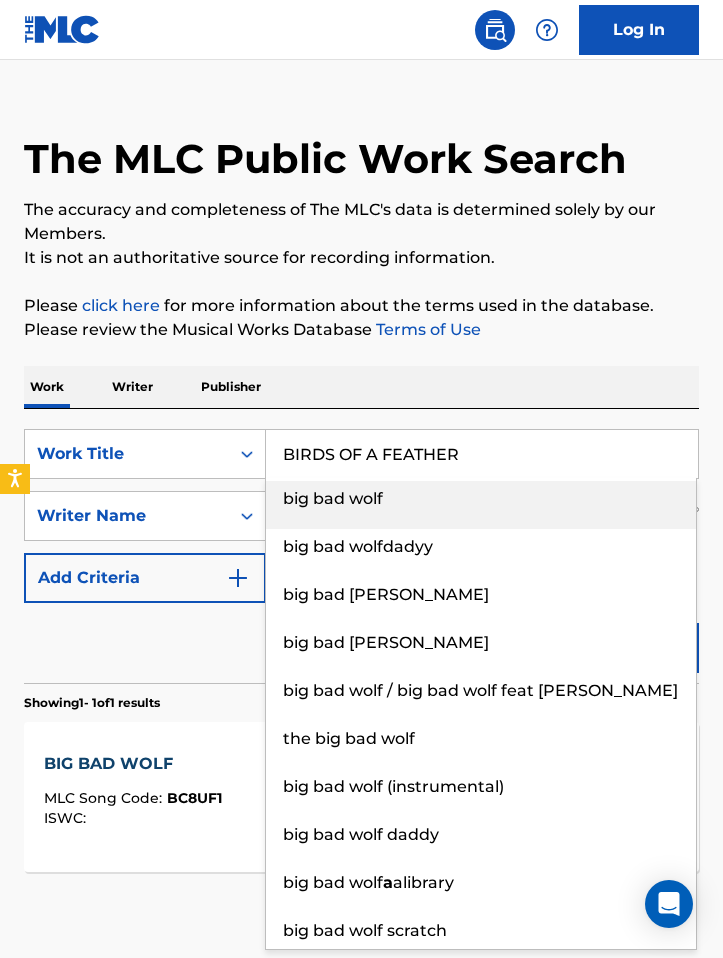 type on "BIRDS OF A FEATHER" 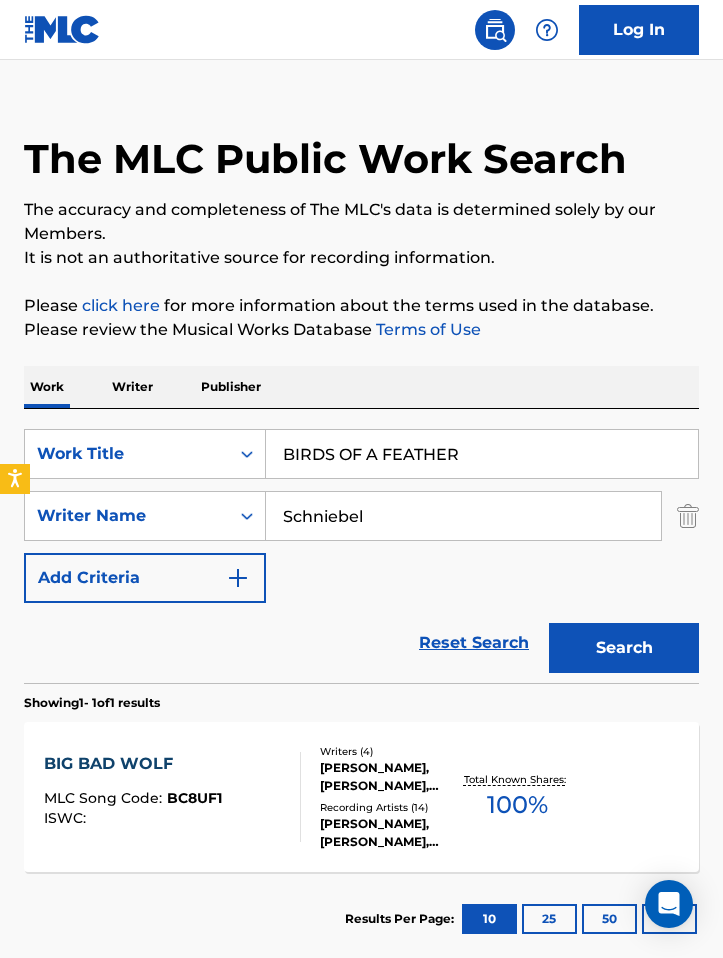 click on "Work Writer Publisher" at bounding box center (361, 387) 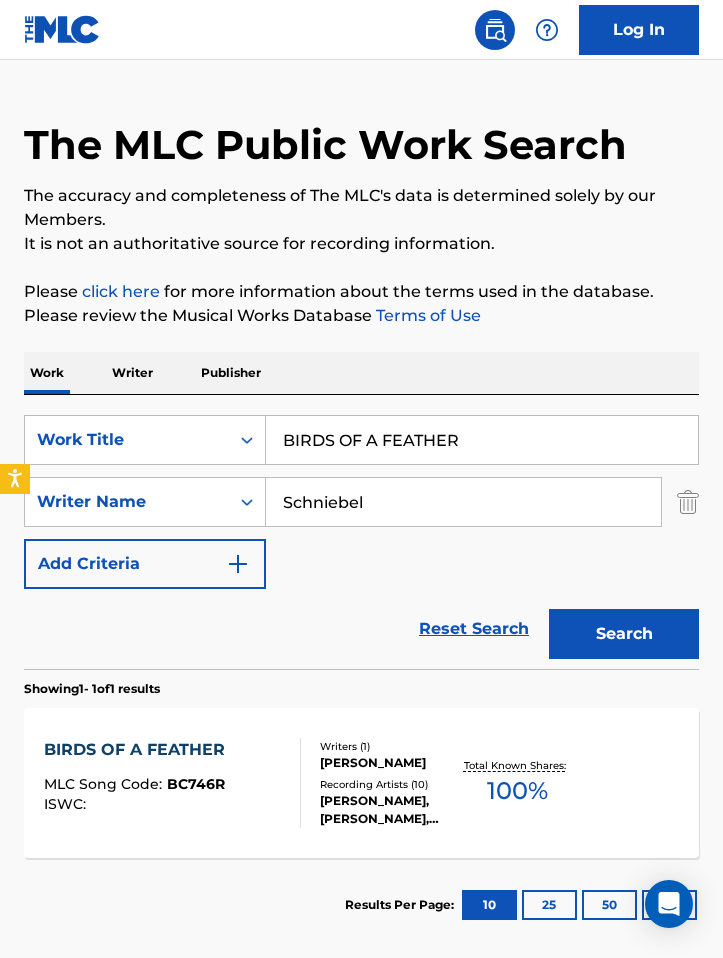 scroll, scrollTop: 44, scrollLeft: 0, axis: vertical 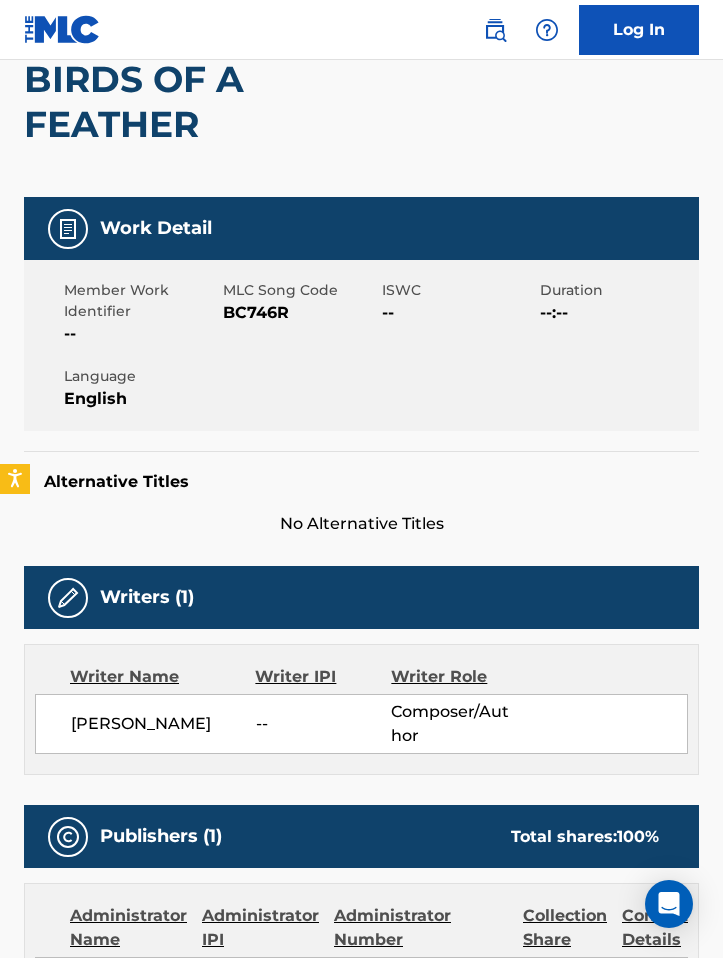 click on "BC746R" at bounding box center (300, 313) 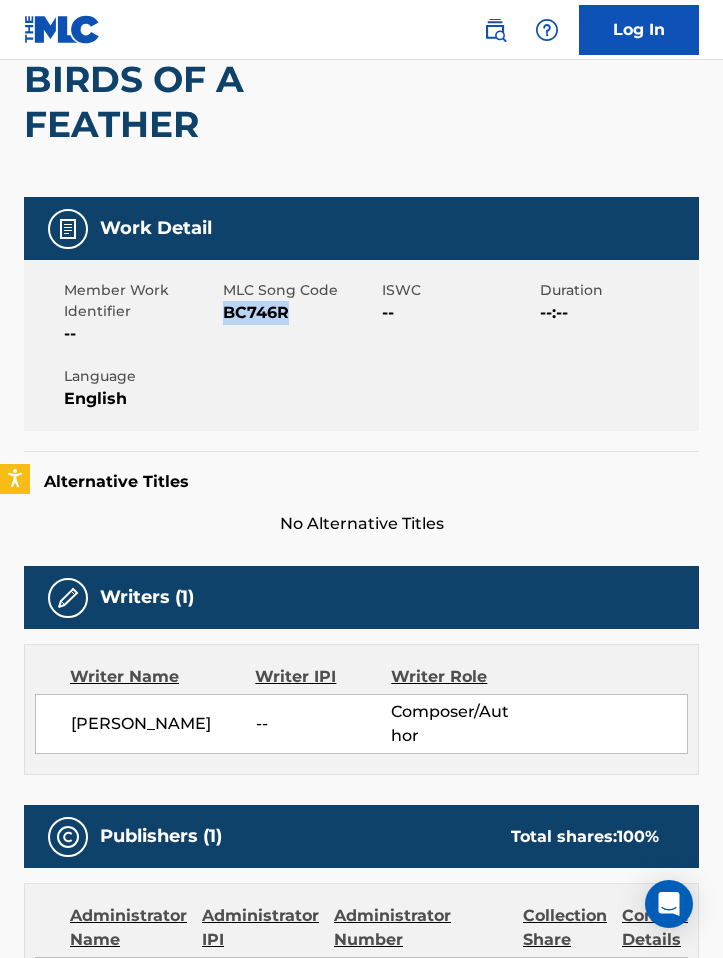 click on "BC746R" at bounding box center [300, 313] 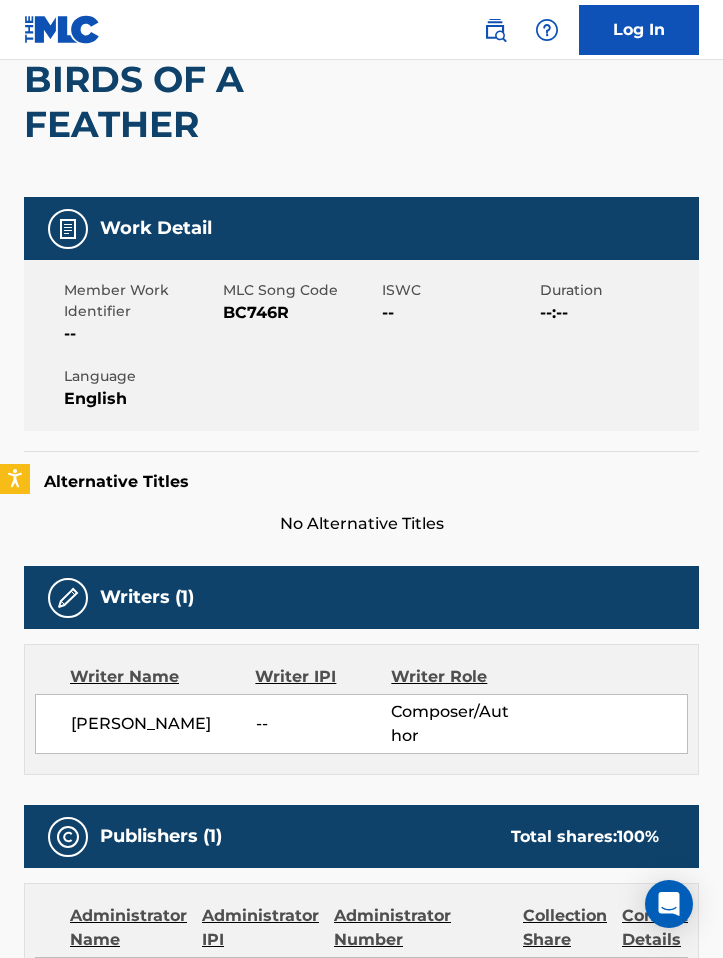 scroll, scrollTop: 144, scrollLeft: 0, axis: vertical 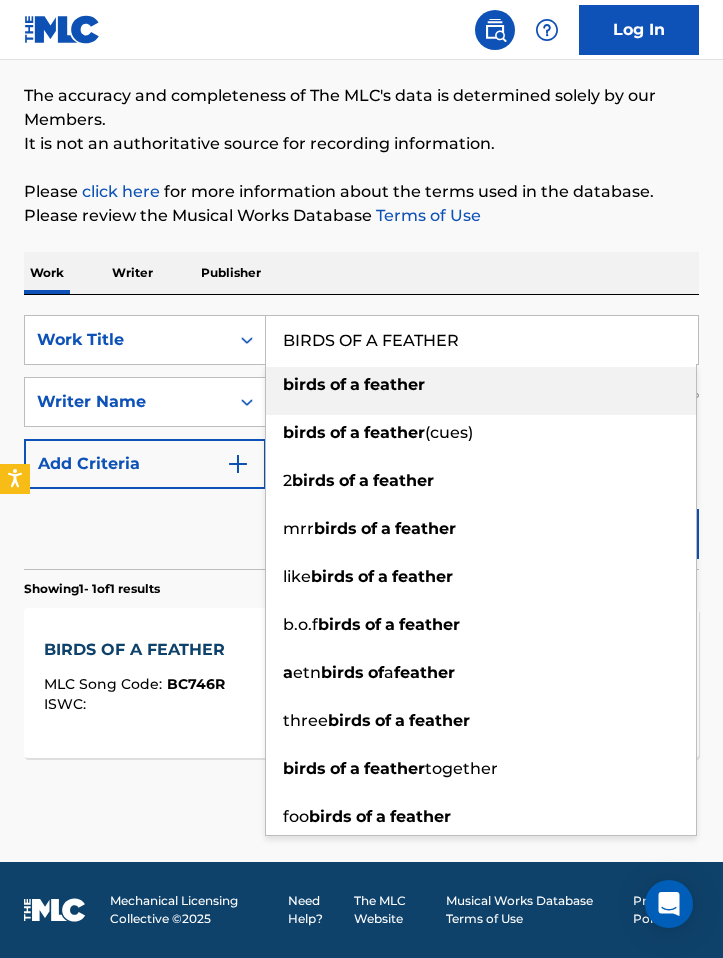 drag, startPoint x: 463, startPoint y: 342, endPoint x: 219, endPoint y: 306, distance: 246.64143 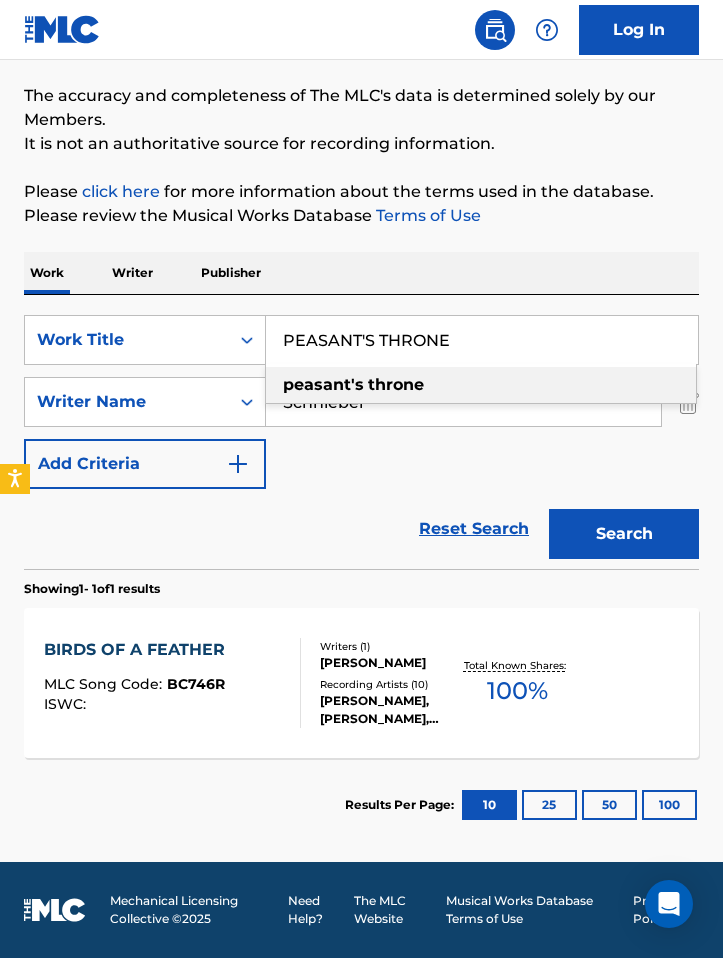 type on "PEASANT'S THRONE" 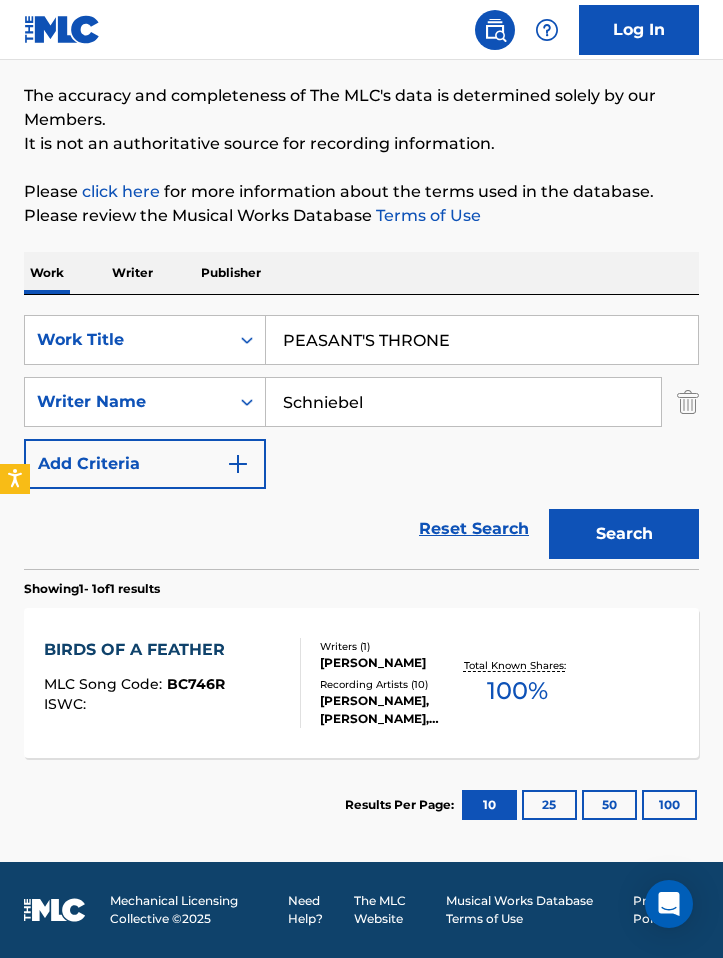 click on "Search" at bounding box center [624, 534] 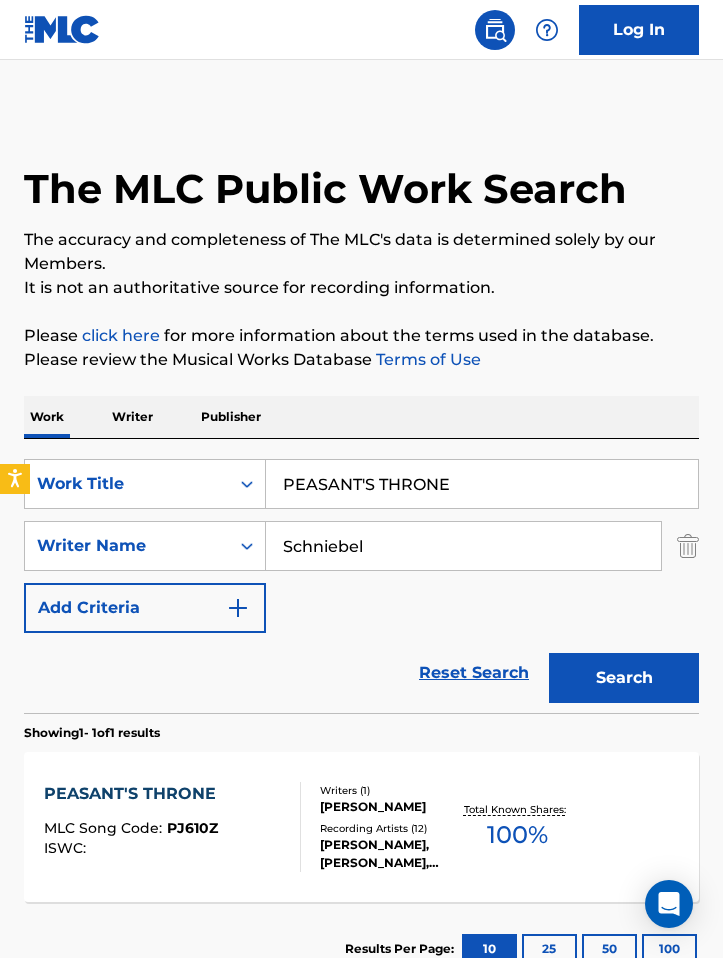 scroll, scrollTop: 144, scrollLeft: 0, axis: vertical 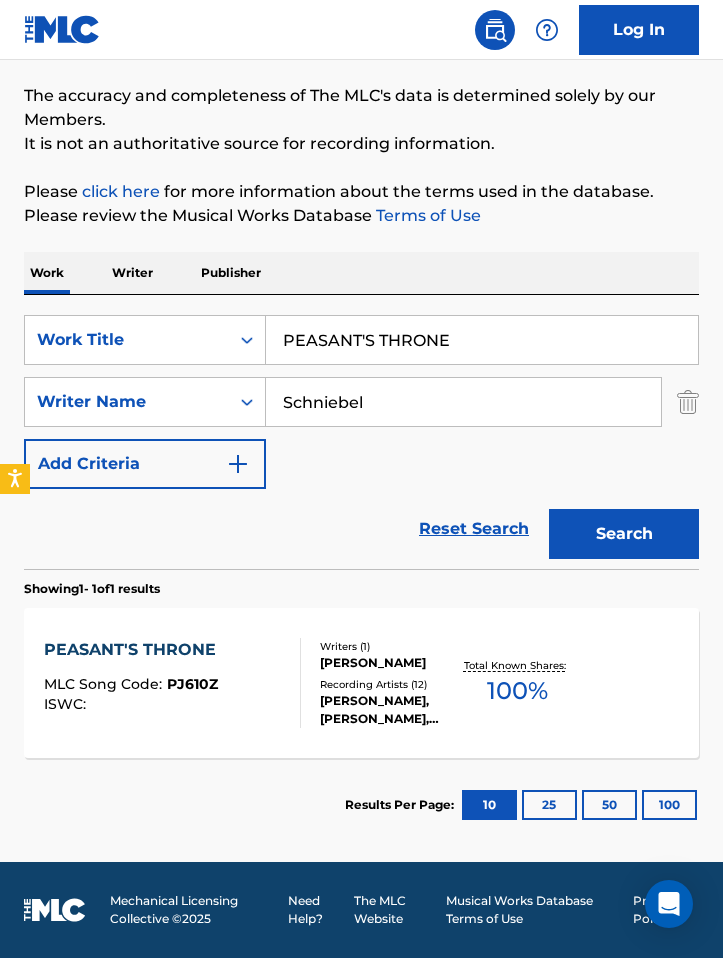 click at bounding box center [292, 683] 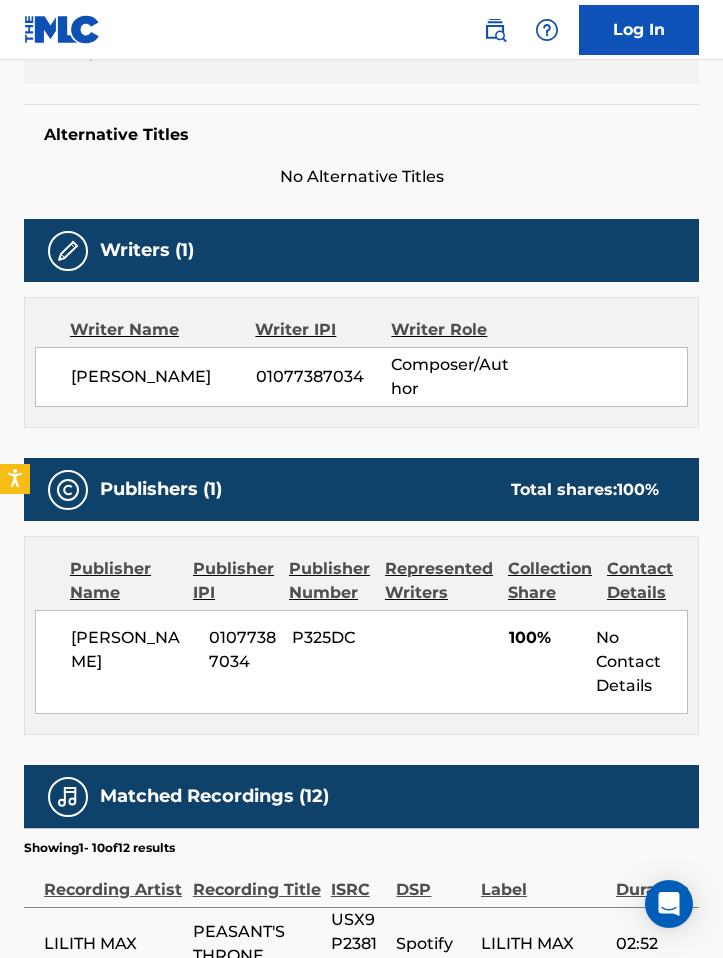 scroll, scrollTop: 312, scrollLeft: 0, axis: vertical 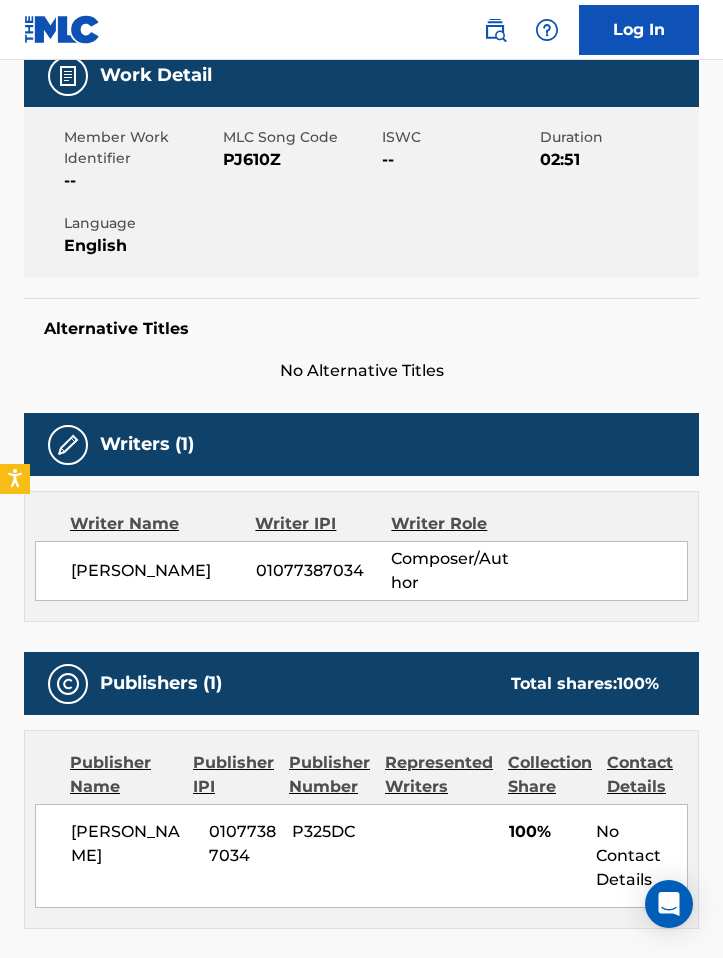 click on "PJ610Z" at bounding box center (300, 160) 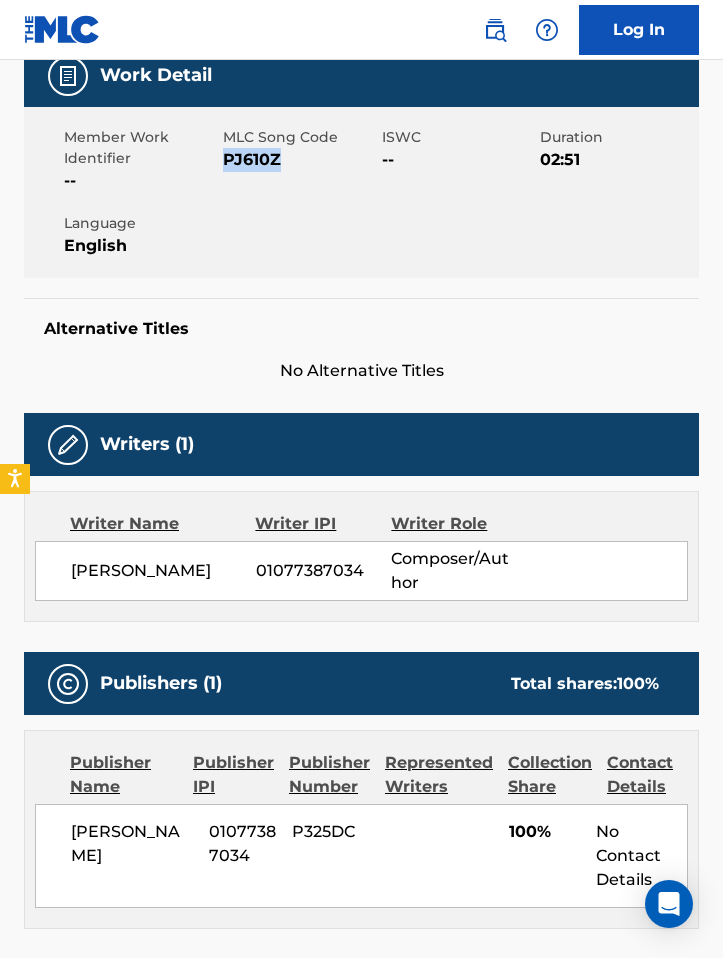 click on "PJ610Z" at bounding box center [300, 160] 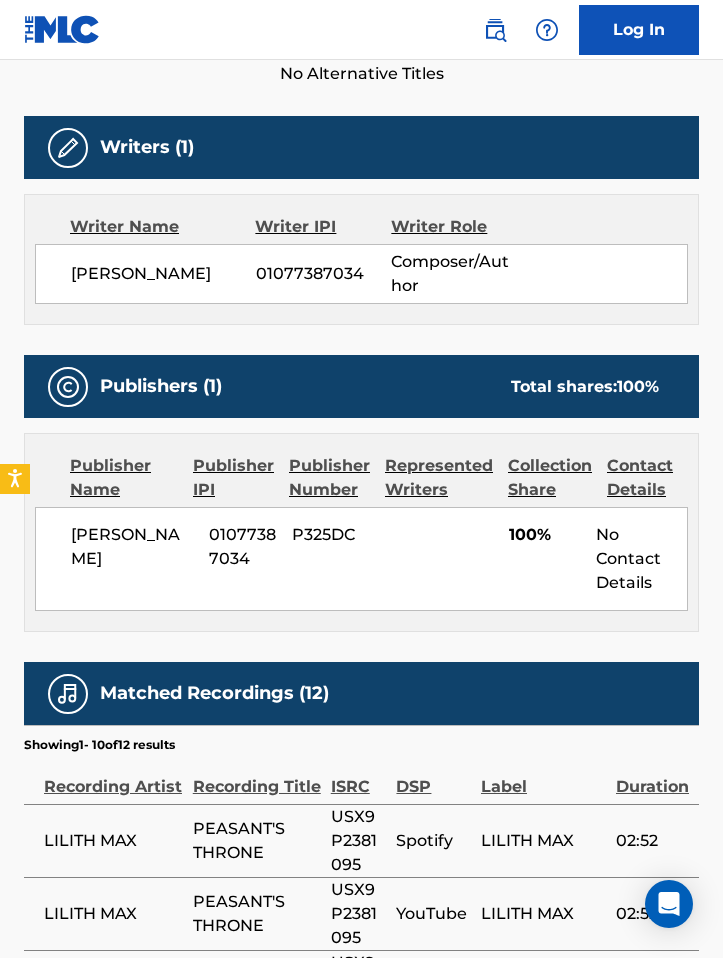 scroll, scrollTop: 979, scrollLeft: 0, axis: vertical 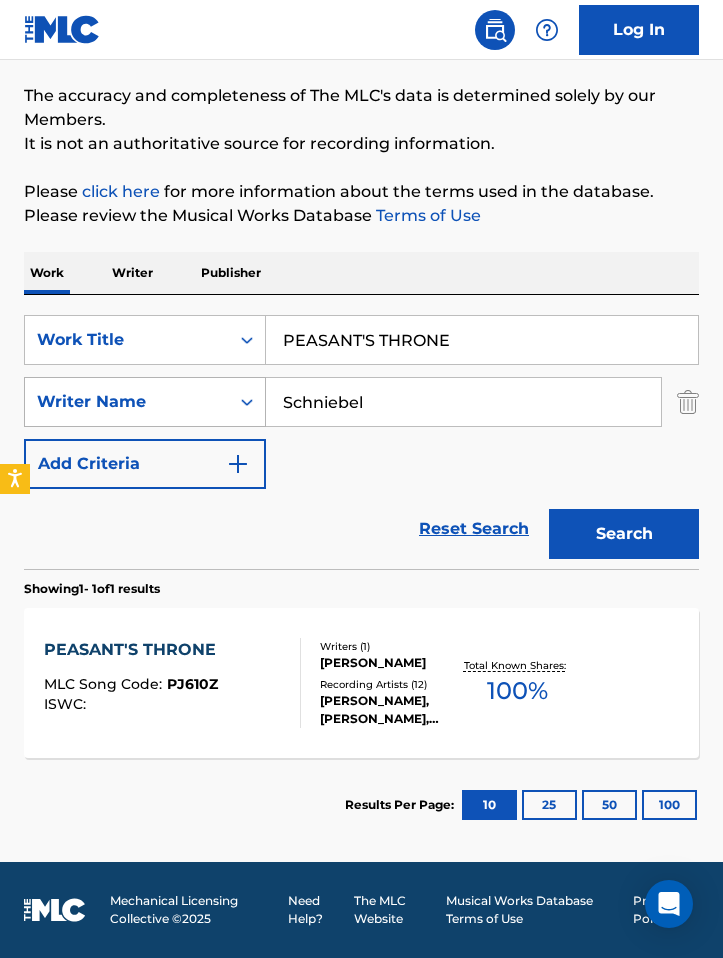 drag, startPoint x: 396, startPoint y: 397, endPoint x: 216, endPoint y: 391, distance: 180.09998 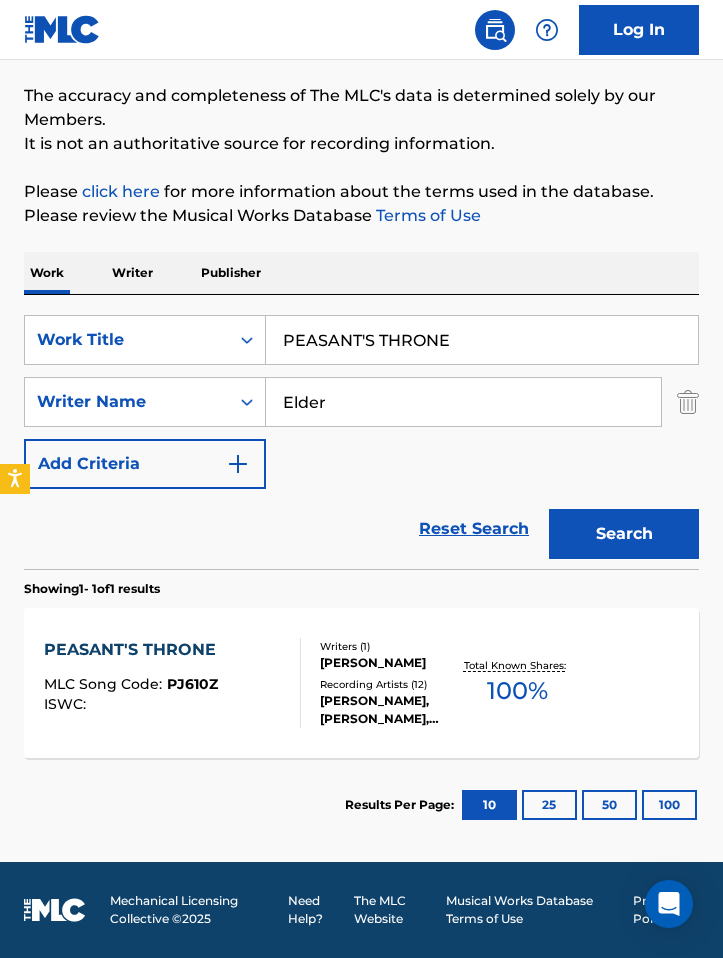 type on "Elder" 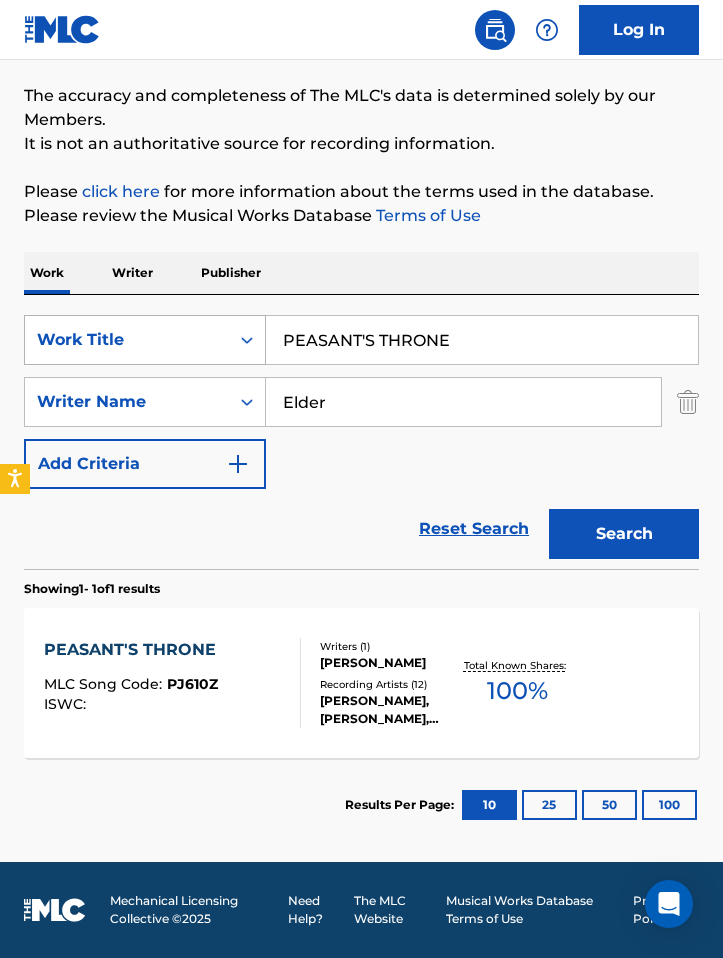 drag, startPoint x: 464, startPoint y: 338, endPoint x: 165, endPoint y: 324, distance: 299.32758 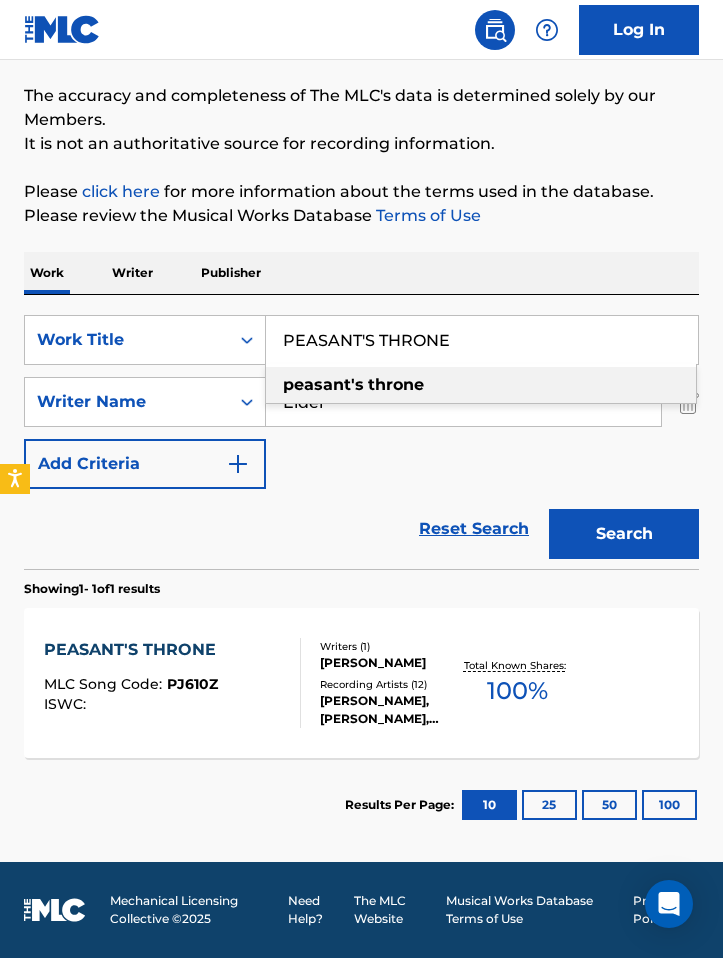 paste on "BUILT DIFFERENT" 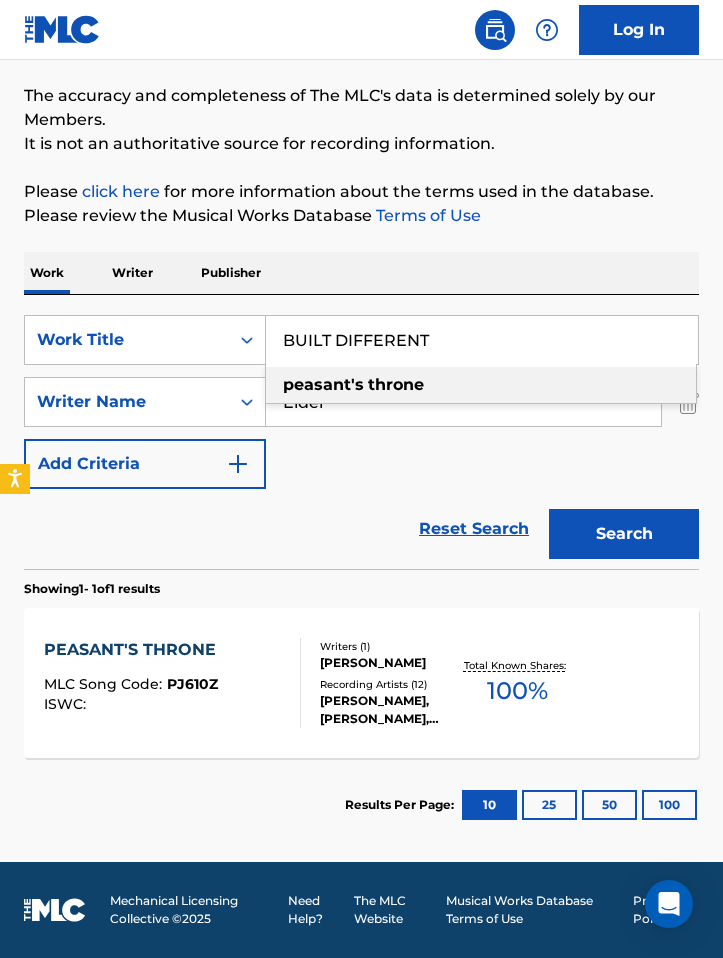 type on "BUILT DIFFERENT" 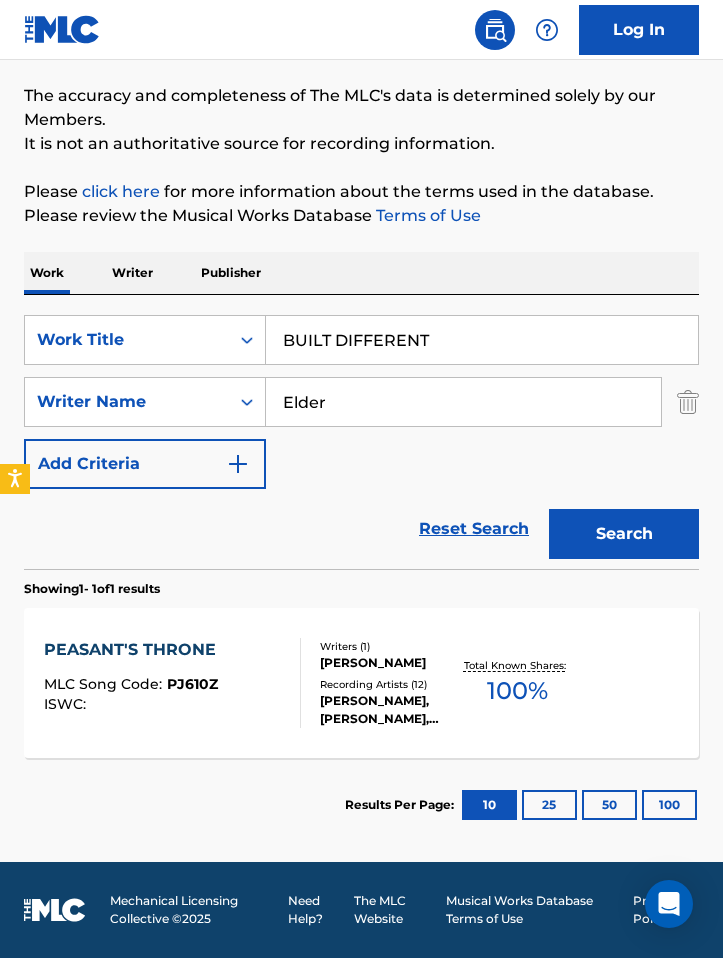 click on "Work Writer Publisher" at bounding box center [361, 273] 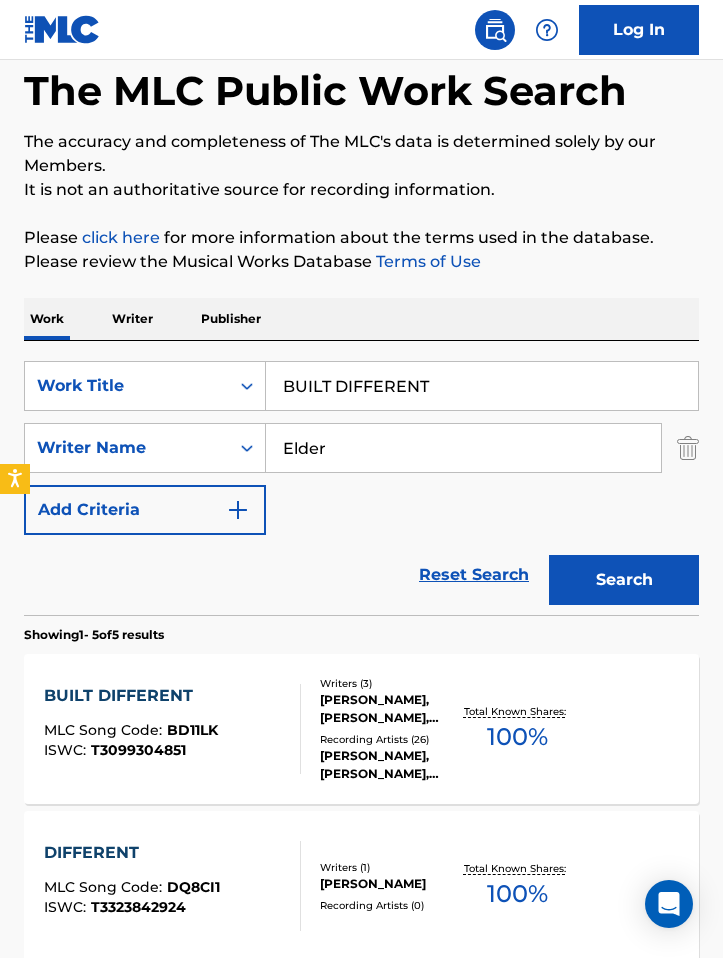 scroll, scrollTop: 128, scrollLeft: 0, axis: vertical 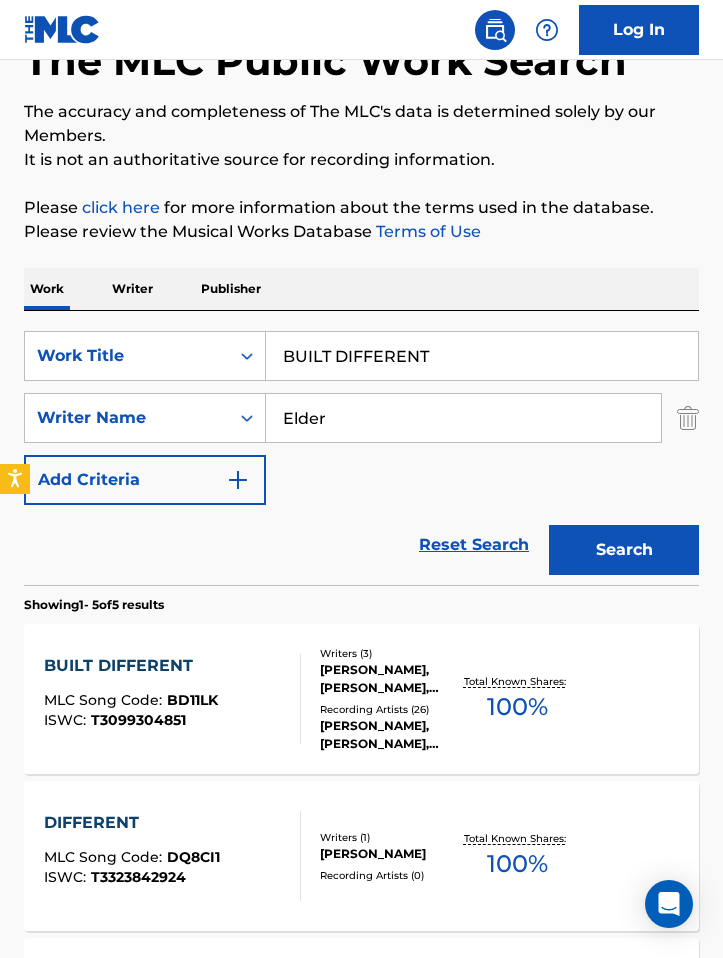 click on "BUILT DIFFERENT MLC Song Code : BD11LK ISWC : T3099304851" at bounding box center [131, 699] 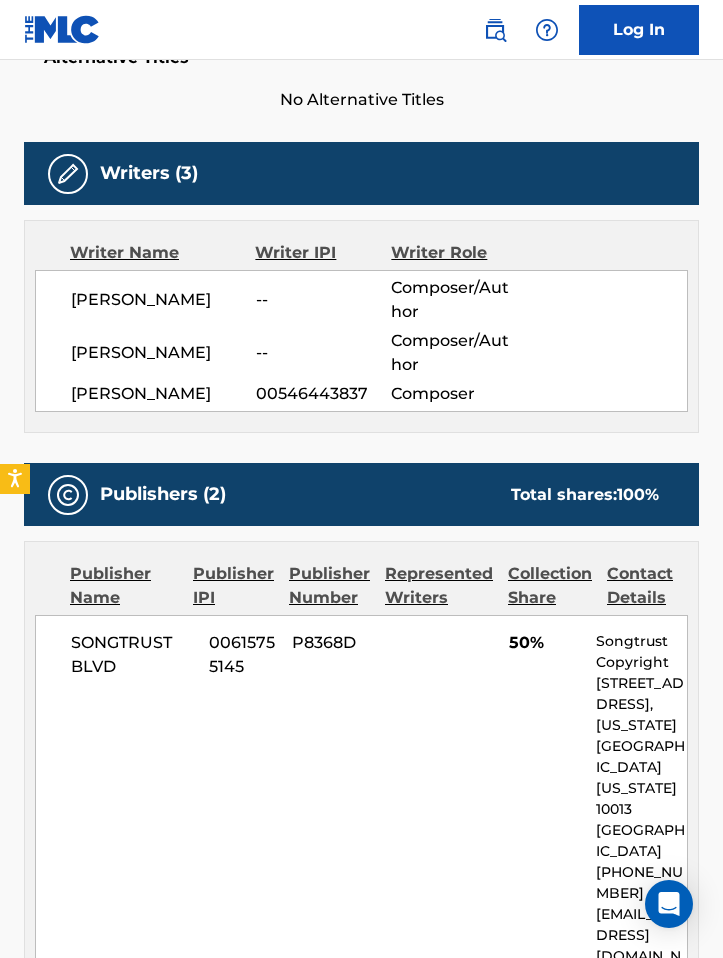 scroll, scrollTop: 0, scrollLeft: 0, axis: both 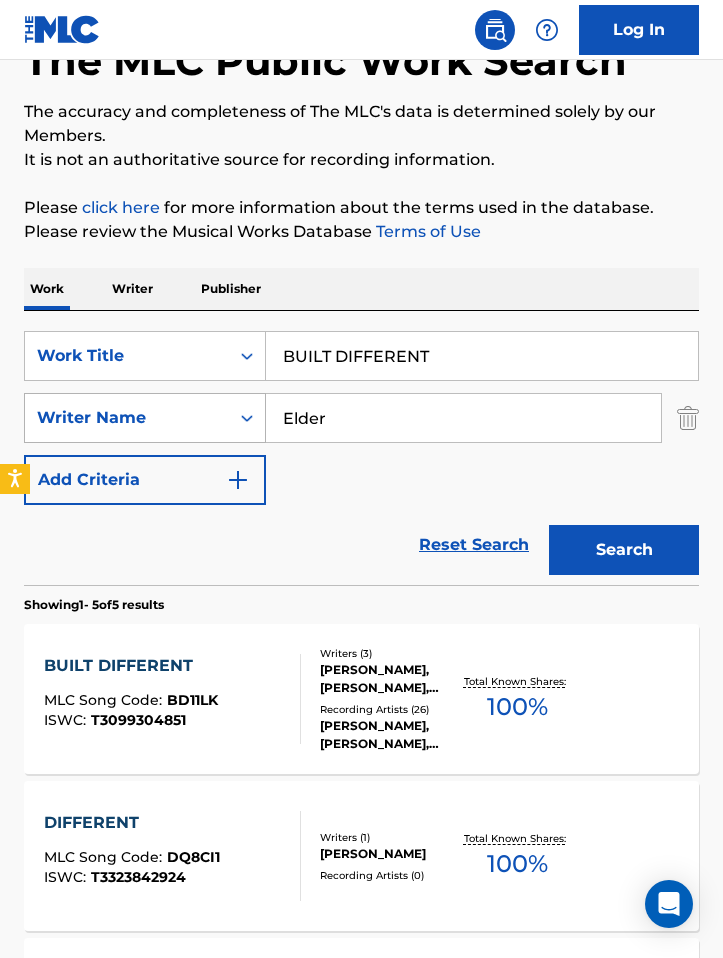 drag, startPoint x: 341, startPoint y: 413, endPoint x: 232, endPoint y: 412, distance: 109.004585 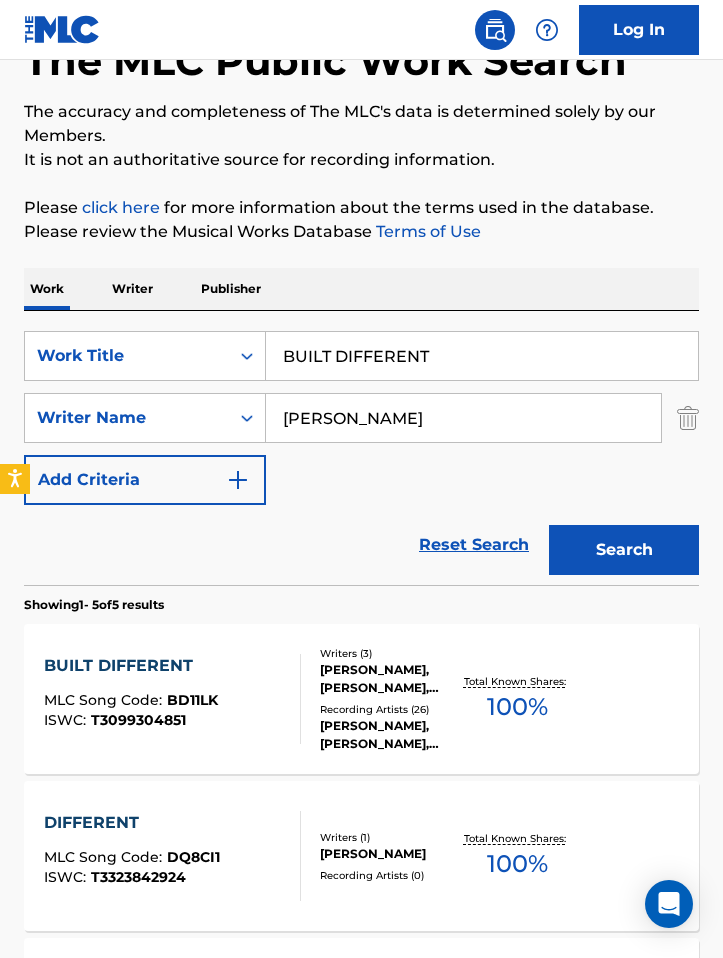 type on "[PERSON_NAME]" 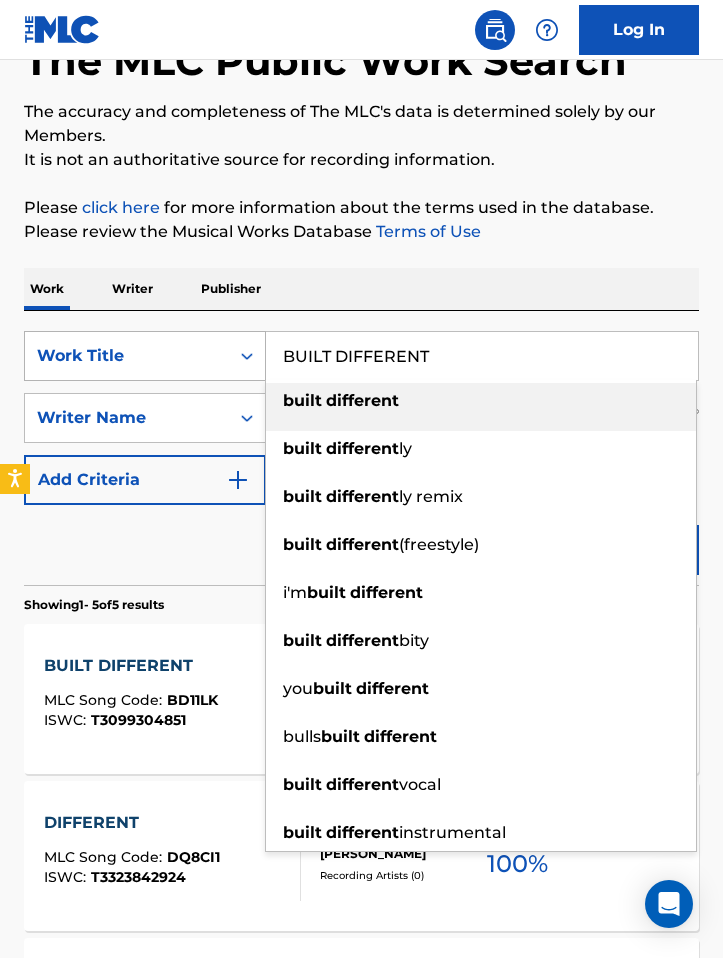 drag, startPoint x: 442, startPoint y: 362, endPoint x: 264, endPoint y: 351, distance: 178.33957 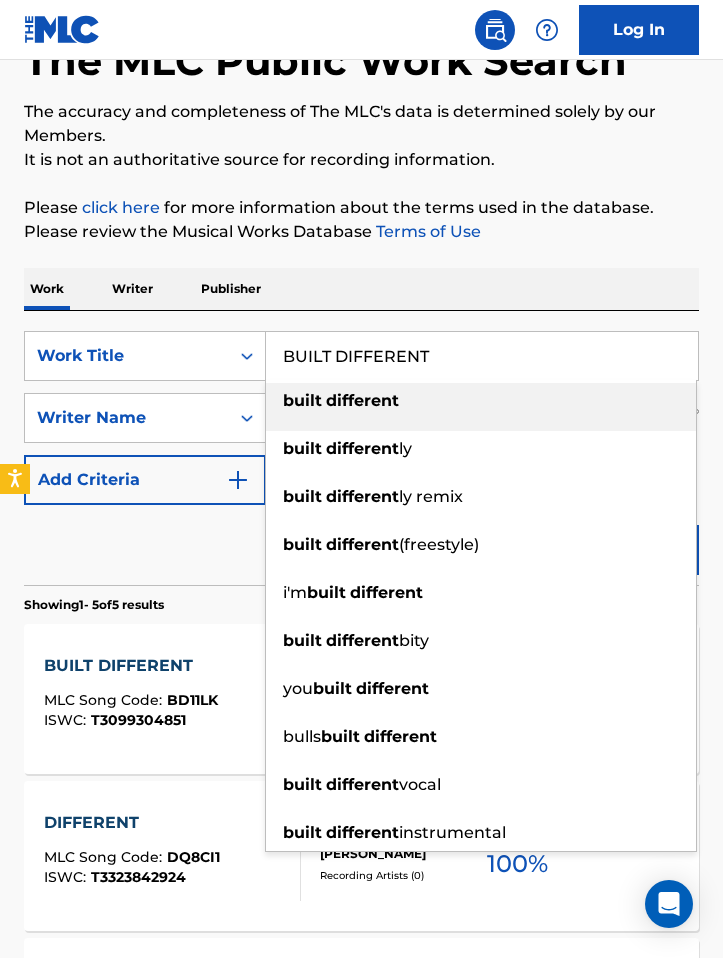 paste on "SCANDO MONEY" 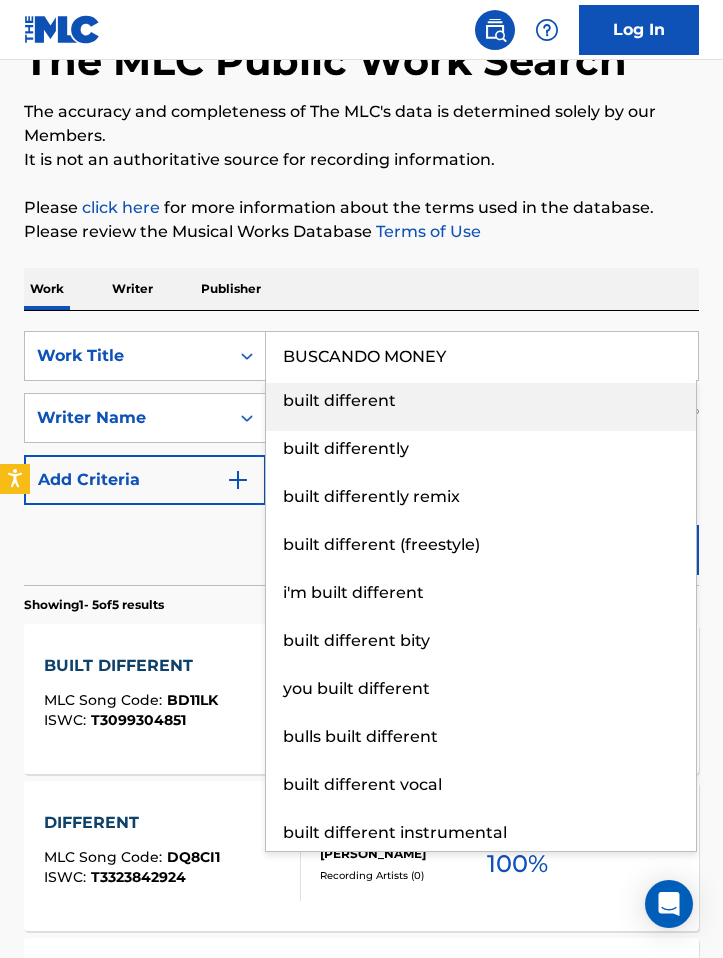 type on "BUSCANDO MONEY" 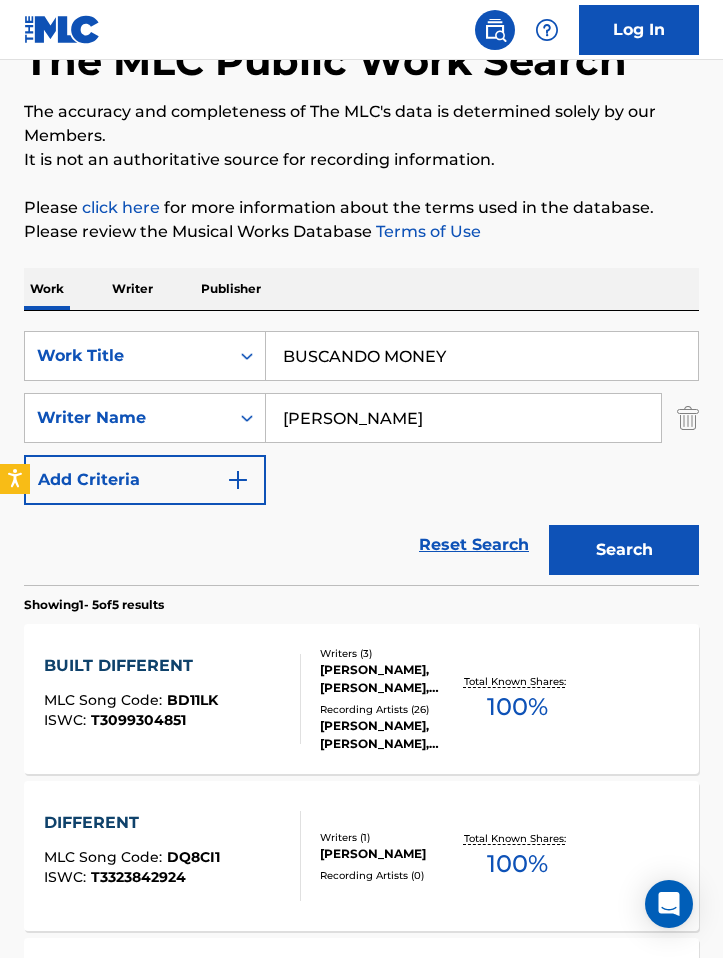 click on "Search" at bounding box center (624, 550) 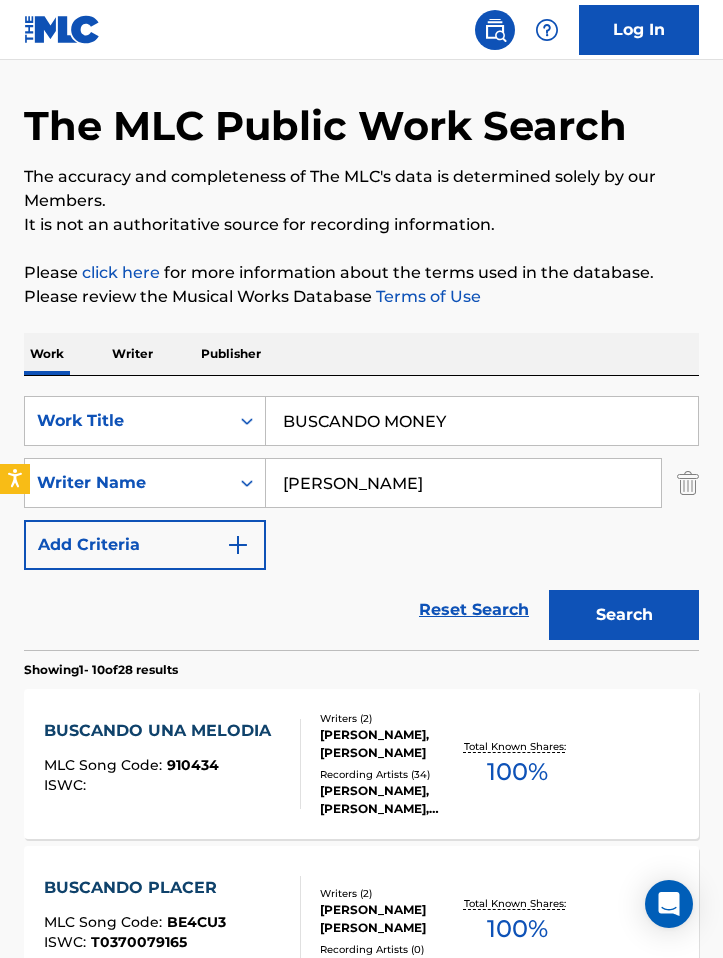 scroll, scrollTop: 172, scrollLeft: 0, axis: vertical 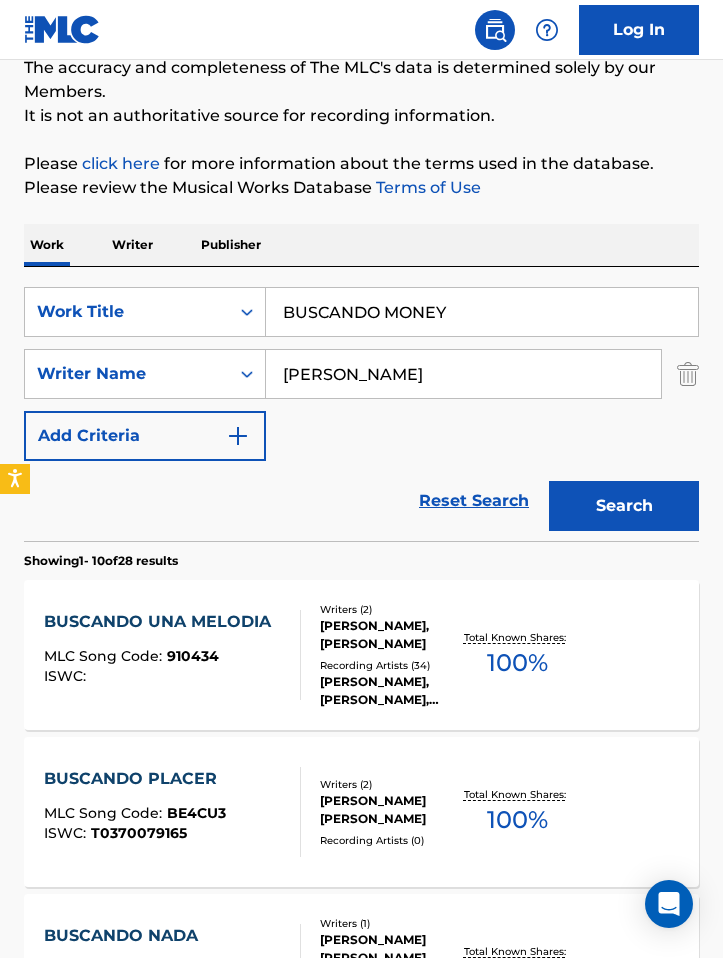click on "[PERSON_NAME], [PERSON_NAME], [PERSON_NAME], [PERSON_NAME], [PERSON_NAME]" at bounding box center [390, 691] 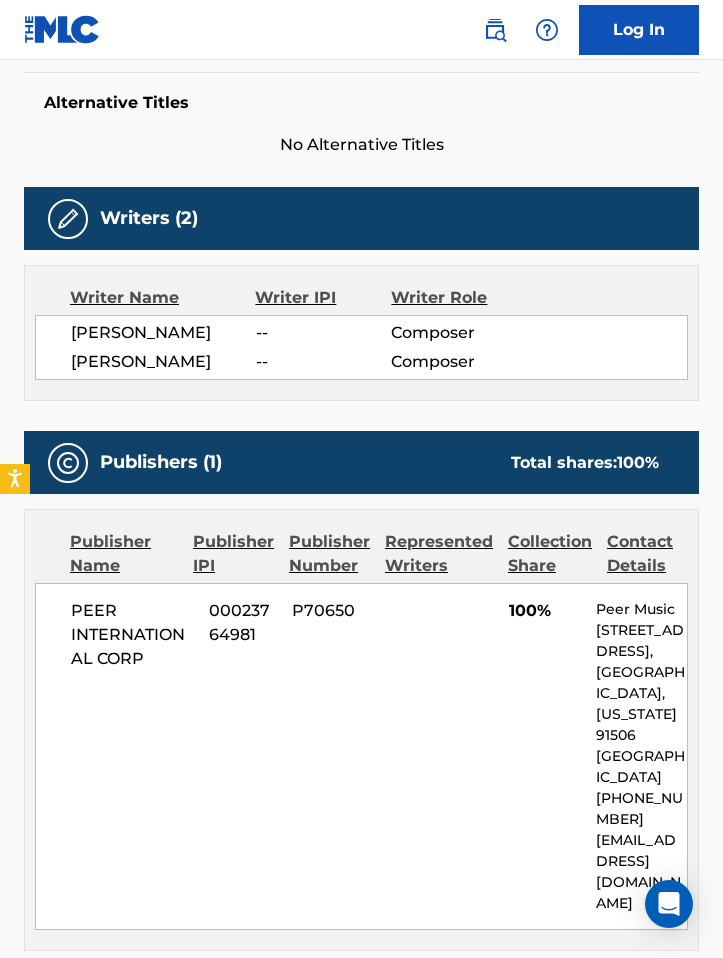 scroll, scrollTop: 582, scrollLeft: 0, axis: vertical 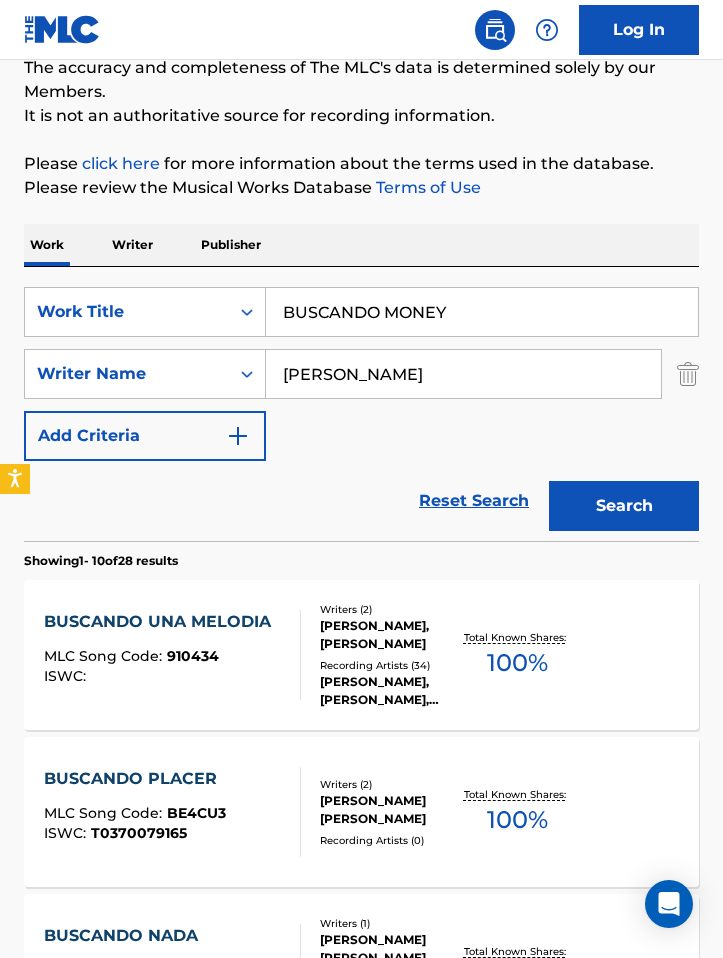 click on "[PERSON_NAME]" at bounding box center [463, 374] 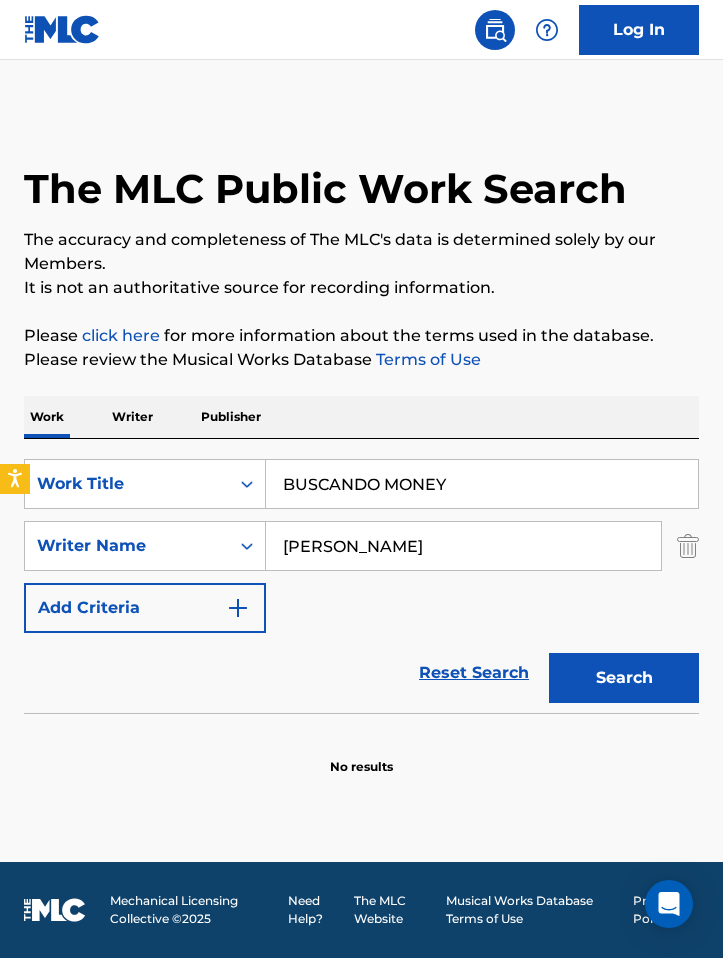 click on "[PERSON_NAME]" at bounding box center (463, 546) 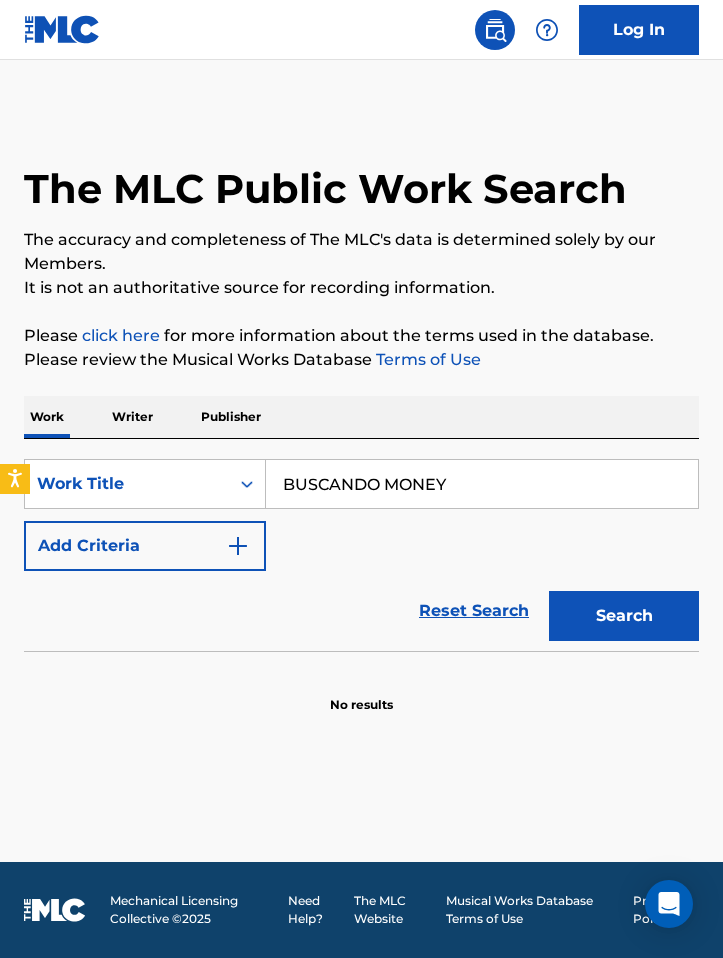 click on "Search" at bounding box center [624, 616] 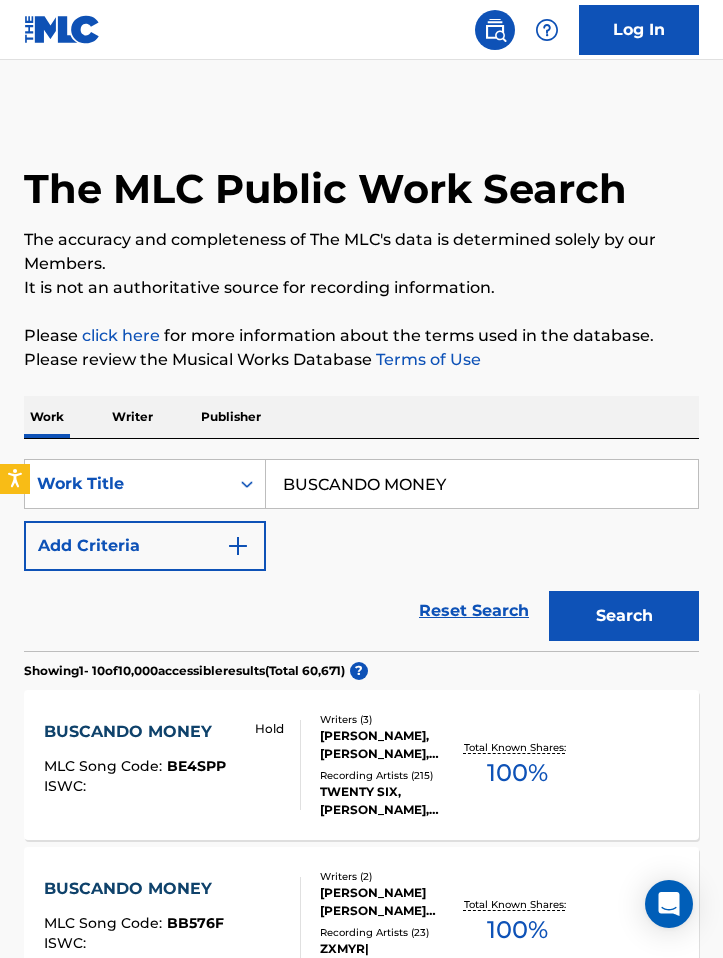 click on "Add Criteria" at bounding box center [145, 546] 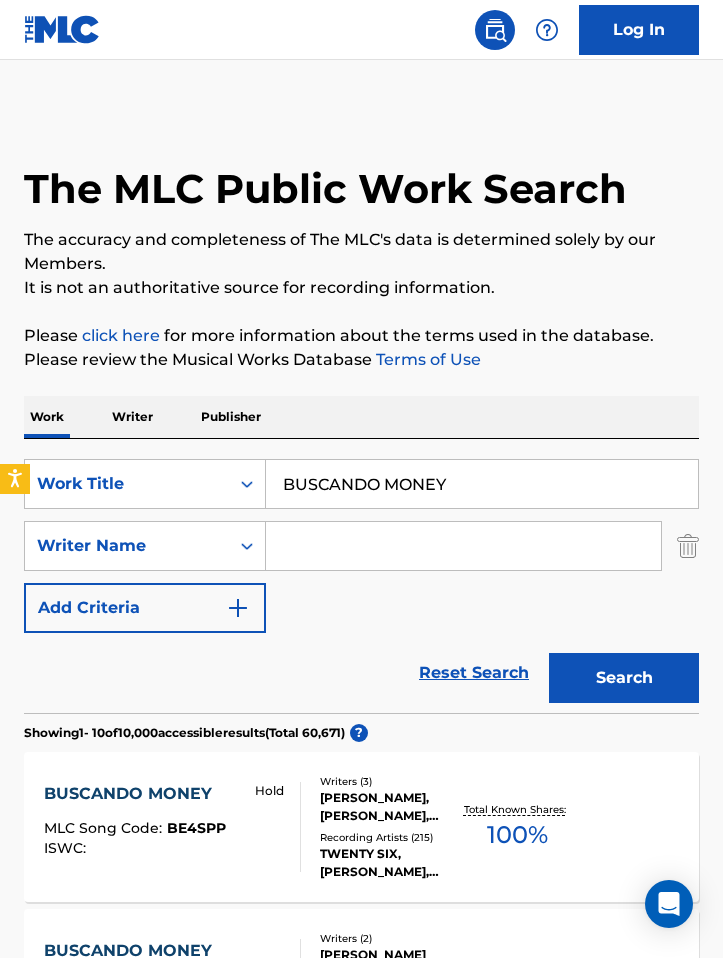 click at bounding box center (463, 546) 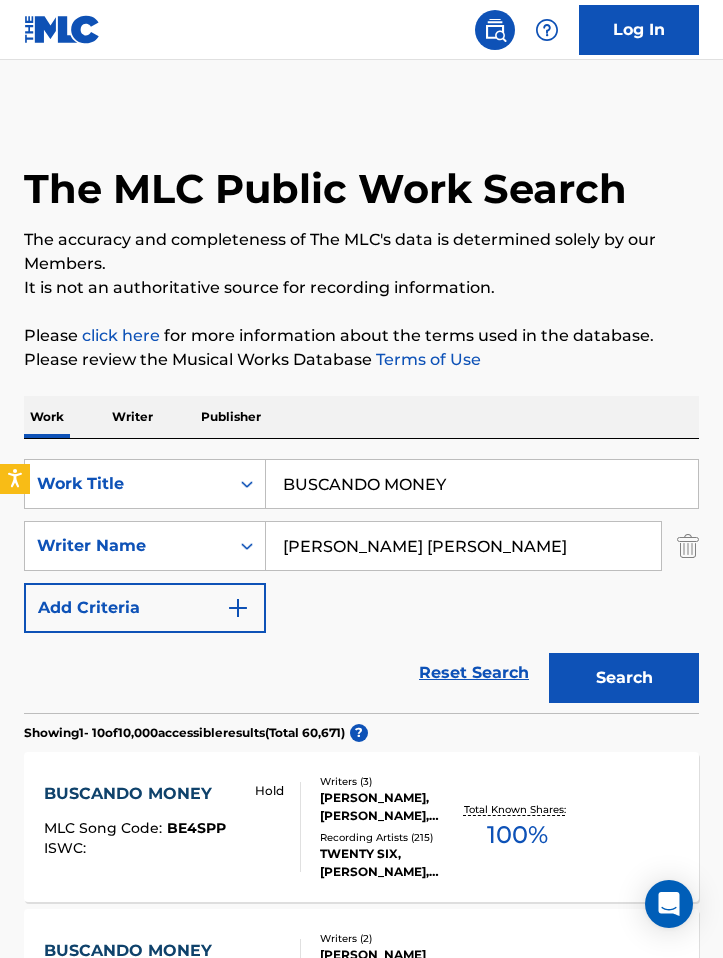 click on "Search" at bounding box center (624, 678) 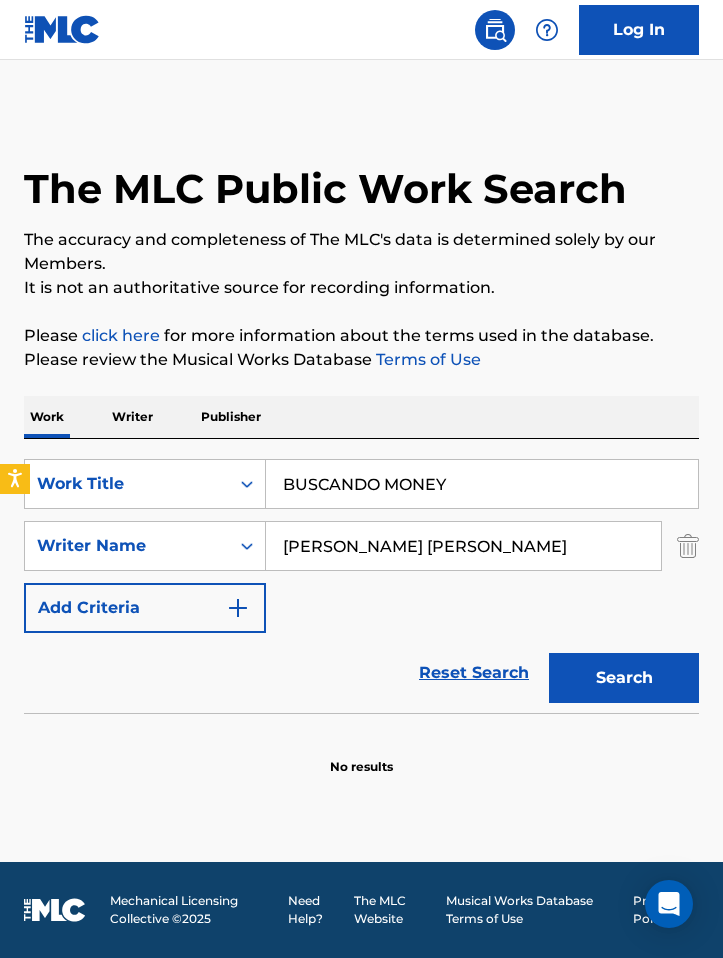 drag, startPoint x: 511, startPoint y: 548, endPoint x: 399, endPoint y: 548, distance: 112 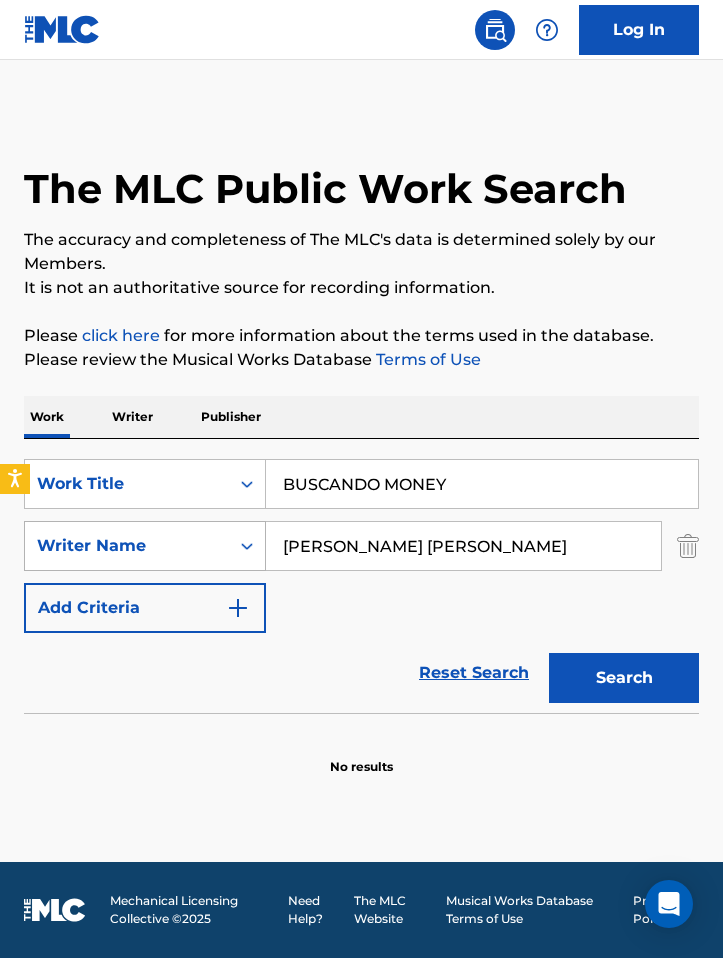 drag, startPoint x: 504, startPoint y: 547, endPoint x: 240, endPoint y: 532, distance: 264.42578 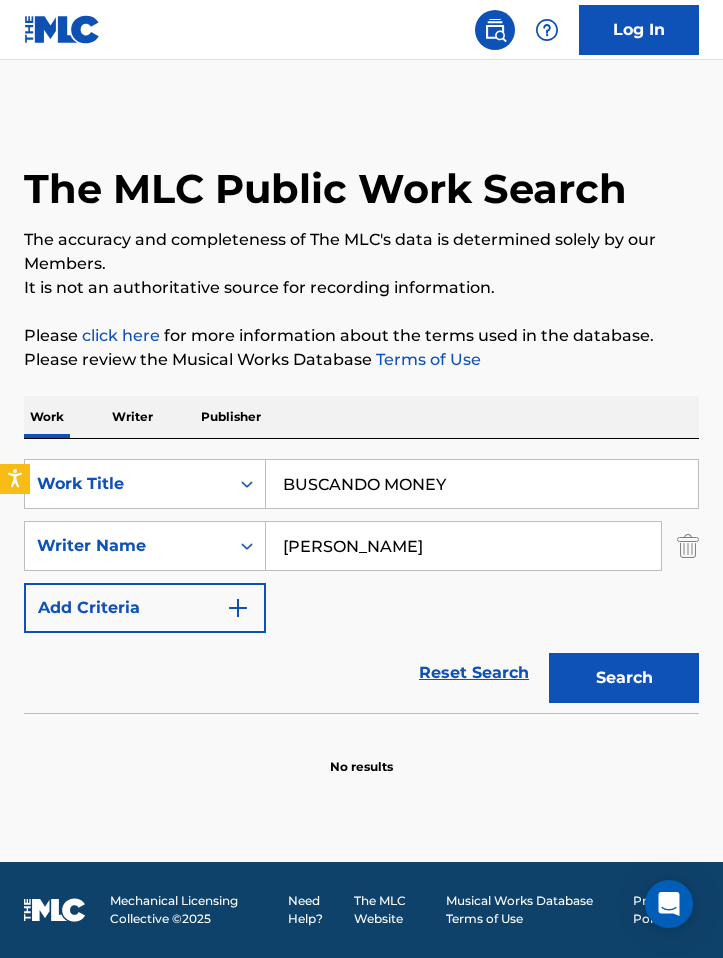 type on "[PERSON_NAME]" 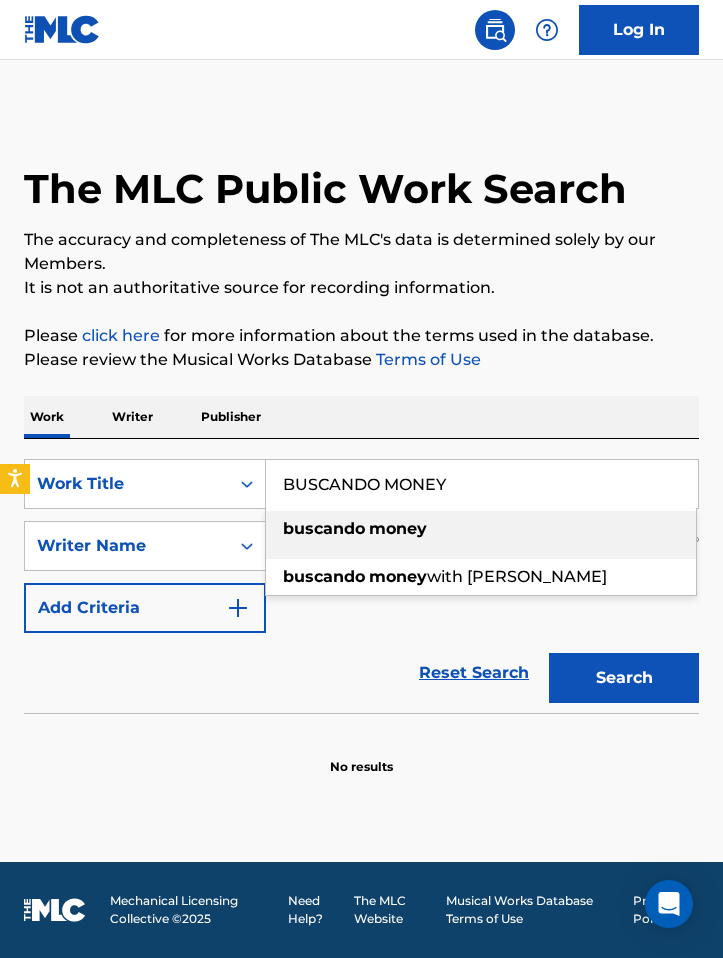 drag, startPoint x: 367, startPoint y: 476, endPoint x: 265, endPoint y: 477, distance: 102.0049 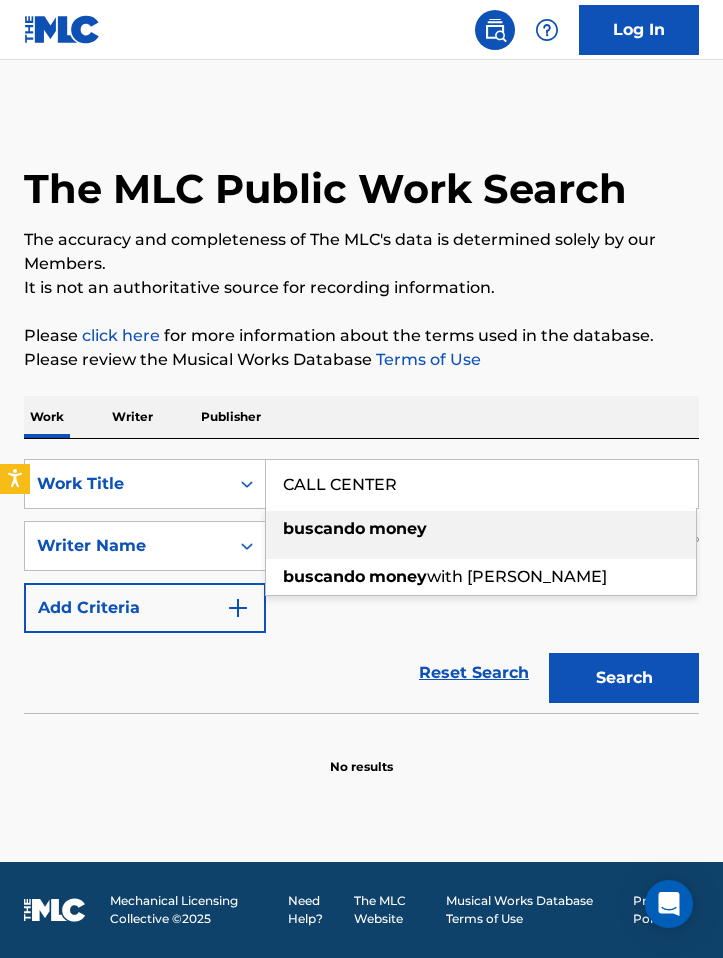 type on "CALL CENTER" 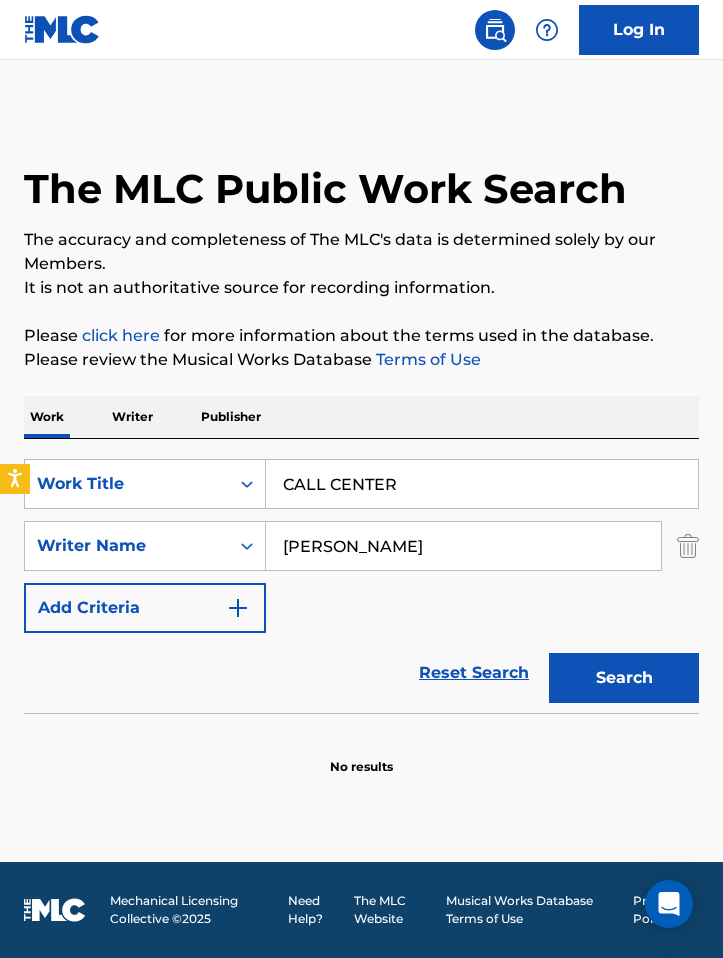 click on "Work Writer Publisher" at bounding box center [361, 417] 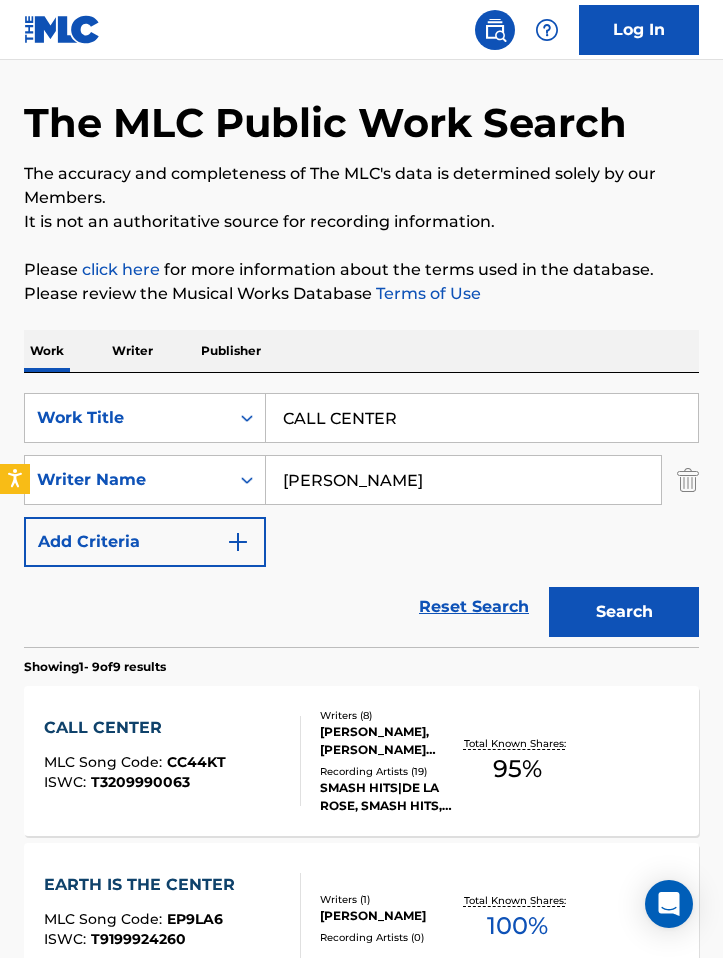 scroll, scrollTop: 92, scrollLeft: 0, axis: vertical 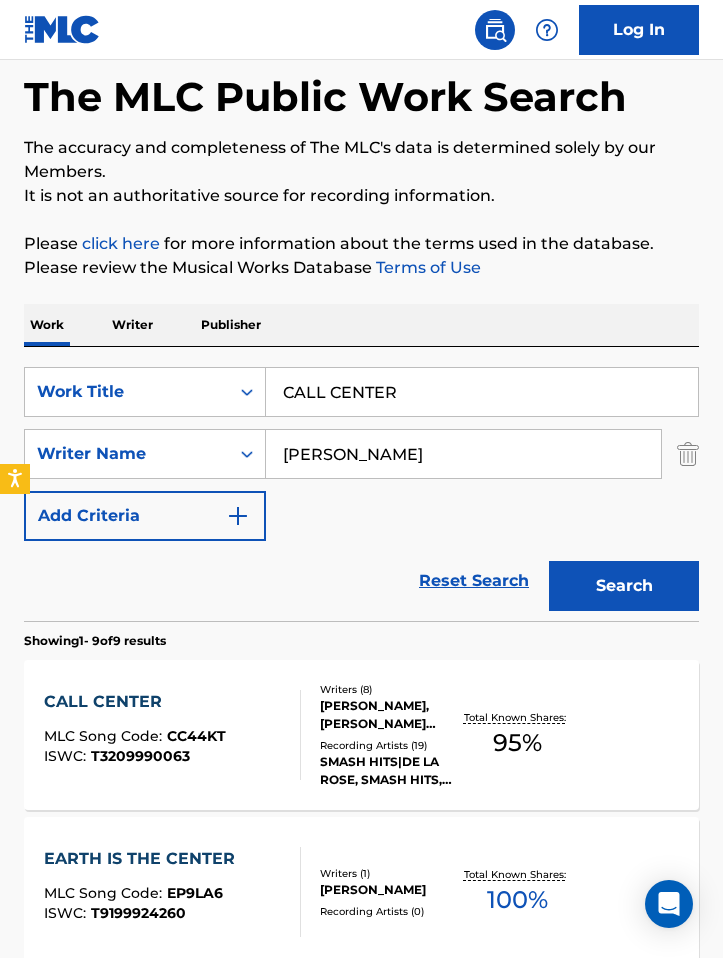 click on "[PERSON_NAME]" at bounding box center [463, 454] 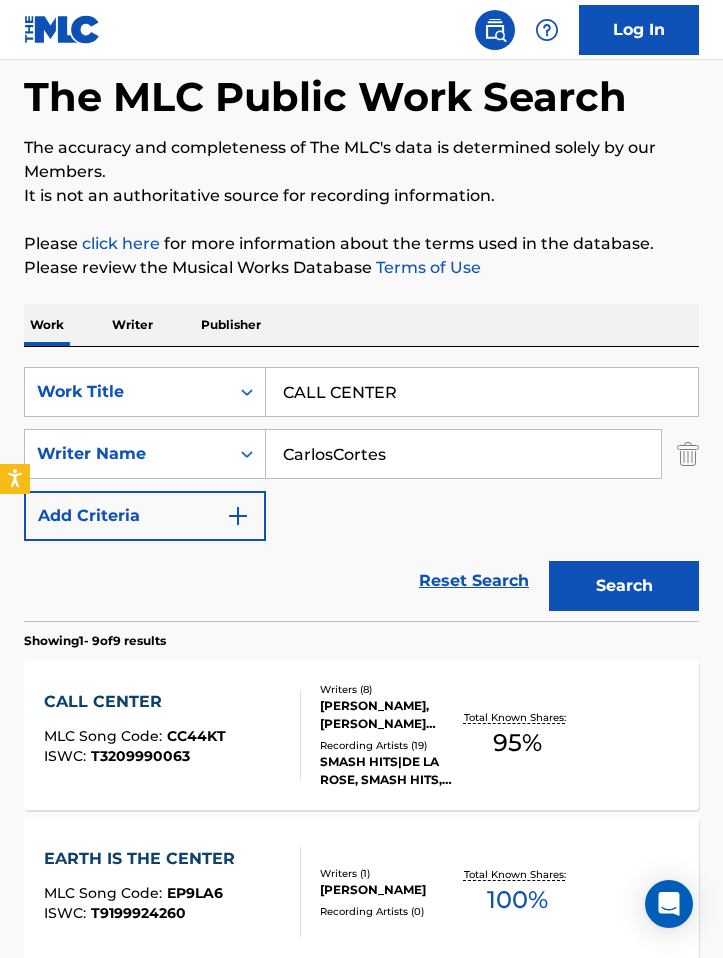 click on "Search" at bounding box center (624, 586) 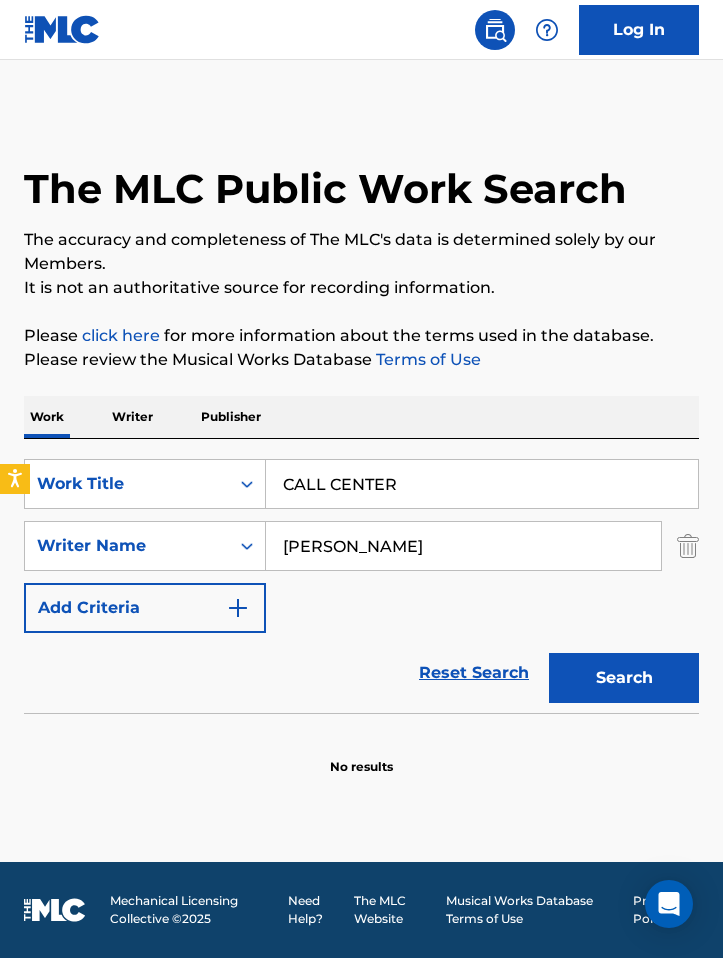 type on "[PERSON_NAME]" 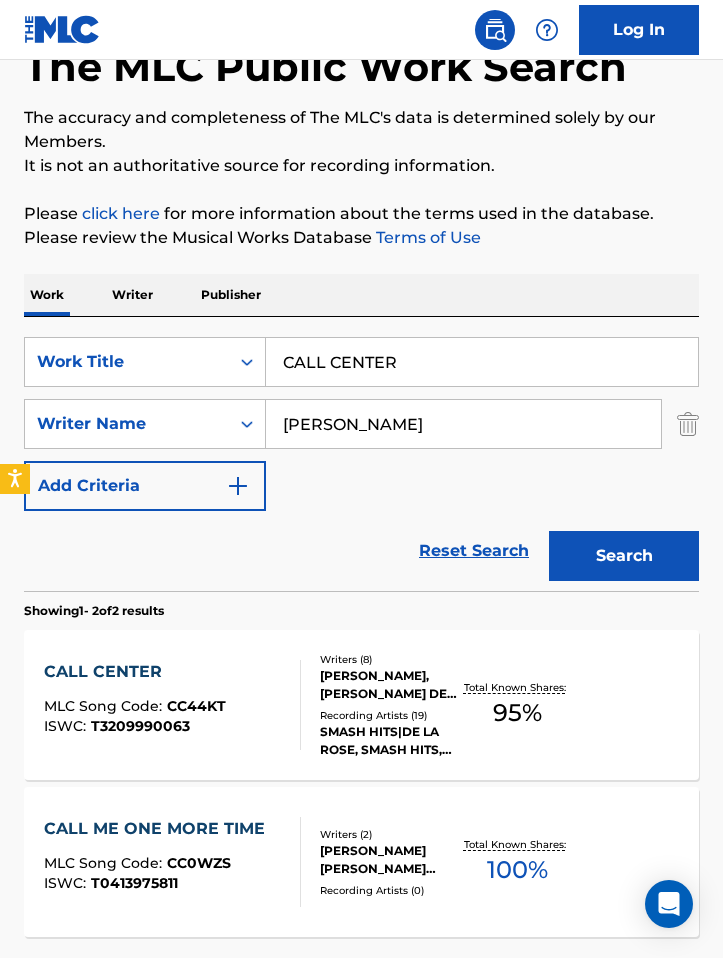 scroll, scrollTop: 201, scrollLeft: 0, axis: vertical 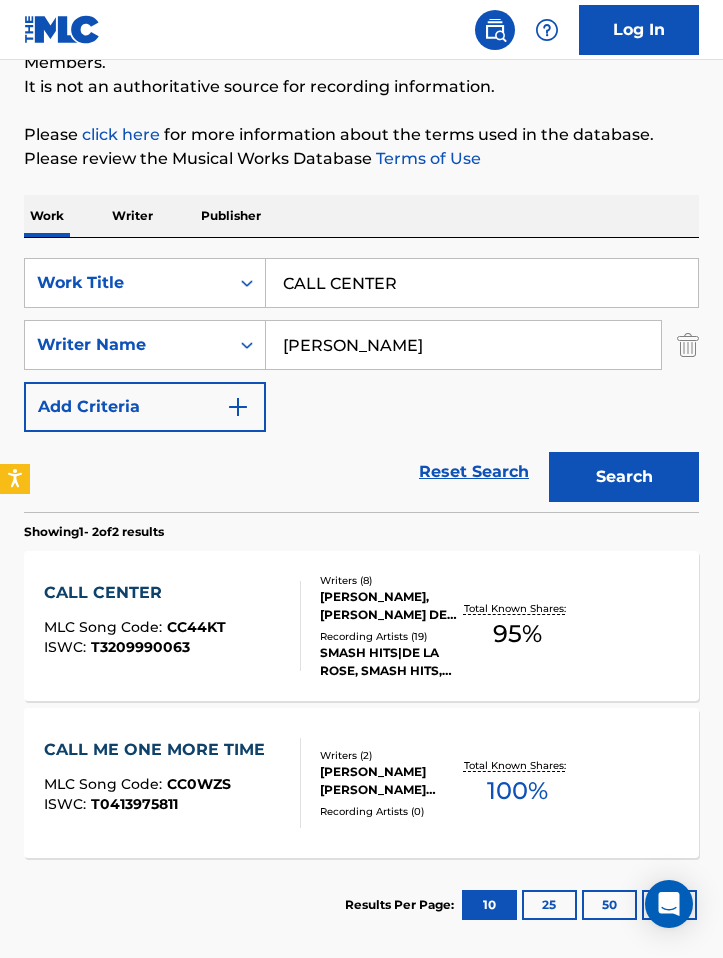click on "CALL CENTER MLC Song Code : CC44KT ISWC : T3209990063" at bounding box center (172, 626) 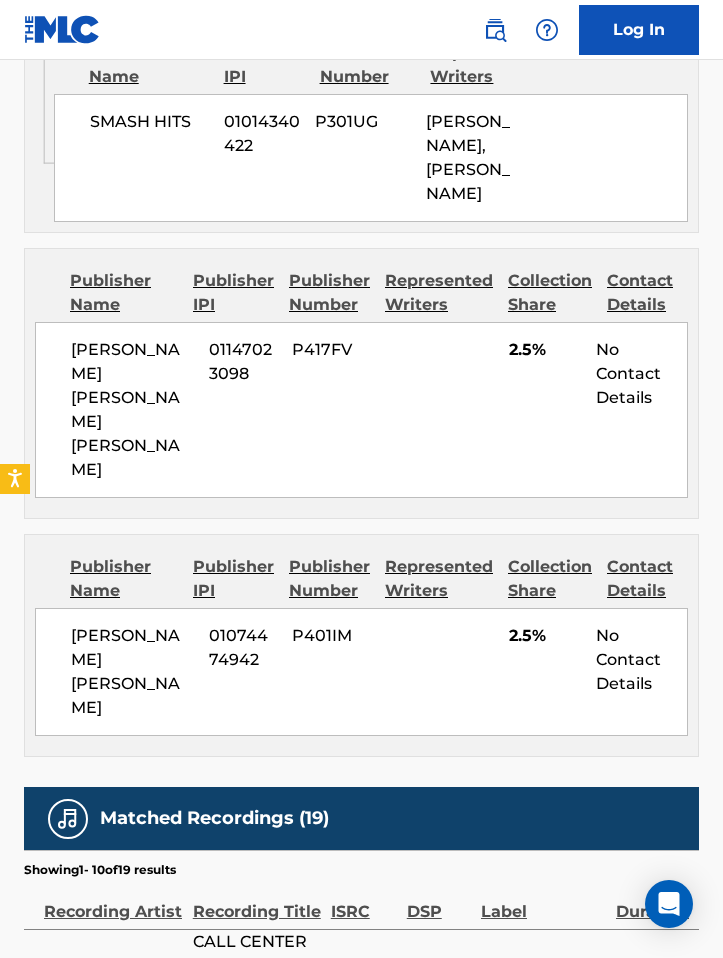 scroll, scrollTop: 2408, scrollLeft: 0, axis: vertical 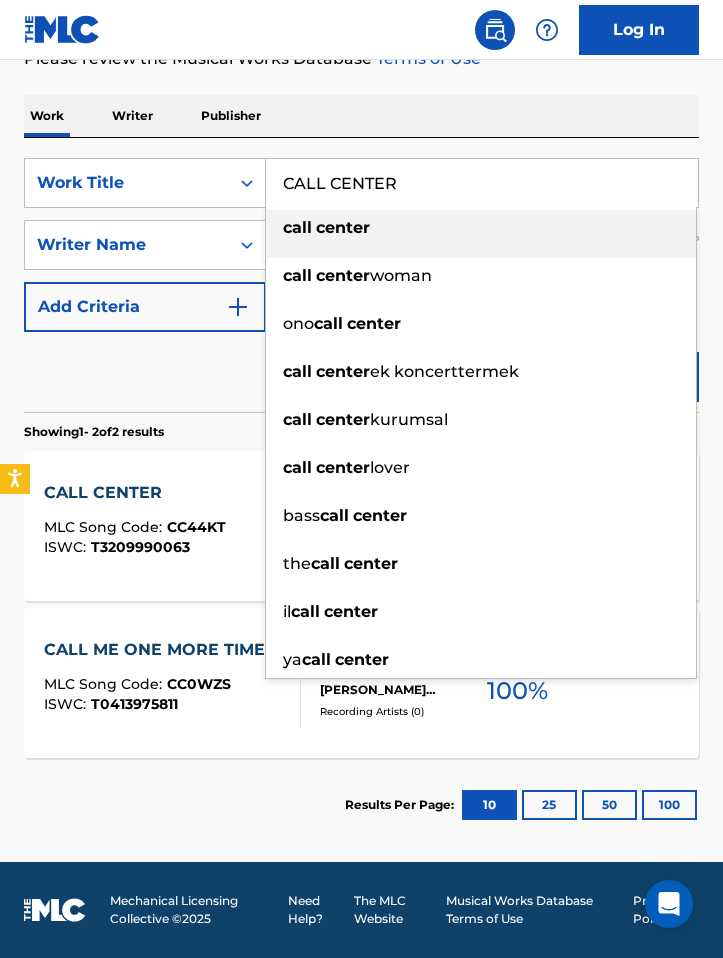 drag, startPoint x: 418, startPoint y: 181, endPoint x: 289, endPoint y: 176, distance: 129.09686 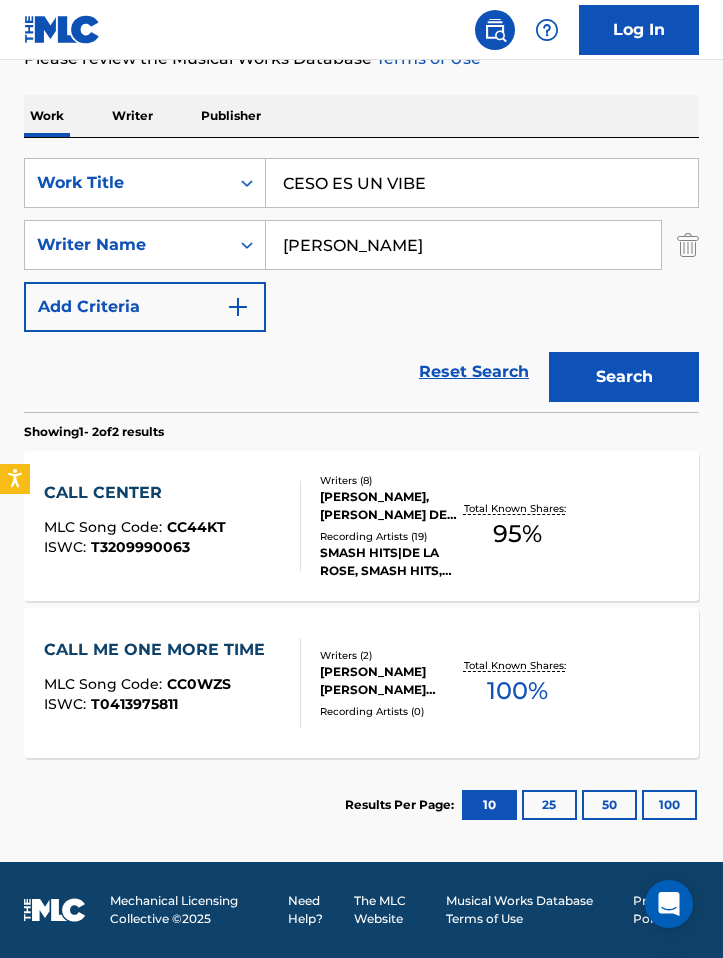 drag, startPoint x: 474, startPoint y: 173, endPoint x: 444, endPoint y: 187, distance: 33.105892 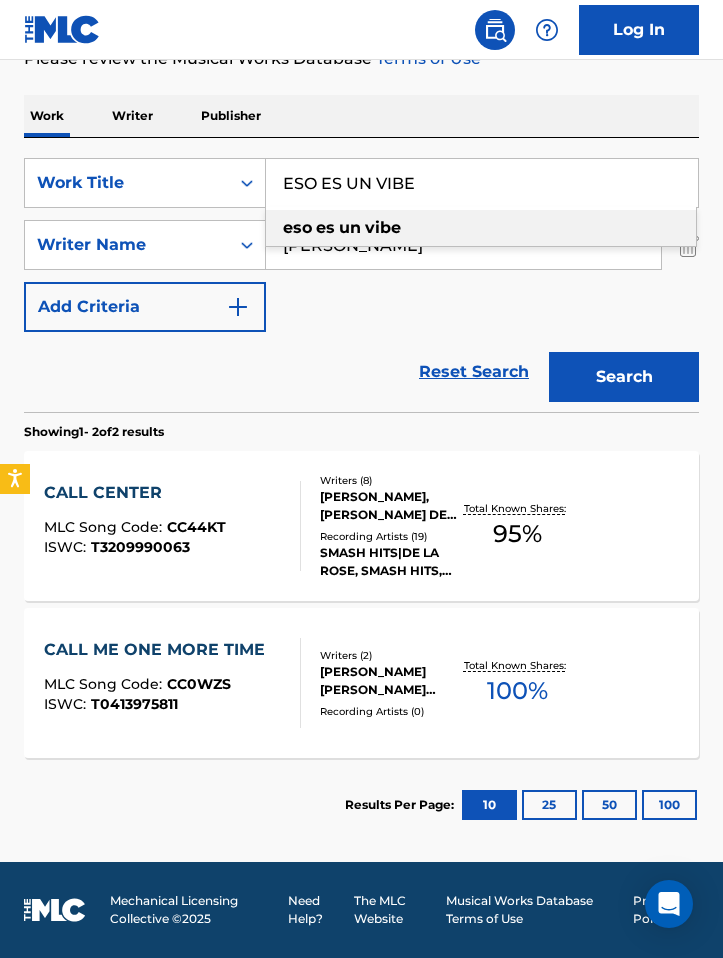 type on "ESO ES UN VIBE" 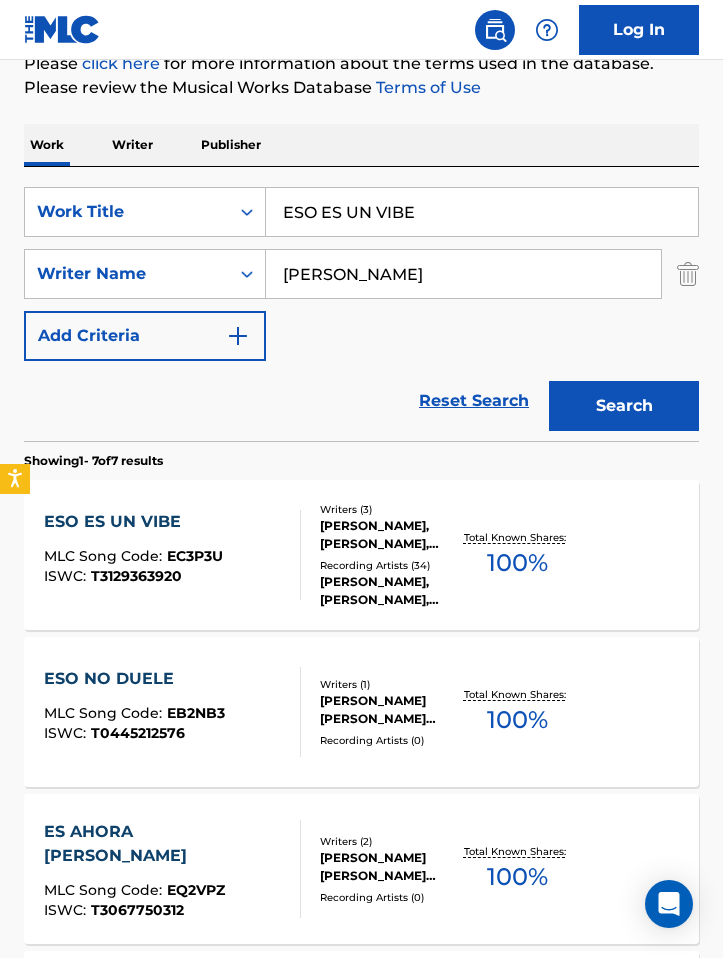 scroll, scrollTop: 310, scrollLeft: 0, axis: vertical 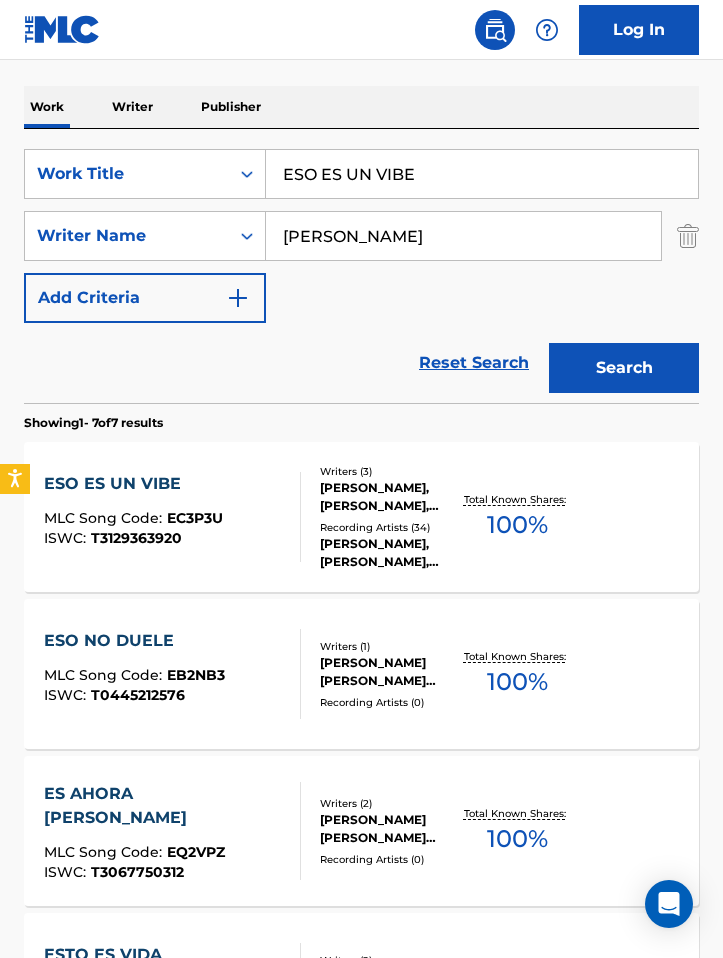 click on "Writers ( 3 ) [PERSON_NAME], [PERSON_NAME], [PERSON_NAME] Recording Artists ( 34 ) [PERSON_NAME], [PERSON_NAME], [PERSON_NAME], [PERSON_NAME], [PERSON_NAME]" at bounding box center [381, 517] 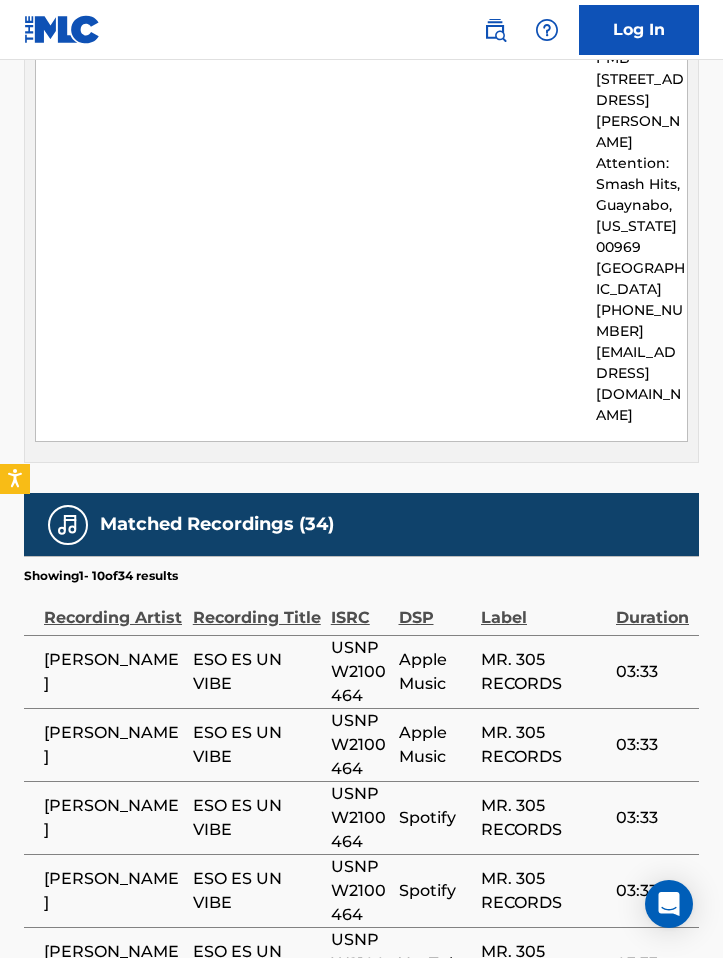 scroll, scrollTop: 0, scrollLeft: 0, axis: both 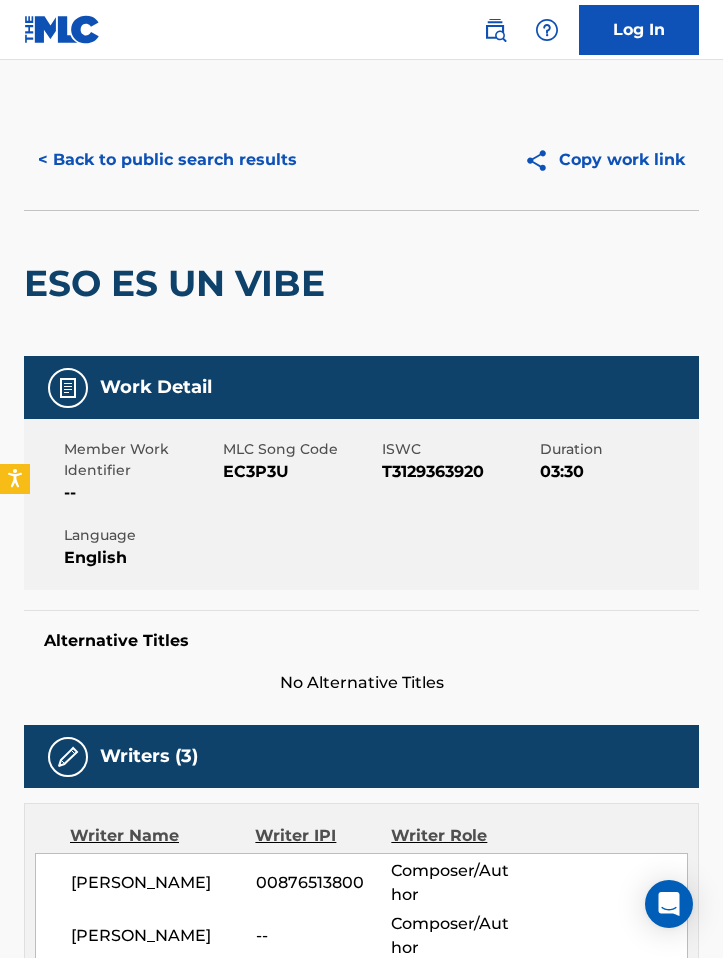 click on "EC3P3U" at bounding box center (300, 472) 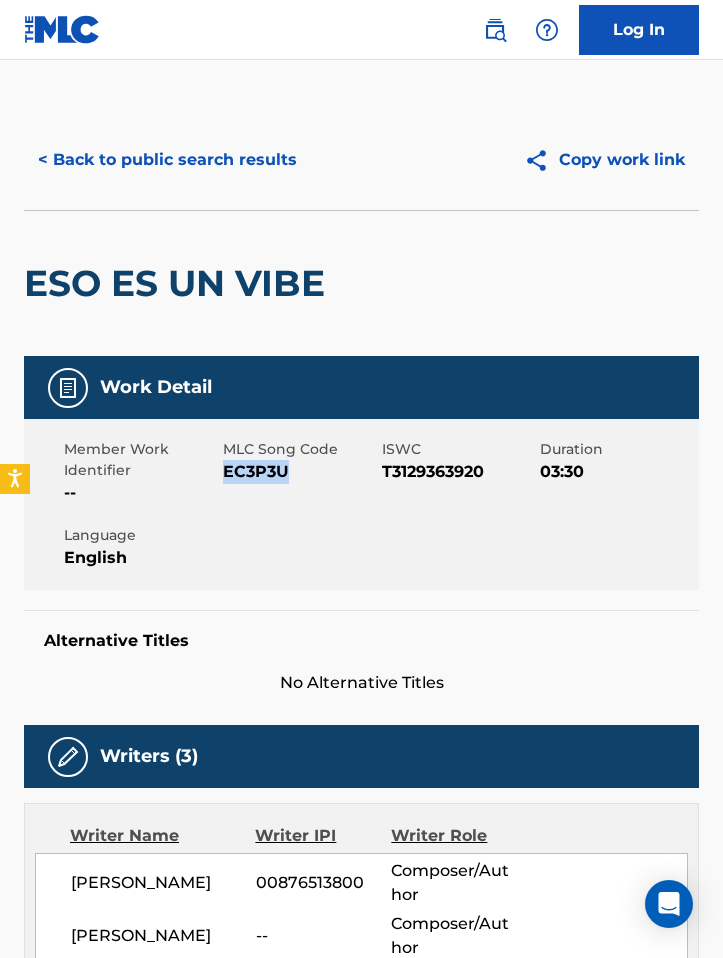 click on "EC3P3U" at bounding box center [300, 472] 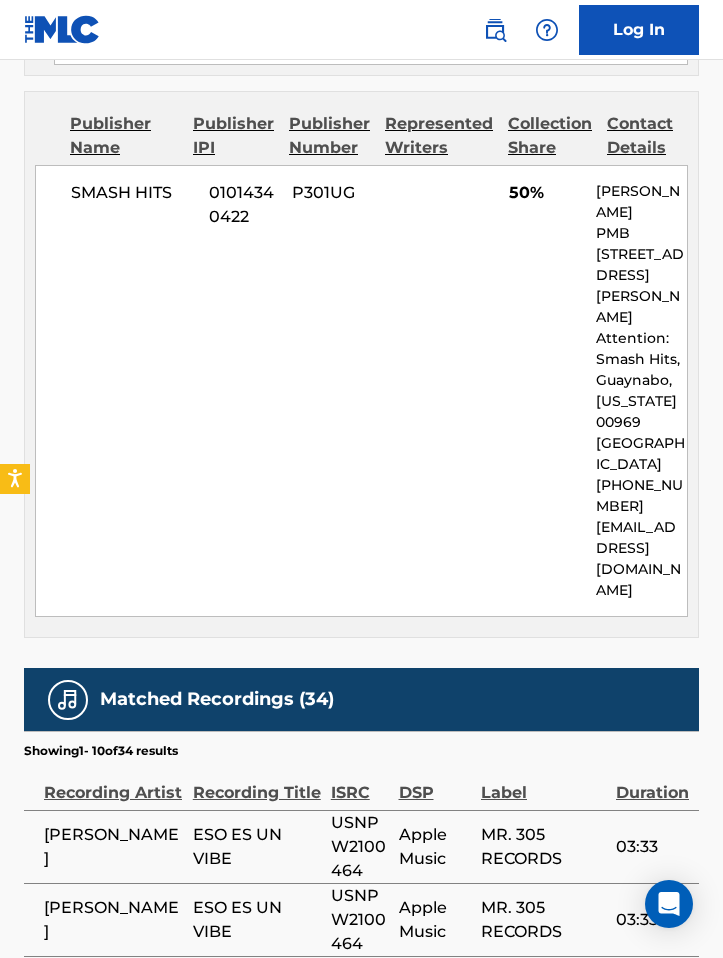 scroll, scrollTop: 0, scrollLeft: 0, axis: both 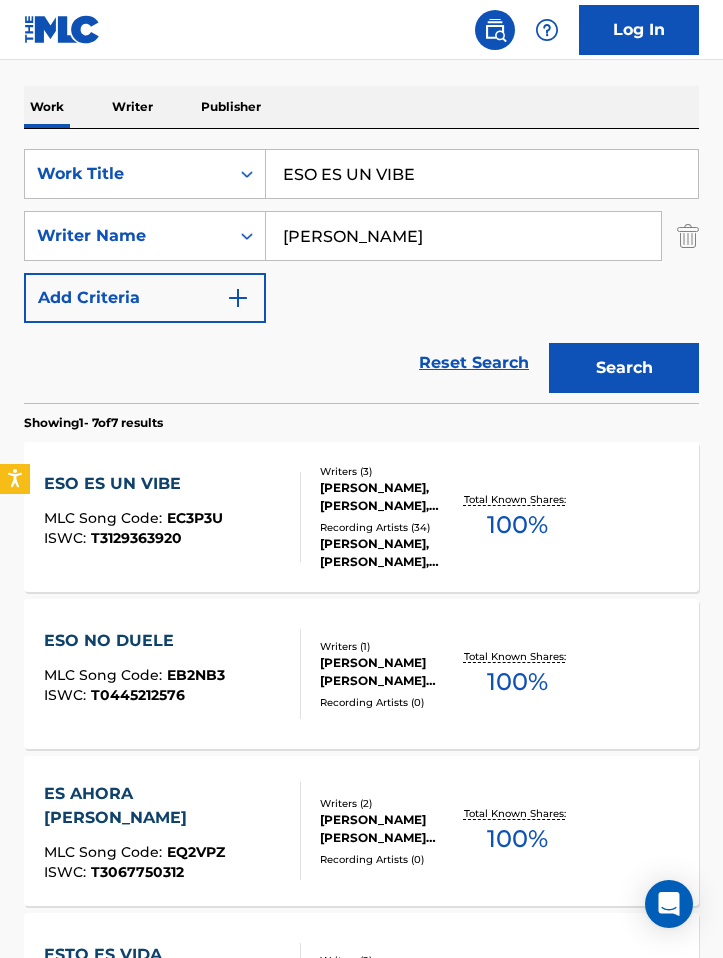 drag, startPoint x: 384, startPoint y: 244, endPoint x: 421, endPoint y: 236, distance: 37.85499 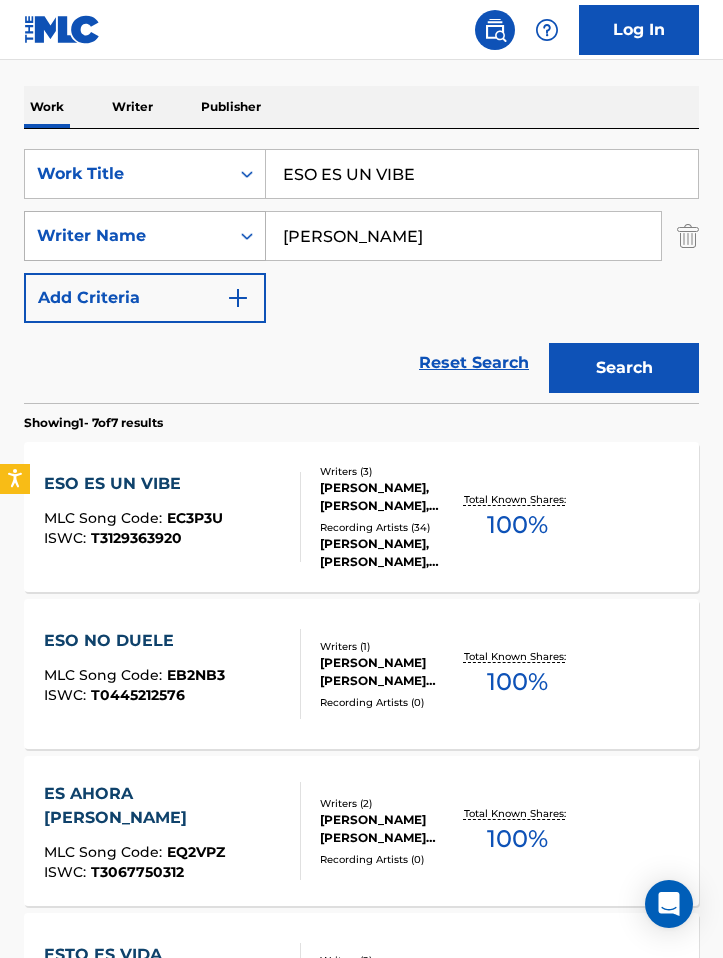 drag, startPoint x: 408, startPoint y: 233, endPoint x: 229, endPoint y: 236, distance: 179.02513 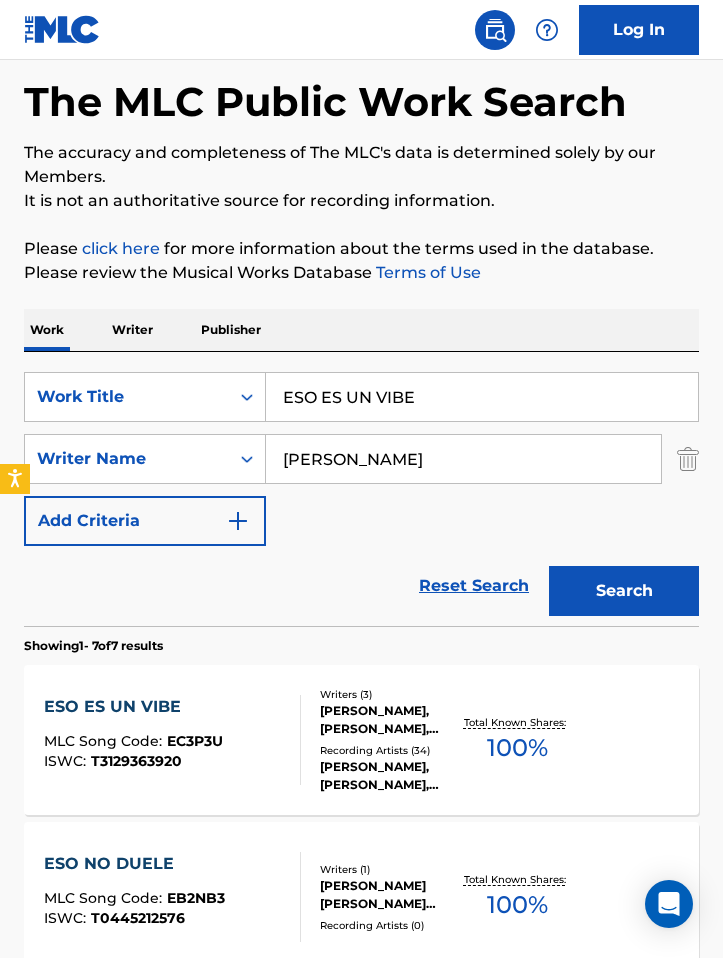 scroll, scrollTop: 0, scrollLeft: 0, axis: both 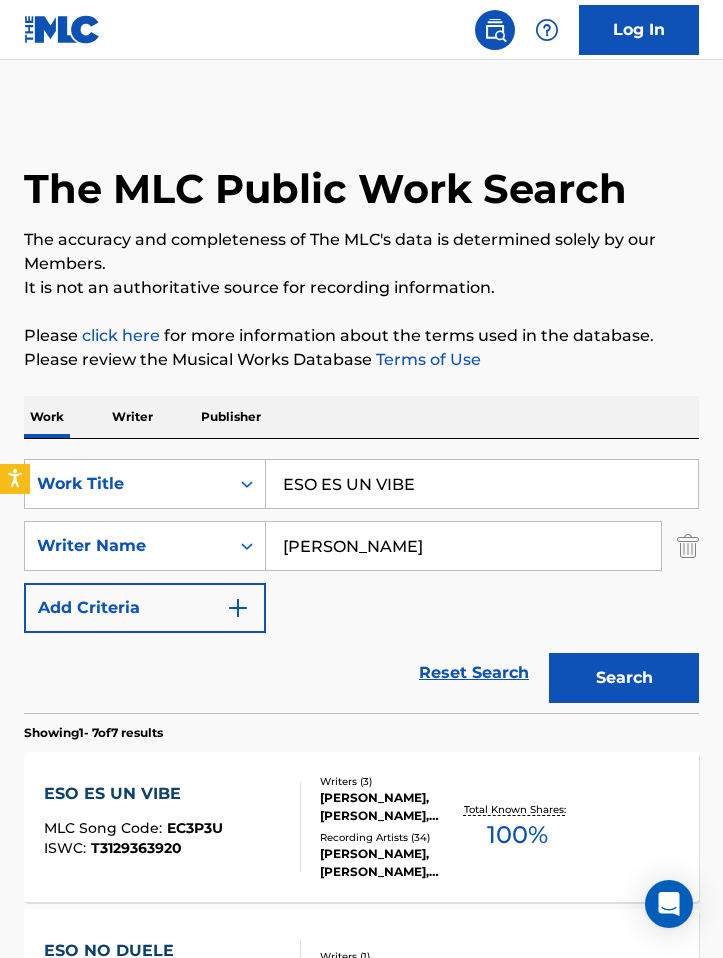 type on "[PERSON_NAME]" 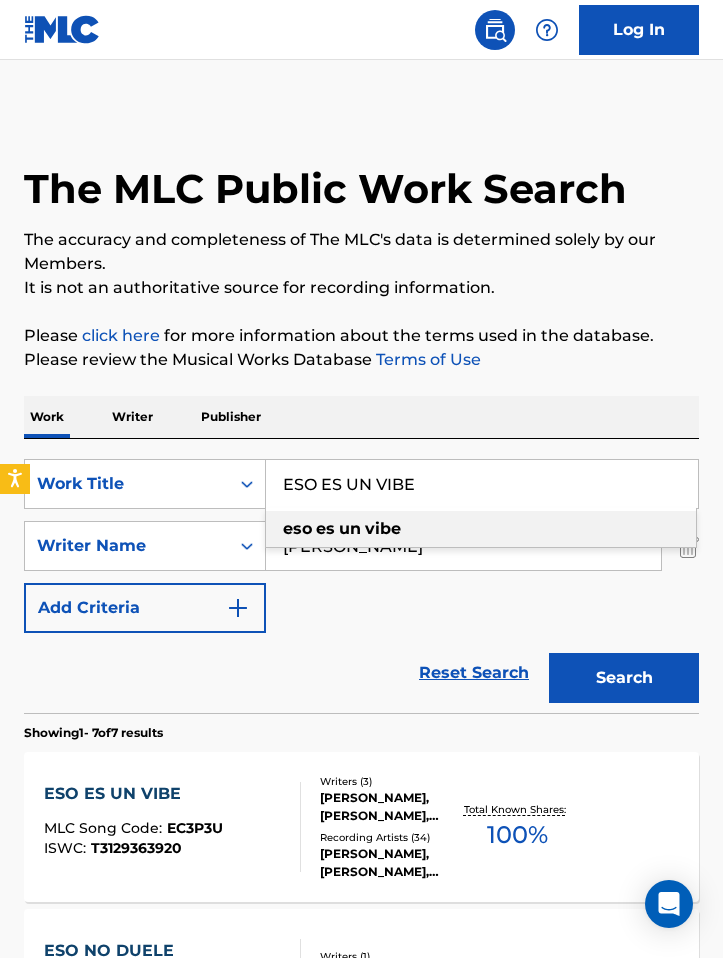 drag, startPoint x: 447, startPoint y: 472, endPoint x: 459, endPoint y: 476, distance: 12.649111 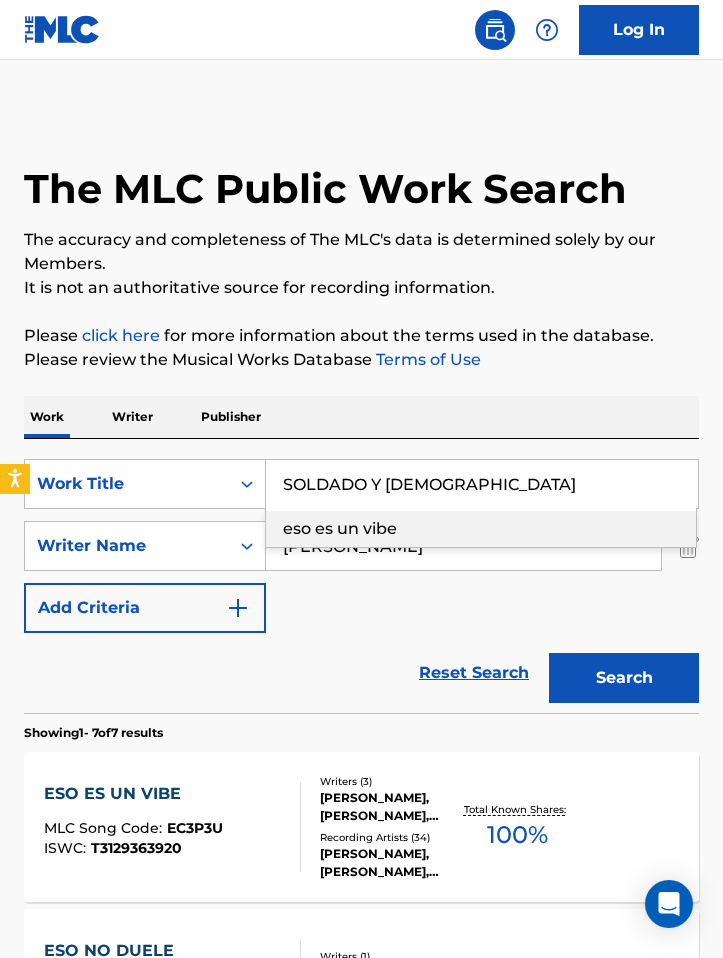 type on "SOLDADO Y [DEMOGRAPHIC_DATA]" 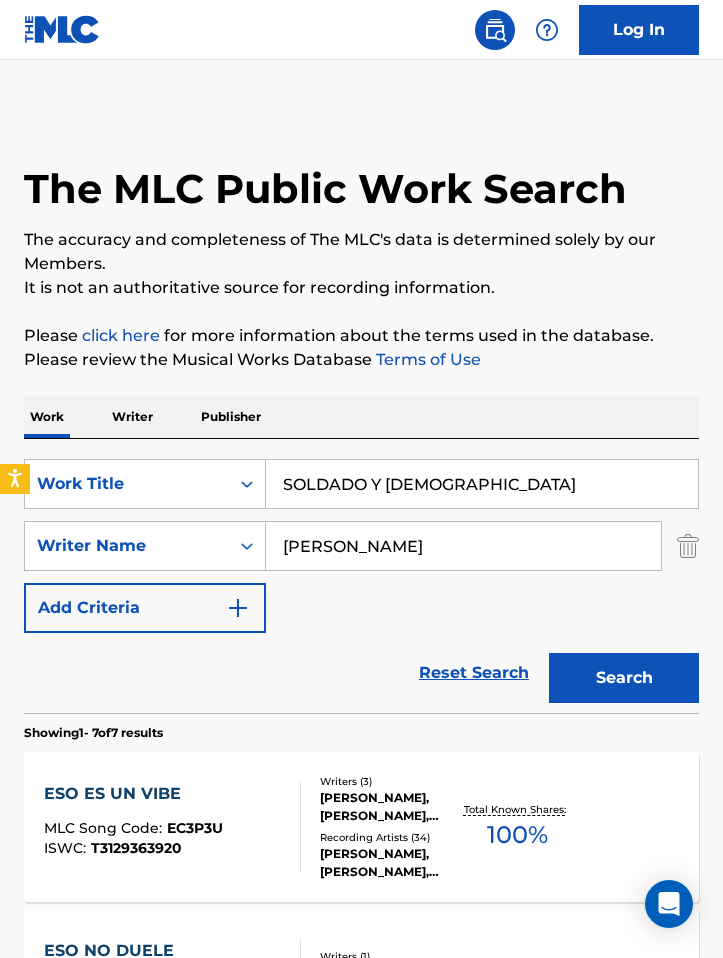 click on "Search" at bounding box center [624, 678] 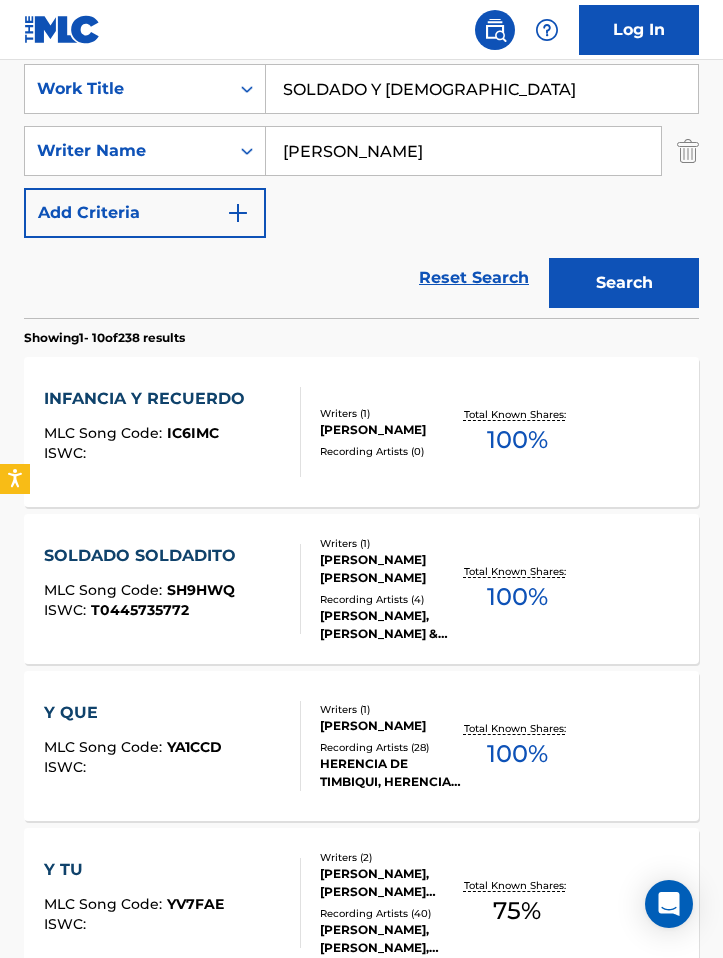 scroll, scrollTop: 0, scrollLeft: 0, axis: both 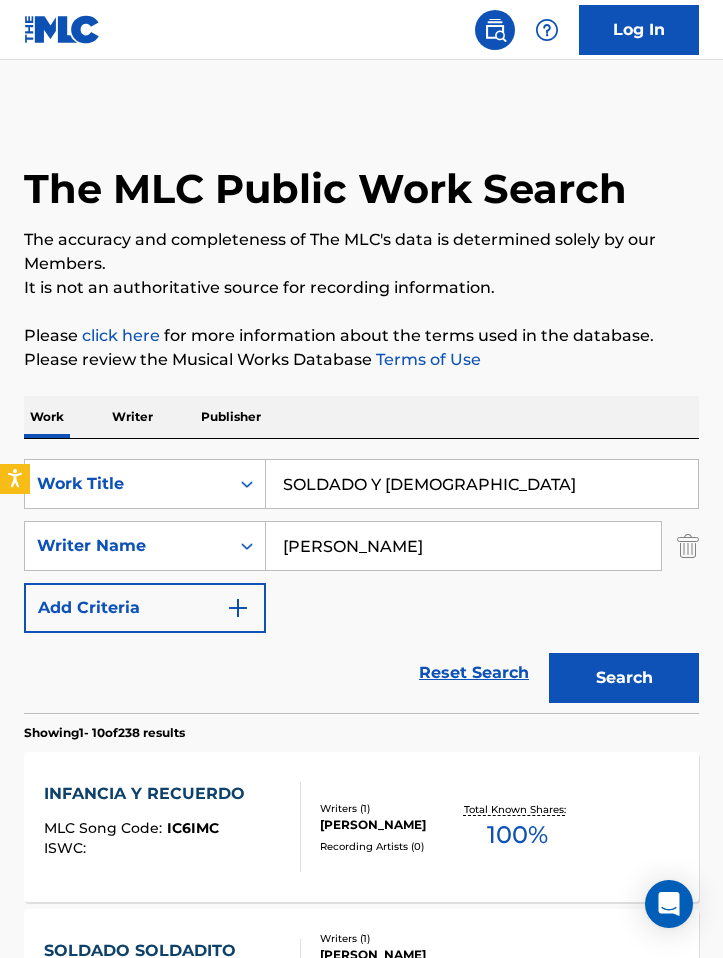 click on "[PERSON_NAME]" at bounding box center (463, 546) 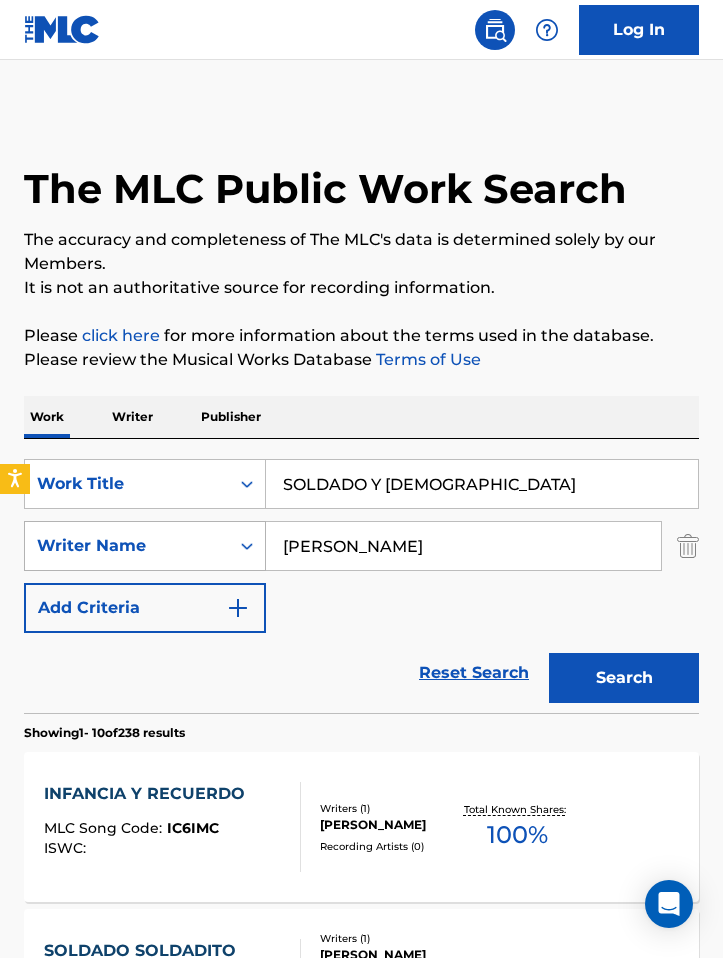 drag, startPoint x: 403, startPoint y: 547, endPoint x: 215, endPoint y: 547, distance: 188 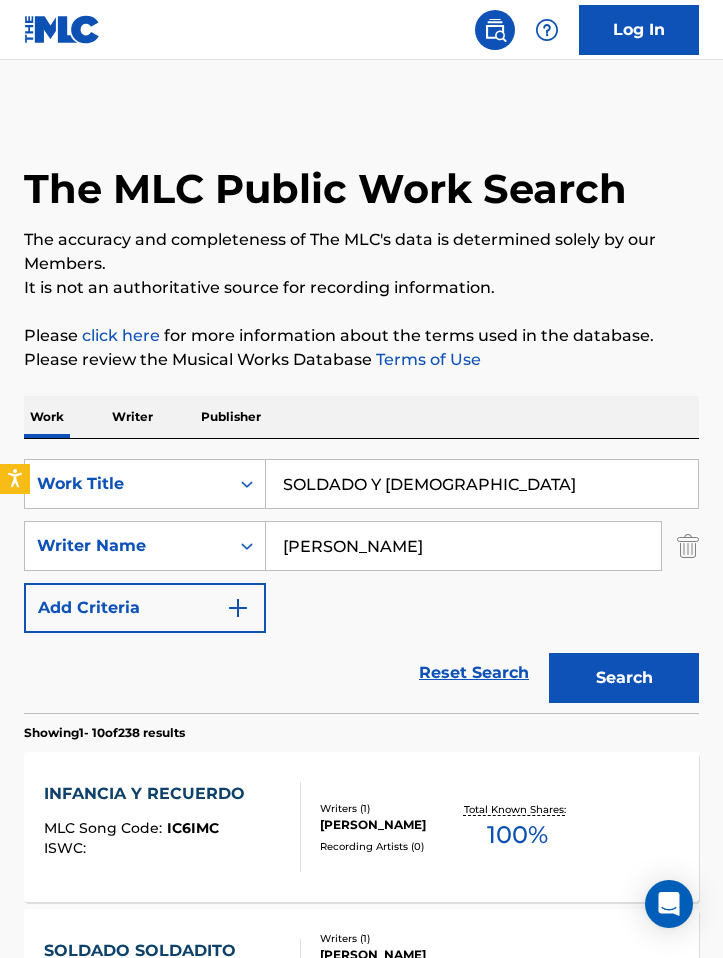 paste on "[PERSON_NAME]" 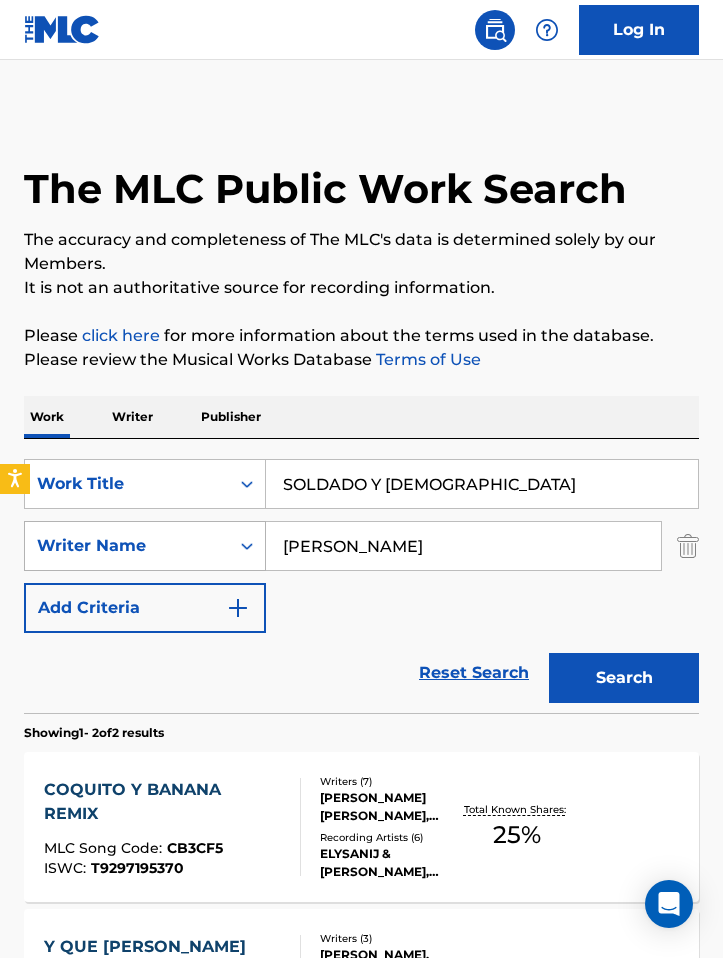 drag, startPoint x: 429, startPoint y: 545, endPoint x: 252, endPoint y: 543, distance: 177.01129 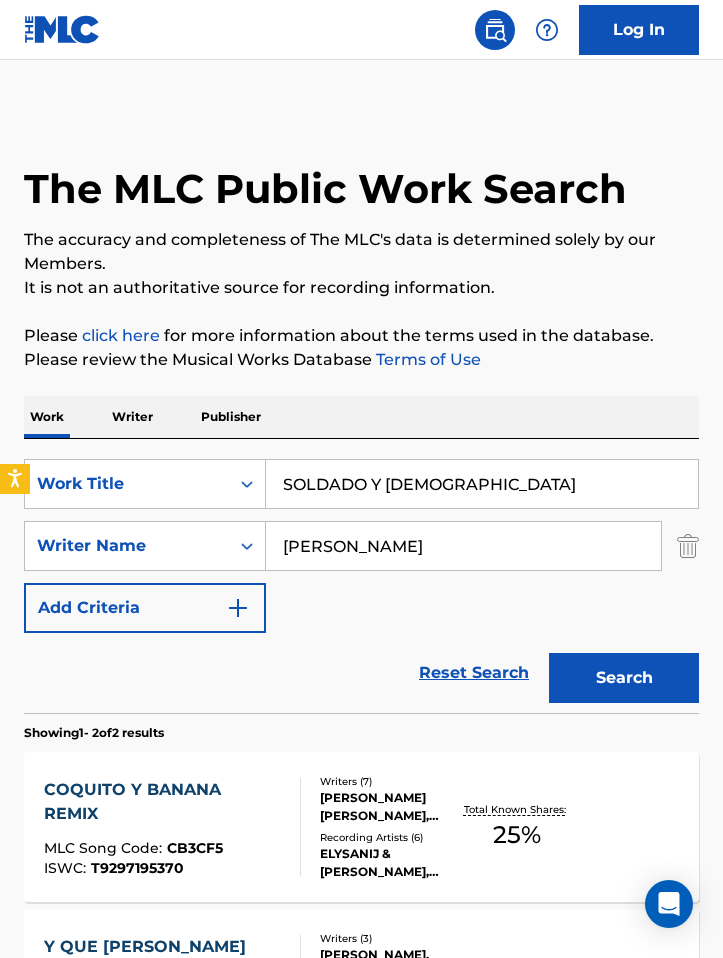 type on "[PERSON_NAME]" 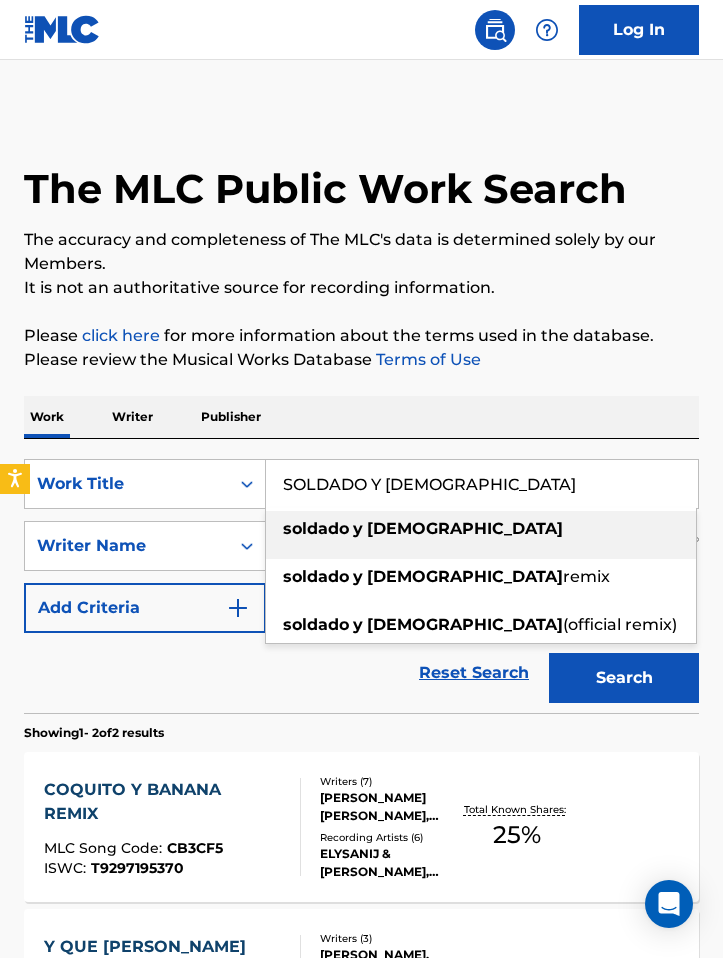 drag, startPoint x: 483, startPoint y: 487, endPoint x: 280, endPoint y: 481, distance: 203.08865 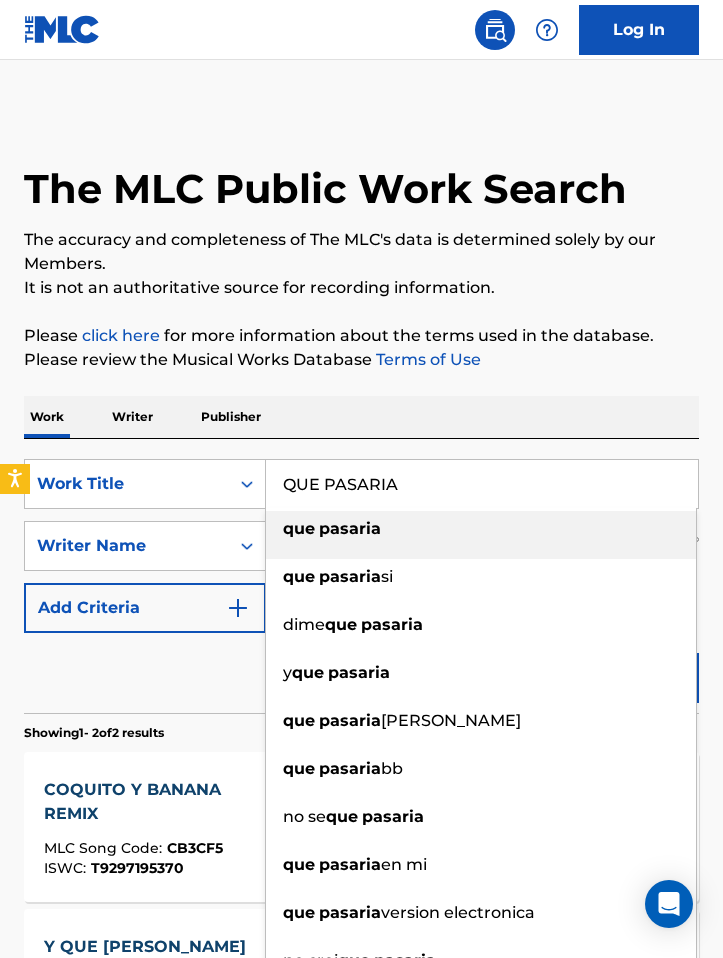 type on "QUE PASARIA" 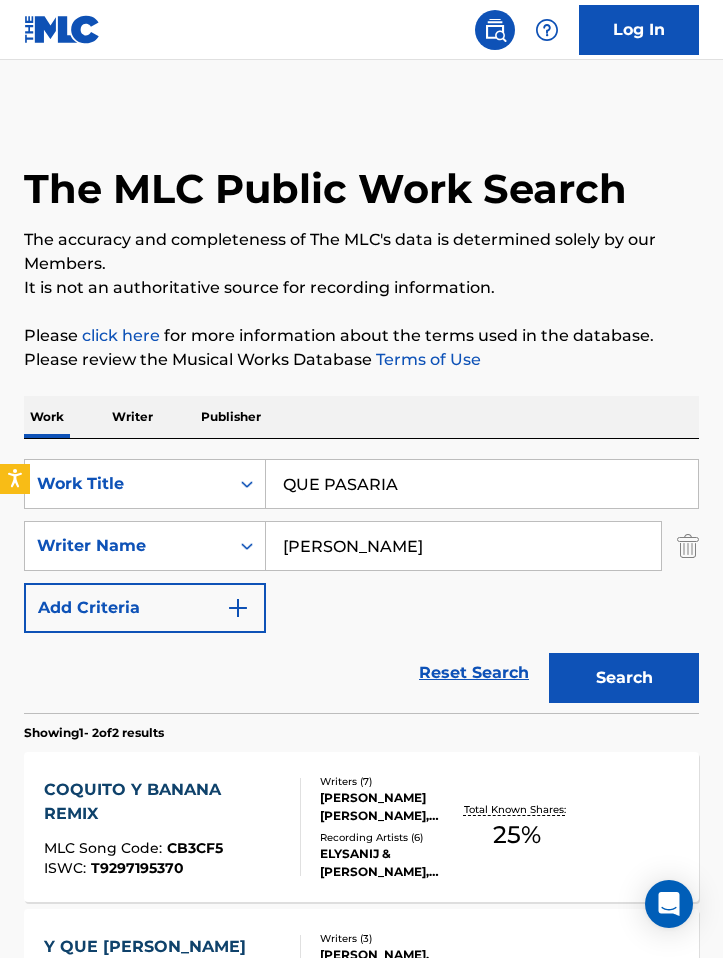 click on "Search" at bounding box center [624, 678] 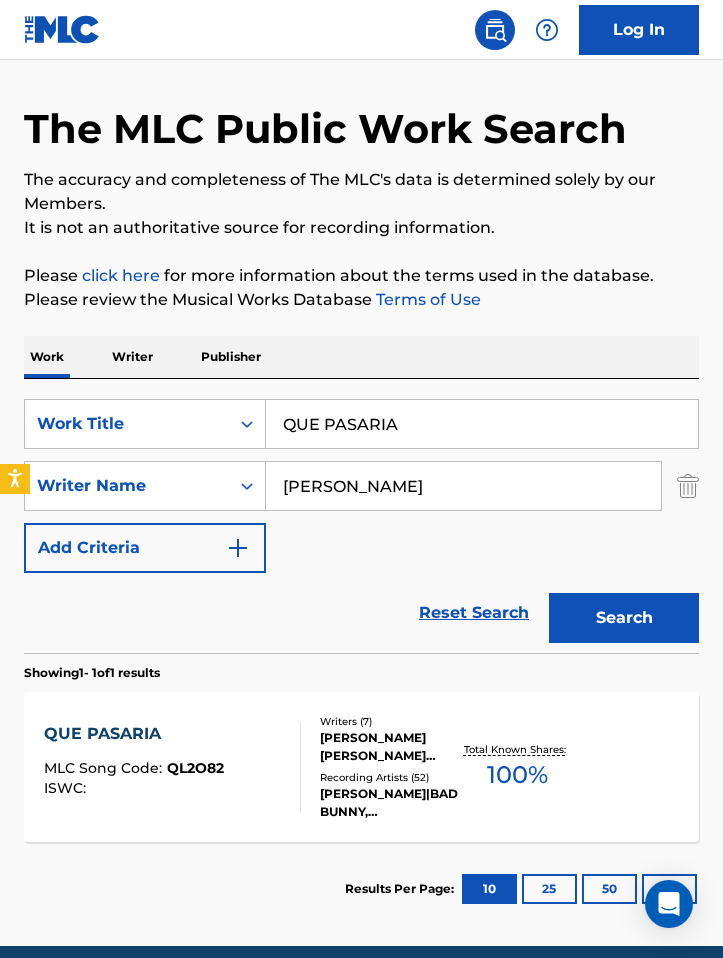 scroll, scrollTop: 144, scrollLeft: 0, axis: vertical 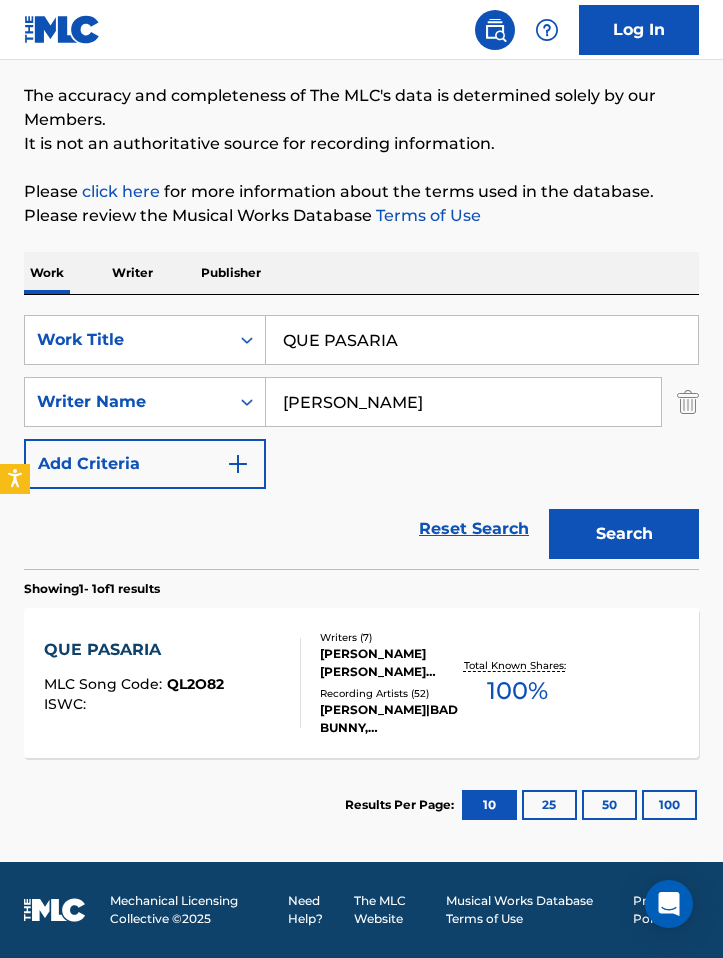 click on "Recording Artists ( 52 )" at bounding box center (390, 693) 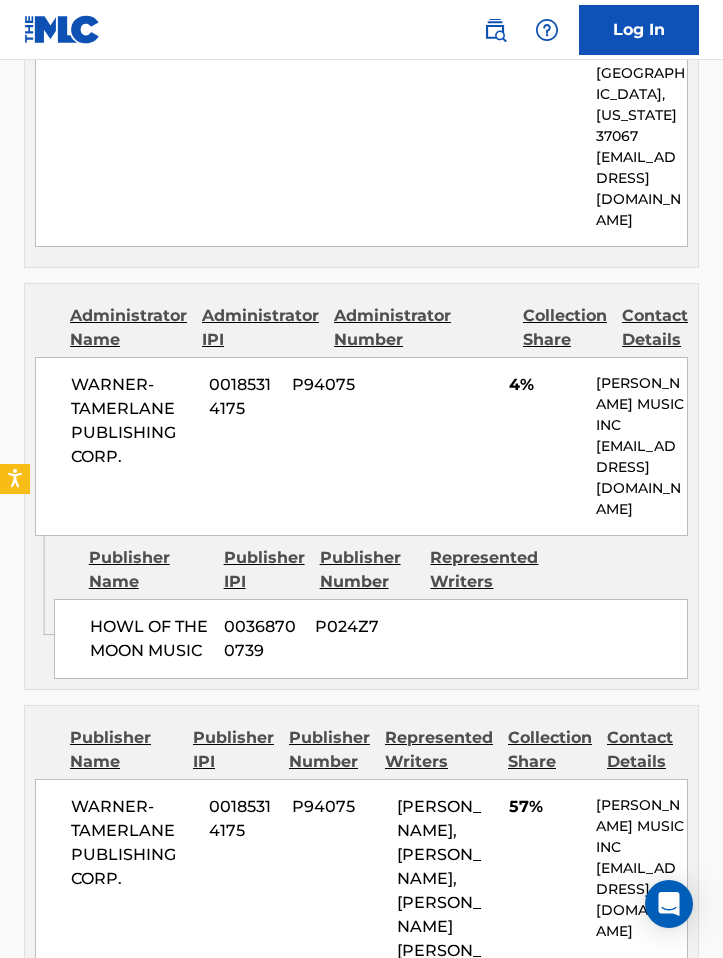 scroll, scrollTop: 4115, scrollLeft: 0, axis: vertical 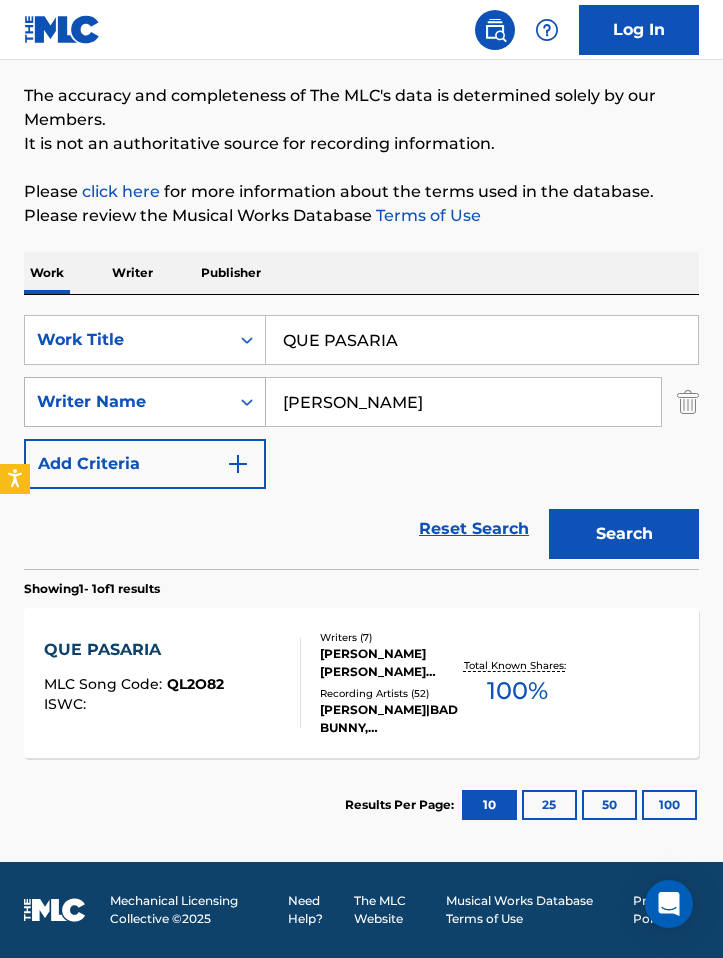 drag, startPoint x: 386, startPoint y: 393, endPoint x: 34, endPoint y: 405, distance: 352.2045 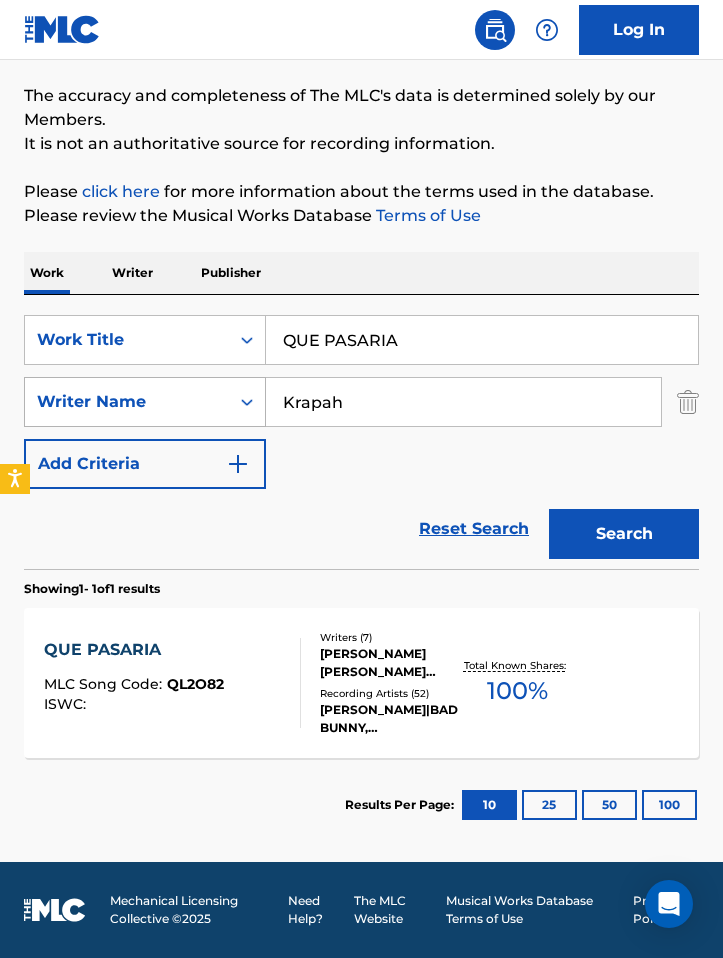 type on "Krapah" 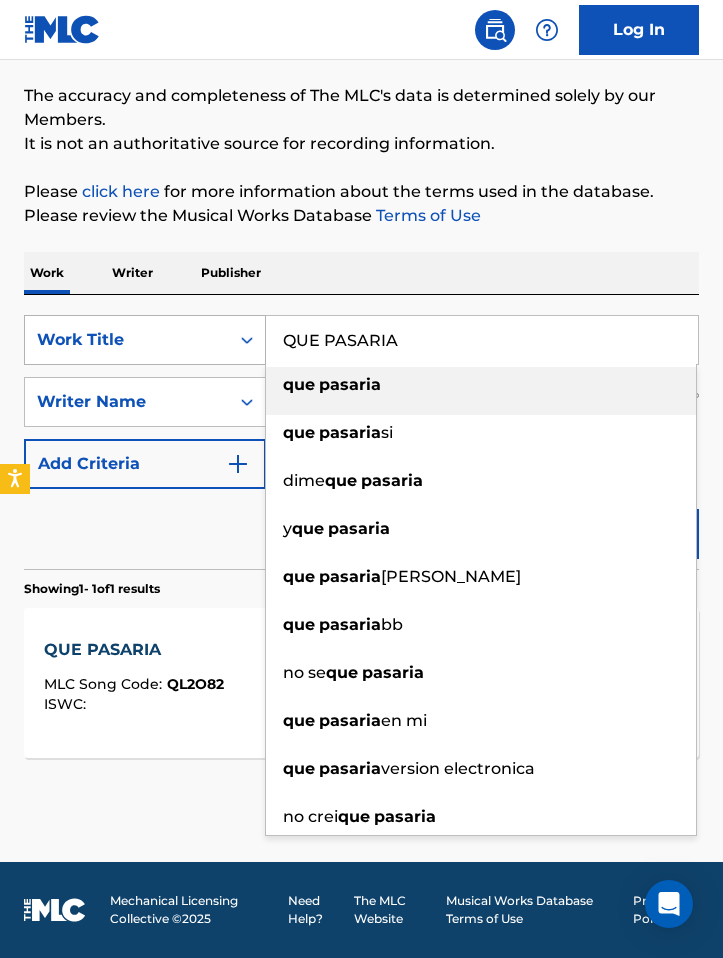 drag, startPoint x: 410, startPoint y: 346, endPoint x: 257, endPoint y: 346, distance: 153 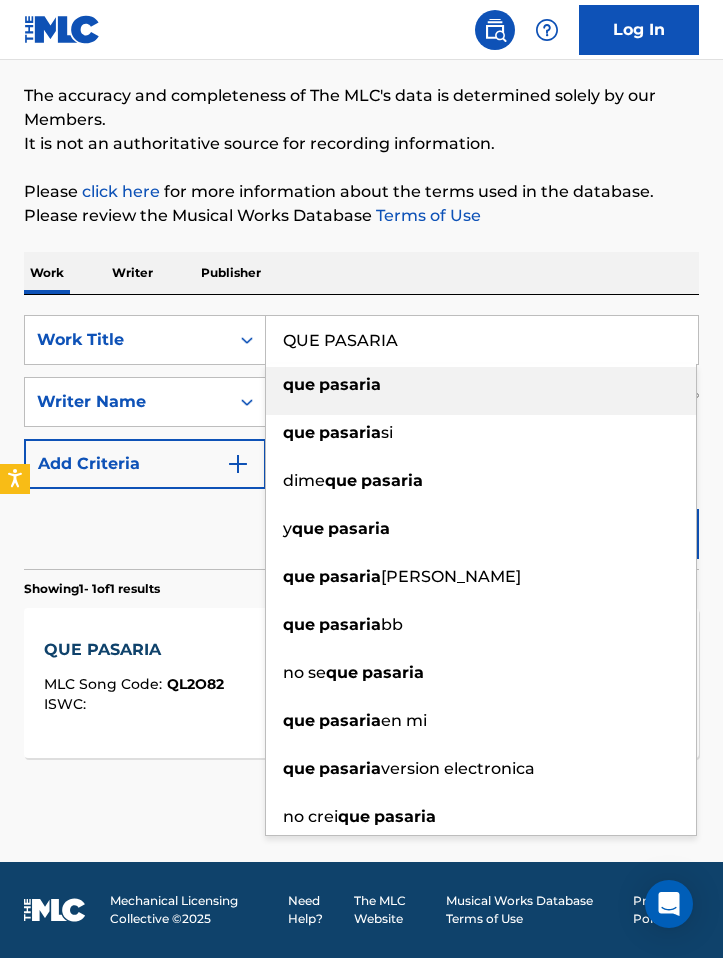 paste on "HEAD POP" 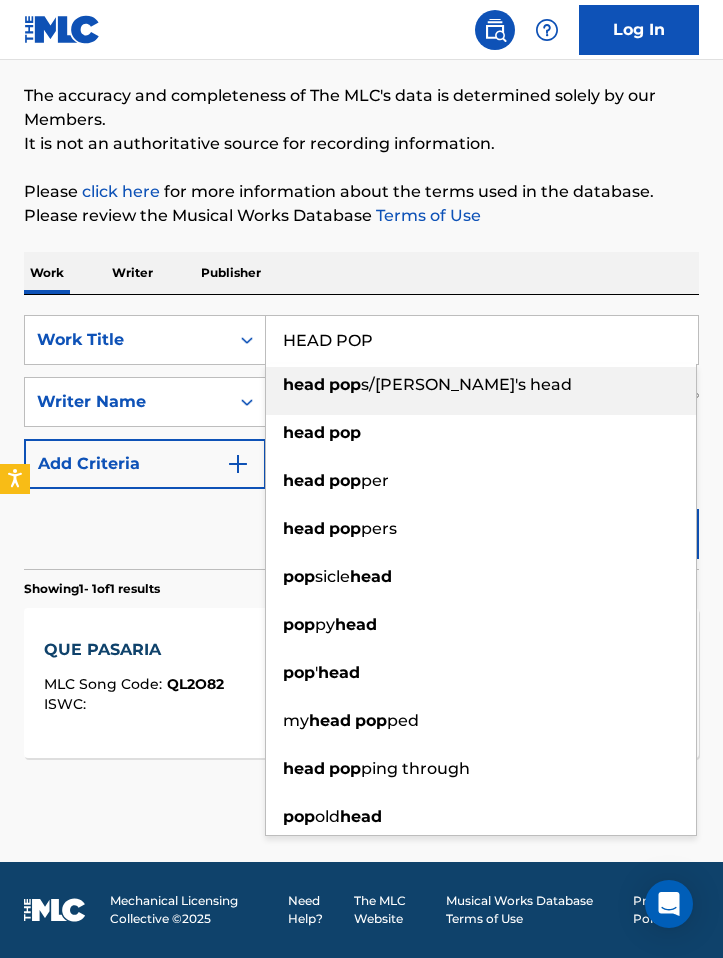type on "HEAD POP" 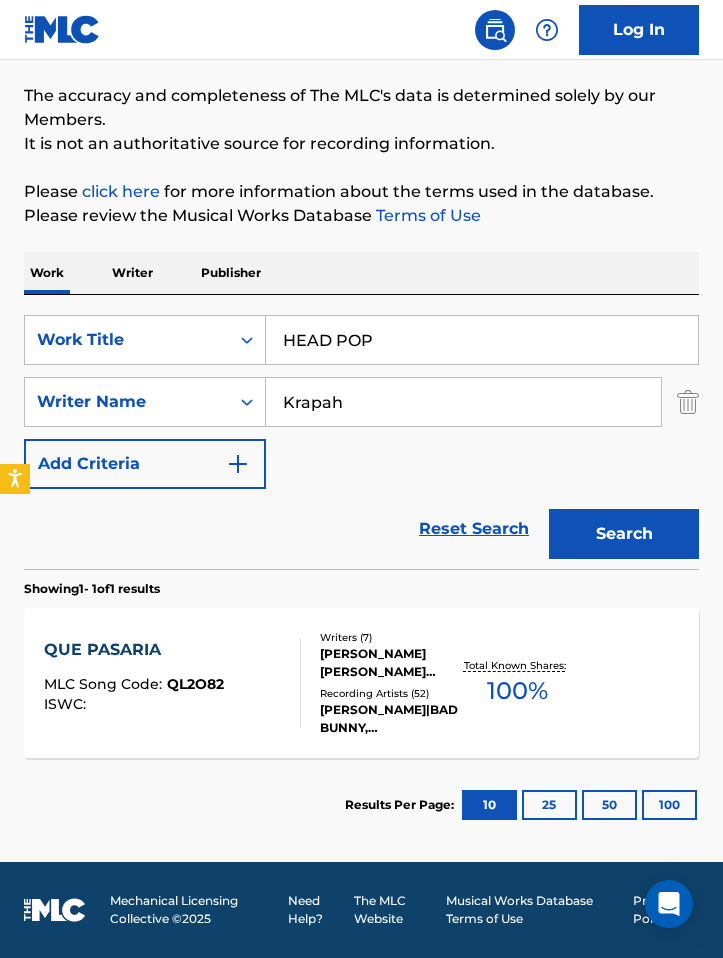 click on "Search" at bounding box center (624, 534) 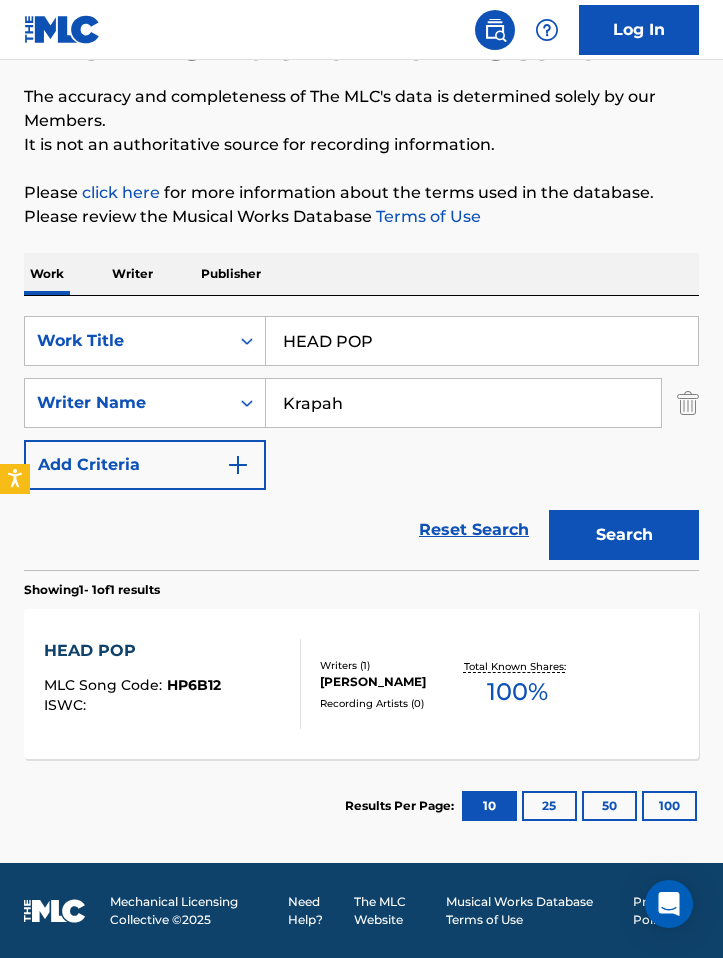 scroll, scrollTop: 144, scrollLeft: 0, axis: vertical 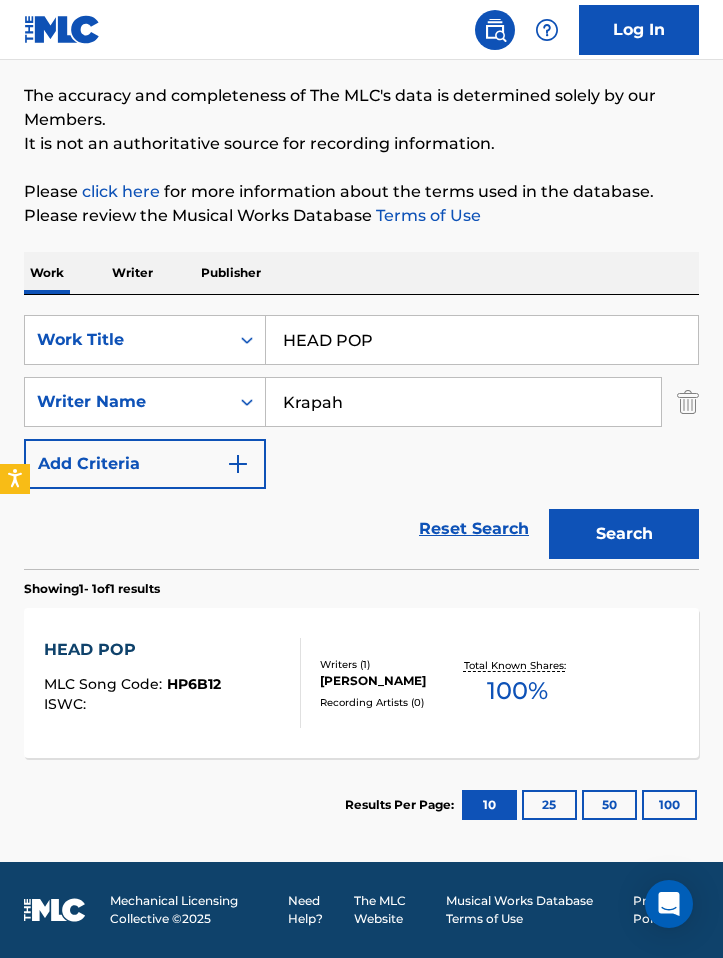 click on "[PERSON_NAME]" at bounding box center [390, 681] 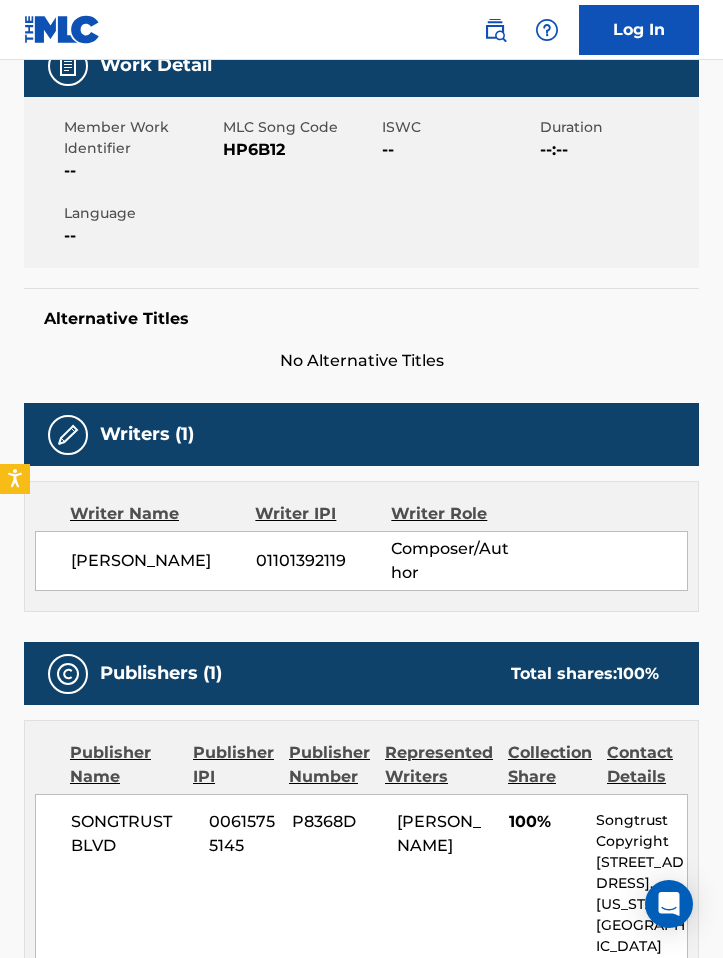 scroll, scrollTop: 0, scrollLeft: 0, axis: both 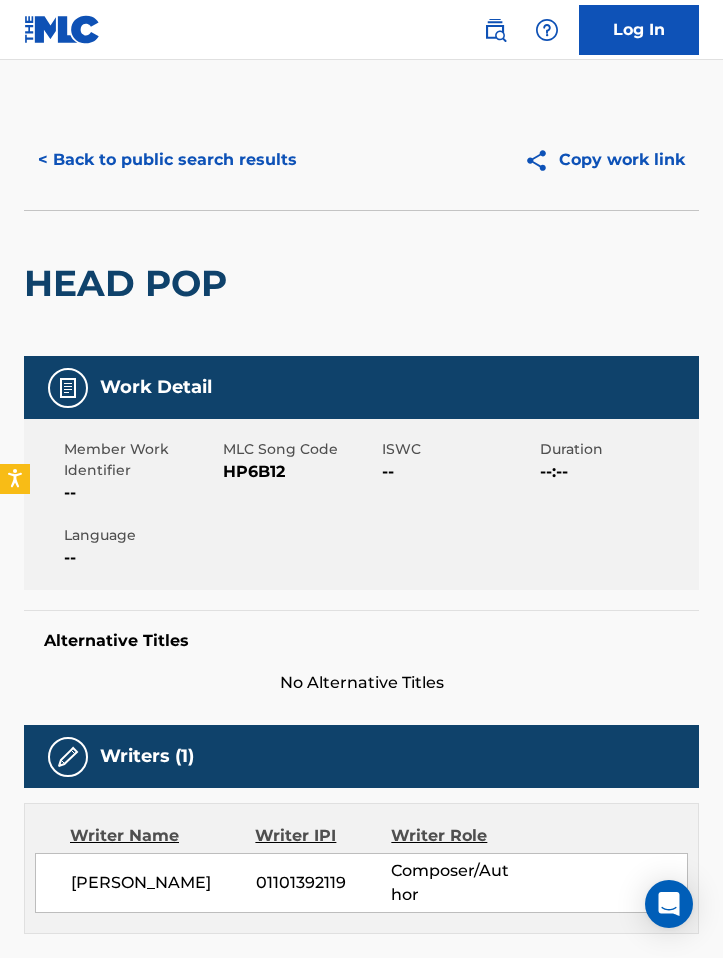 click on "HP6B12" at bounding box center [300, 472] 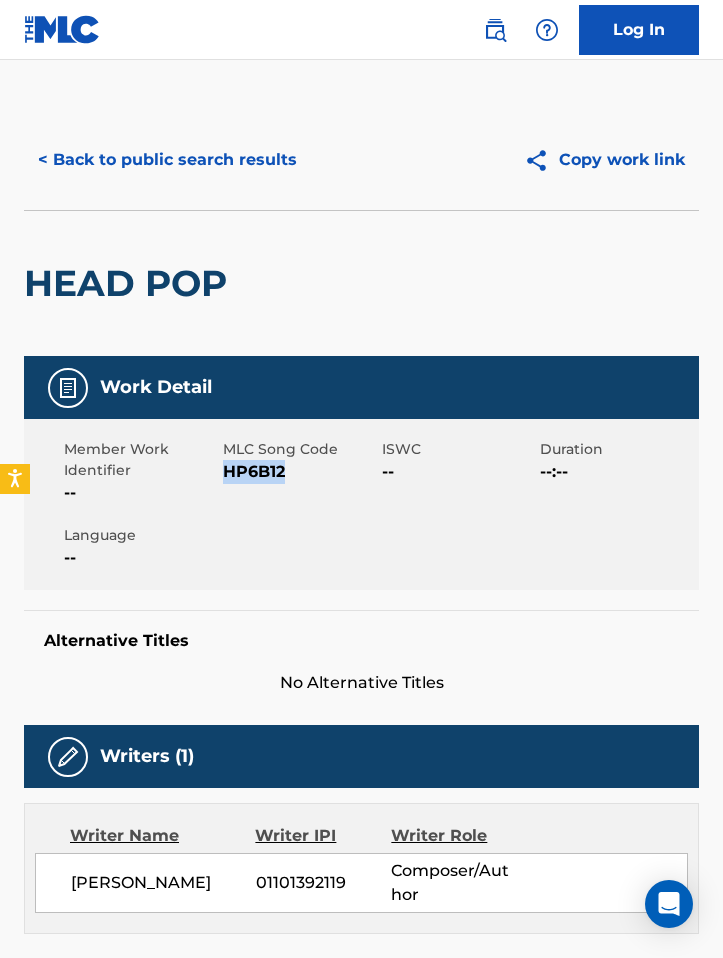 click on "HP6B12" at bounding box center (300, 472) 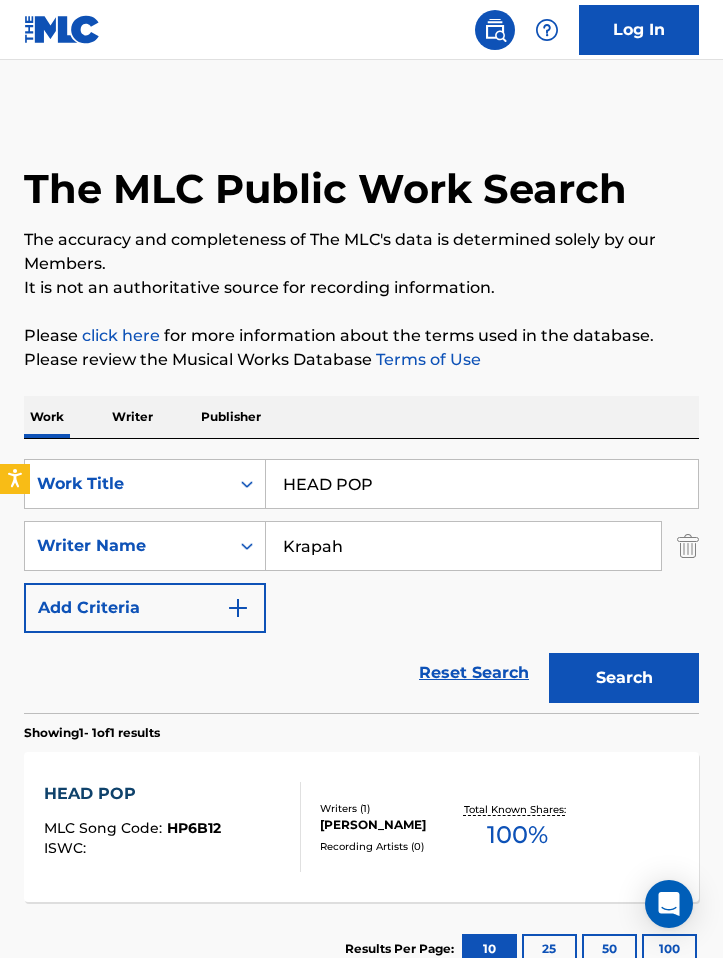 scroll, scrollTop: 30, scrollLeft: 0, axis: vertical 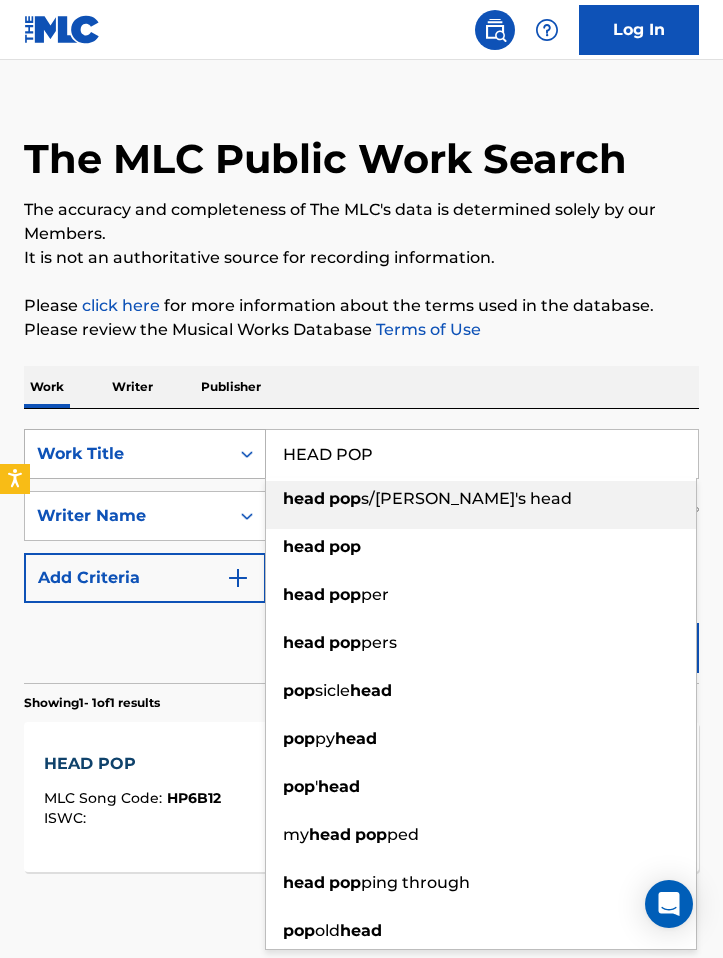 drag, startPoint x: 379, startPoint y: 453, endPoint x: 230, endPoint y: 442, distance: 149.40549 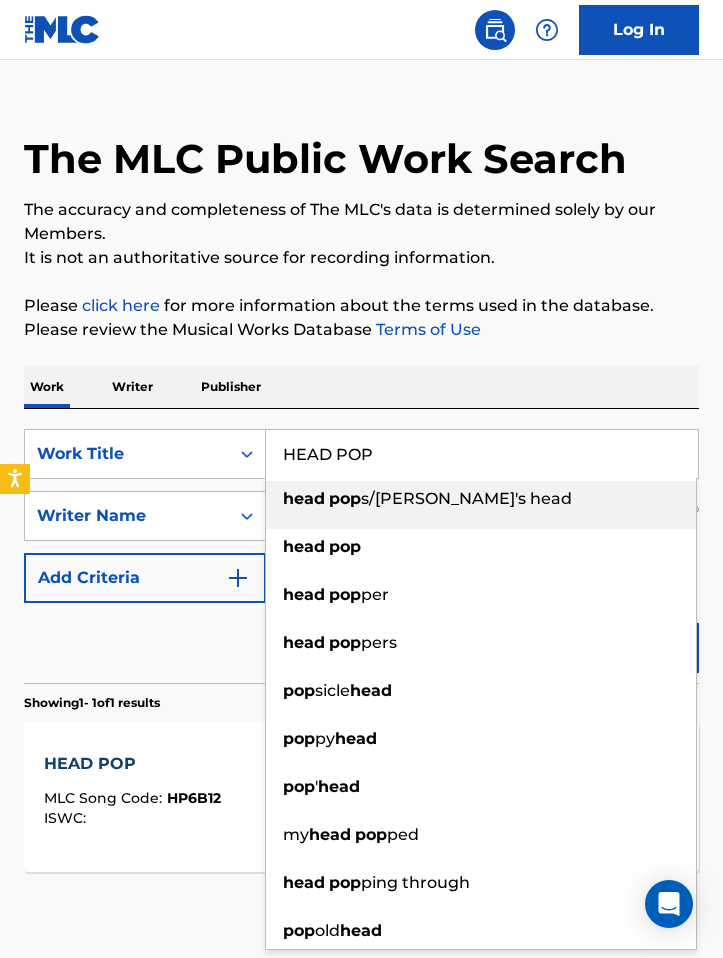 paste on "ONLY GIRL" 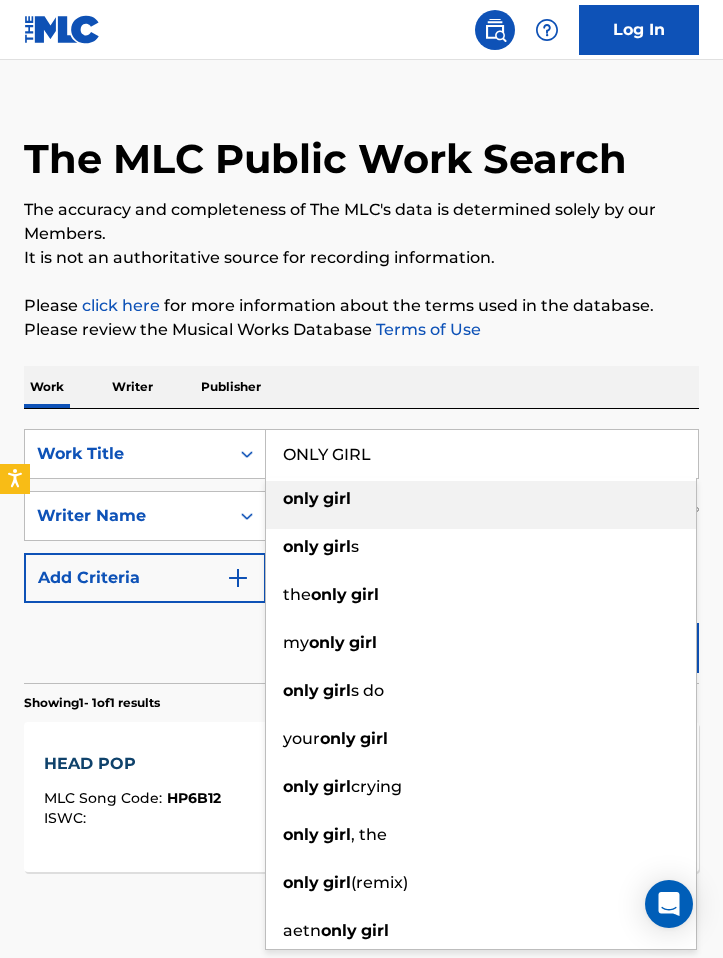 type on "ONLY GIRL" 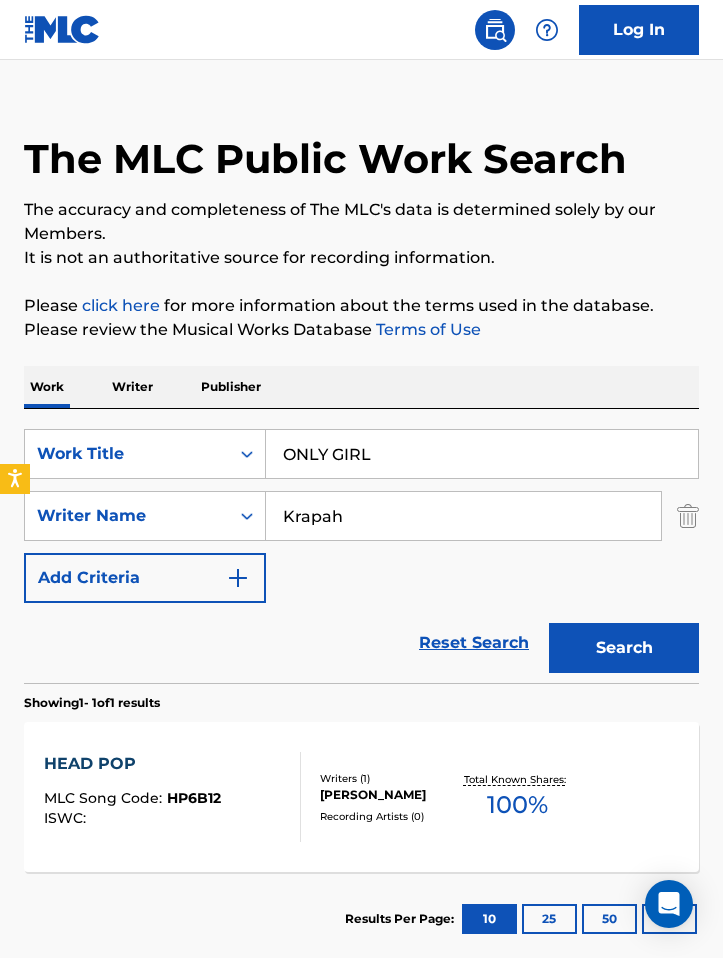 click on "Work Writer Publisher" at bounding box center (361, 387) 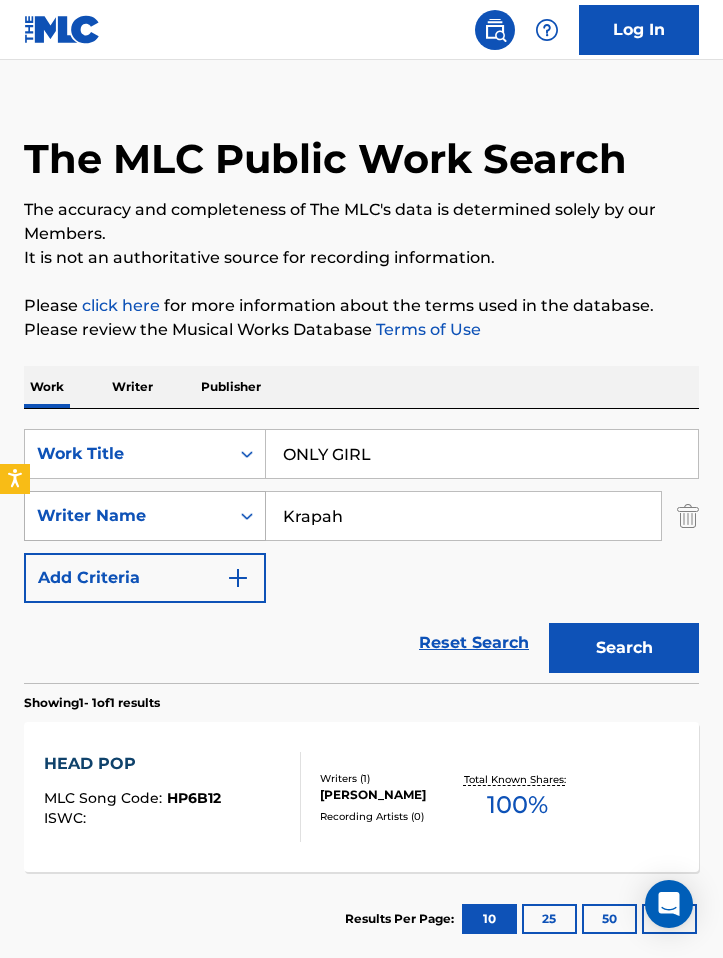 drag, startPoint x: 237, startPoint y: 511, endPoint x: 226, endPoint y: 510, distance: 11.045361 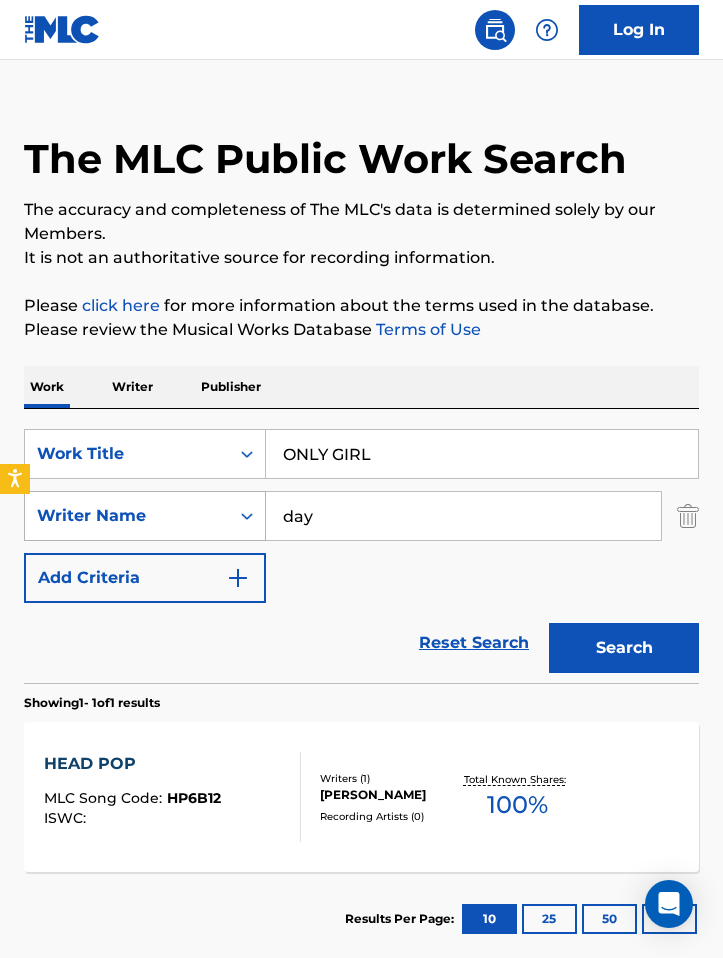 click on "Search" at bounding box center [624, 648] 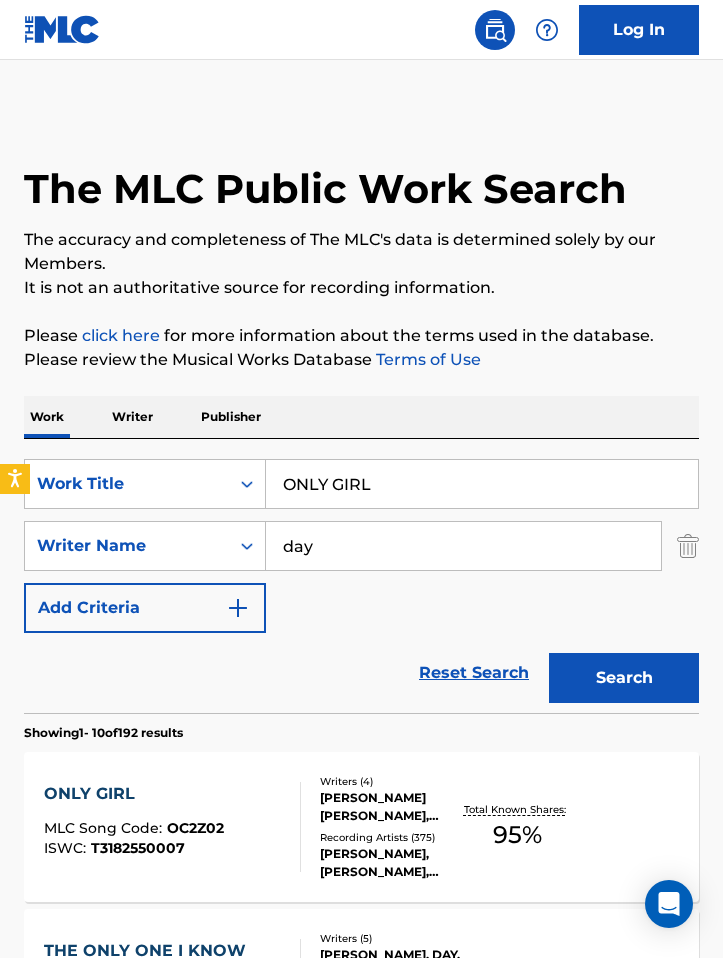 drag, startPoint x: 323, startPoint y: 562, endPoint x: 341, endPoint y: 494, distance: 70.34202 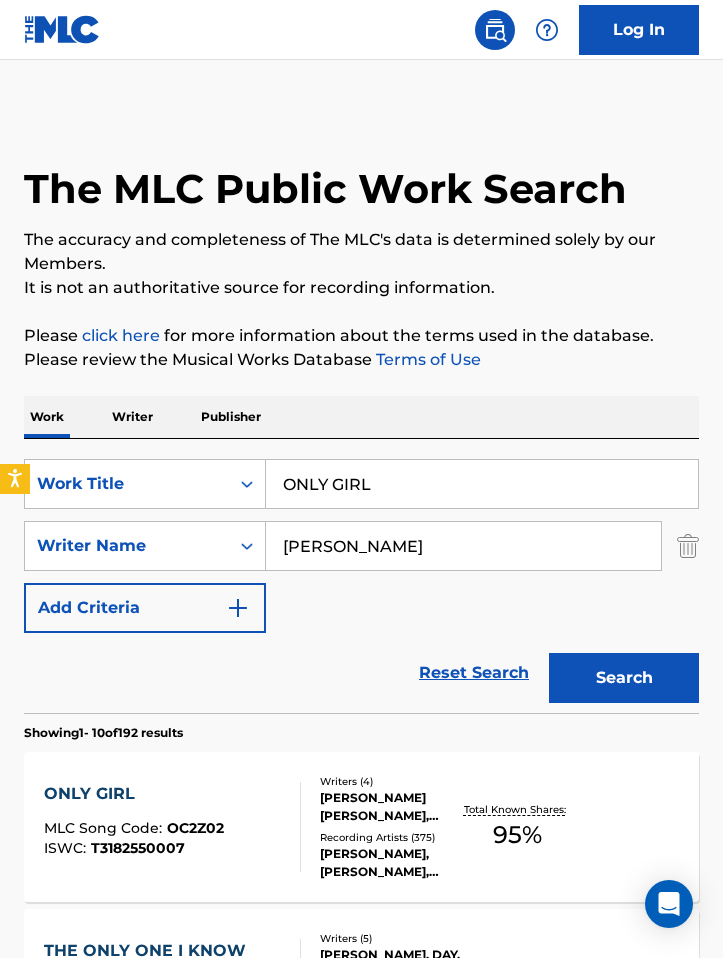 type on "[PERSON_NAME]" 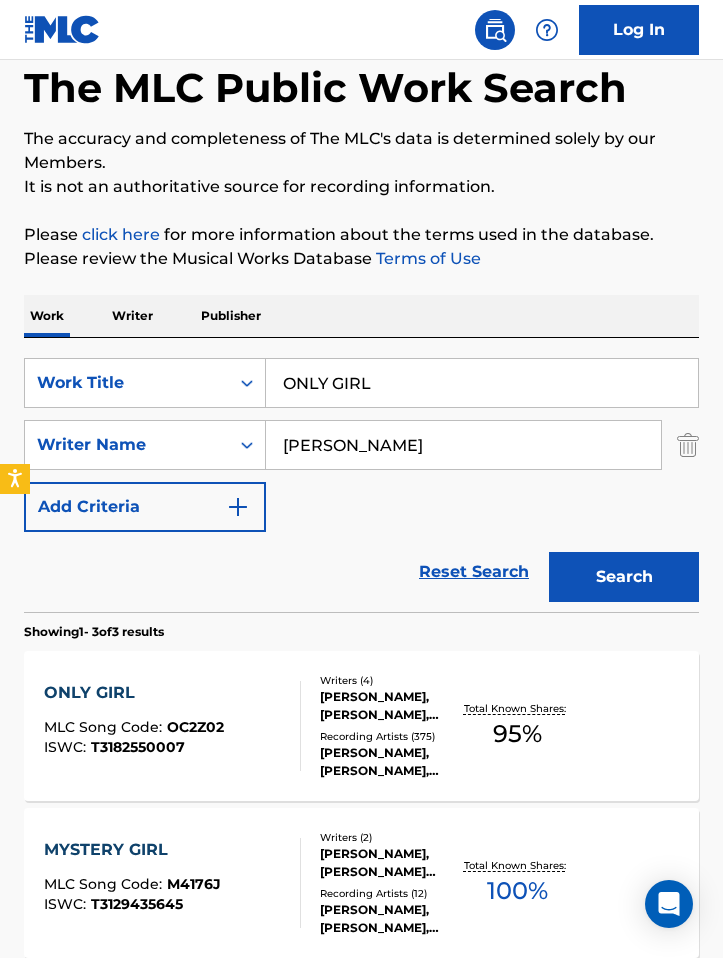 scroll, scrollTop: 185, scrollLeft: 0, axis: vertical 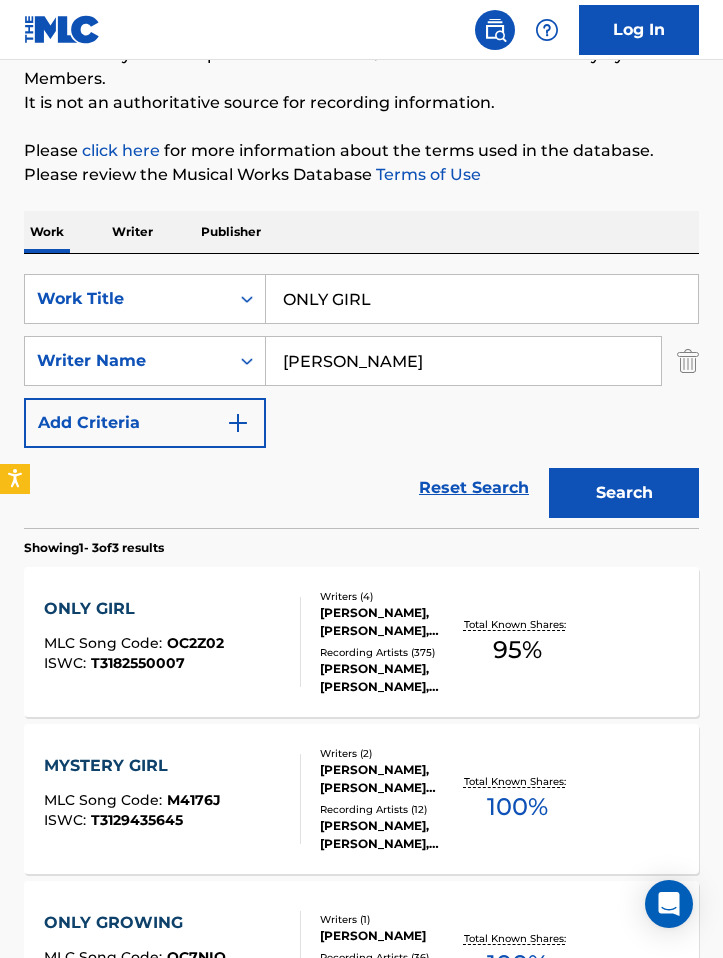 click on "Recording Artists ( 375 )" at bounding box center (390, 652) 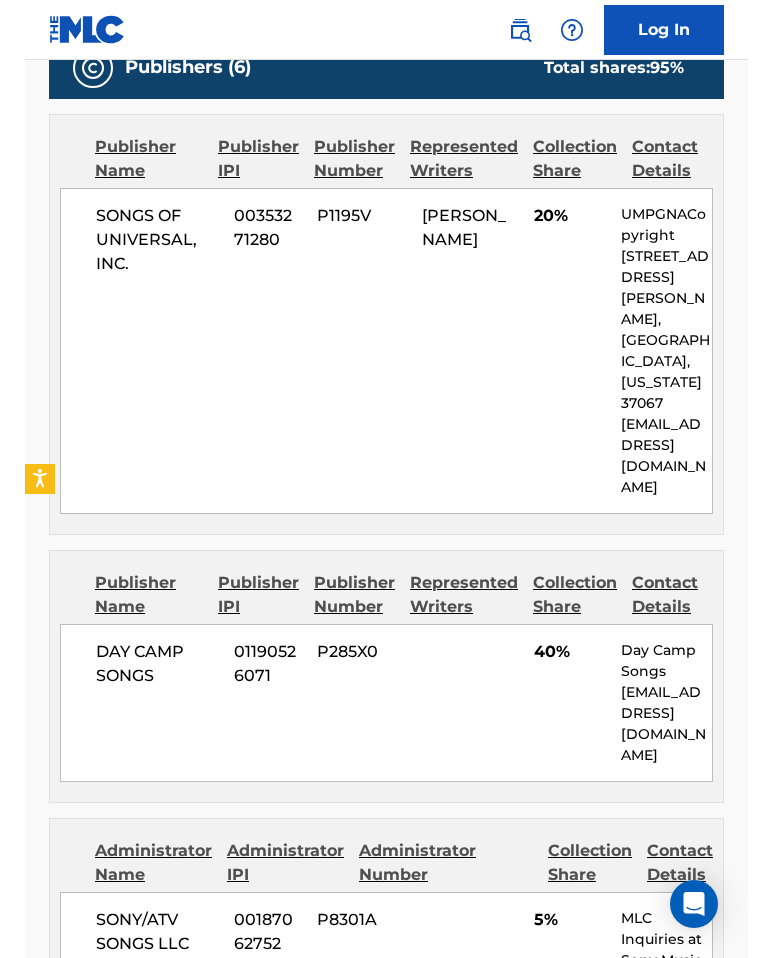scroll, scrollTop: 0, scrollLeft: 0, axis: both 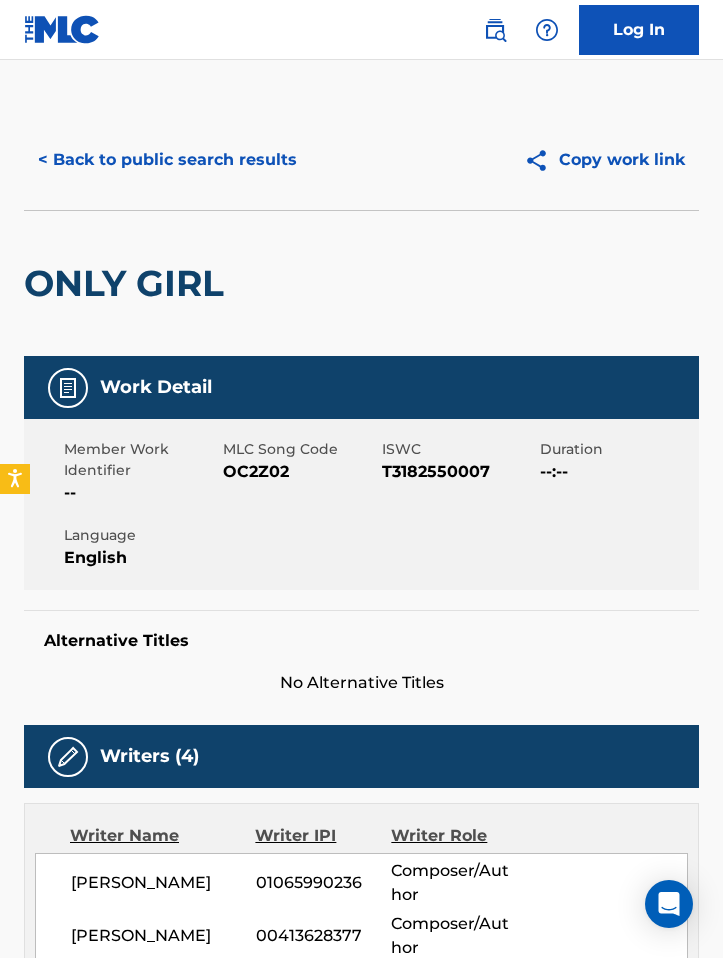 click on "OC2Z02" at bounding box center (300, 472) 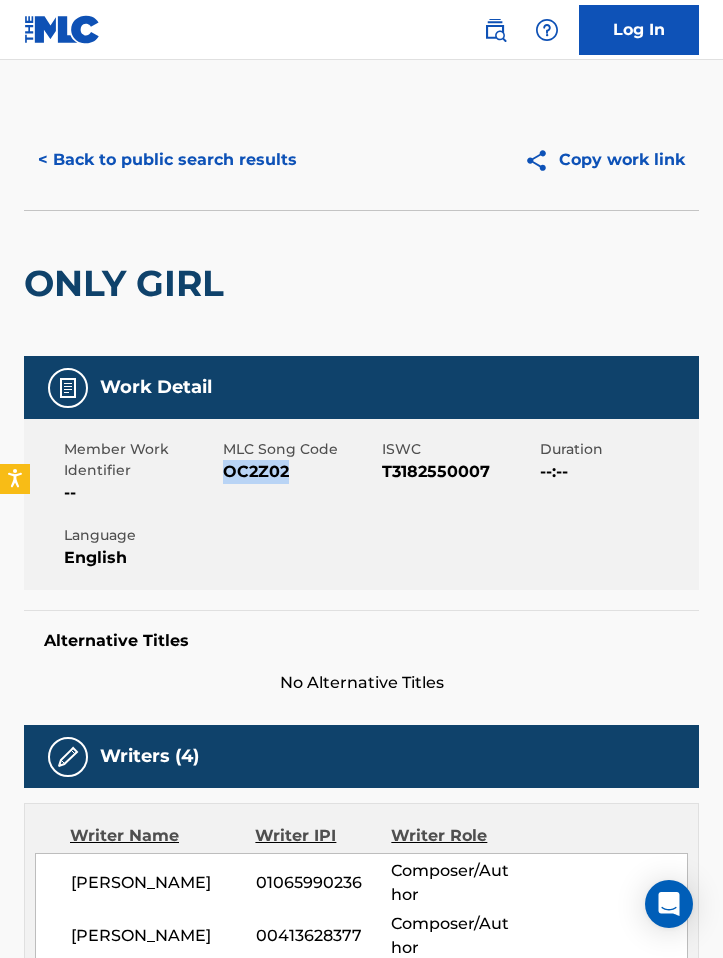 click on "OC2Z02" at bounding box center [300, 472] 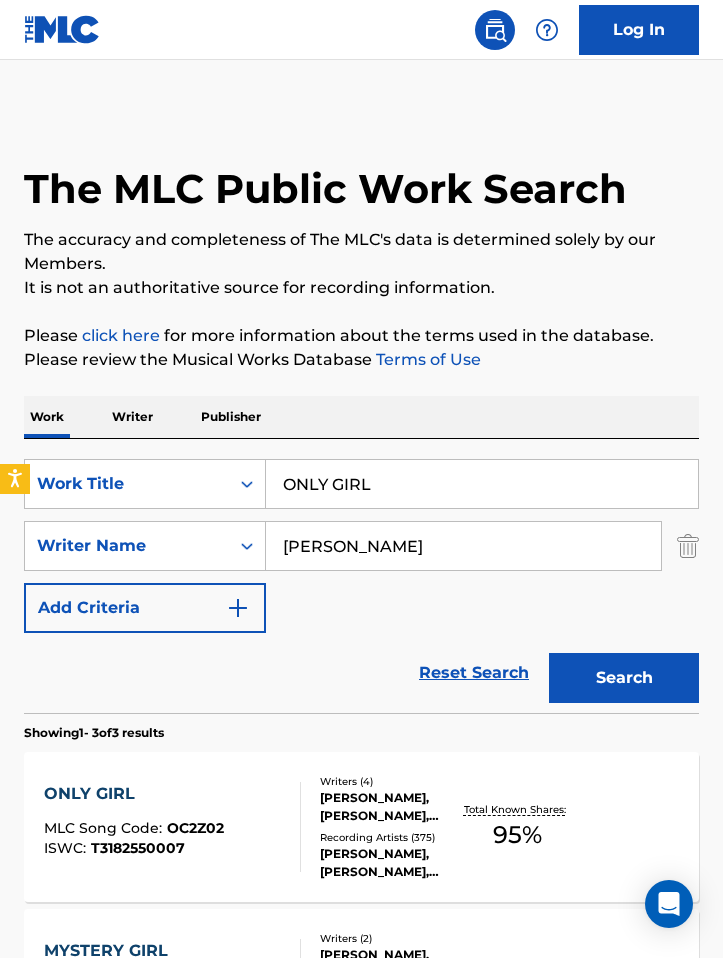 click on "Log In" at bounding box center (639, 30) 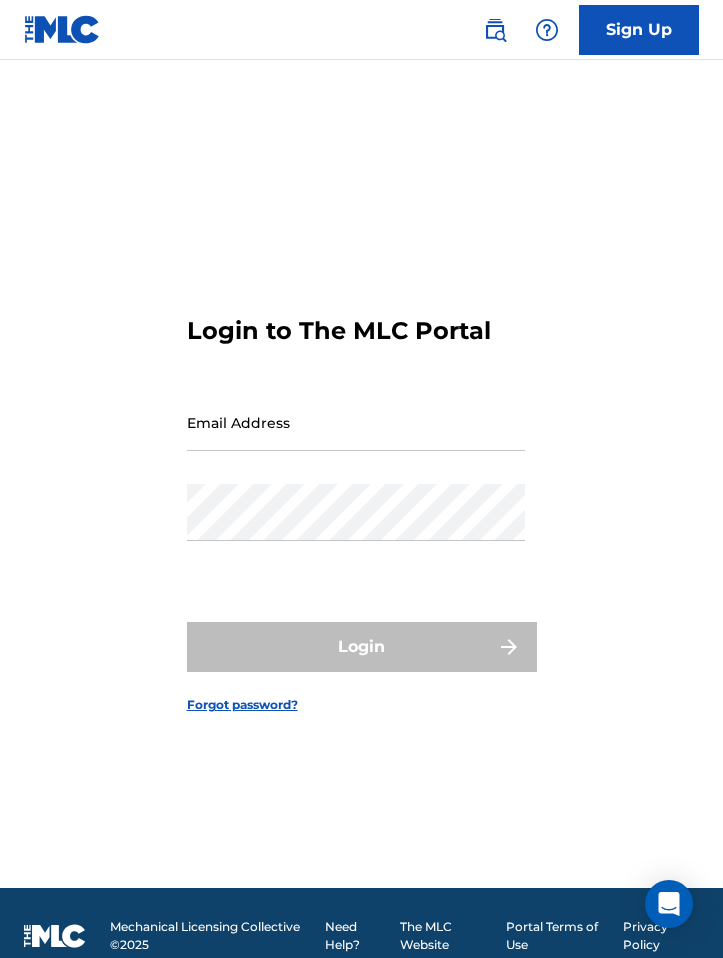 click on "Email Address" at bounding box center (356, 422) 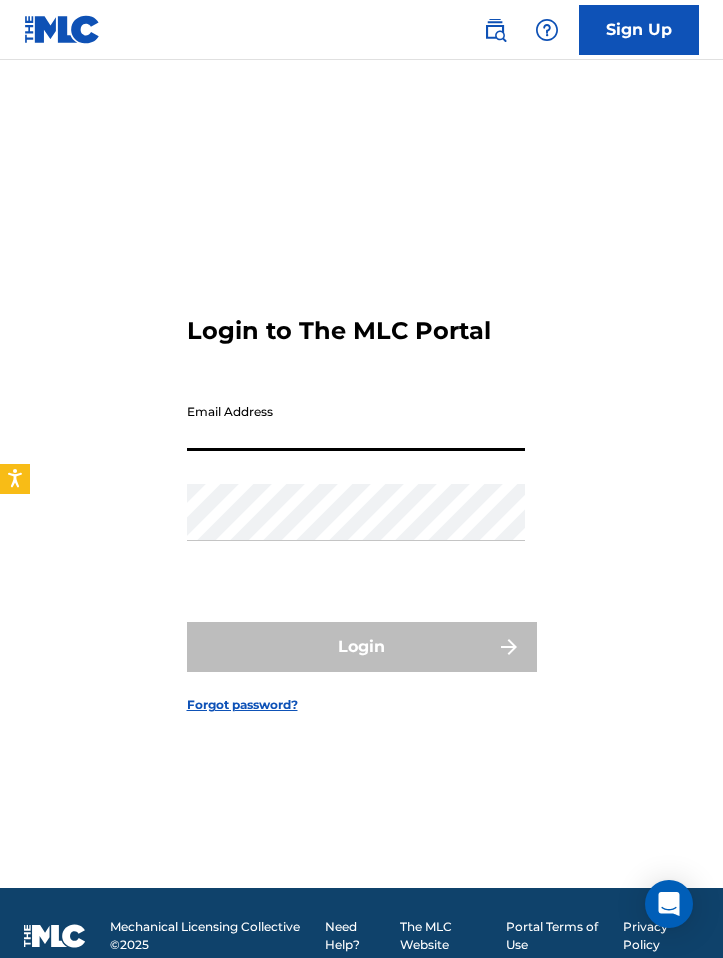 type on "[EMAIL_ADDRESS][DOMAIN_NAME]" 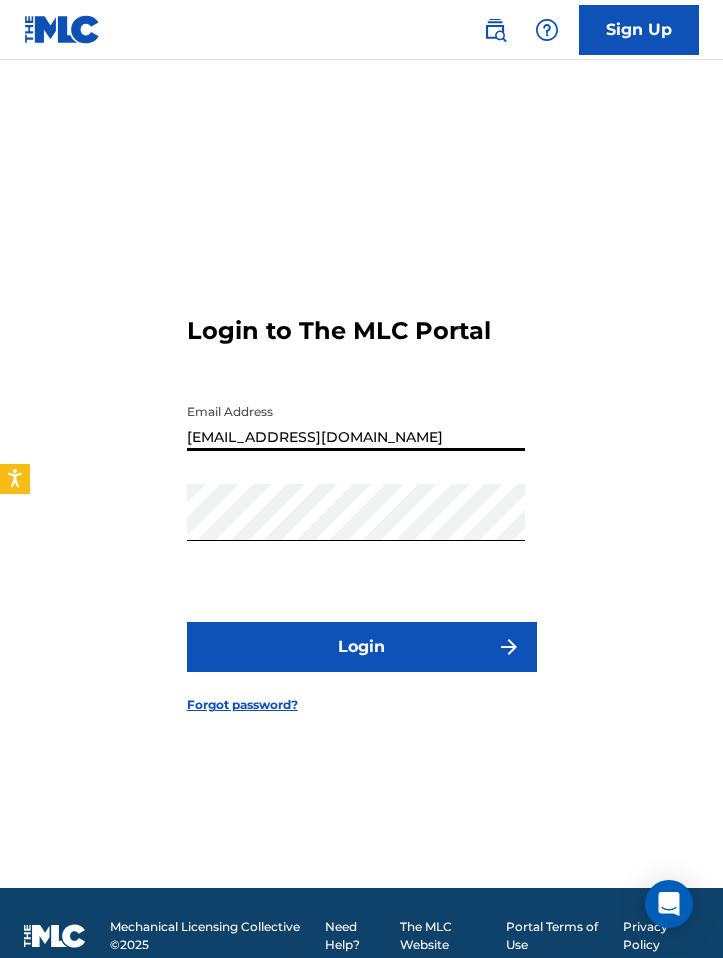 click on "Login" at bounding box center (362, 647) 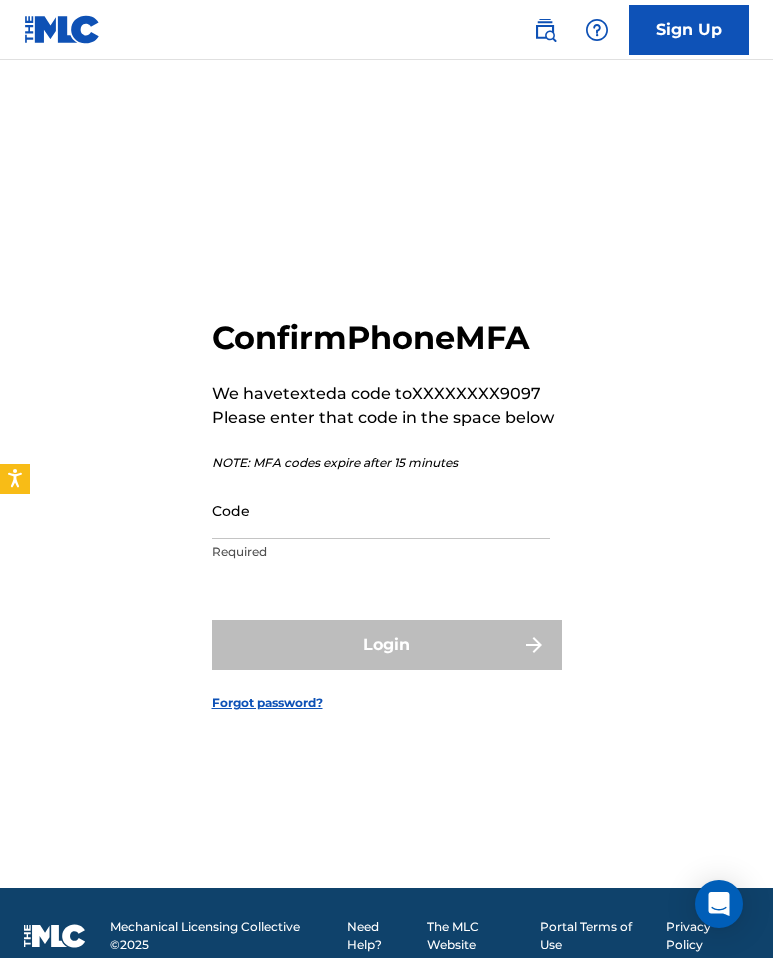 click on "Code" at bounding box center [381, 510] 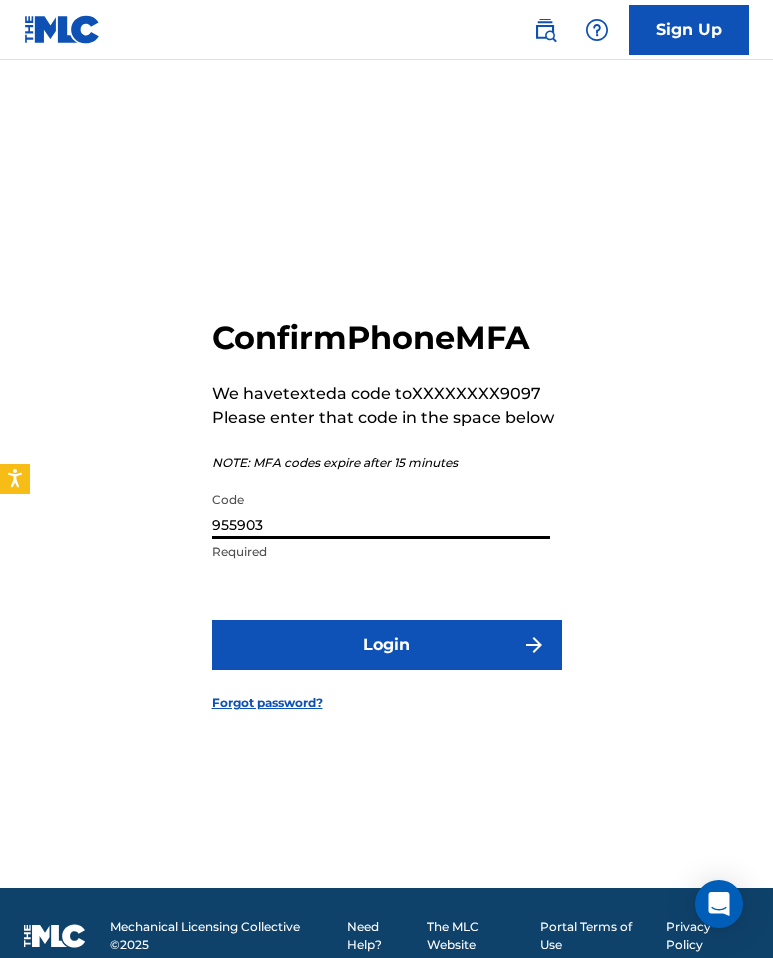 type on "955903" 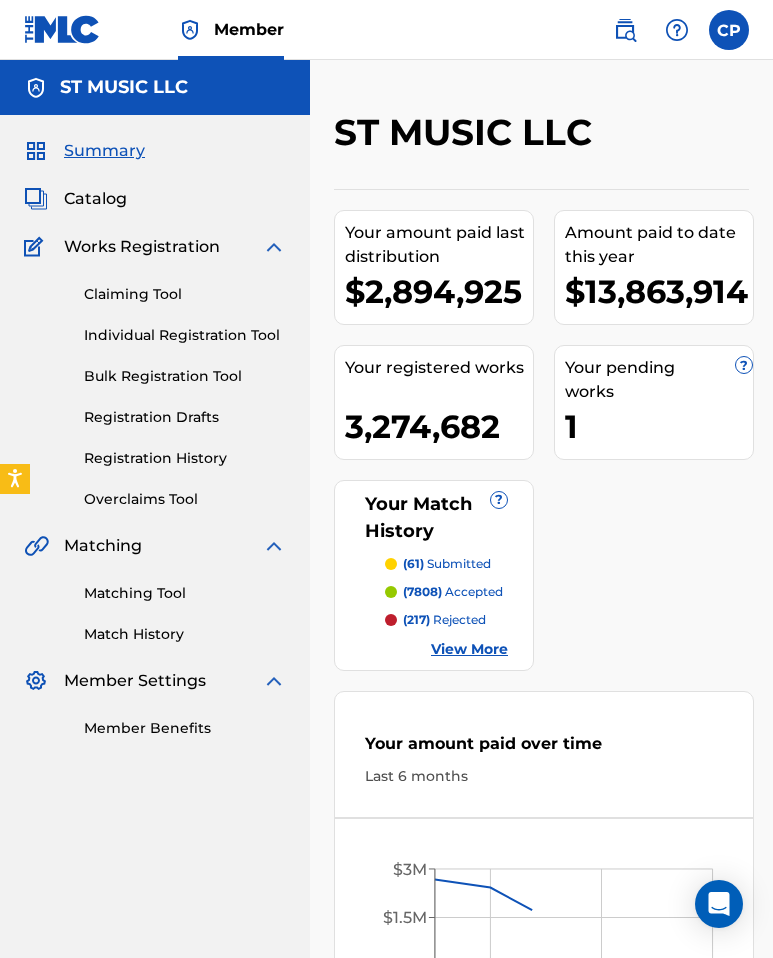 scroll, scrollTop: 0, scrollLeft: 0, axis: both 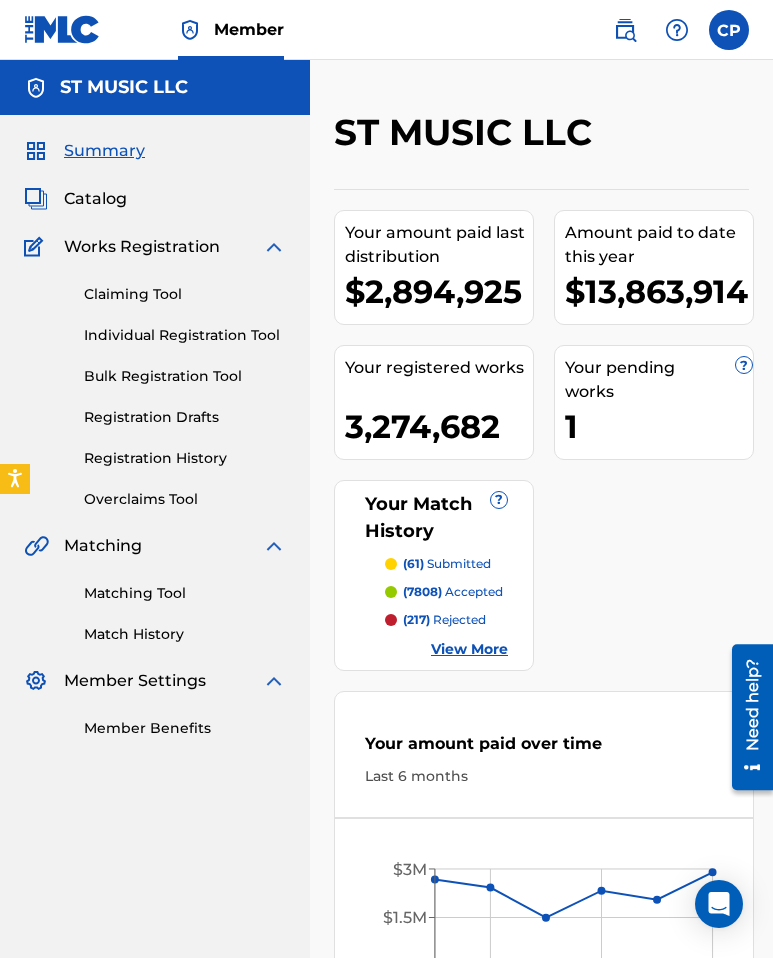 click at bounding box center [651, 30] 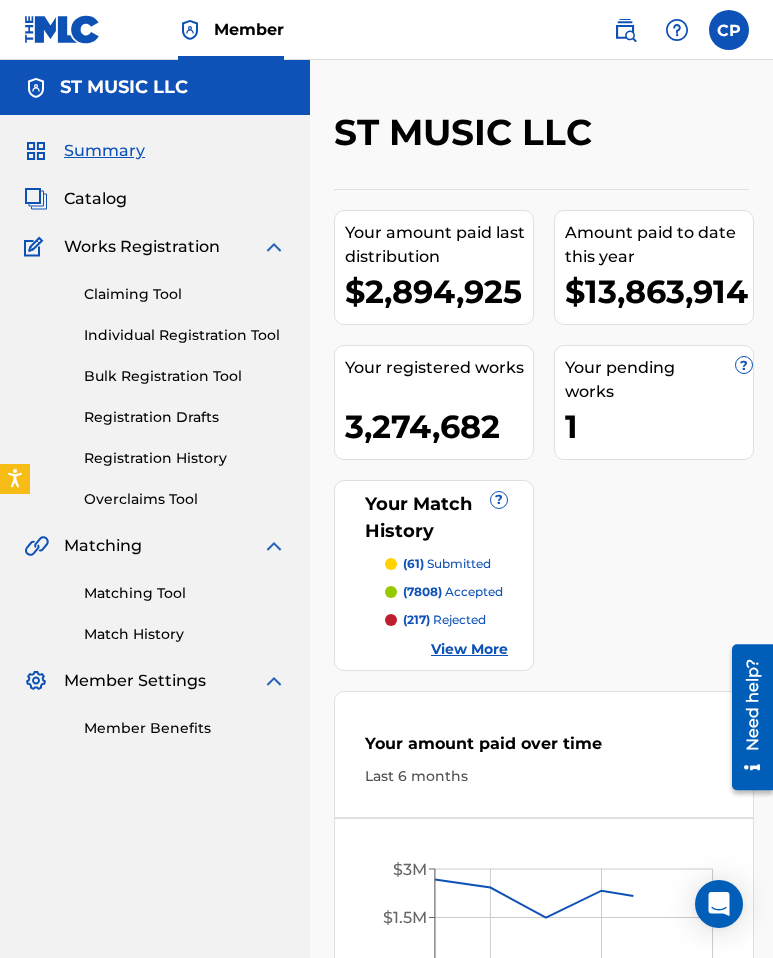 click on "Catalog" at bounding box center (95, 199) 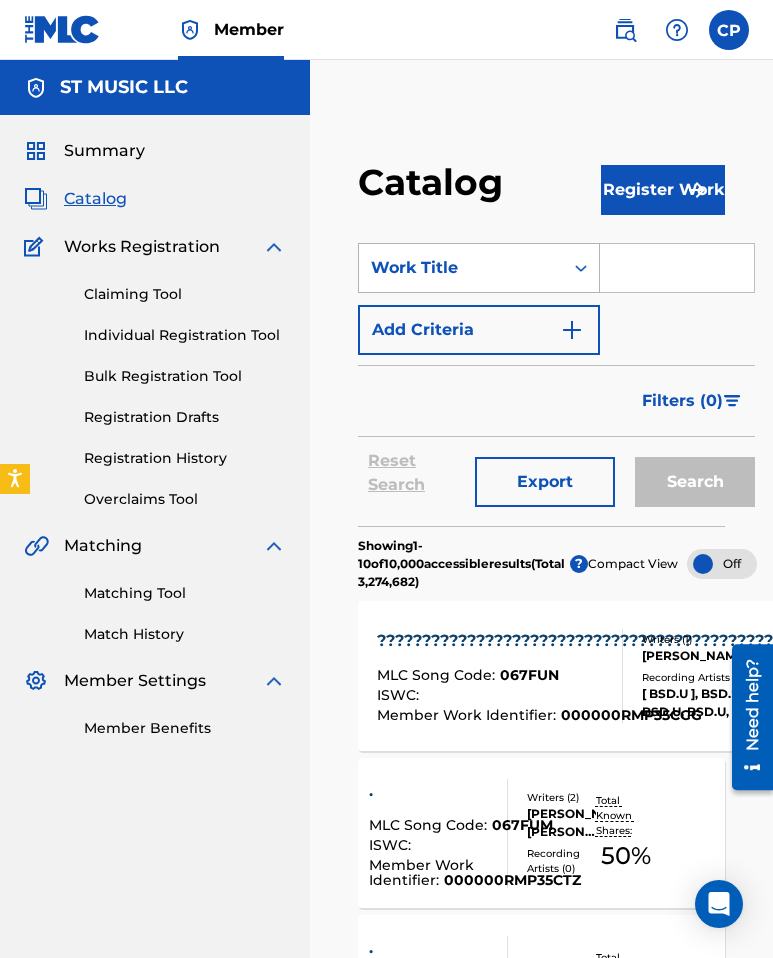 click at bounding box center (581, 268) 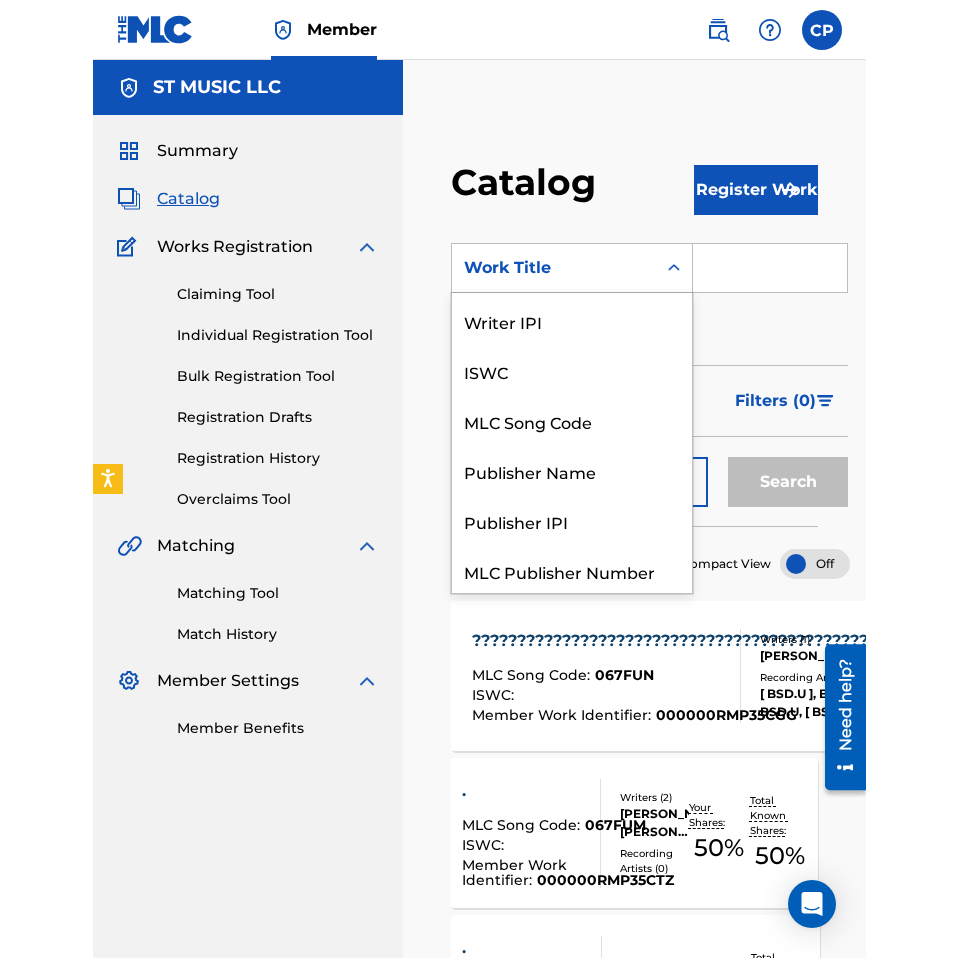 scroll, scrollTop: 300, scrollLeft: 0, axis: vertical 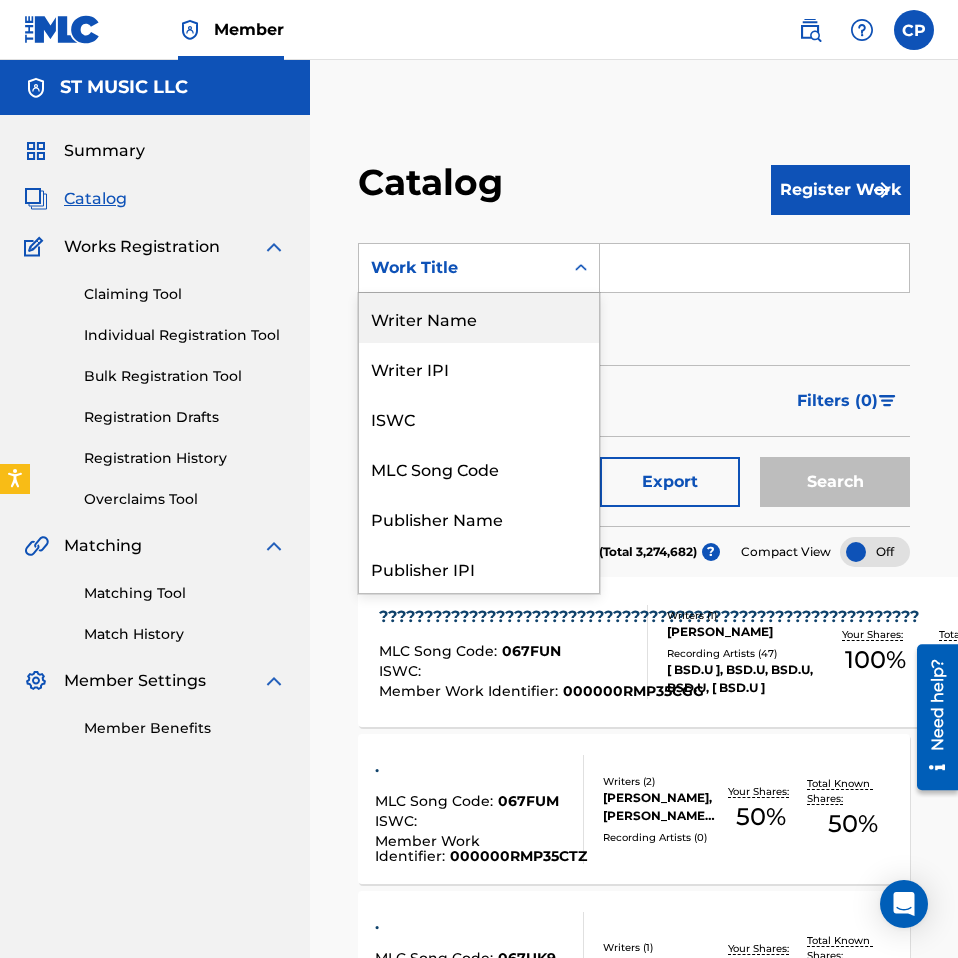 click at bounding box center [754, 268] 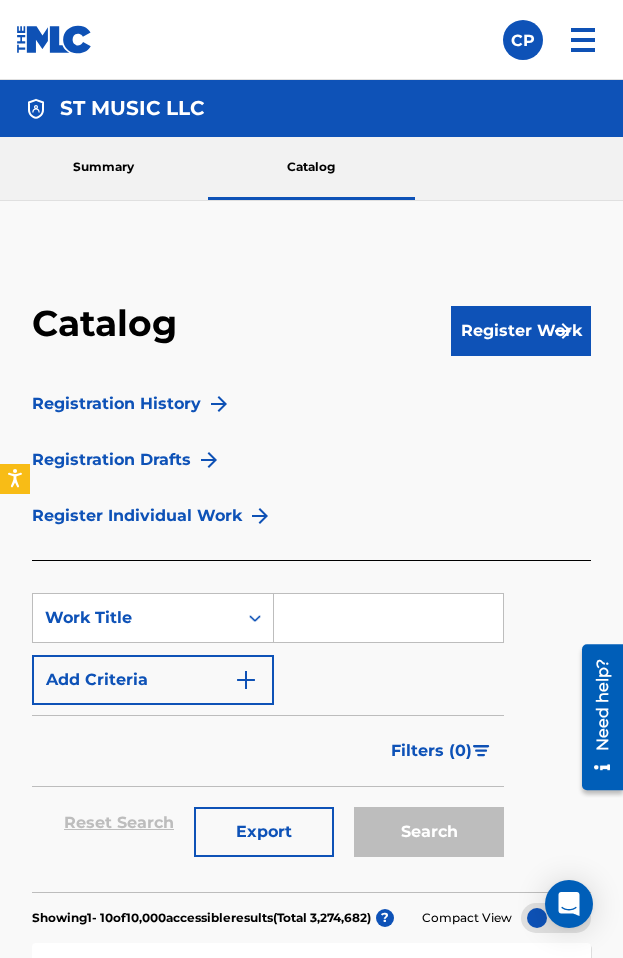 click at bounding box center (388, 618) 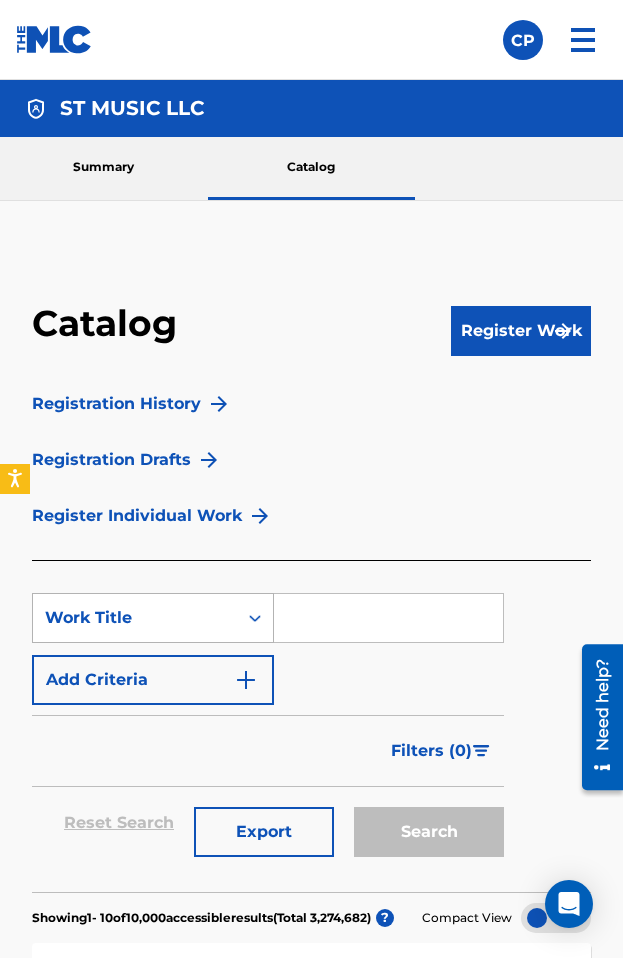paste on "ONLY GIRL" 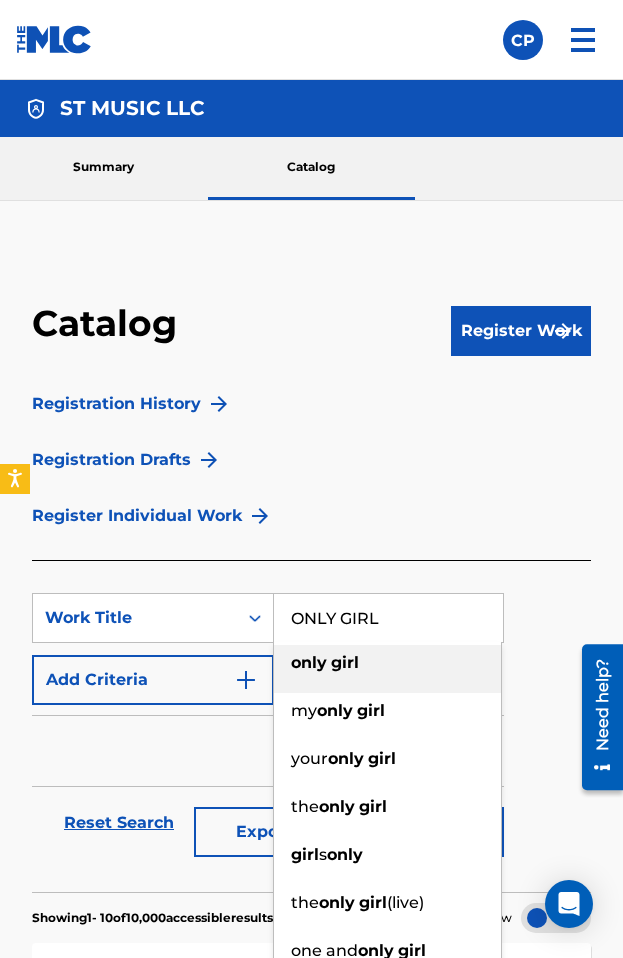 type on "ONLY GIRL" 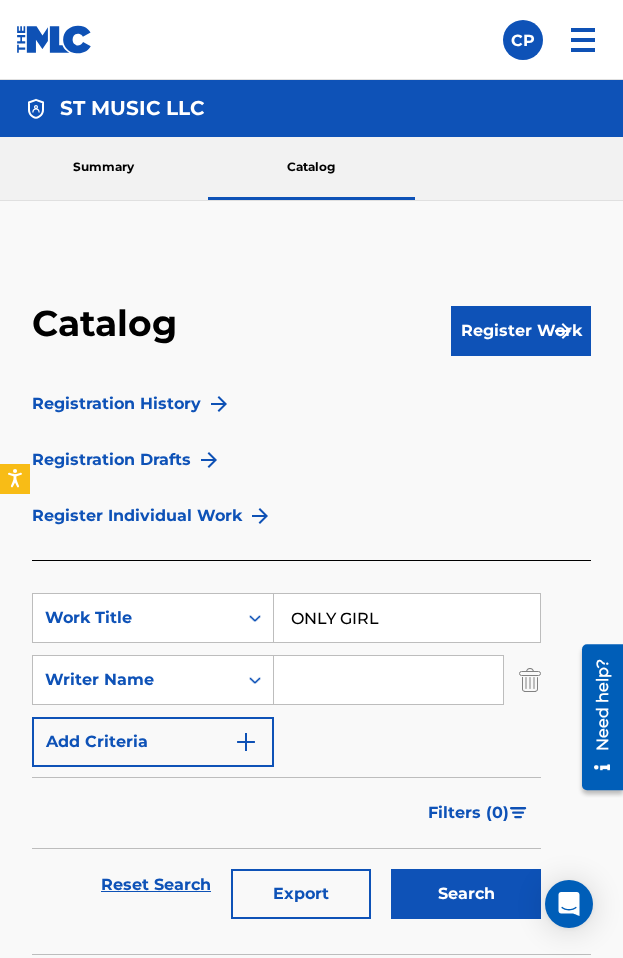 click at bounding box center [388, 680] 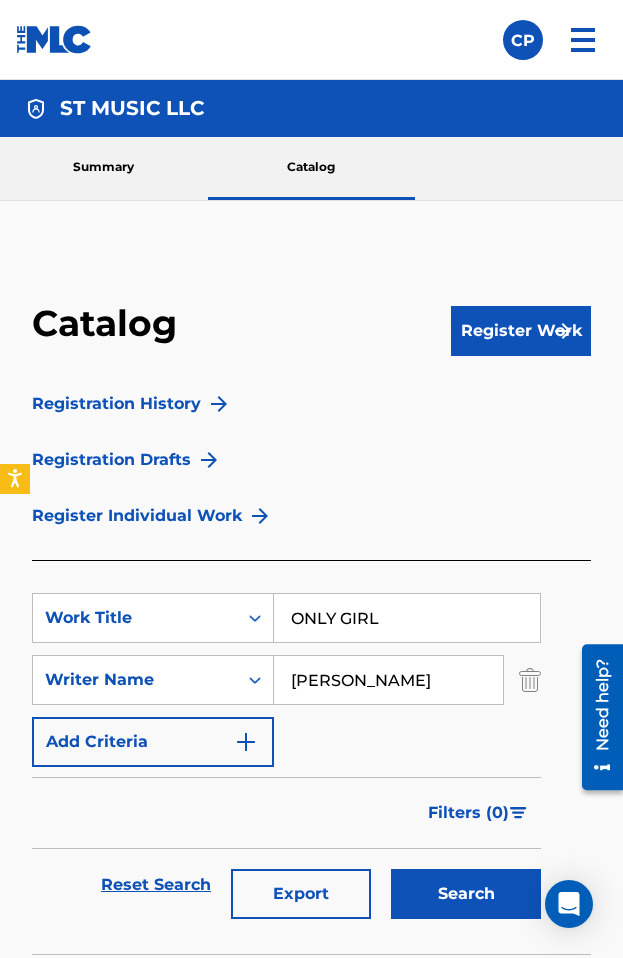 type on "[PERSON_NAME]" 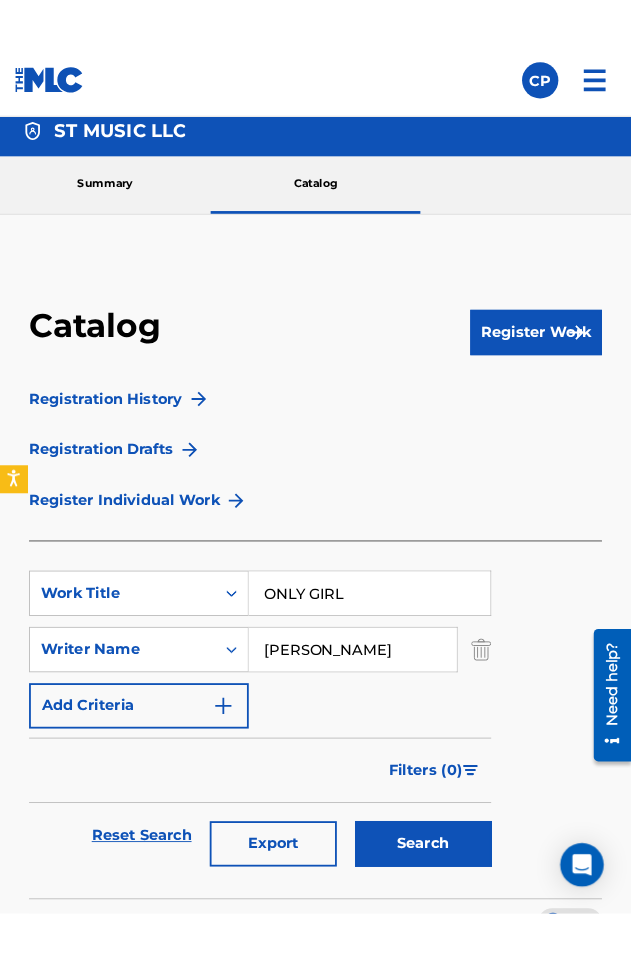 scroll, scrollTop: 0, scrollLeft: 0, axis: both 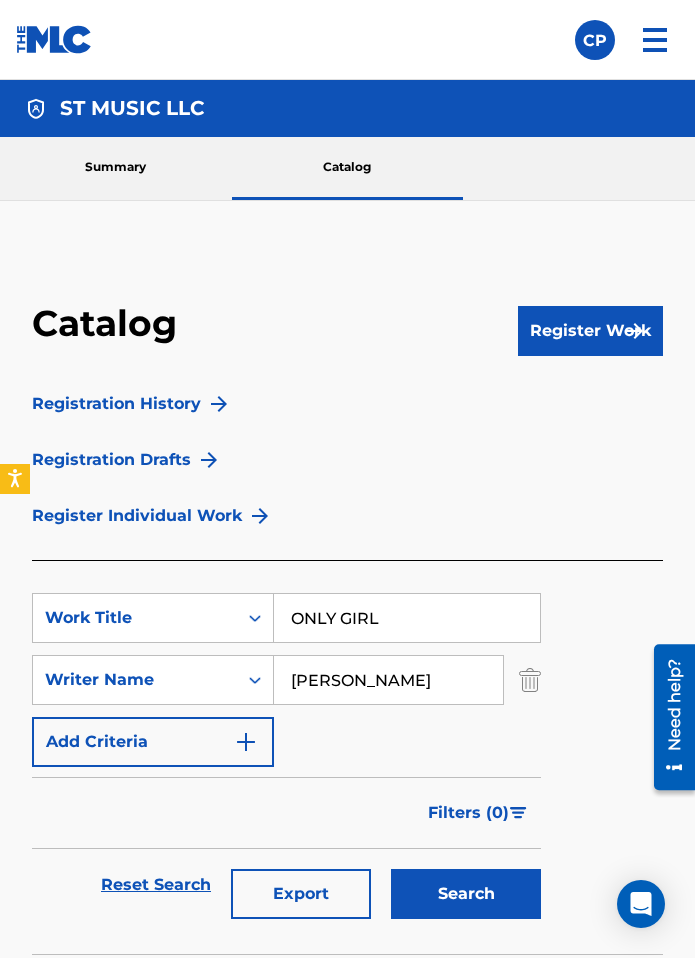 click at bounding box center [595, 40] 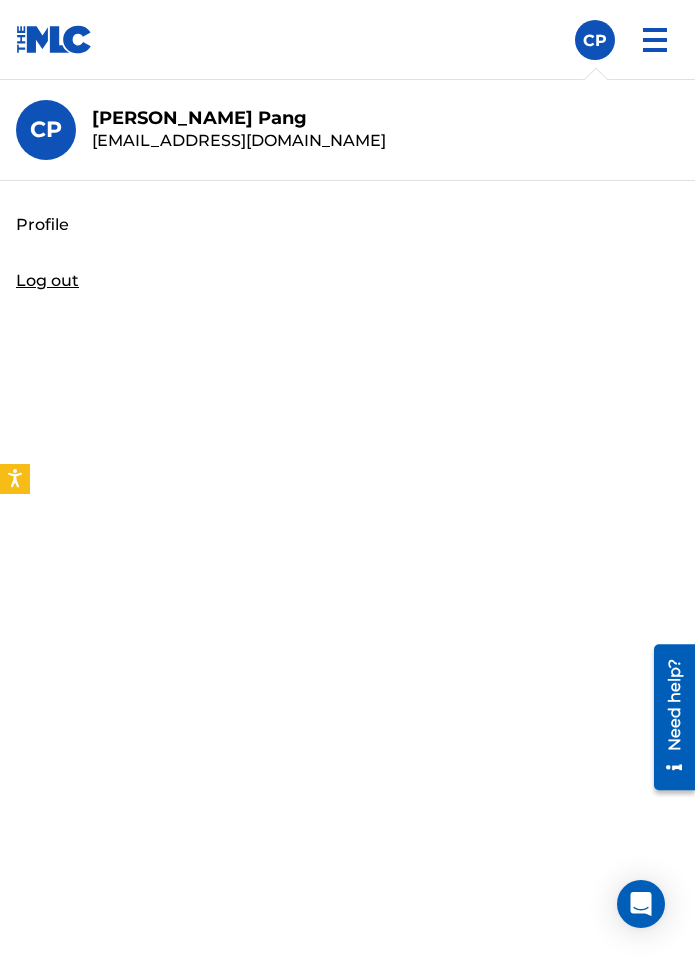 click on "CP CP [PERSON_NAME] [EMAIL_ADDRESS][DOMAIN_NAME] Profile Log out" at bounding box center (595, 40) 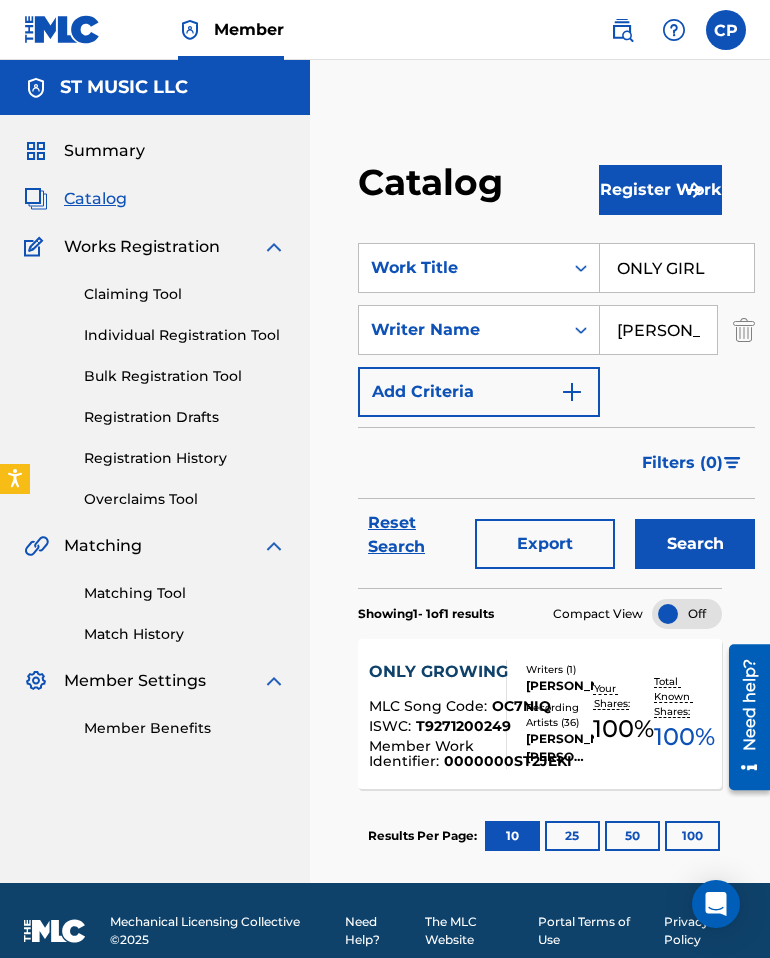 click at bounding box center (622, 30) 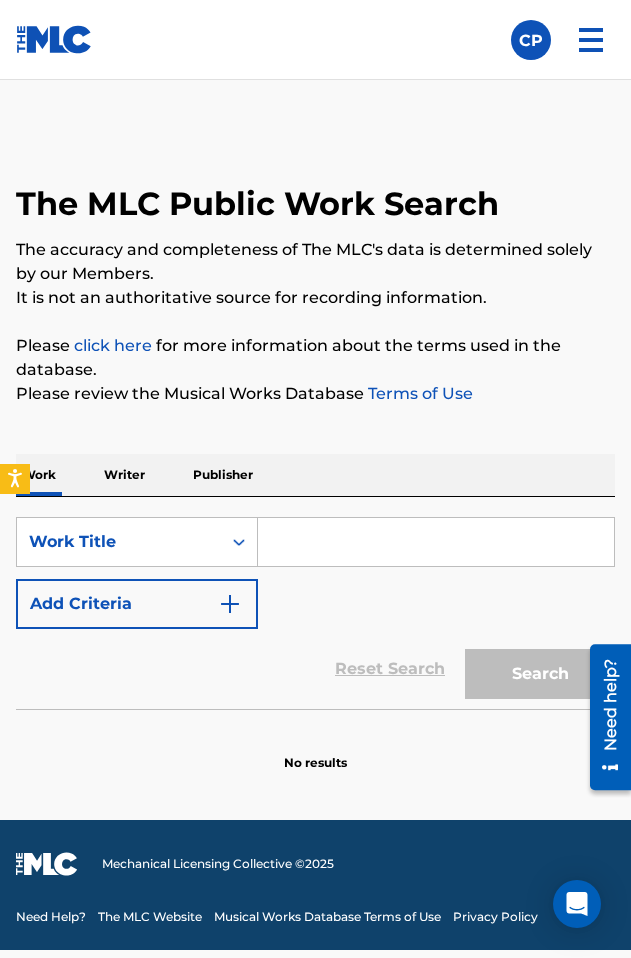 click on "Add Criteria" at bounding box center [137, 604] 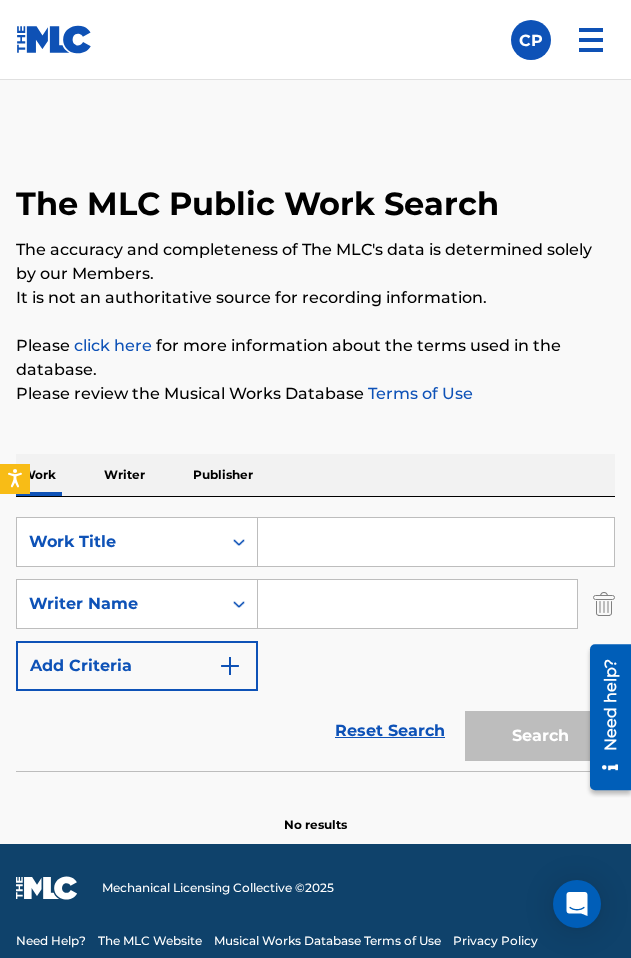 click at bounding box center (417, 604) 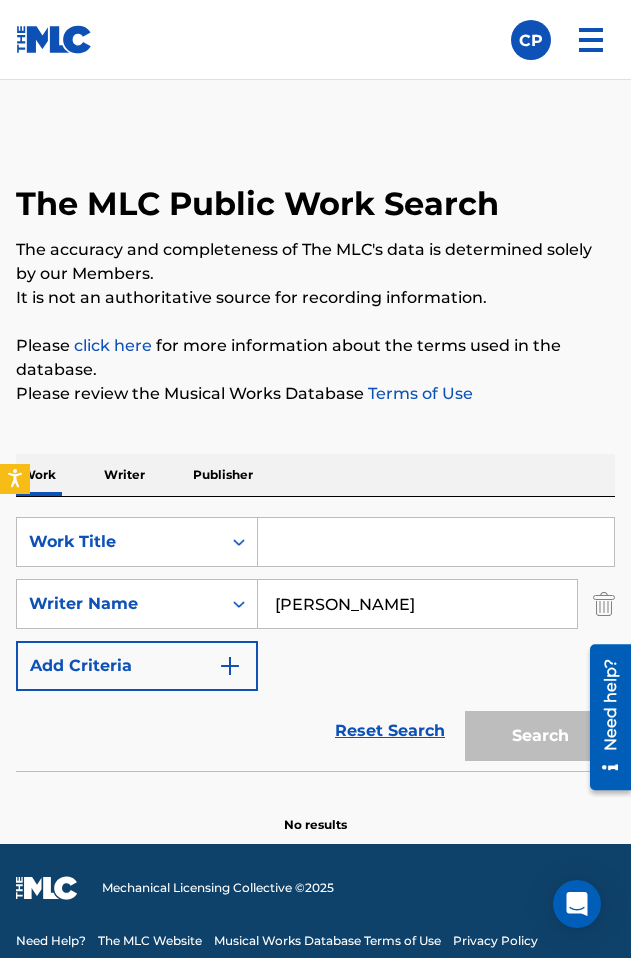 type on "[PERSON_NAME]" 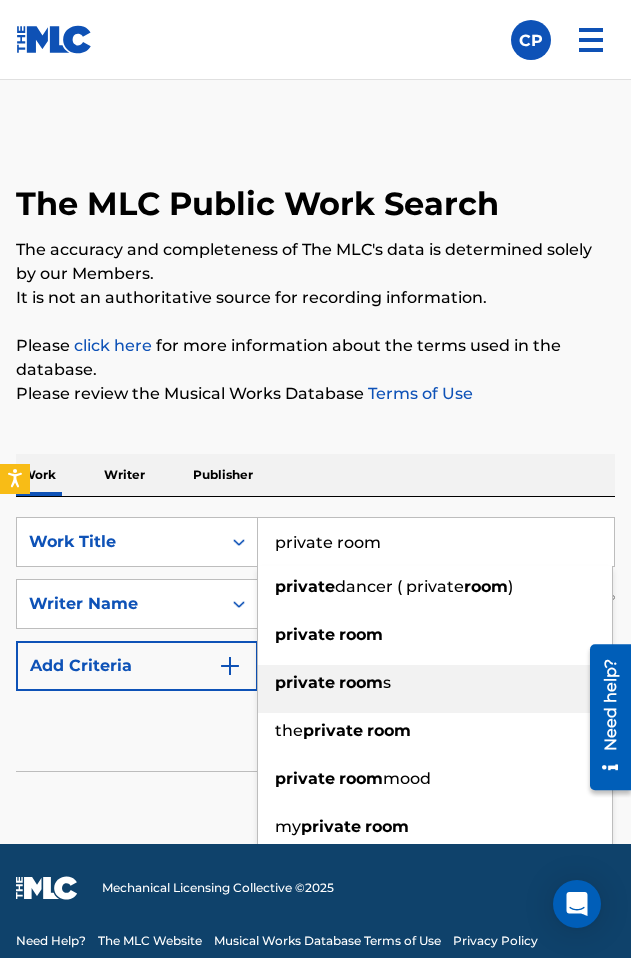 click on "the  private   room" at bounding box center [435, 731] 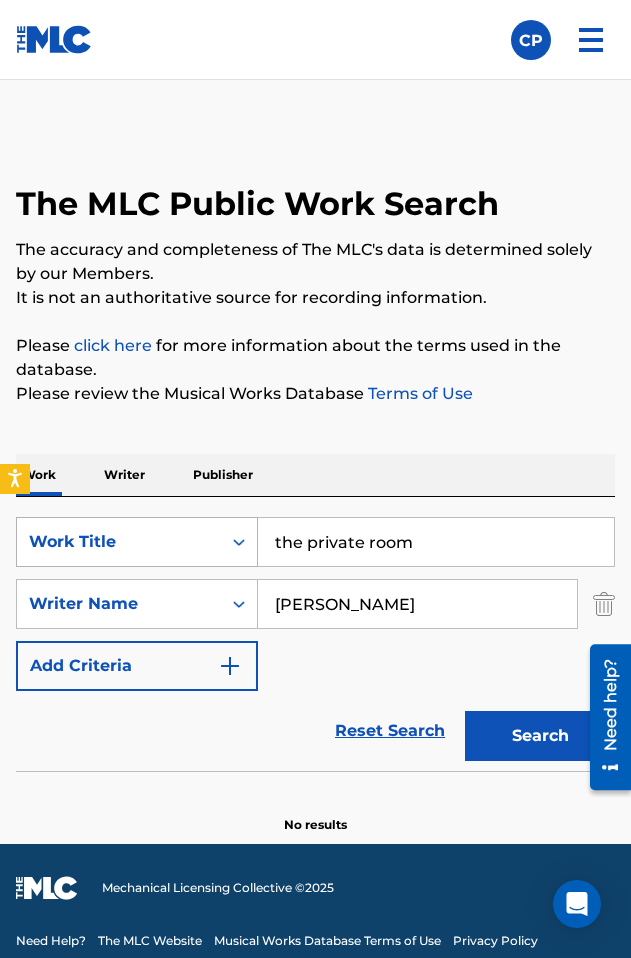 drag, startPoint x: 432, startPoint y: 547, endPoint x: 256, endPoint y: 529, distance: 176.91806 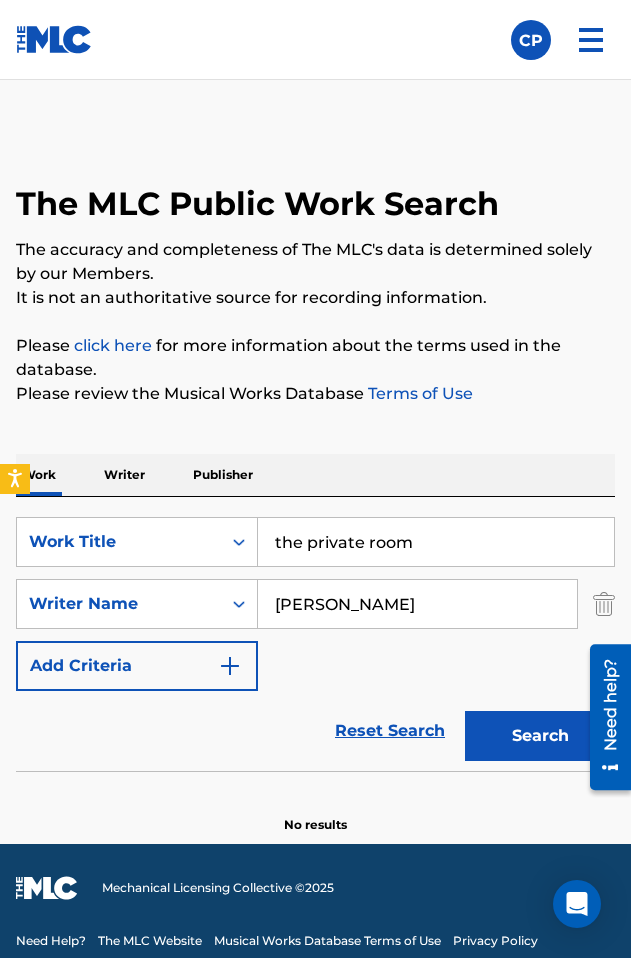 paste on "private room" 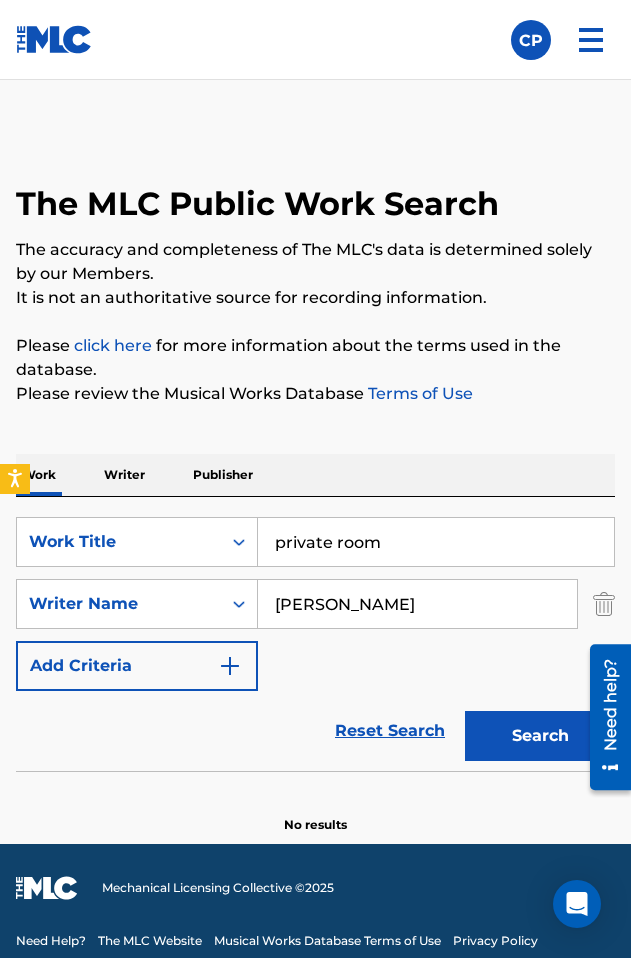 type on "private room" 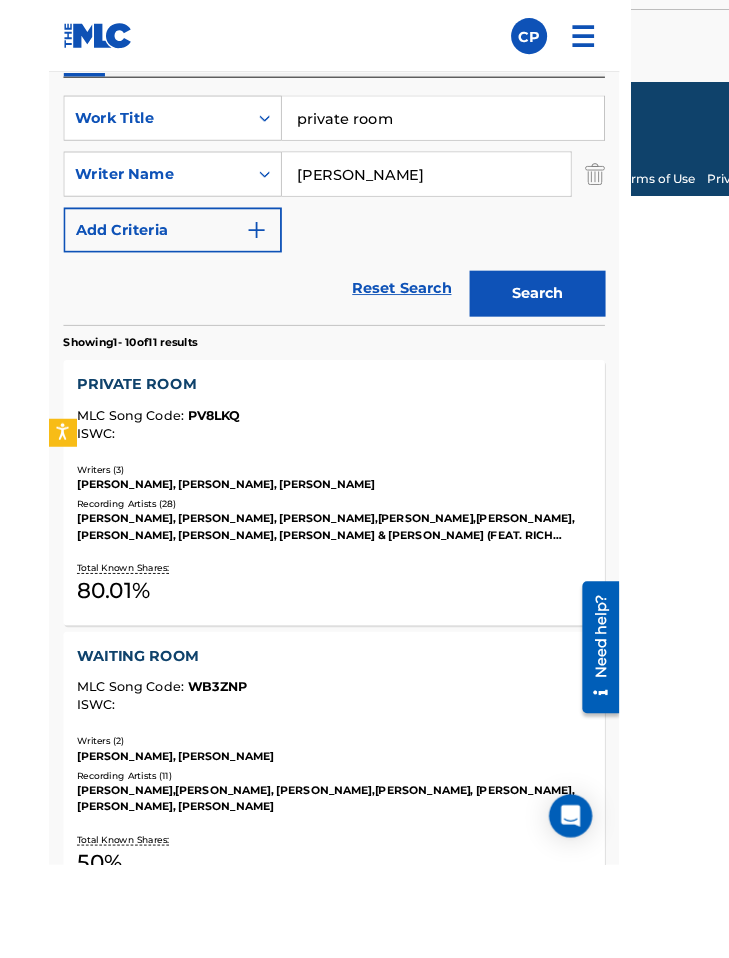 scroll, scrollTop: 387, scrollLeft: 0, axis: vertical 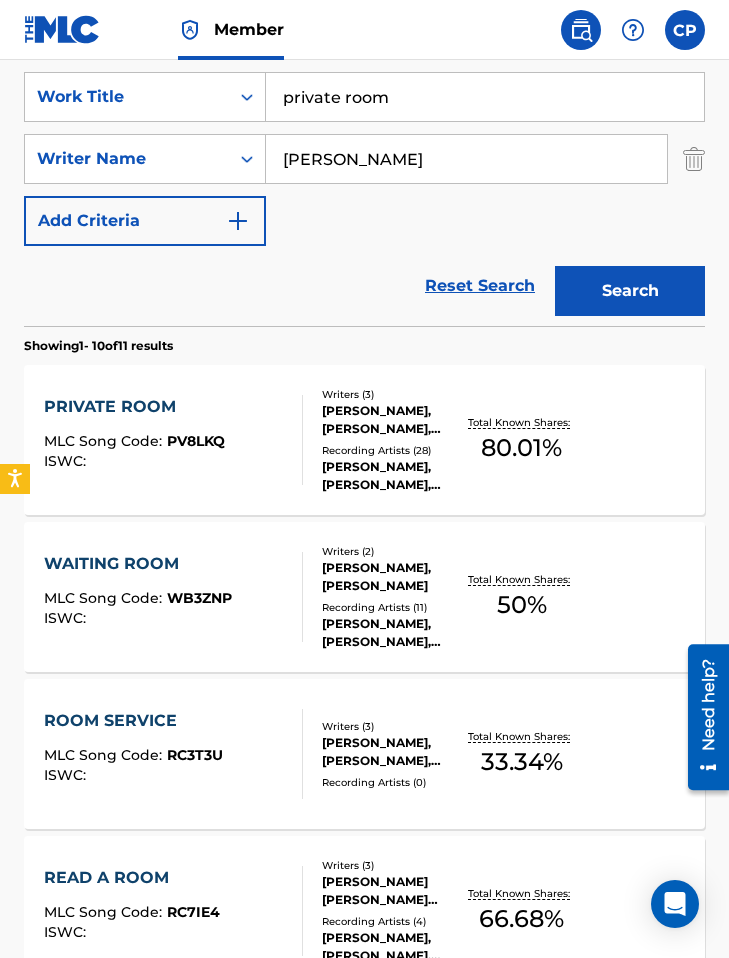 click on "PV8LKQ" at bounding box center (196, 441) 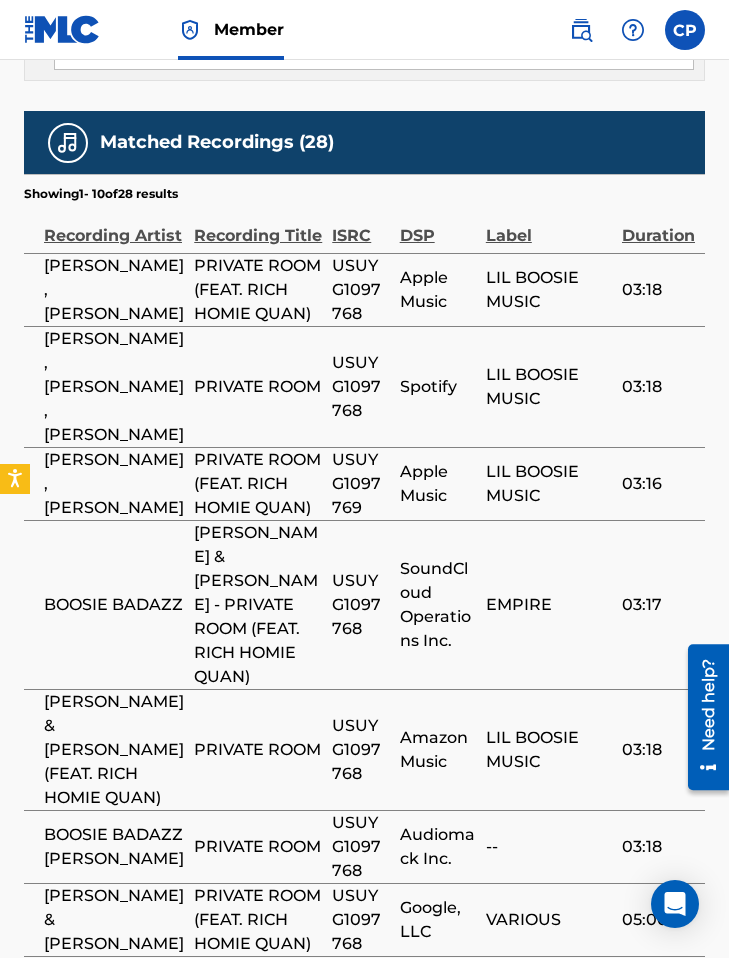 scroll, scrollTop: 2695, scrollLeft: 0, axis: vertical 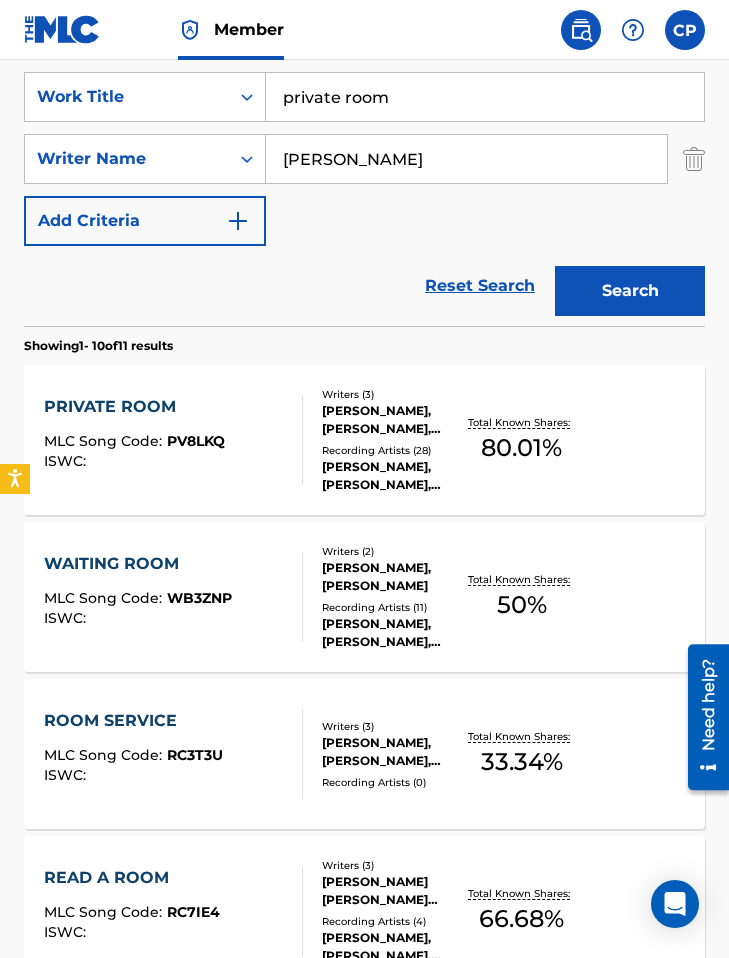 drag, startPoint x: 334, startPoint y: 158, endPoint x: 268, endPoint y: 163, distance: 66.189125 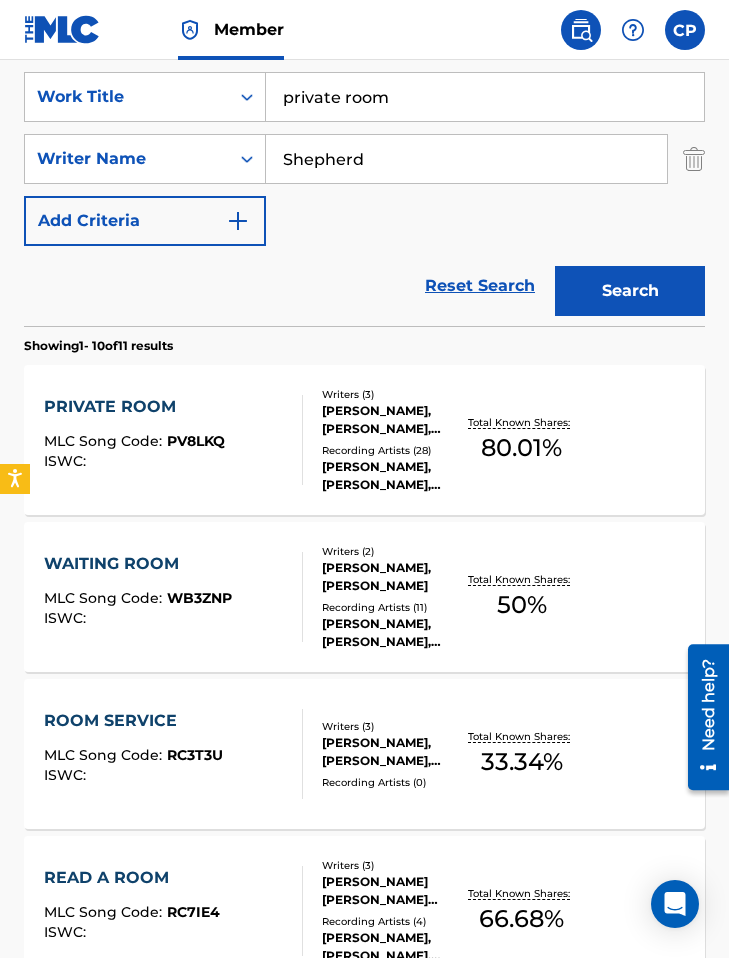 type on "Shepherd" 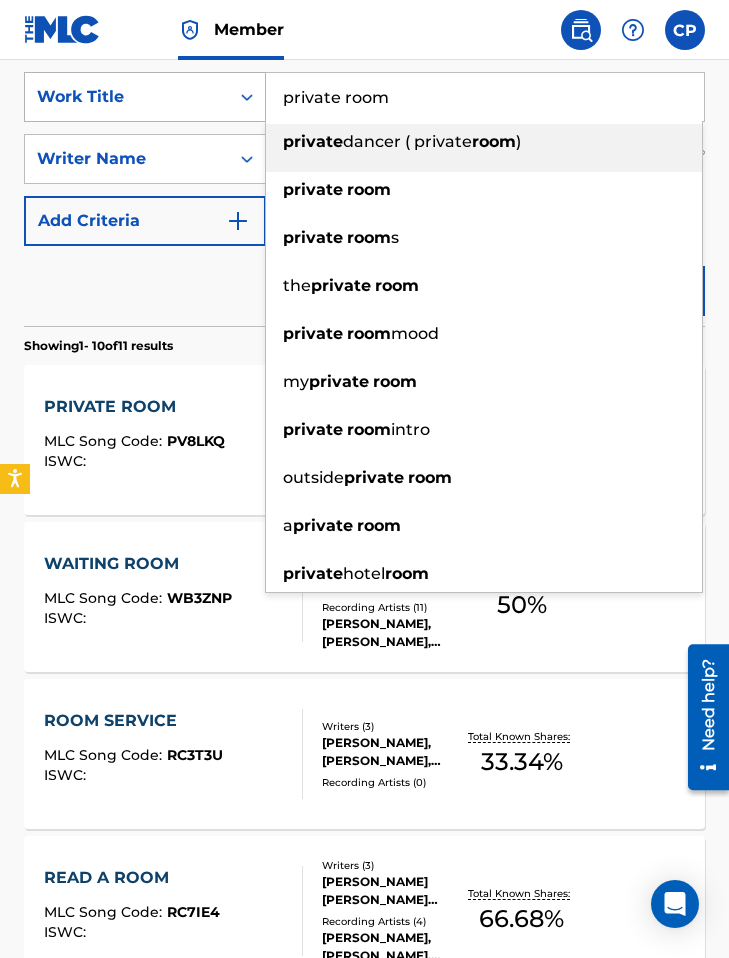 drag, startPoint x: 354, startPoint y: 97, endPoint x: 240, endPoint y: 92, distance: 114.1096 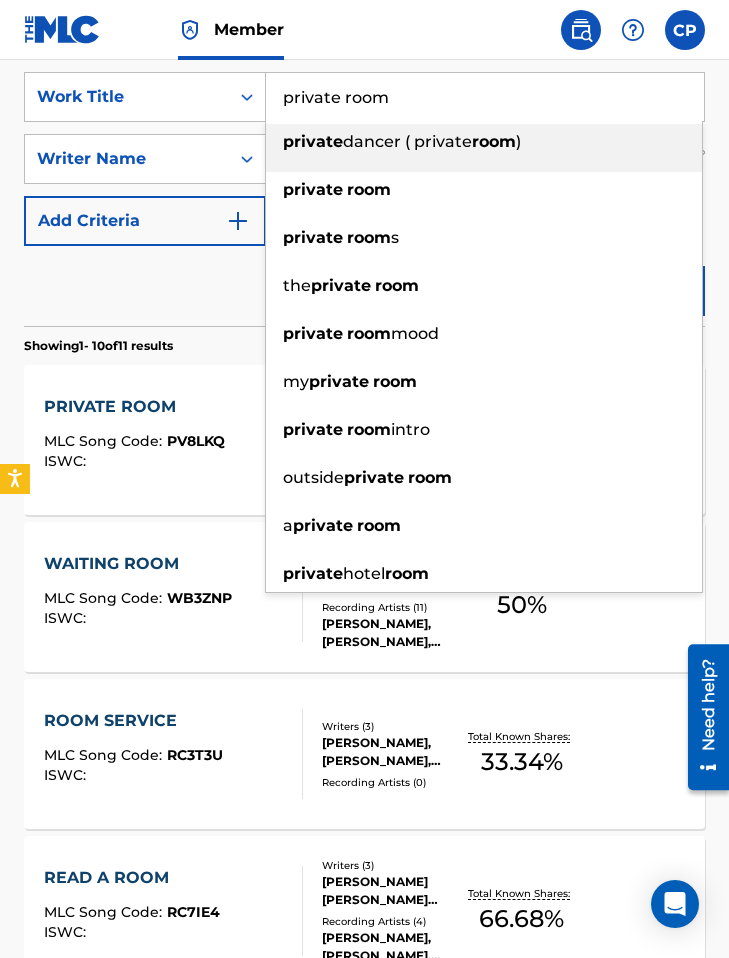 paste on "Prayin' For You" 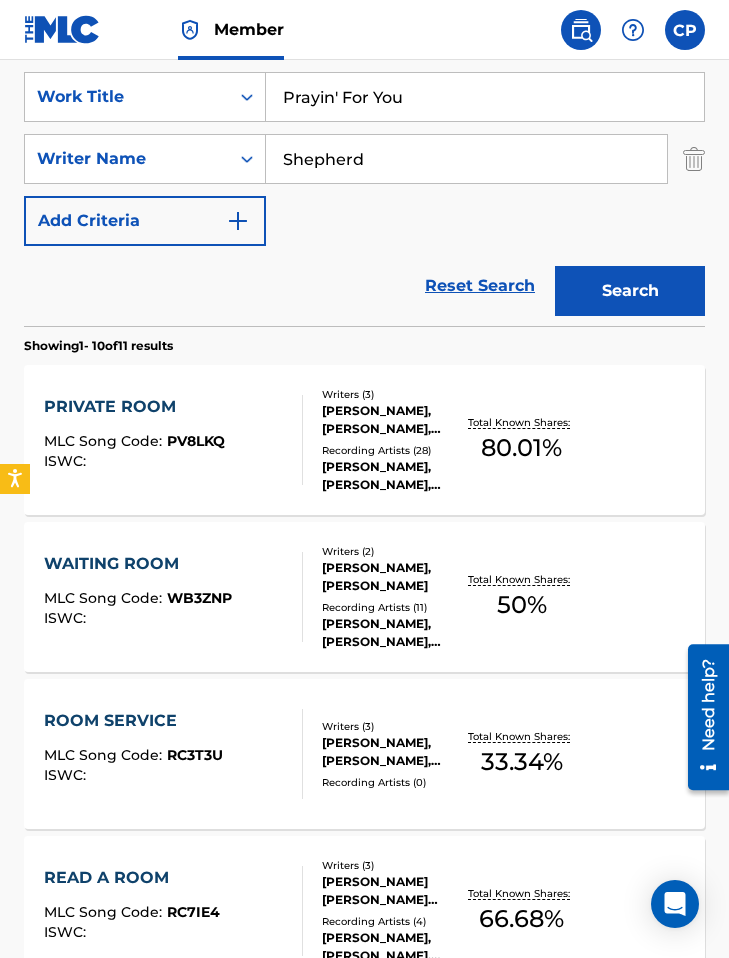 type on "Prayin' For You" 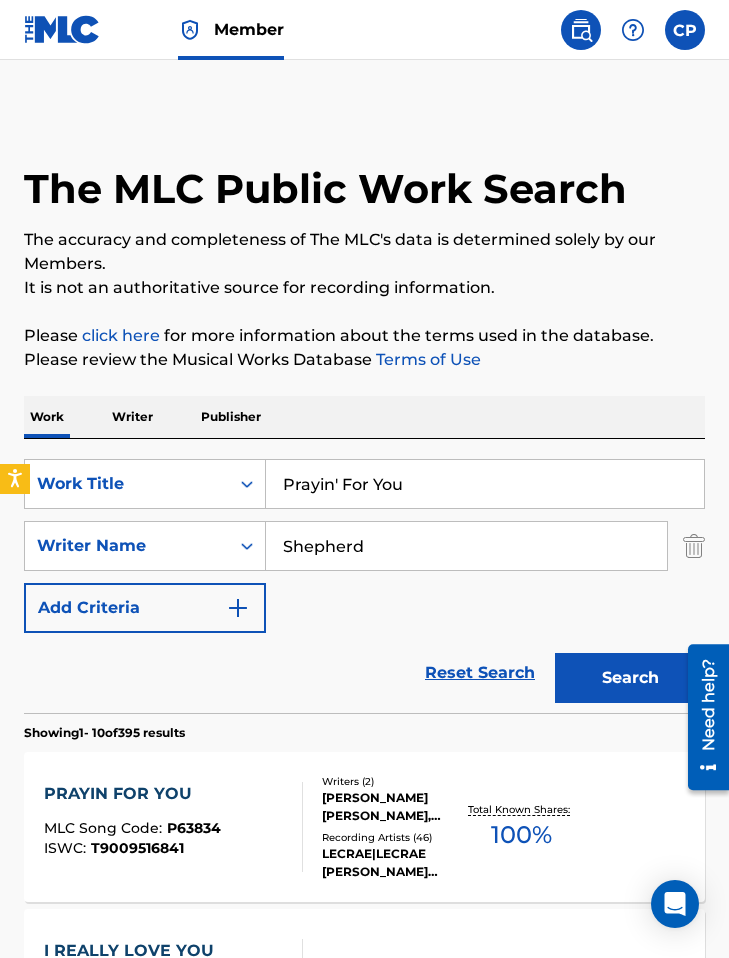 scroll, scrollTop: 188, scrollLeft: 0, axis: vertical 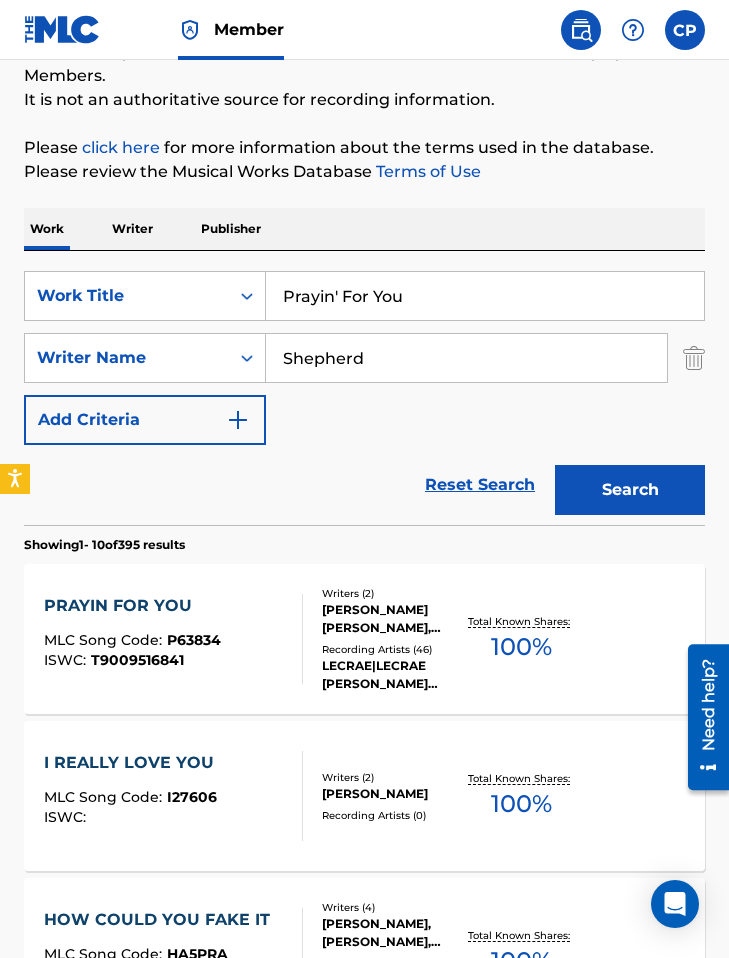 click on "PRAYIN FOR YOU MLC Song Code : P63834 ISWC : T9009516841" at bounding box center [173, 639] 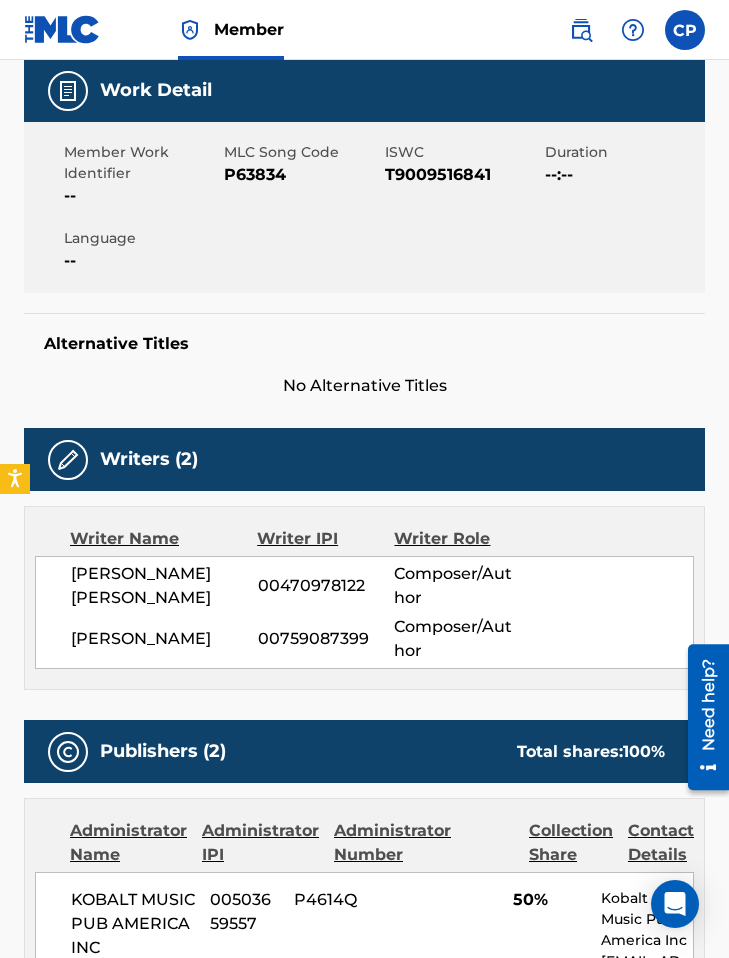 scroll, scrollTop: 0, scrollLeft: 0, axis: both 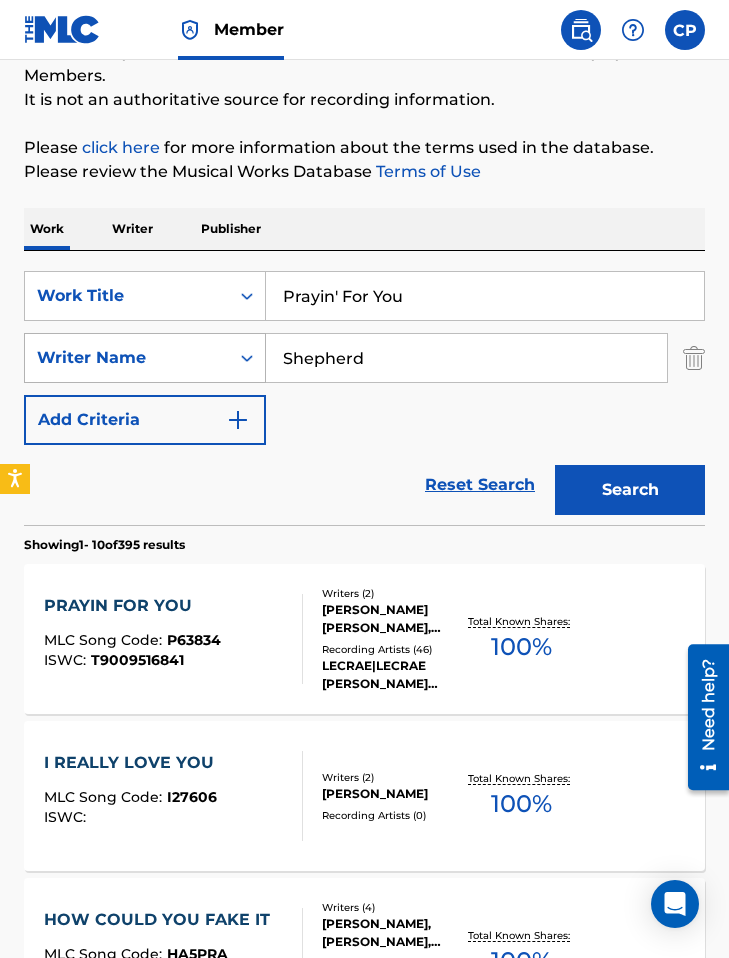 drag, startPoint x: 395, startPoint y: 354, endPoint x: 237, endPoint y: 366, distance: 158.45505 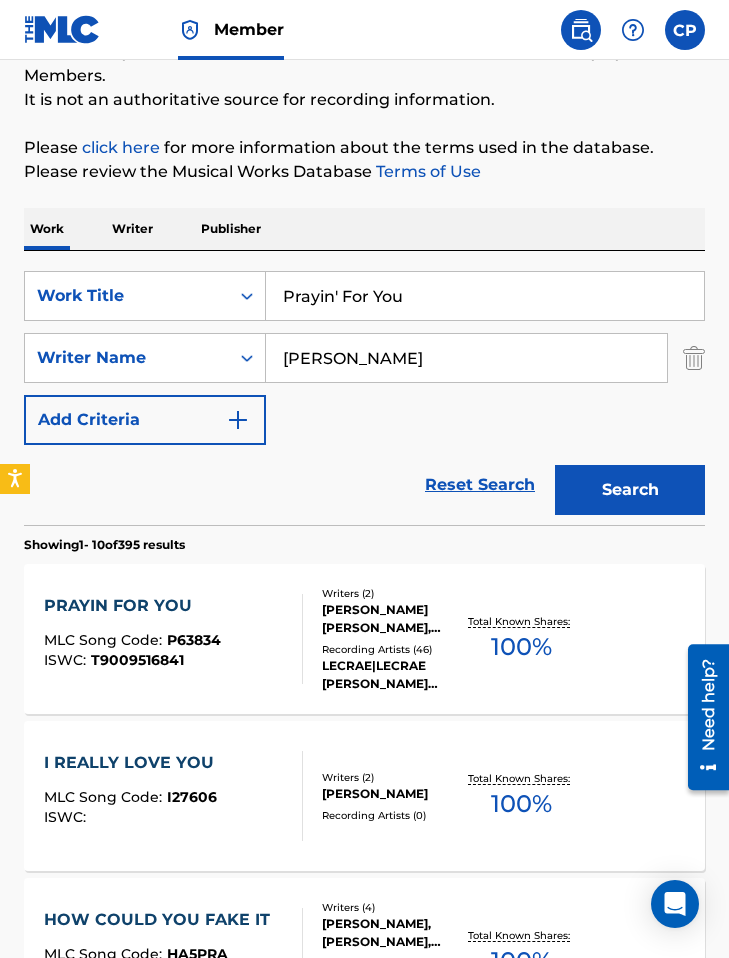 type on "[PERSON_NAME]" 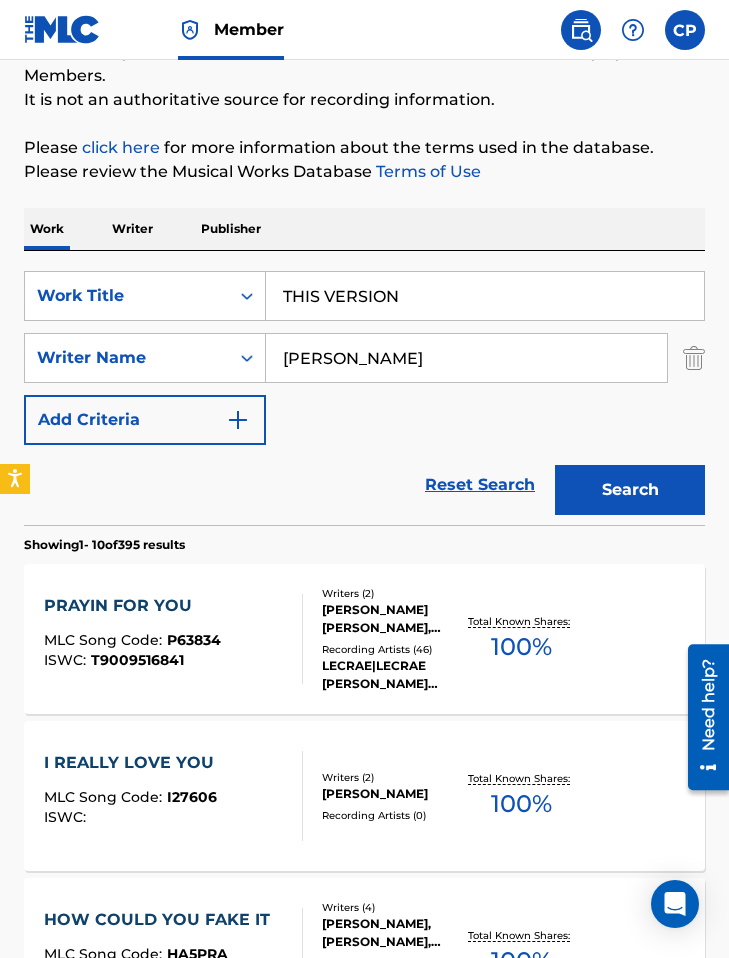type on "THIS VERSION" 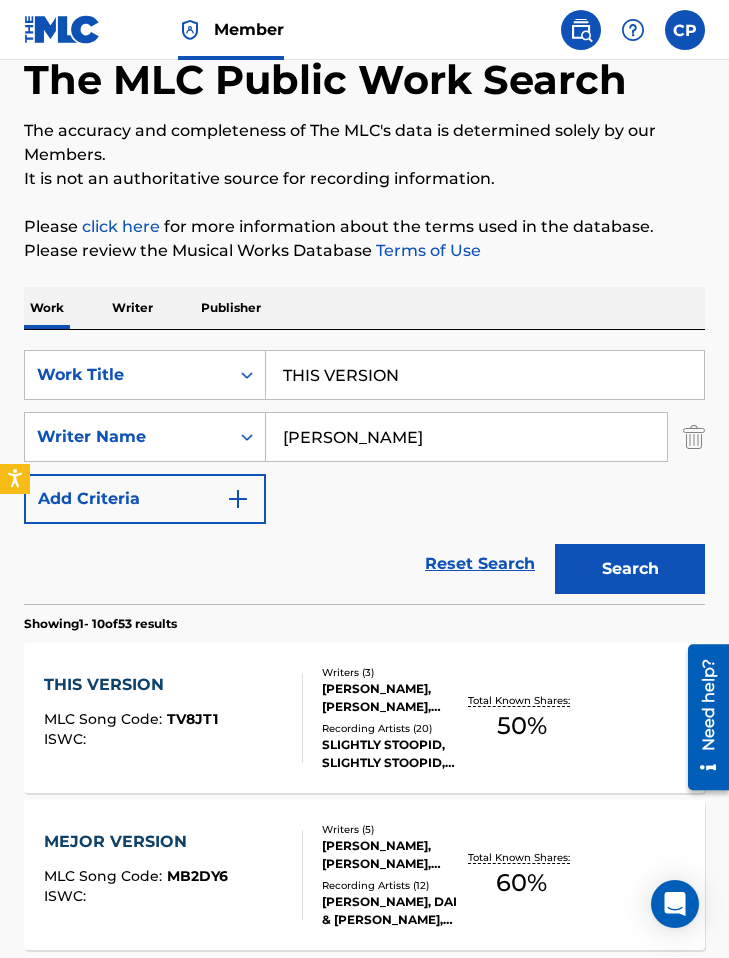 scroll, scrollTop: 216, scrollLeft: 0, axis: vertical 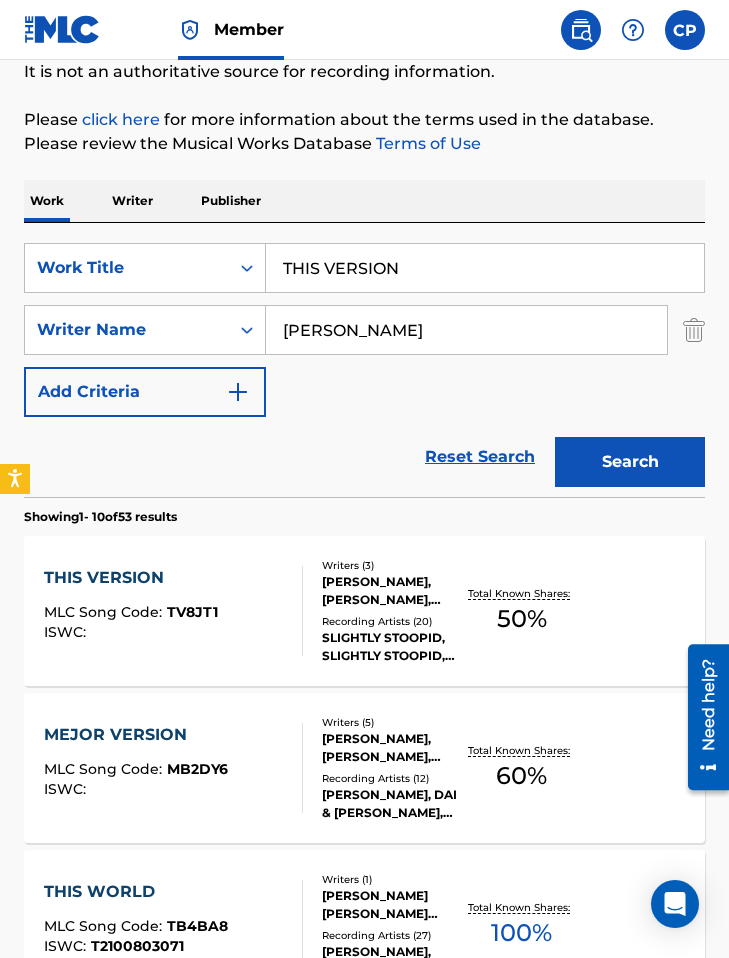 click on "Writers ( 3 ) [PERSON_NAME], [PERSON_NAME], [PERSON_NAME] [PERSON_NAME] Recording Artists ( 20 ) SLIGHTLY STOOPID, SLIGHTLY STOOPID, SLIGHTLY STOOPID, SLIGHTLY STOOPID, SLIGHTLY STOOPID" at bounding box center [384, 611] 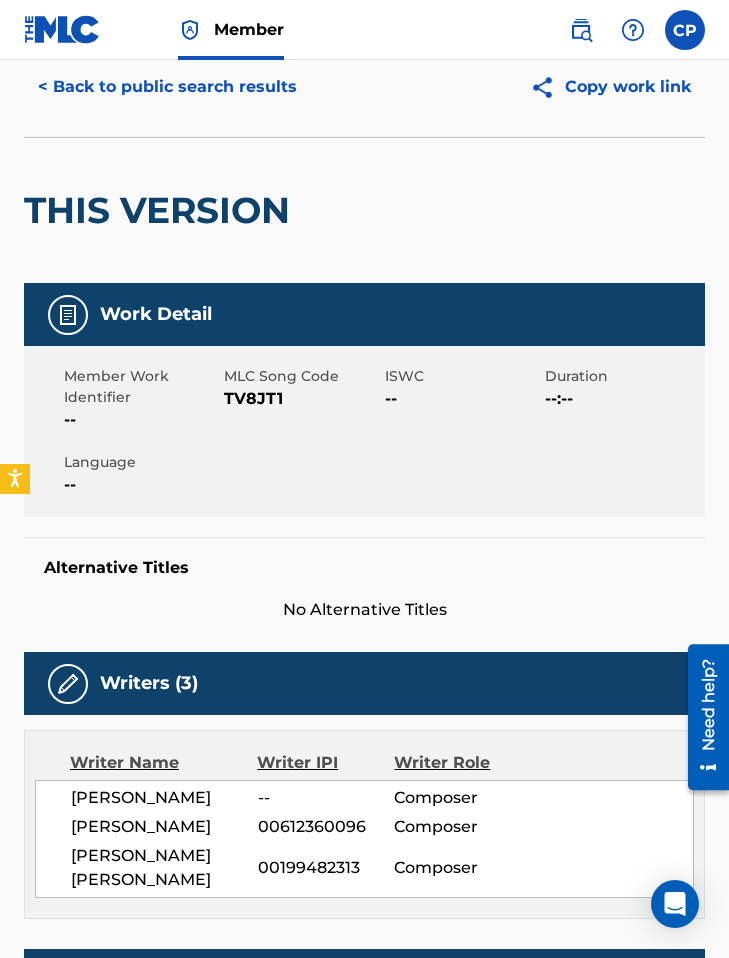 scroll, scrollTop: 96, scrollLeft: 0, axis: vertical 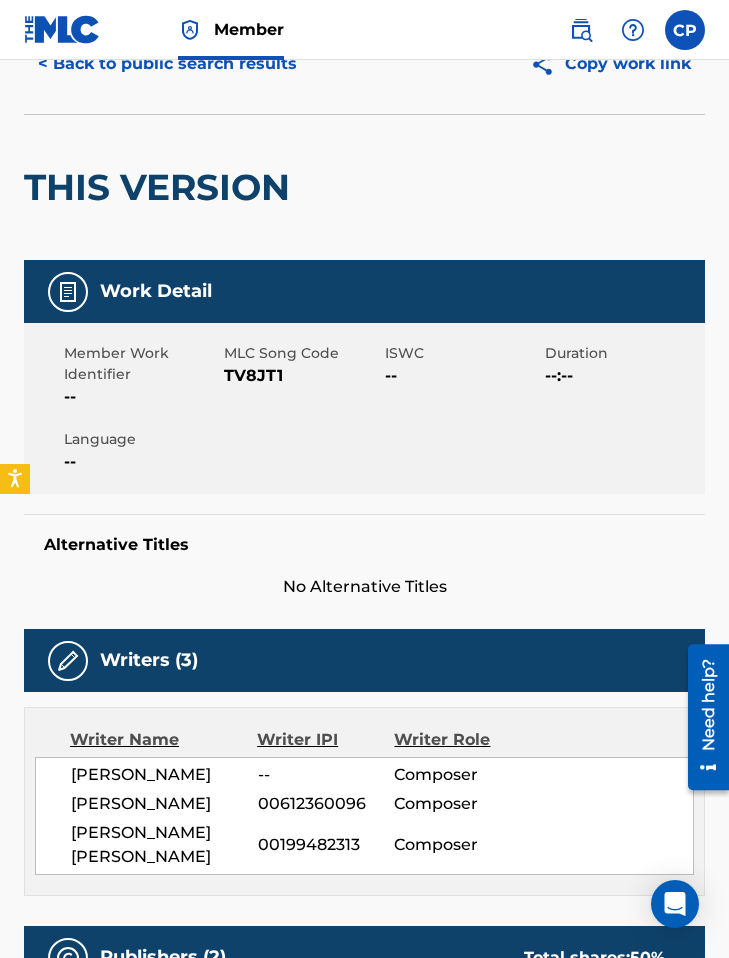 click on "TV8JT1" at bounding box center [301, 376] 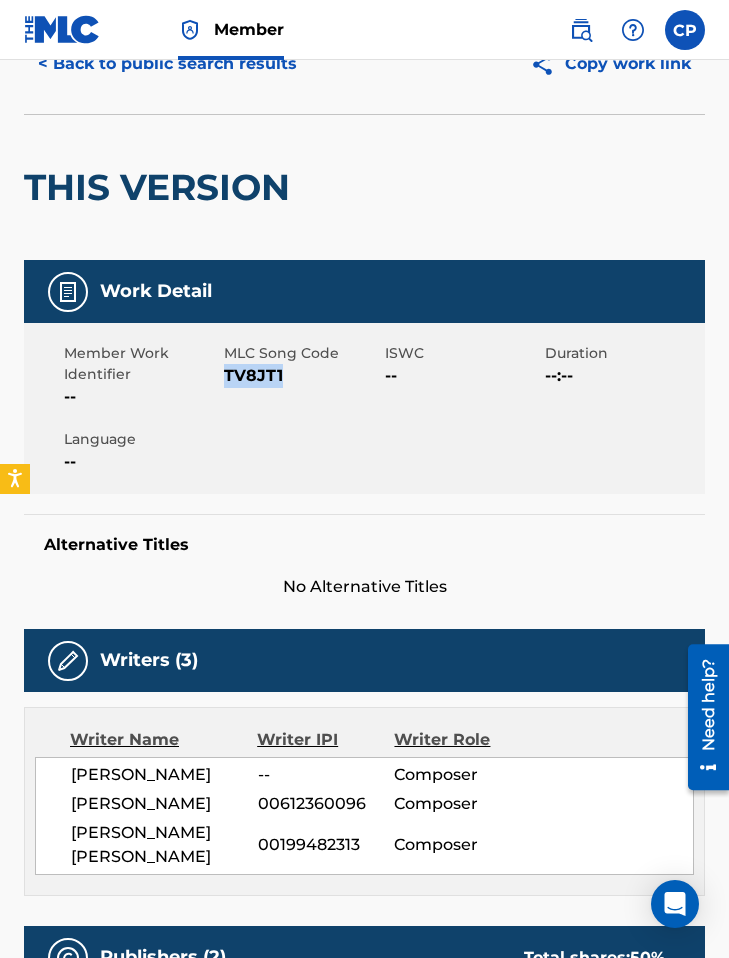 click on "TV8JT1" at bounding box center [301, 376] 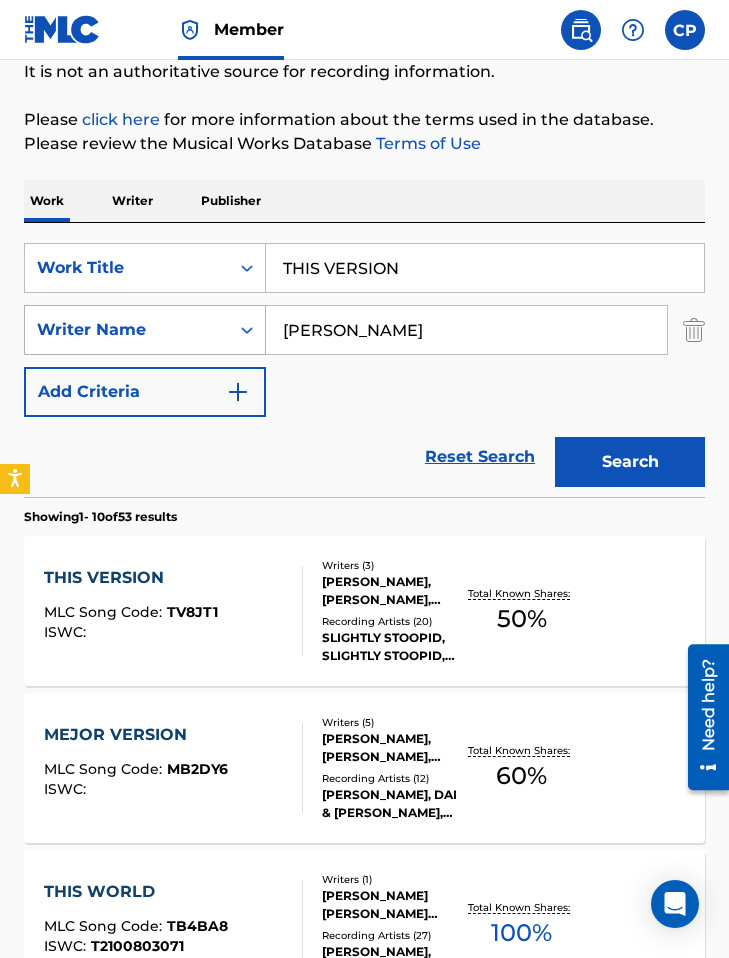drag, startPoint x: 335, startPoint y: 326, endPoint x: 256, endPoint y: 329, distance: 79.05694 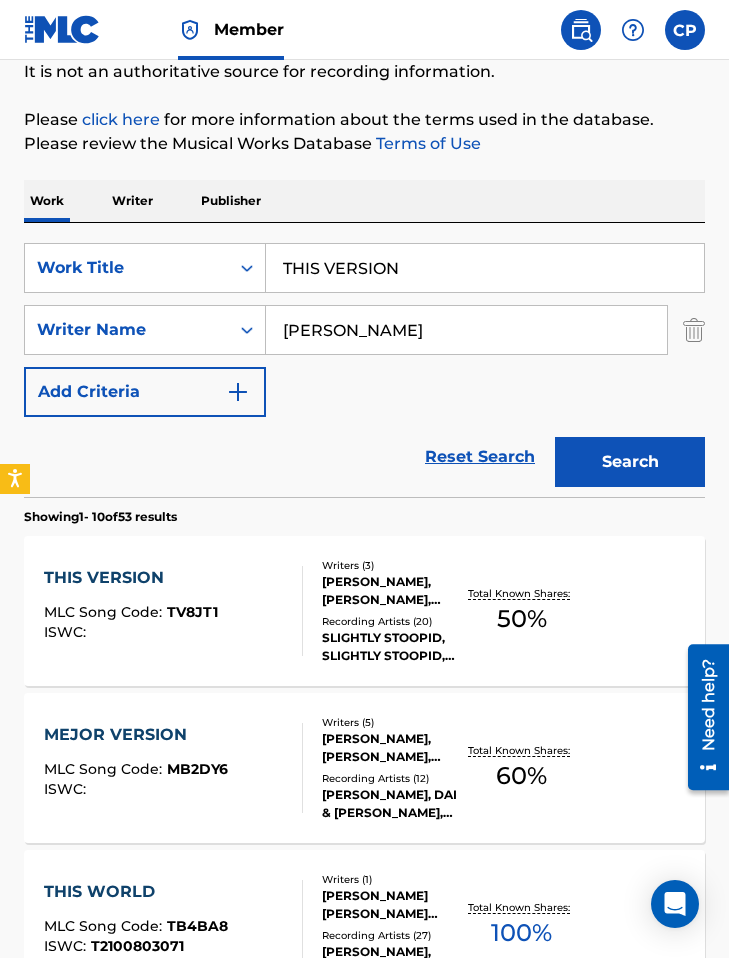 type on "[PERSON_NAME]" 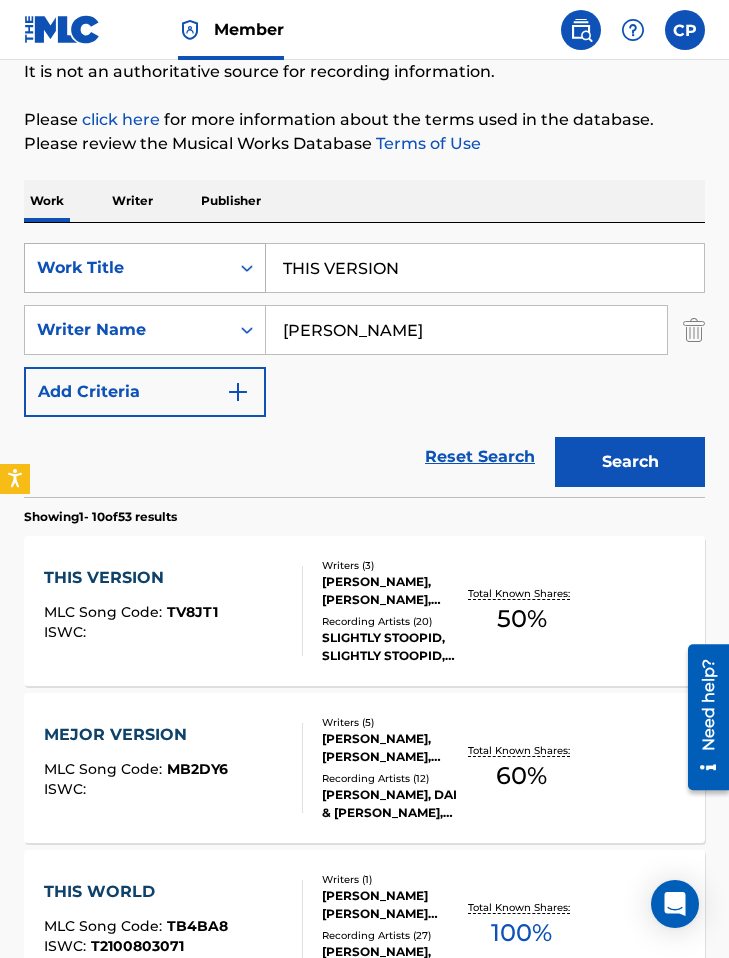 drag, startPoint x: 405, startPoint y: 276, endPoint x: 255, endPoint y: 255, distance: 151.46286 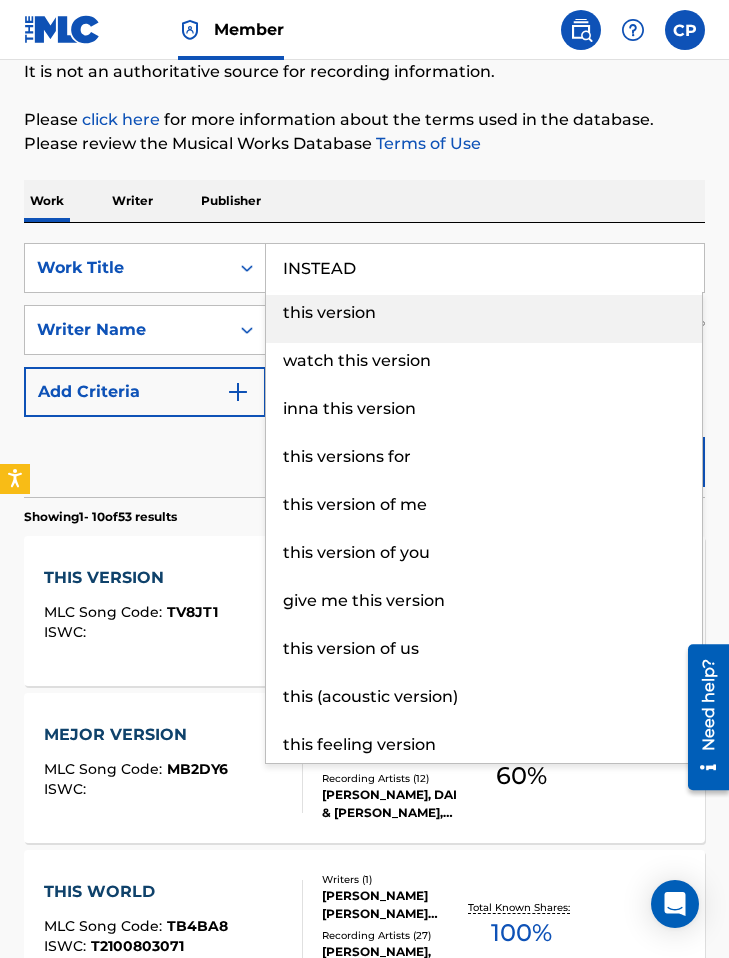 type on "INSTEAD" 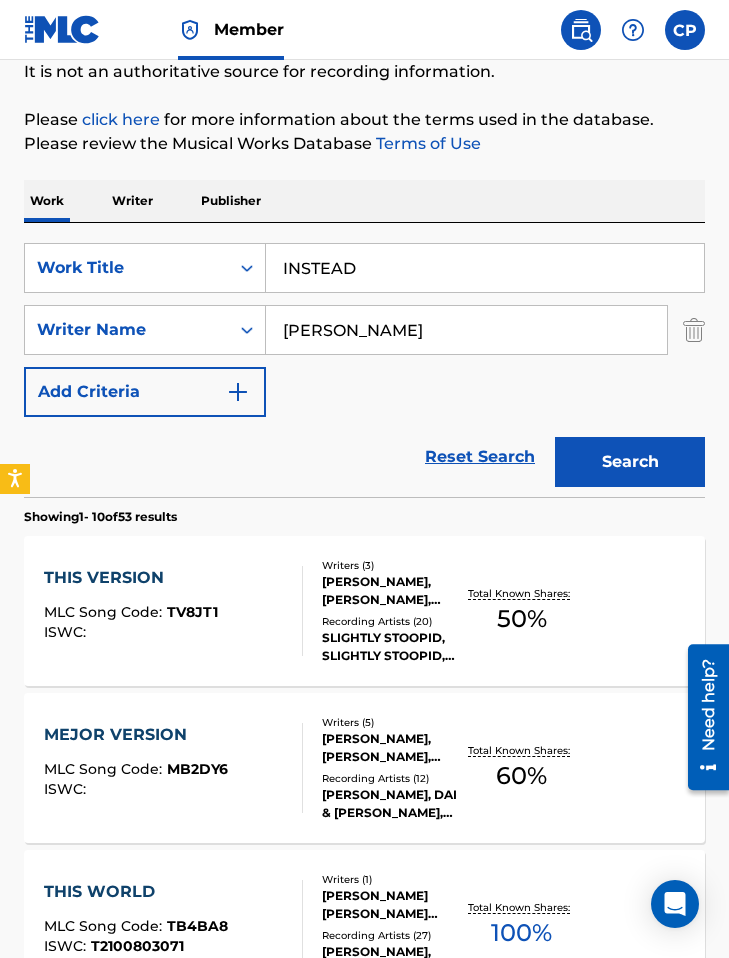 click on "Search" at bounding box center (630, 462) 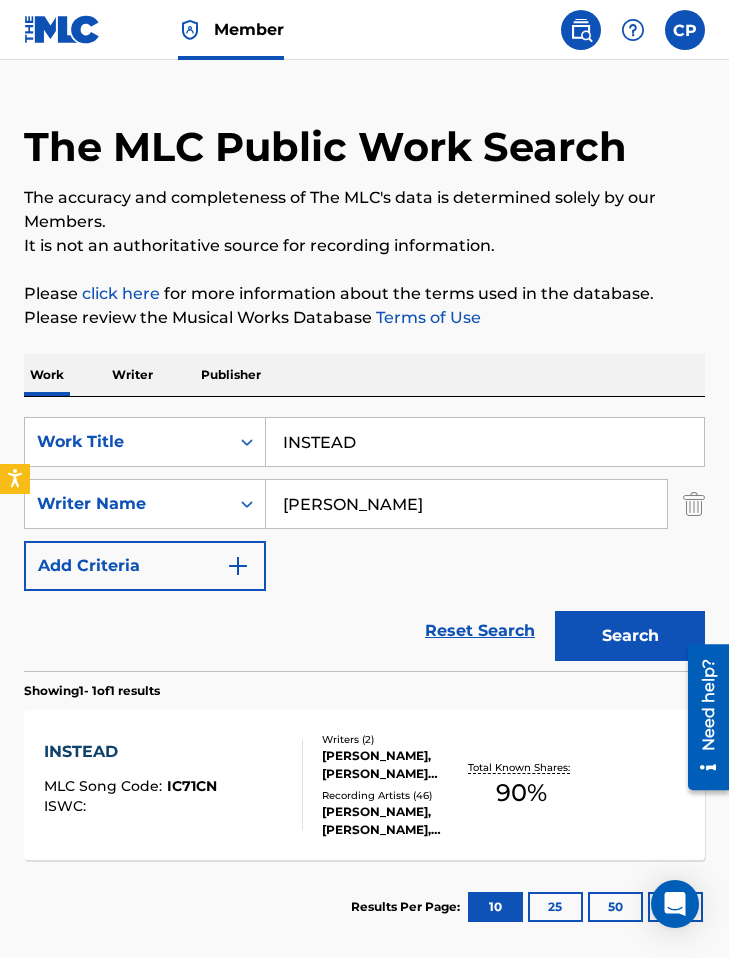 scroll, scrollTop: 144, scrollLeft: 0, axis: vertical 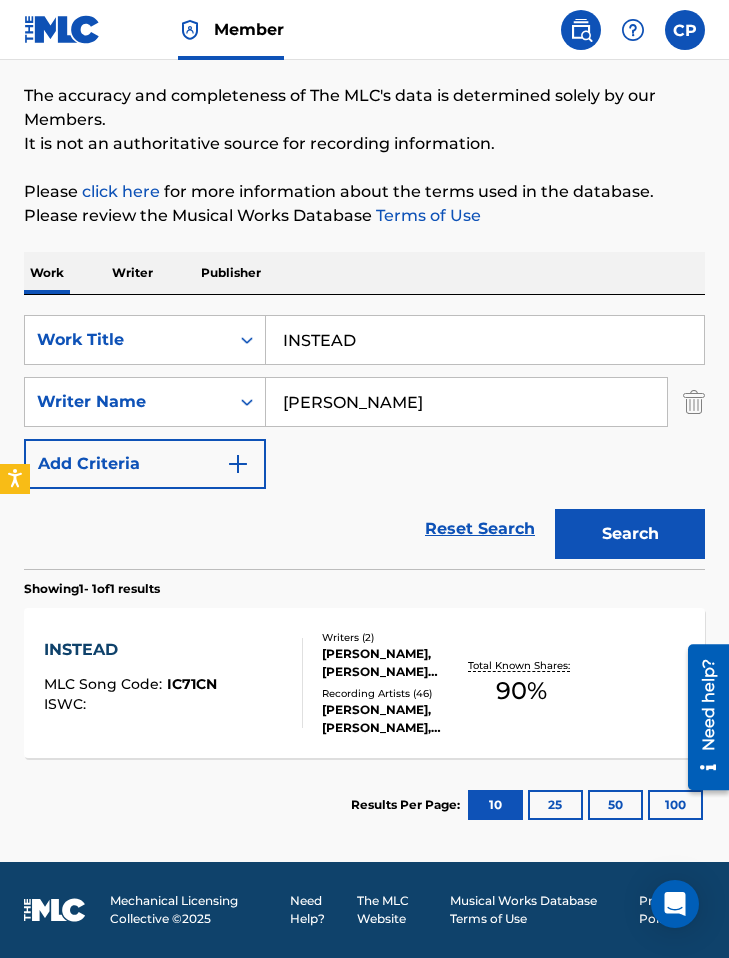 click on "INSTEAD MLC Song Code : IC71CN ISWC : Writers ( 2 ) [PERSON_NAME], [PERSON_NAME] [PERSON_NAME] Recording Artists ( 46 ) [PERSON_NAME], [PERSON_NAME], [PERSON_NAME], [PERSON_NAME], [PERSON_NAME] Total Known Shares: 90 %" at bounding box center (364, 683) 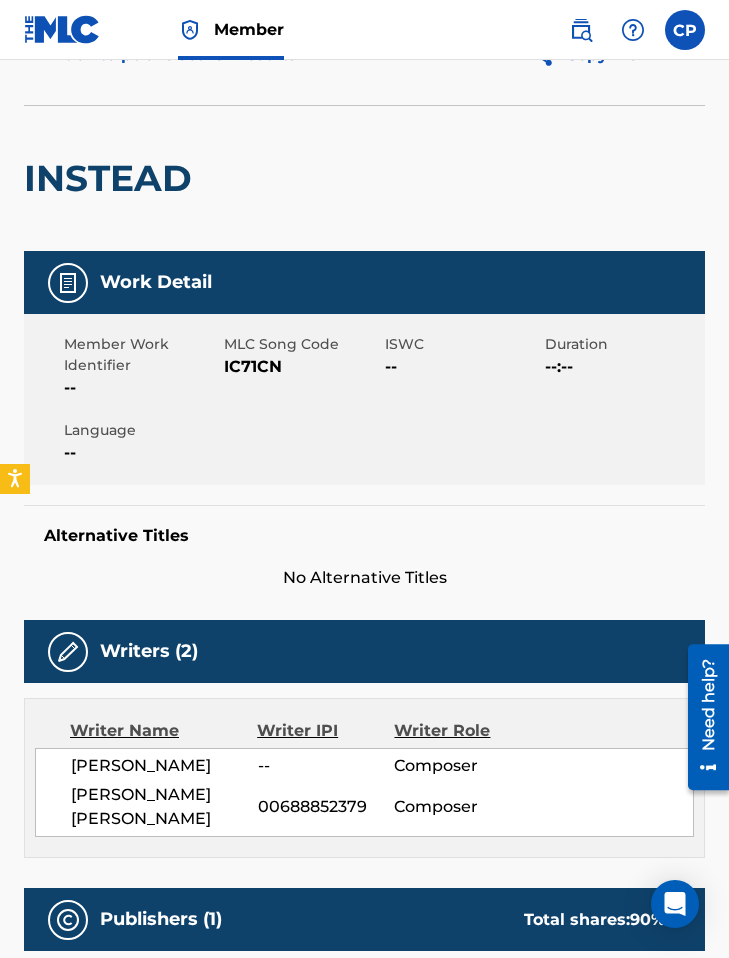 scroll, scrollTop: 188, scrollLeft: 0, axis: vertical 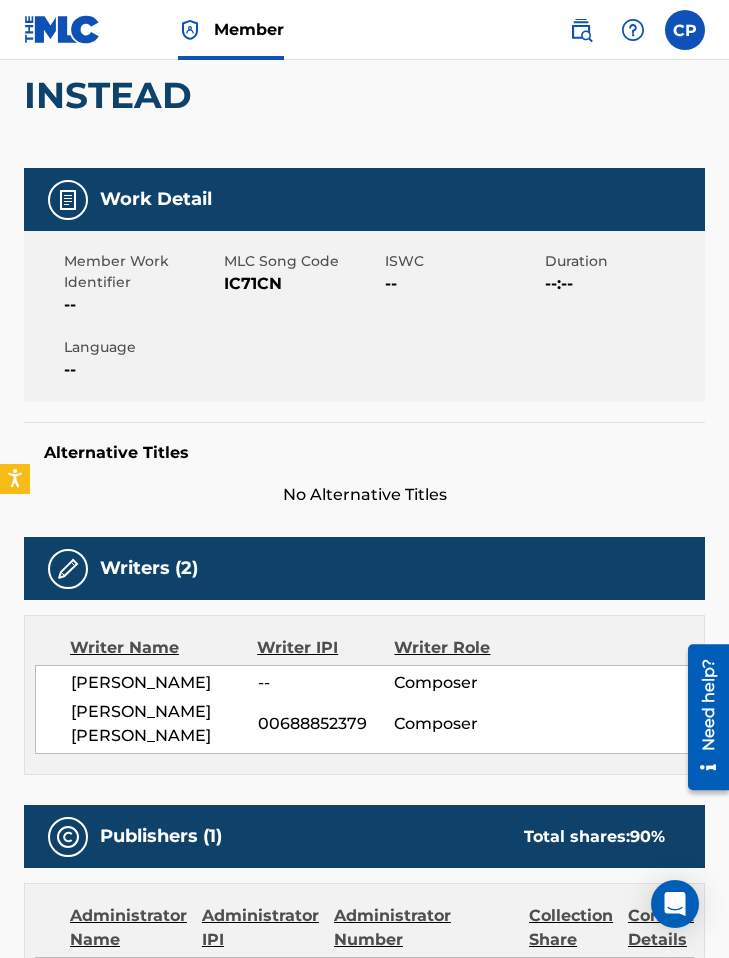 click on "IC71CN" at bounding box center [301, 284] 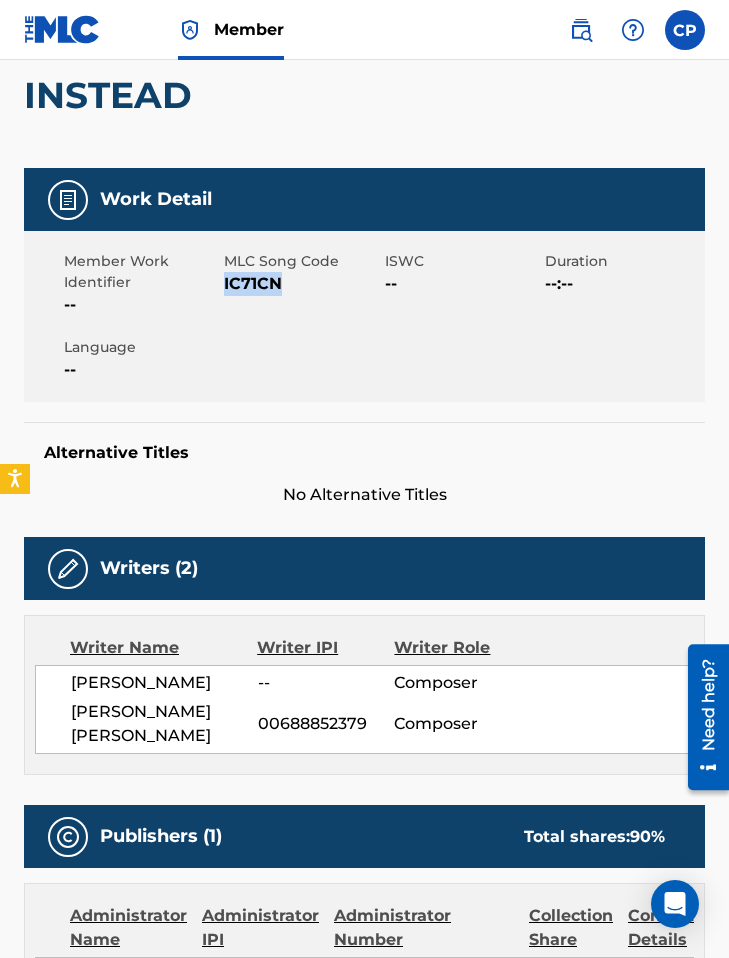 click on "IC71CN" at bounding box center (301, 284) 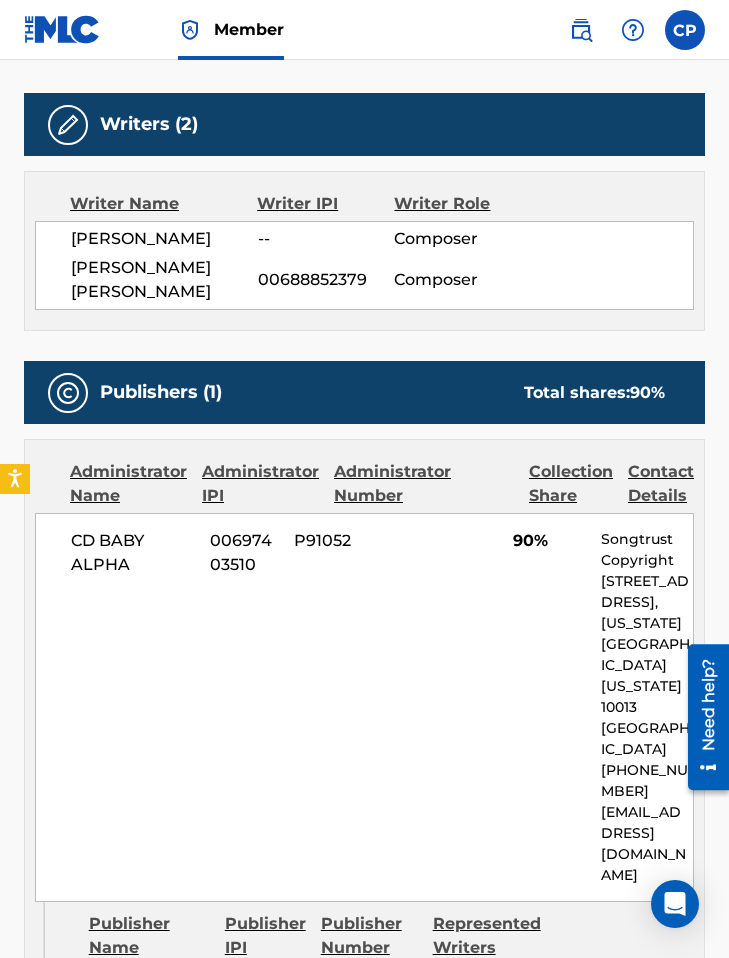 scroll, scrollTop: 868, scrollLeft: 0, axis: vertical 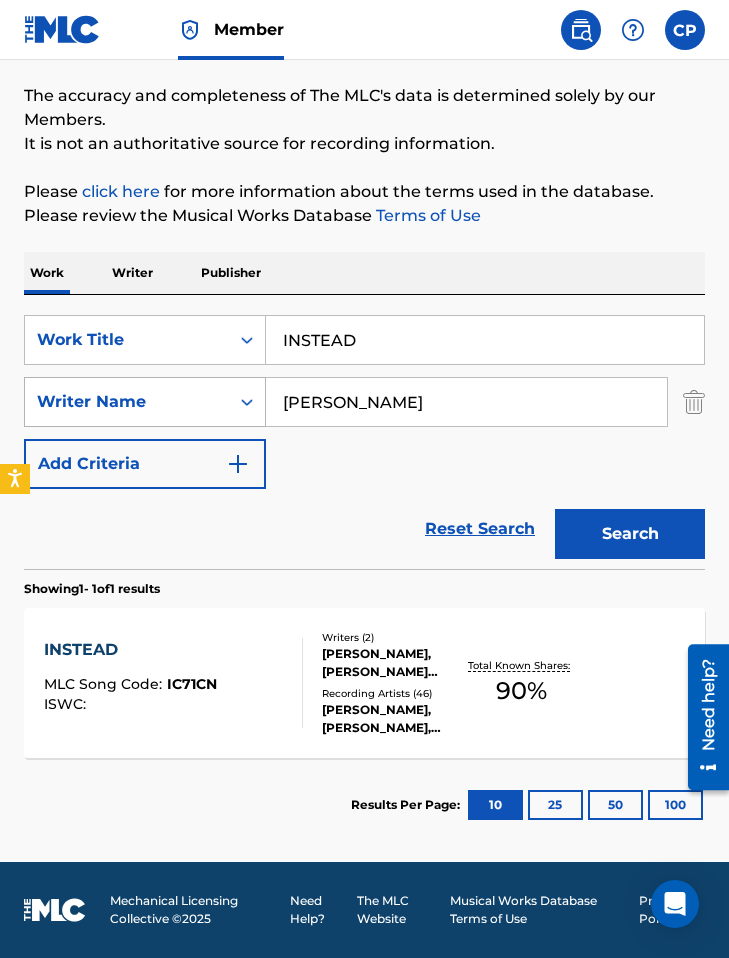 drag, startPoint x: 353, startPoint y: 406, endPoint x: 253, endPoint y: 397, distance: 100.40418 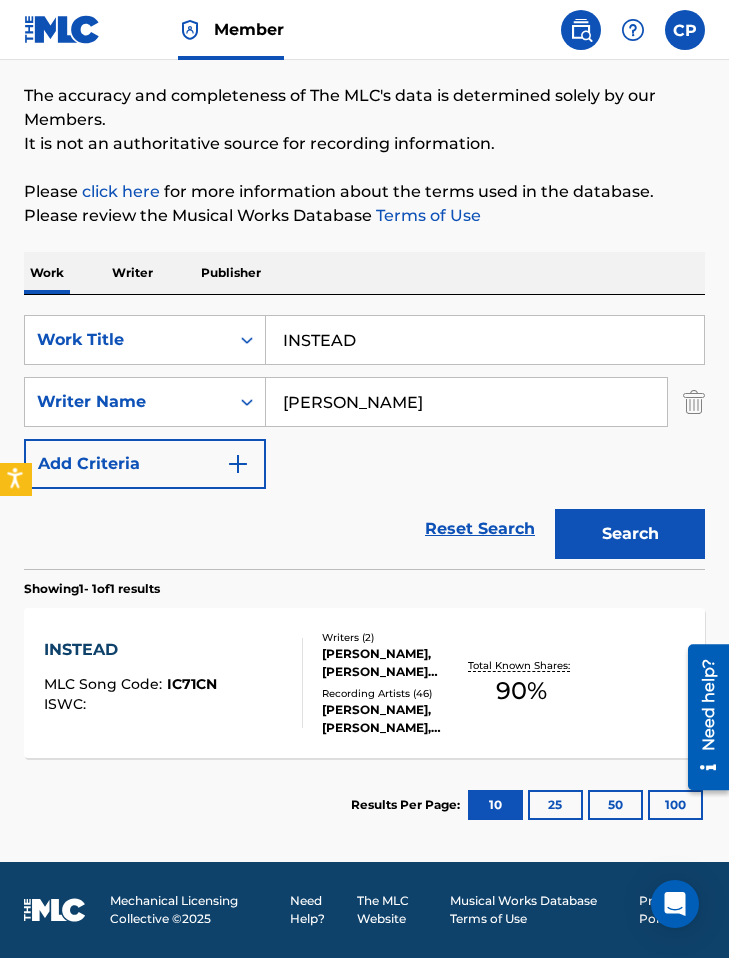 paste on "[PERSON_NAME]" 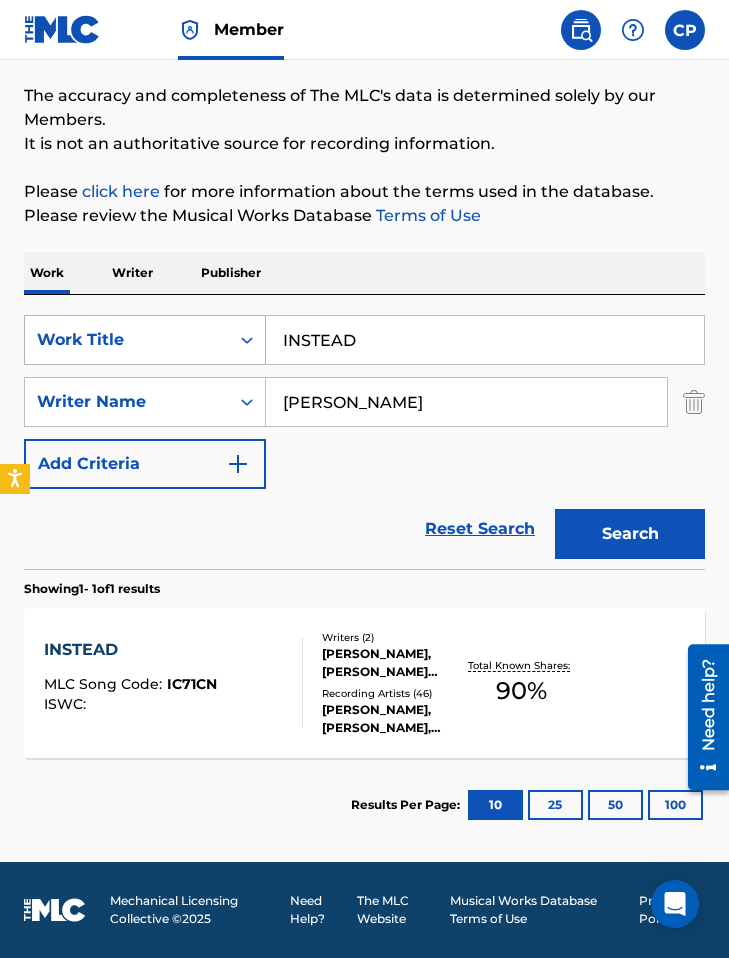 drag, startPoint x: 393, startPoint y: 348, endPoint x: 243, endPoint y: 326, distance: 151.60475 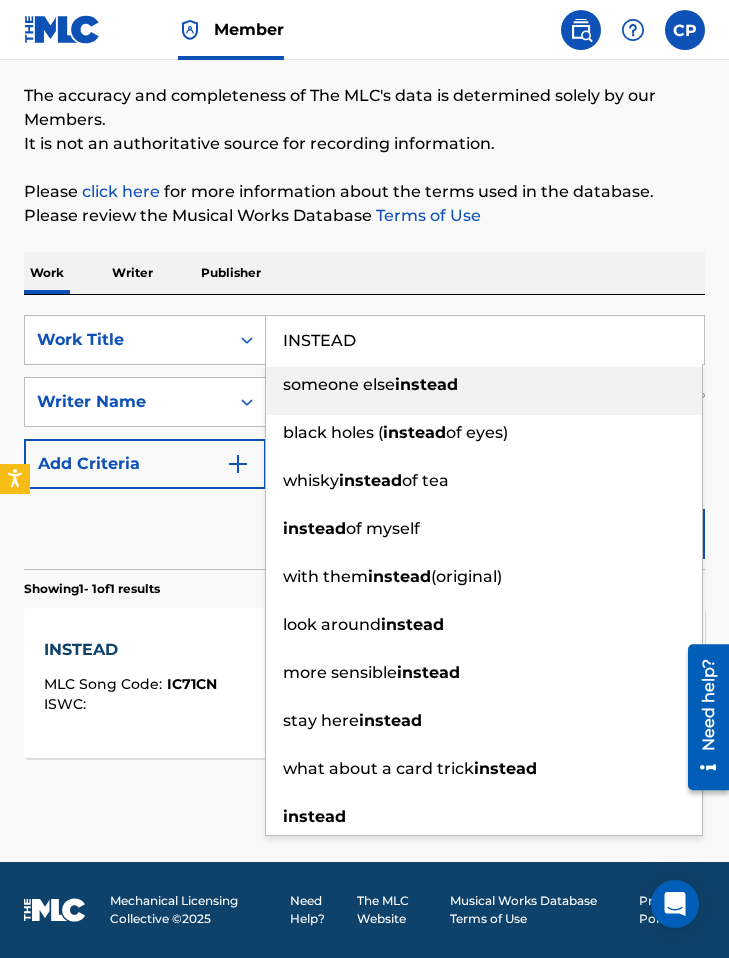 paste on "FIVE LITTLE DUCKS" 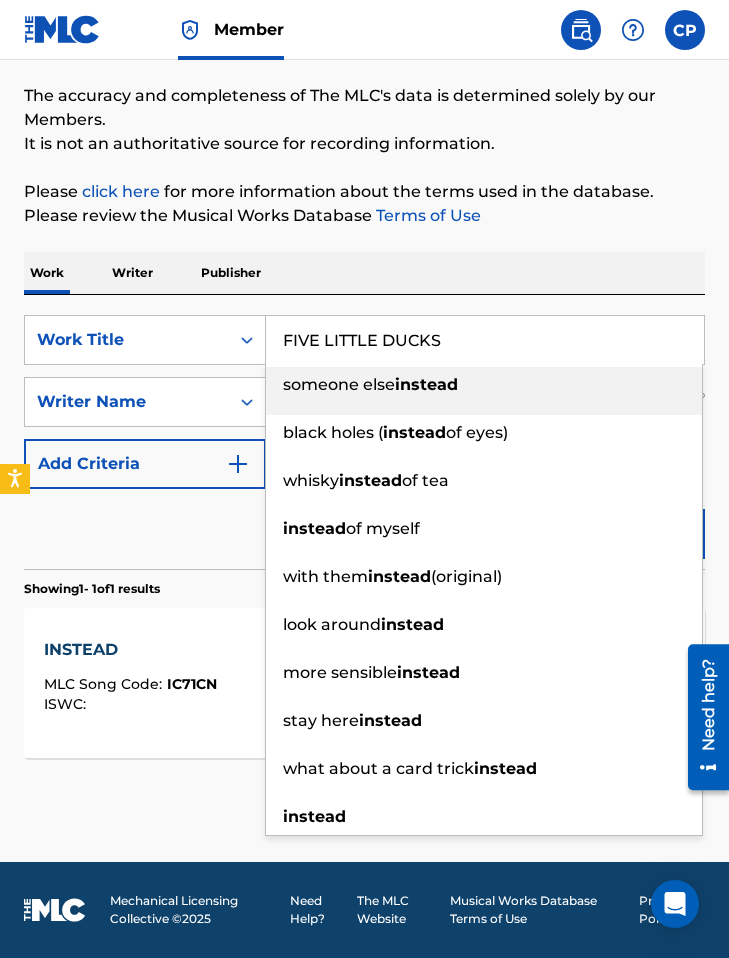 type on "FIVE LITTLE DUCKS" 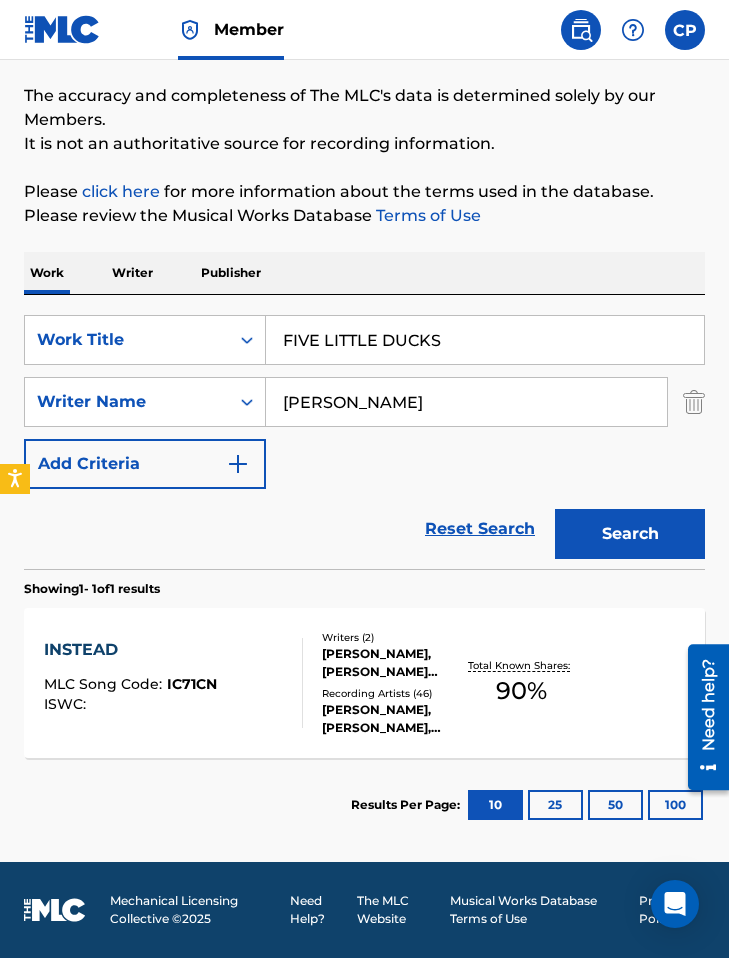 click on "Work Writer Publisher" at bounding box center (364, 273) 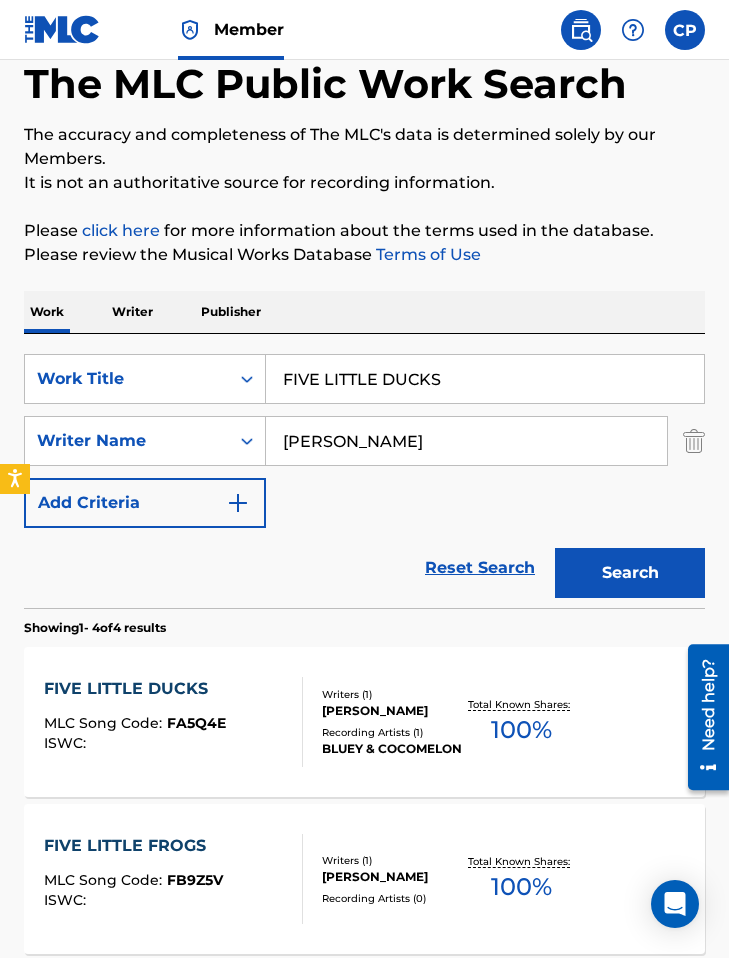 scroll, scrollTop: 188, scrollLeft: 0, axis: vertical 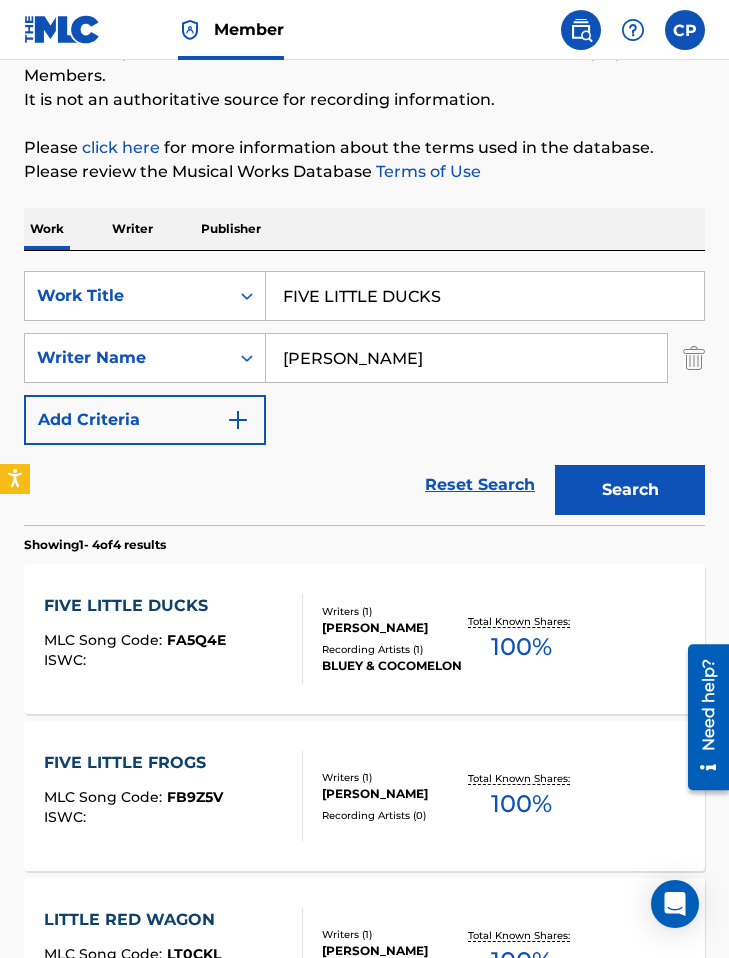 click on "FIVE LITTLE DUCKS MLC Song Code : FA5Q4E ISWC : Writers ( 1 ) [PERSON_NAME] Recording Artists ( 1 ) [PERSON_NAME] & COCOMELON Total Known Shares: 100 %" at bounding box center (364, 639) 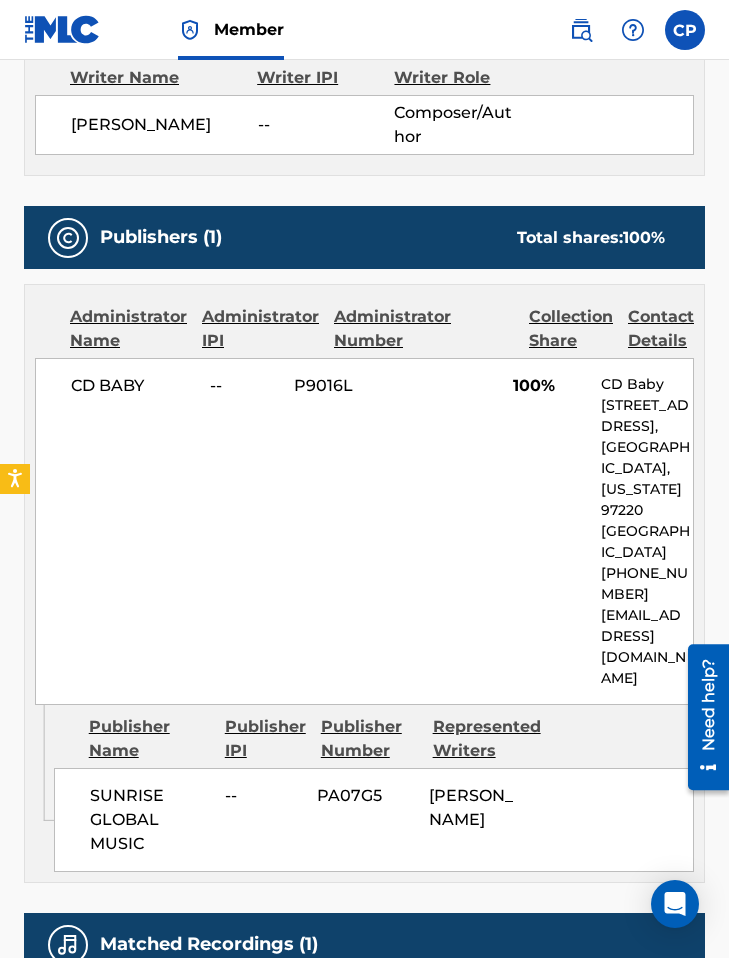 scroll, scrollTop: 322, scrollLeft: 0, axis: vertical 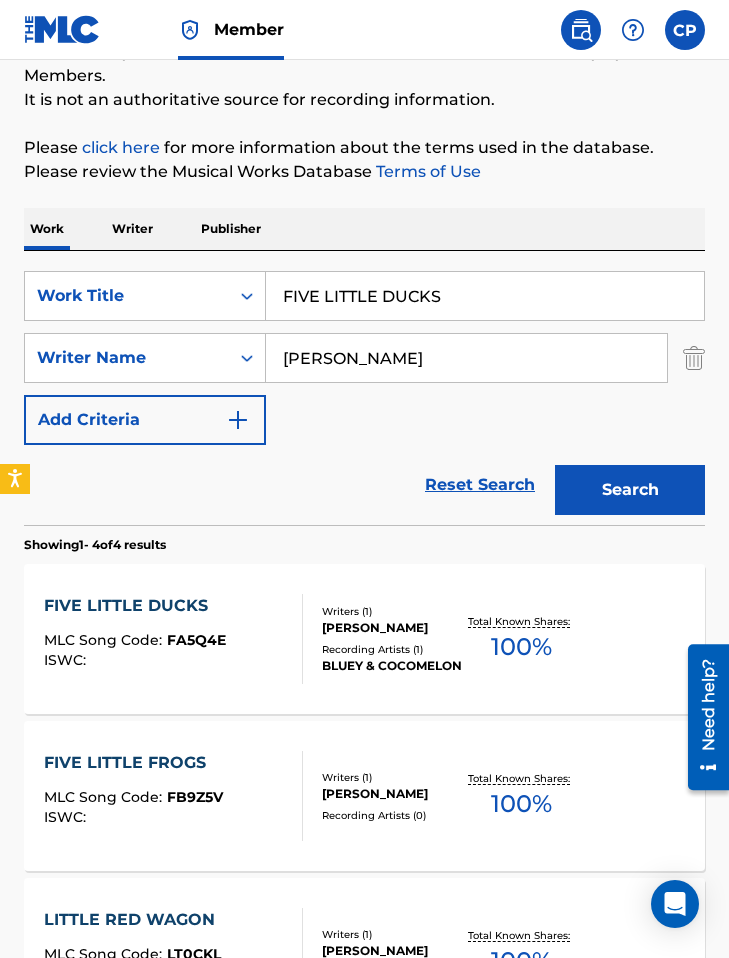 click on "[PERSON_NAME]" at bounding box center (466, 358) 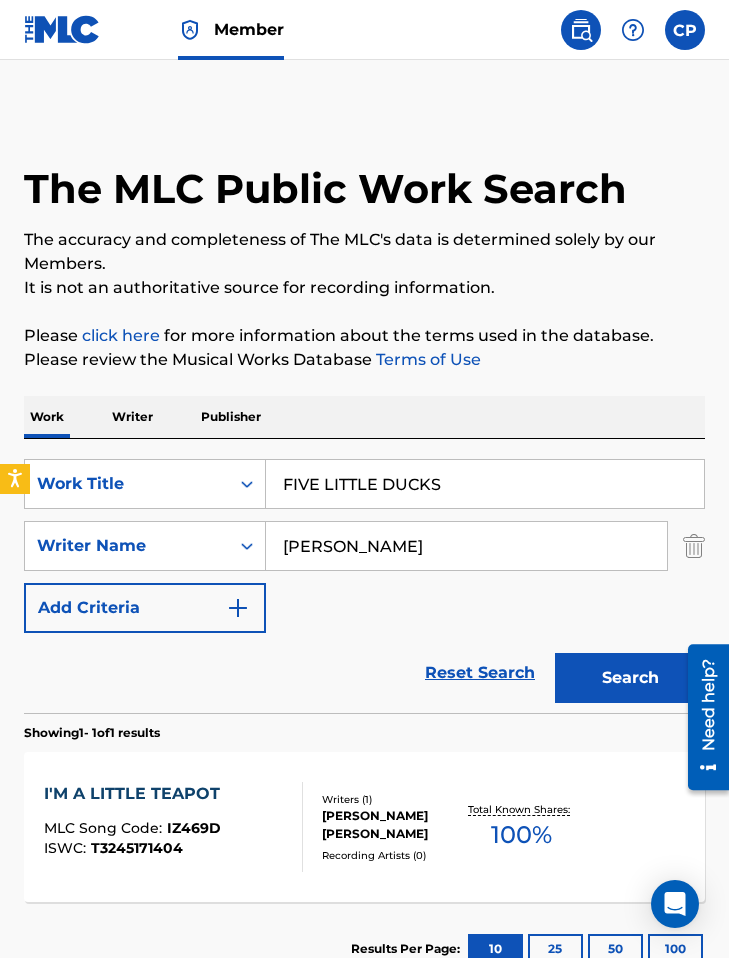 scroll, scrollTop: 144, scrollLeft: 0, axis: vertical 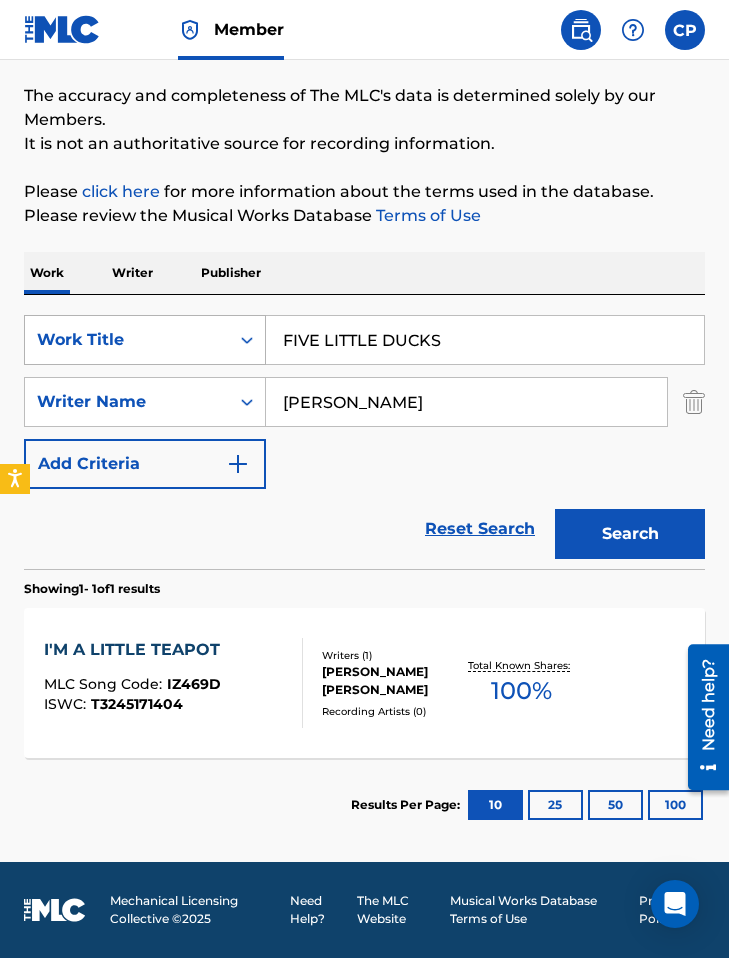 drag, startPoint x: 474, startPoint y: 342, endPoint x: 257, endPoint y: 337, distance: 217.0576 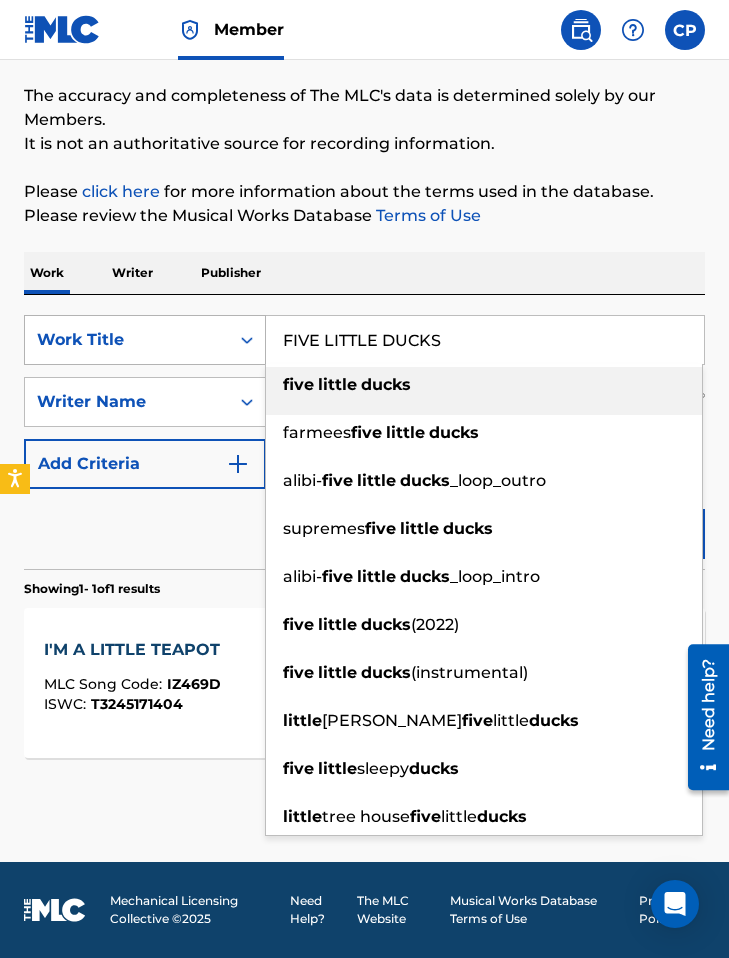 paste on "HUMPTY DUMPTY" 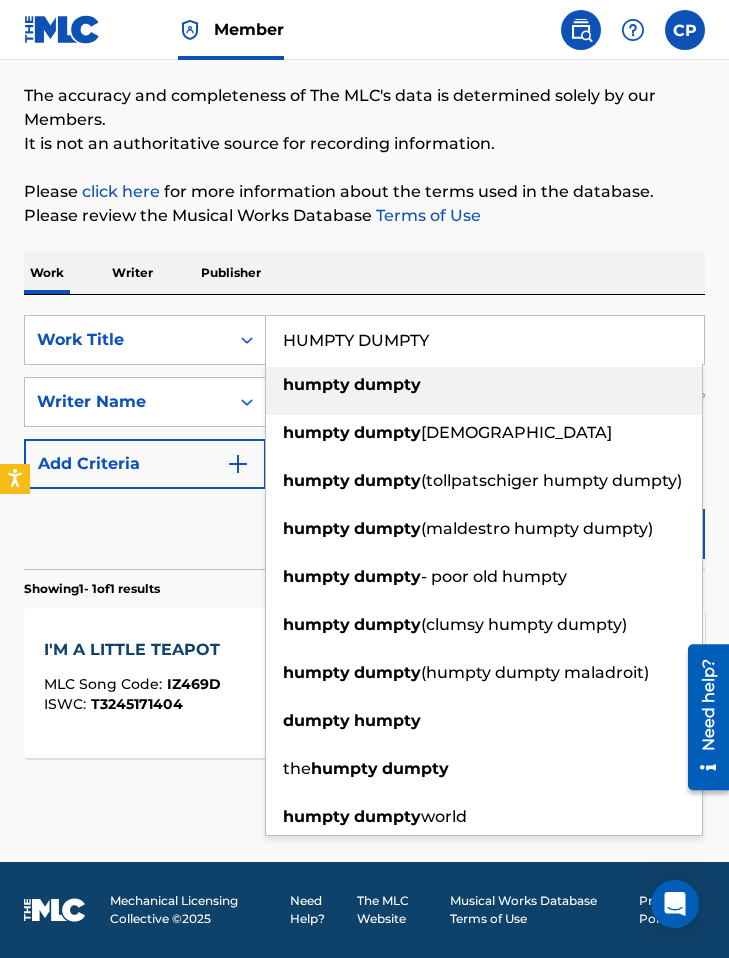 type on "HUMPTY DUMPTY" 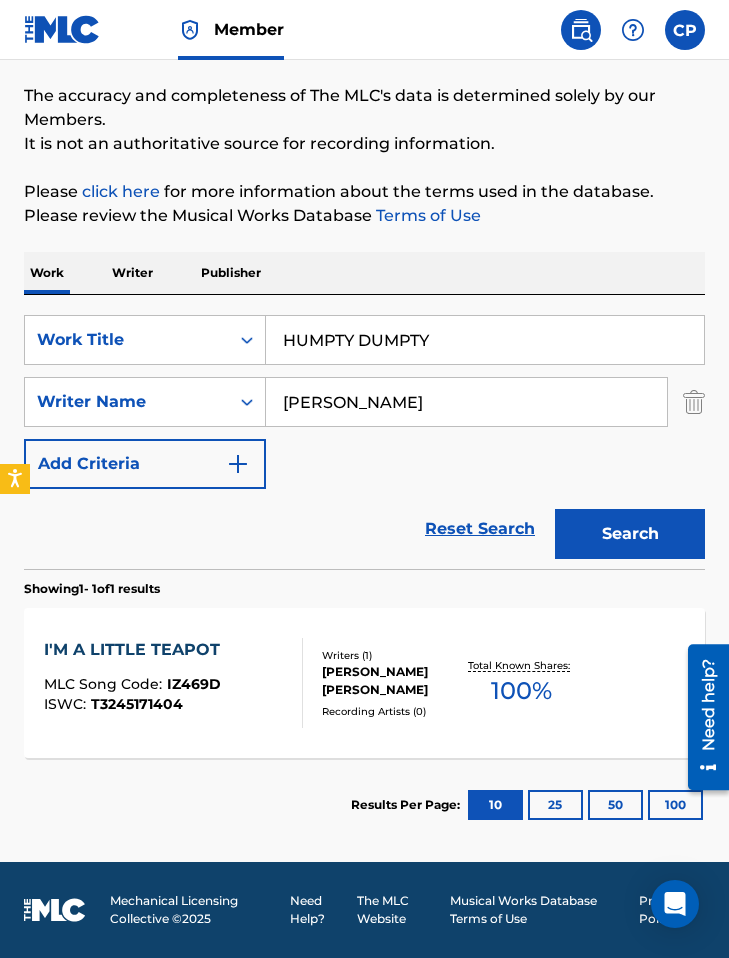 click on "Search" at bounding box center [630, 534] 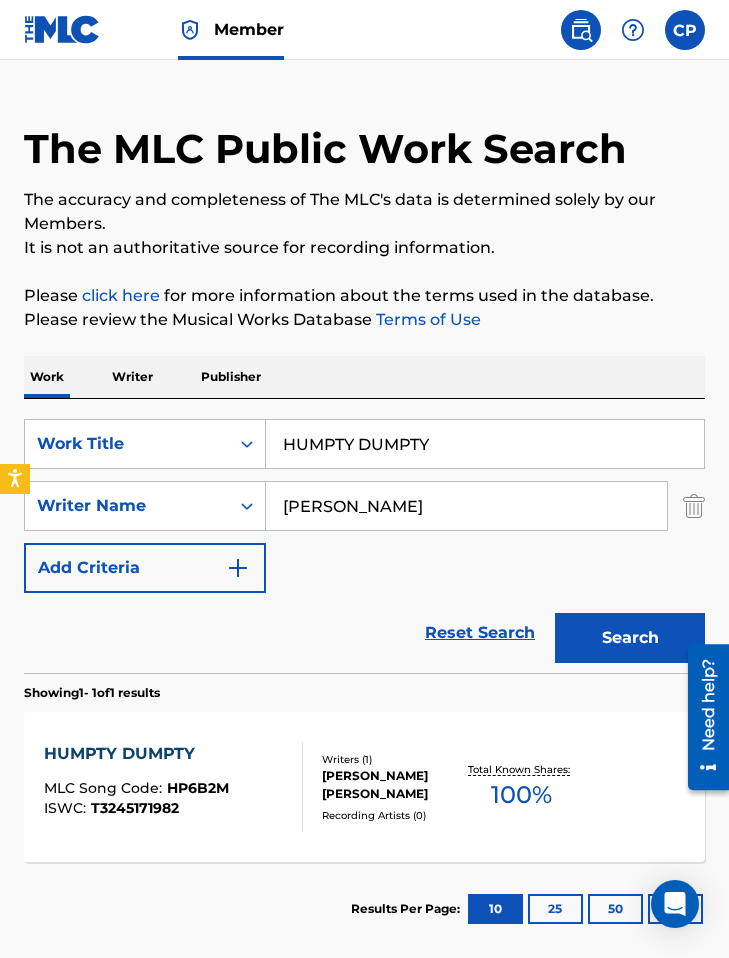scroll, scrollTop: 41, scrollLeft: 0, axis: vertical 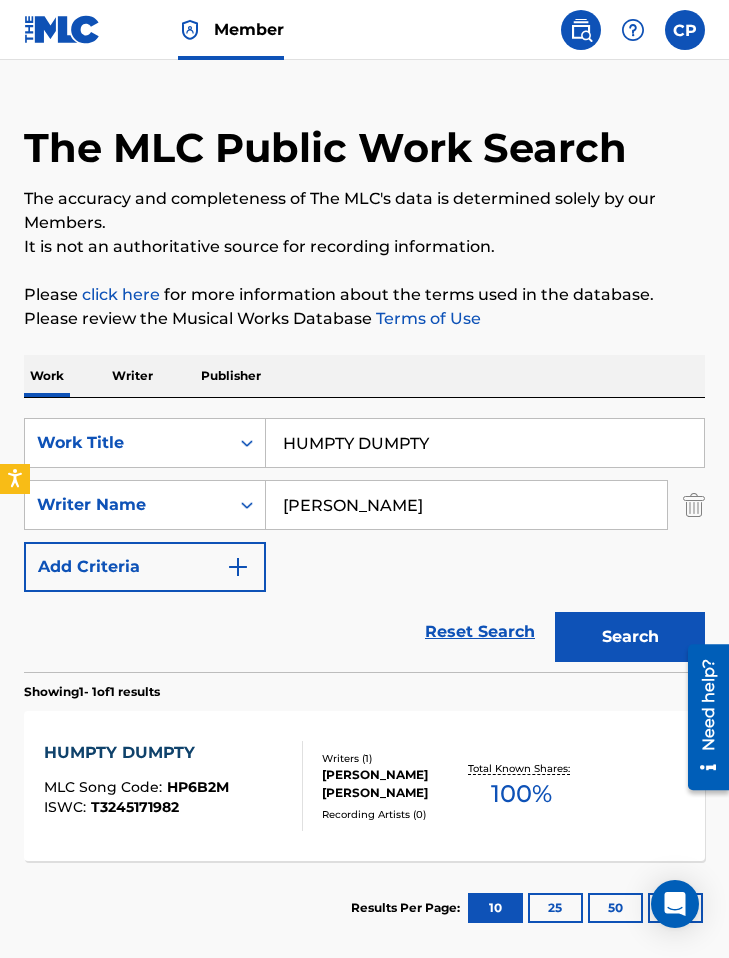 click on "HUMPTY DUMPTY MLC Song Code : HP6B2M ISWC : T3245171982 Writers ( 1 ) [PERSON_NAME] [PERSON_NAME] Recording Artists ( 0 ) Total Known Shares: 100 %" at bounding box center [364, 786] 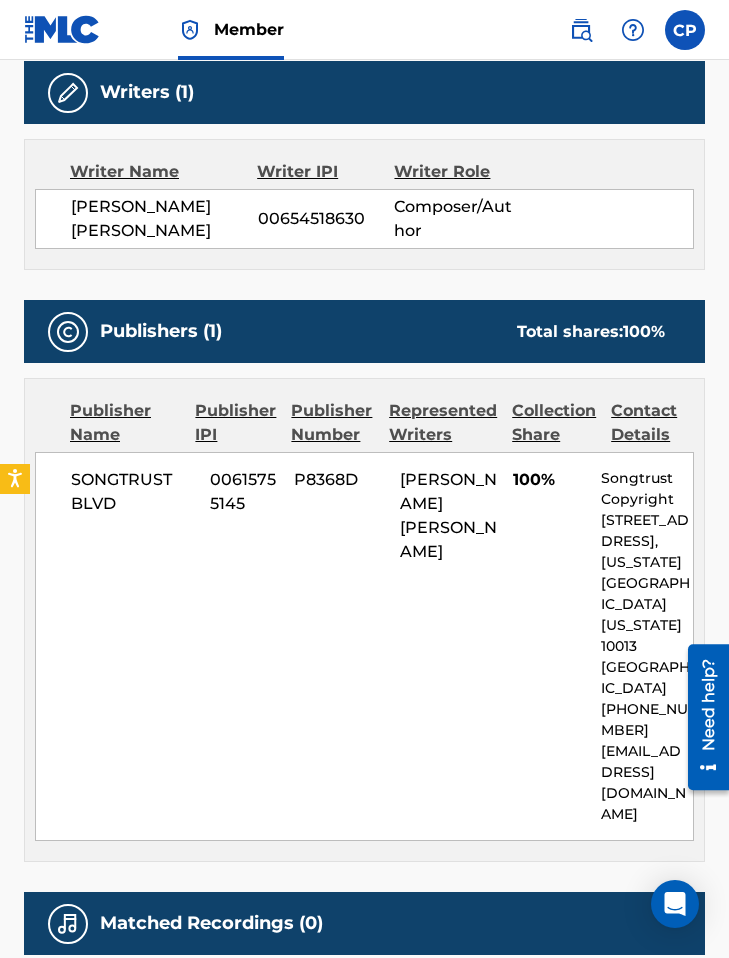 scroll, scrollTop: 0, scrollLeft: 0, axis: both 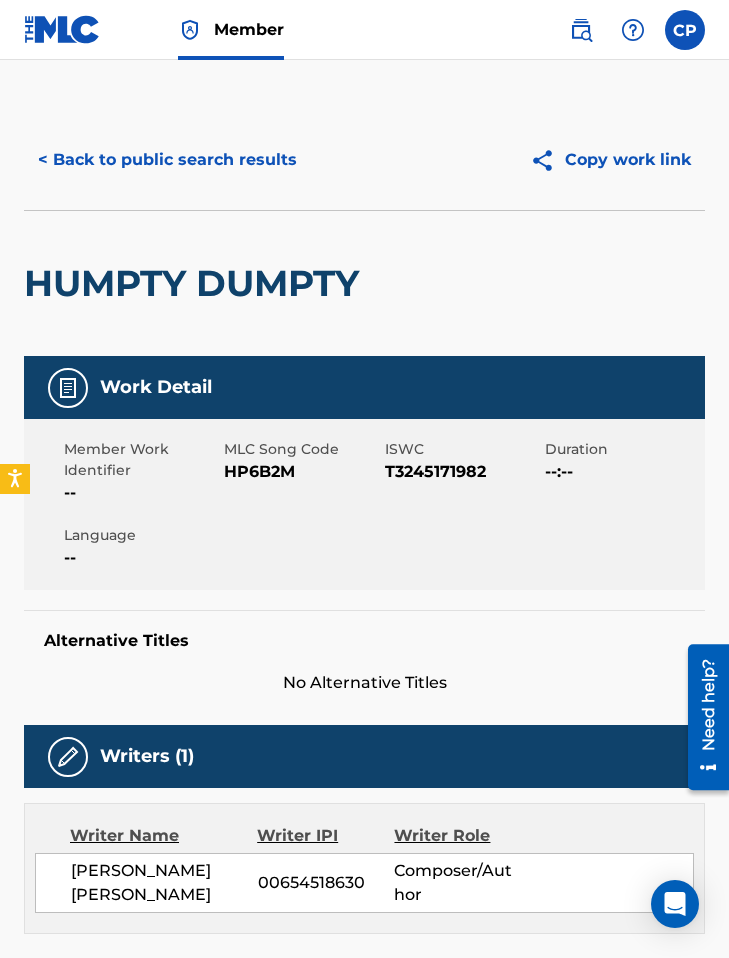 click on "HP6B2M" at bounding box center (301, 472) 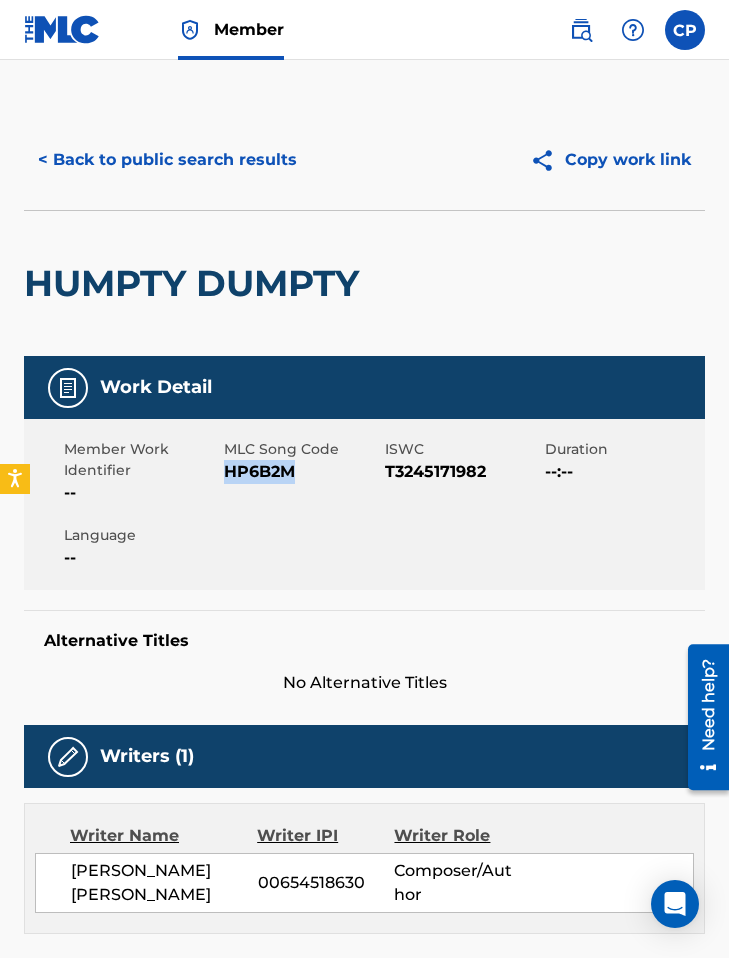 click on "HP6B2M" at bounding box center (301, 472) 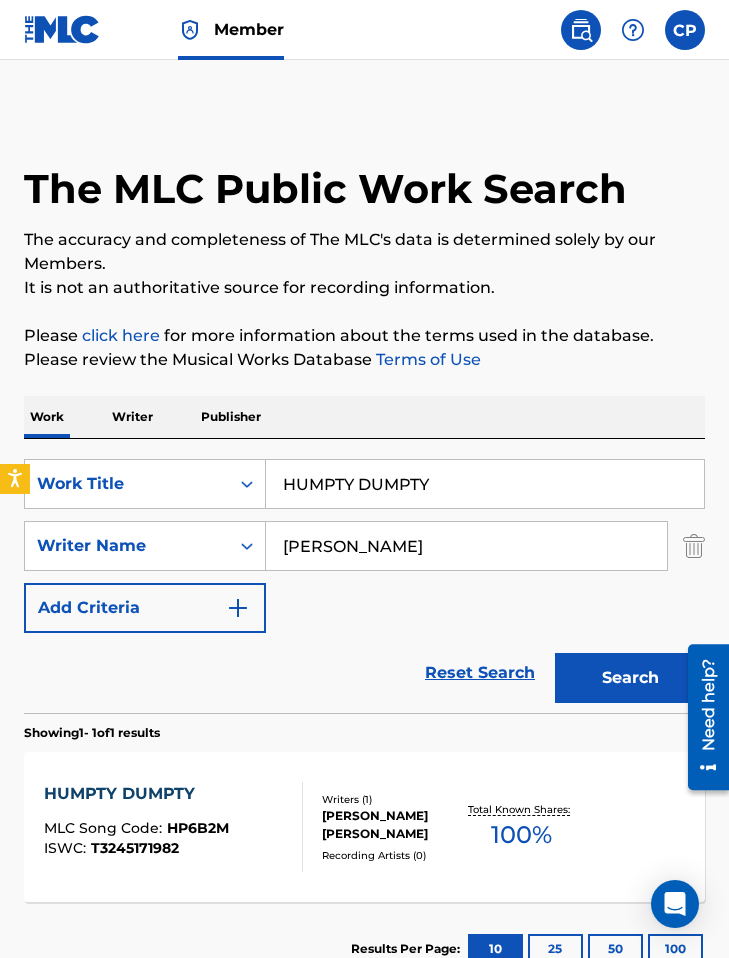 scroll, scrollTop: 30, scrollLeft: 0, axis: vertical 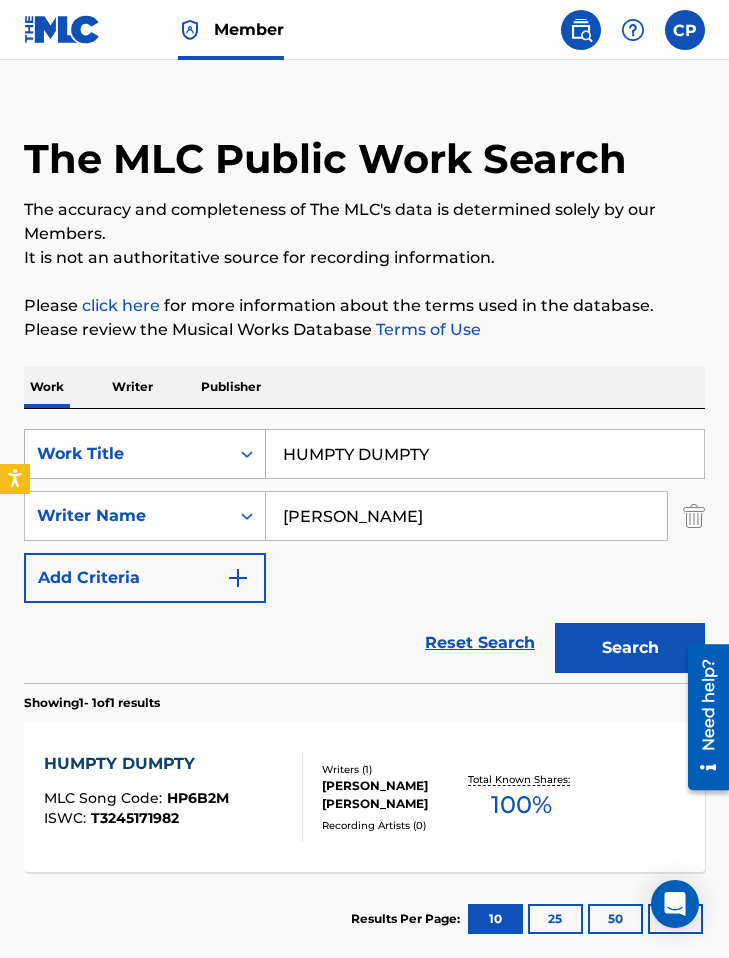 drag, startPoint x: 444, startPoint y: 451, endPoint x: 264, endPoint y: 443, distance: 180.17769 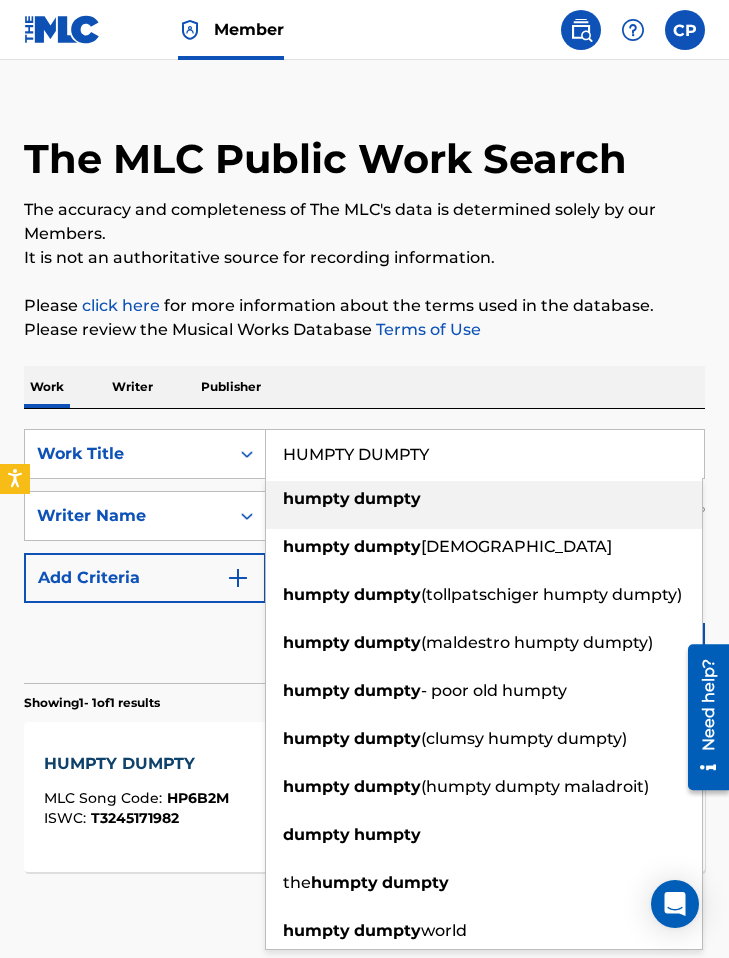 paste on "I'M A LITTLE TEAPOT" 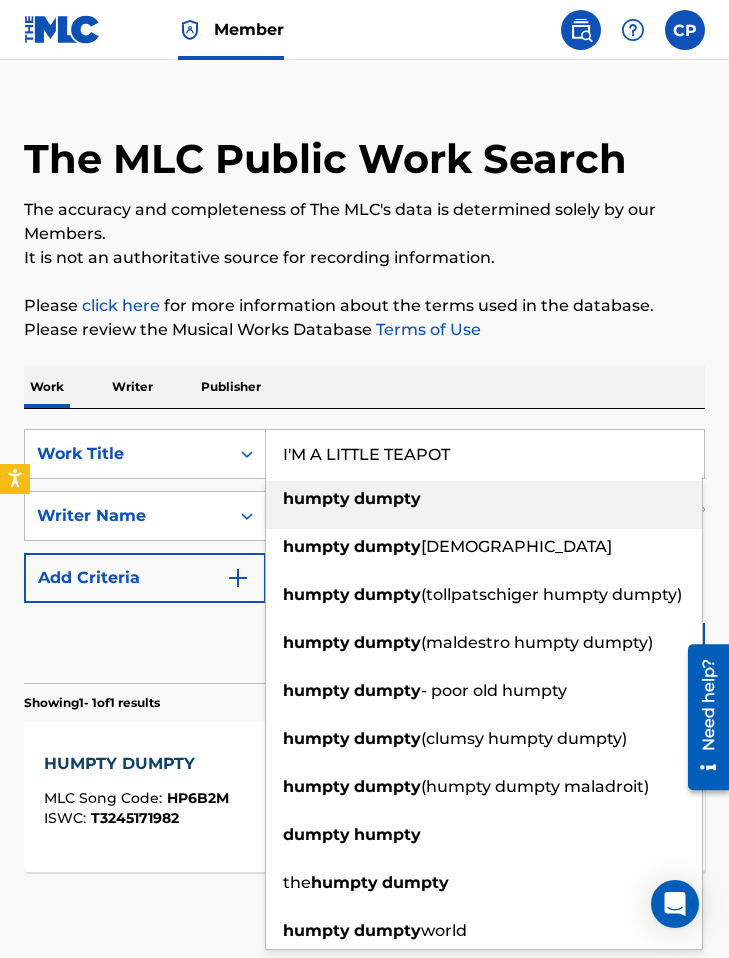 type on "I'M A LITTLE TEAPOT" 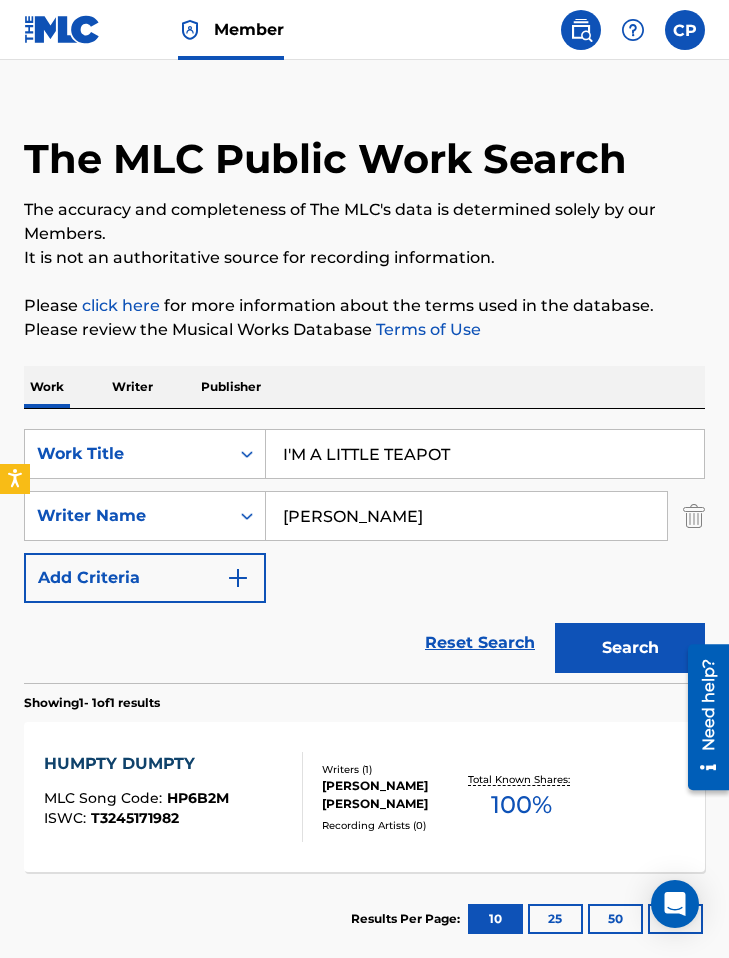 click on "Work Writer Publisher" at bounding box center [364, 387] 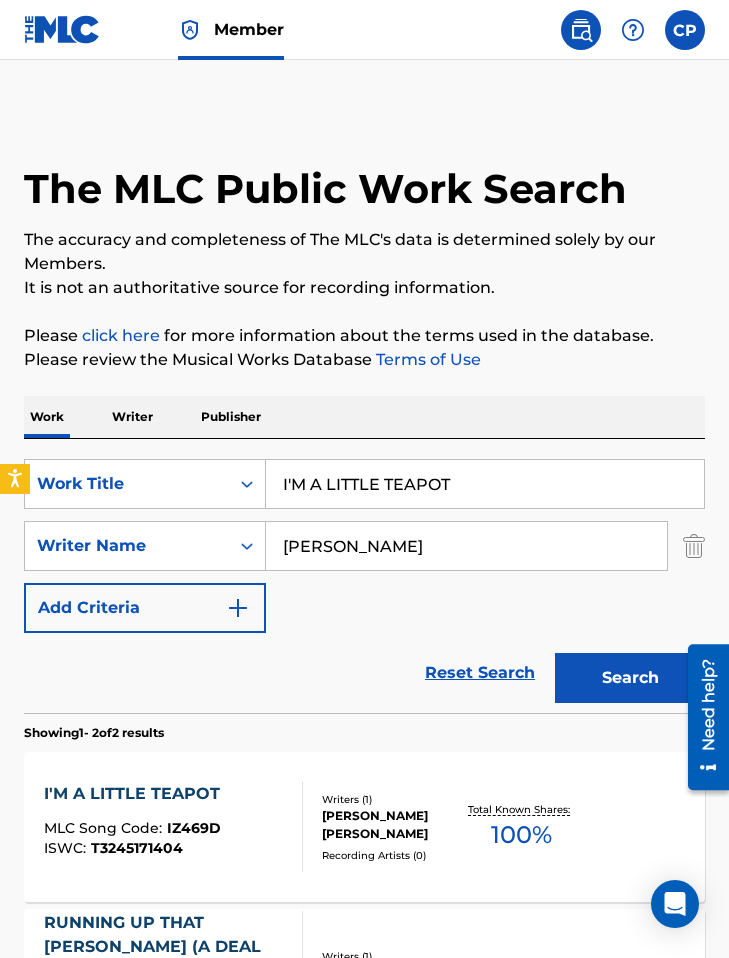 scroll, scrollTop: 202, scrollLeft: 0, axis: vertical 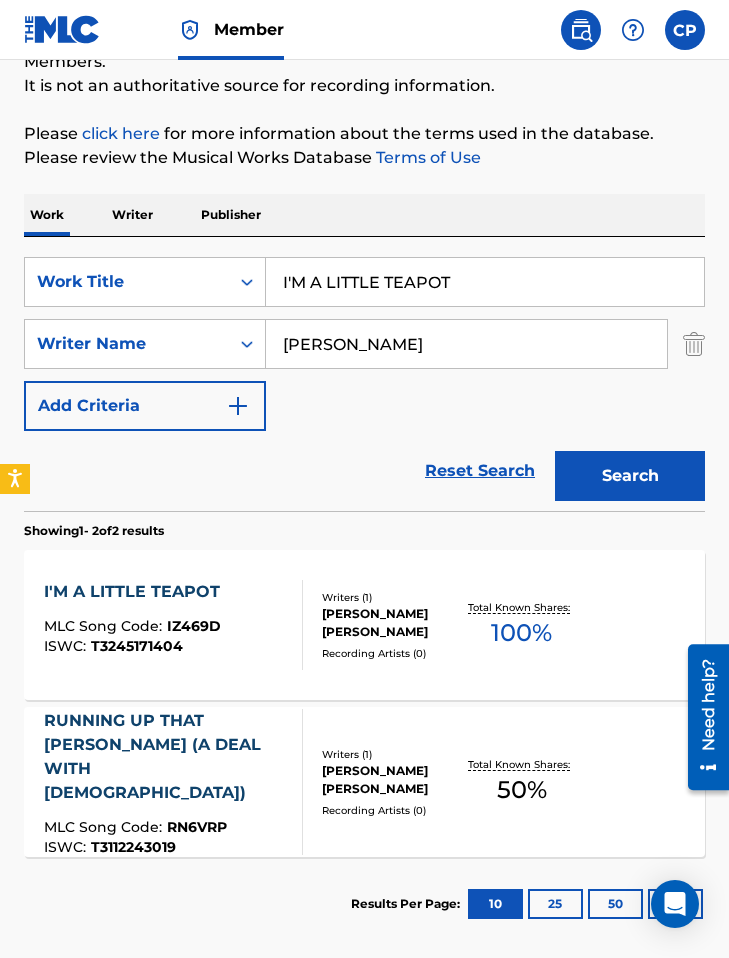 click at bounding box center [294, 625] 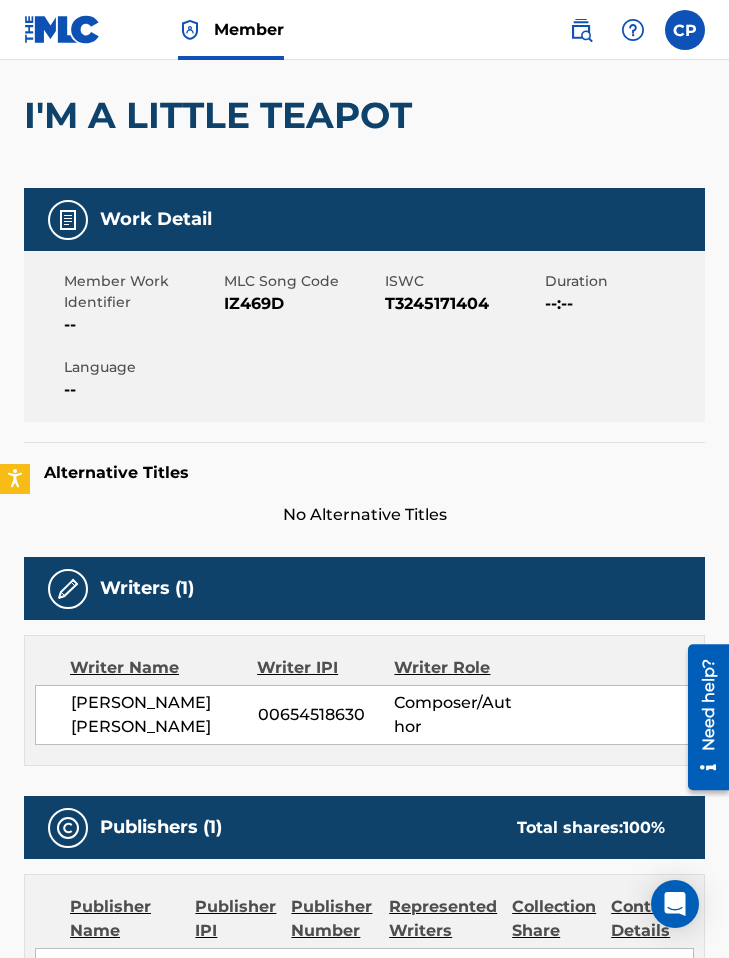 scroll, scrollTop: 0, scrollLeft: 0, axis: both 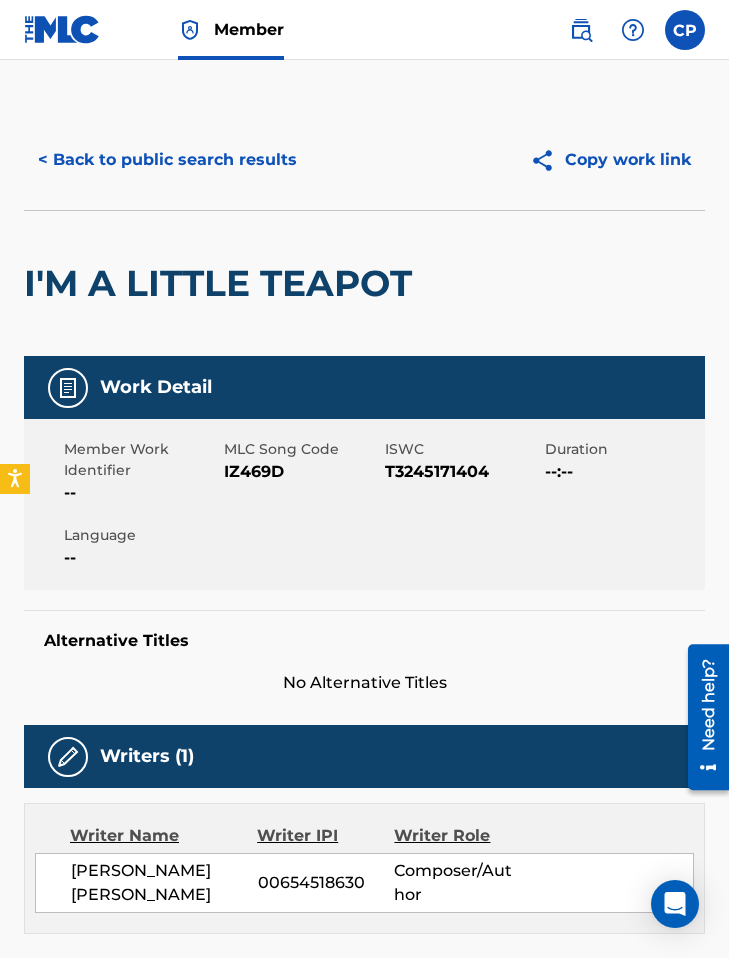 click on "IZ469D" at bounding box center (301, 472) 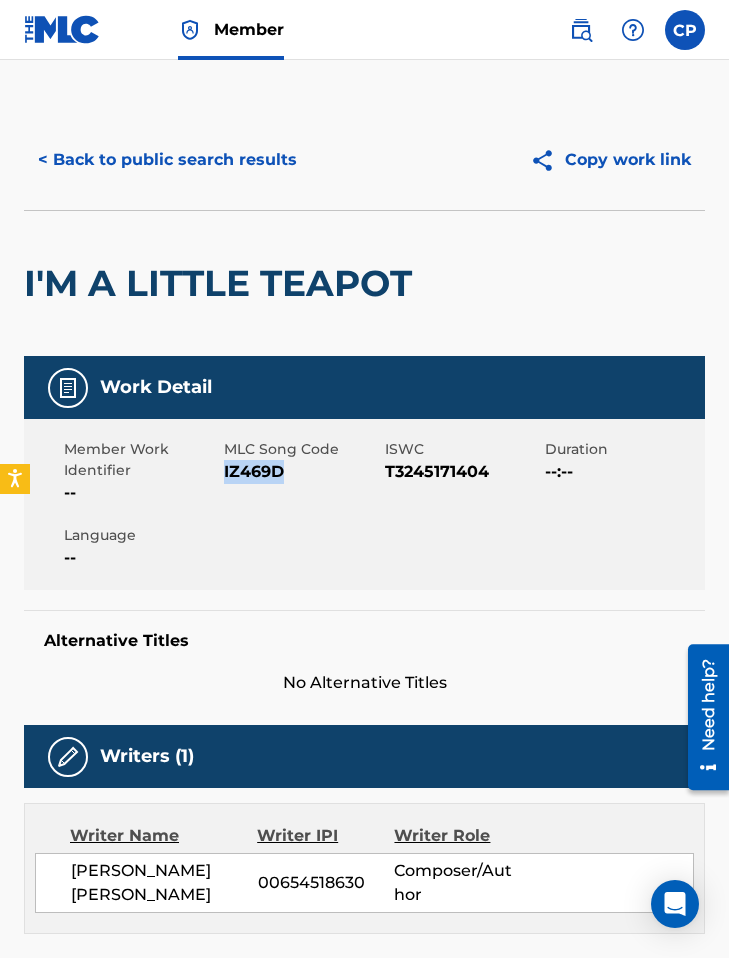 click on "IZ469D" at bounding box center [301, 472] 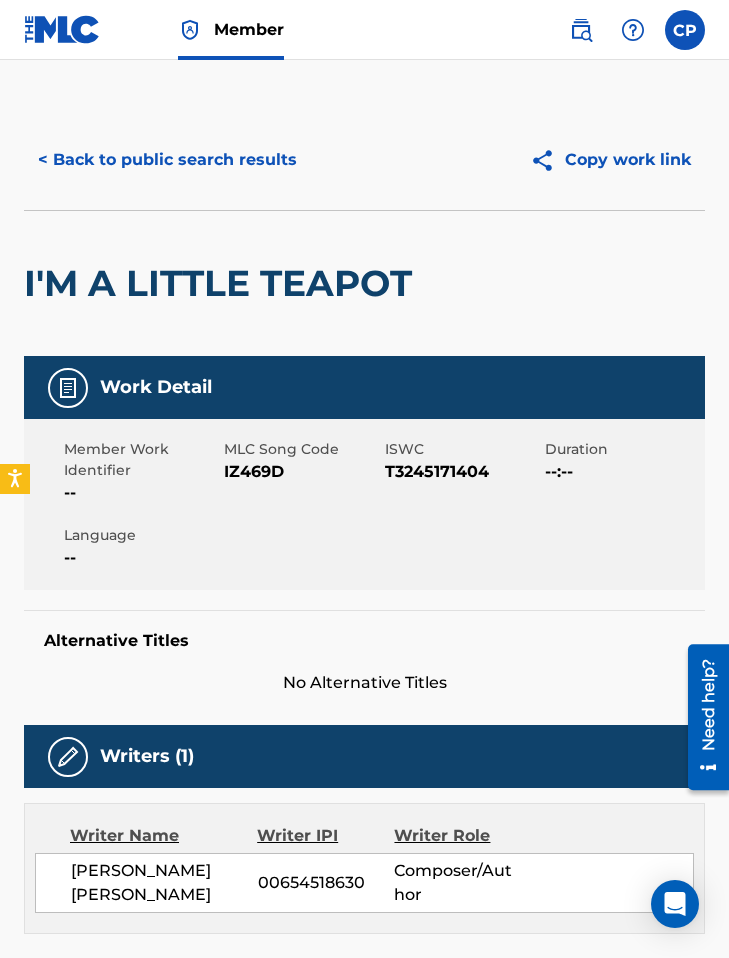 scroll, scrollTop: 187, scrollLeft: 0, axis: vertical 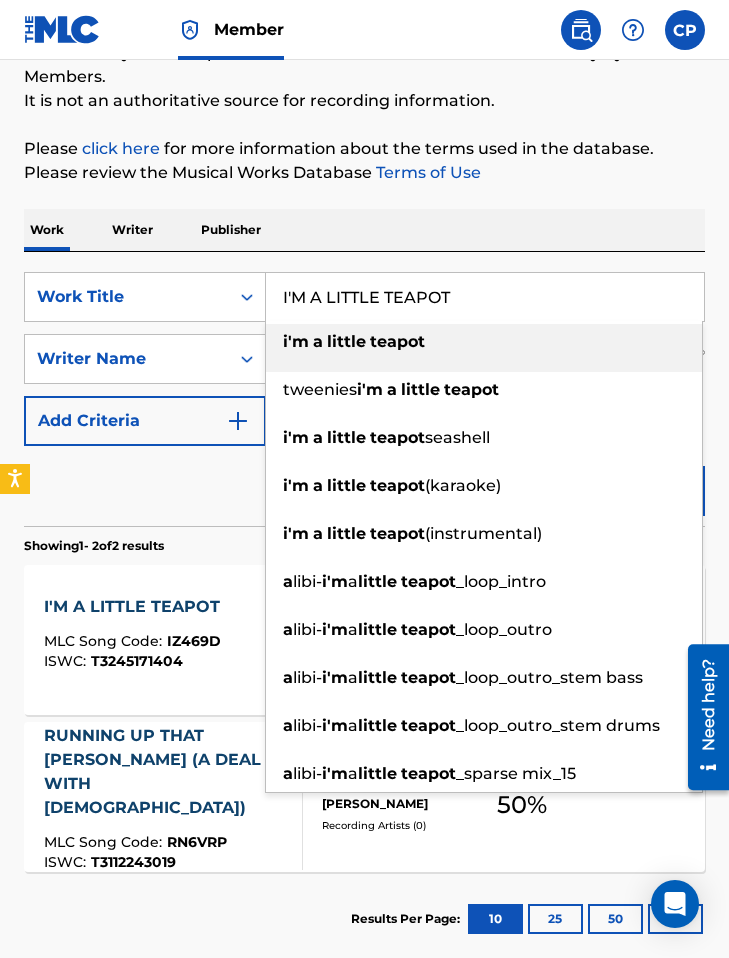 drag, startPoint x: 565, startPoint y: 279, endPoint x: 558, endPoint y: 287, distance: 10.630146 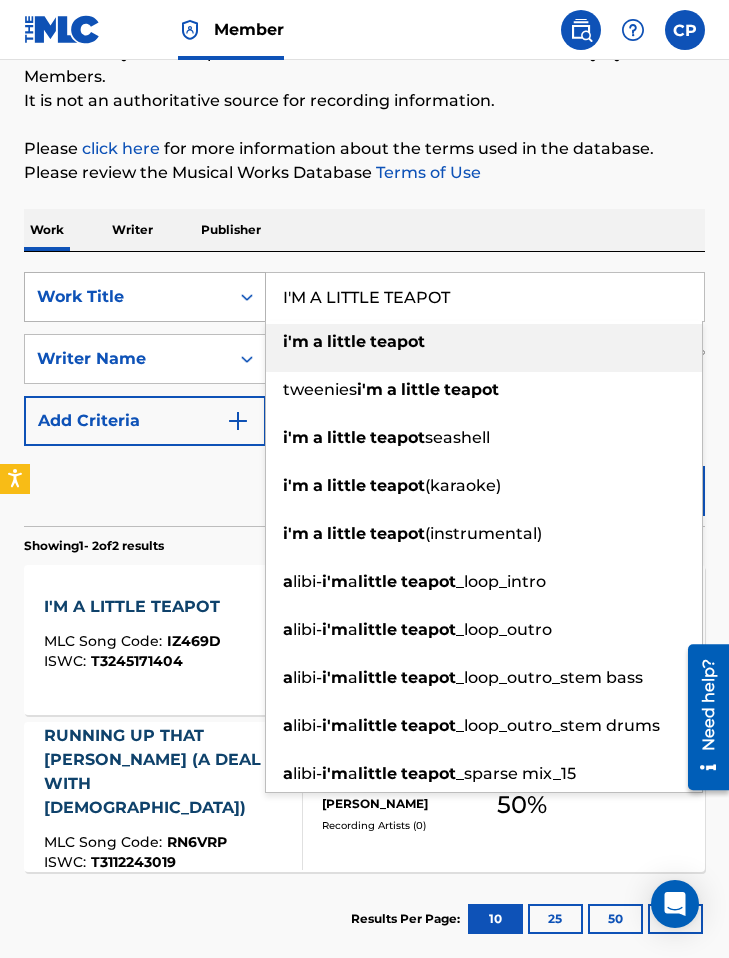 drag, startPoint x: 339, startPoint y: 297, endPoint x: 246, endPoint y: 297, distance: 93 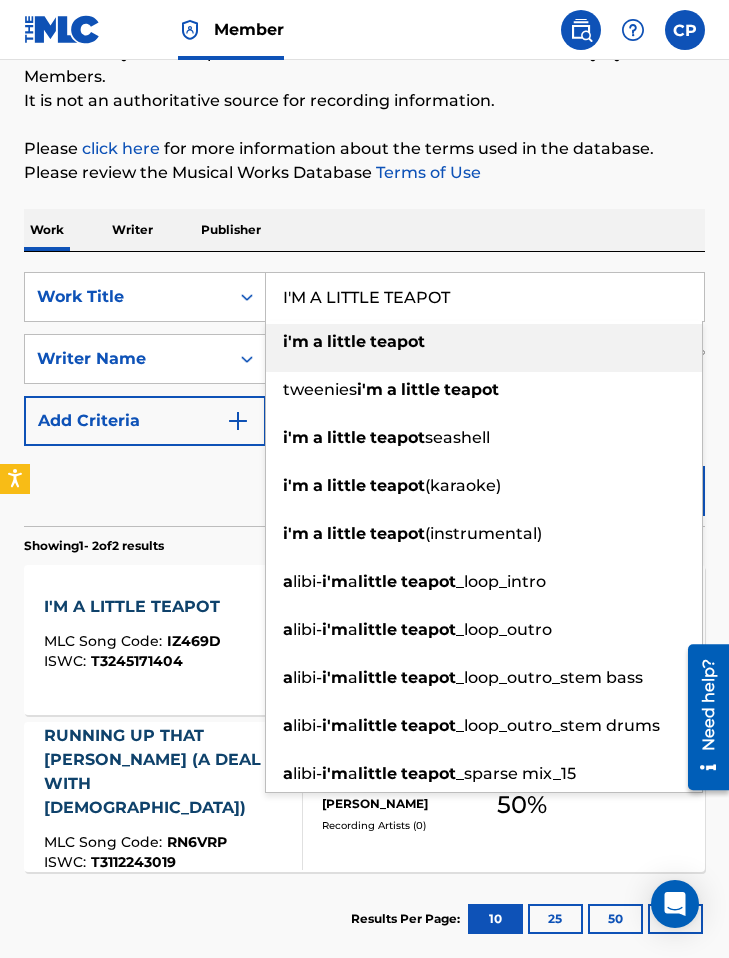 paste on "[PERSON_NAME] [PERSON_NAME] YES PAPA" 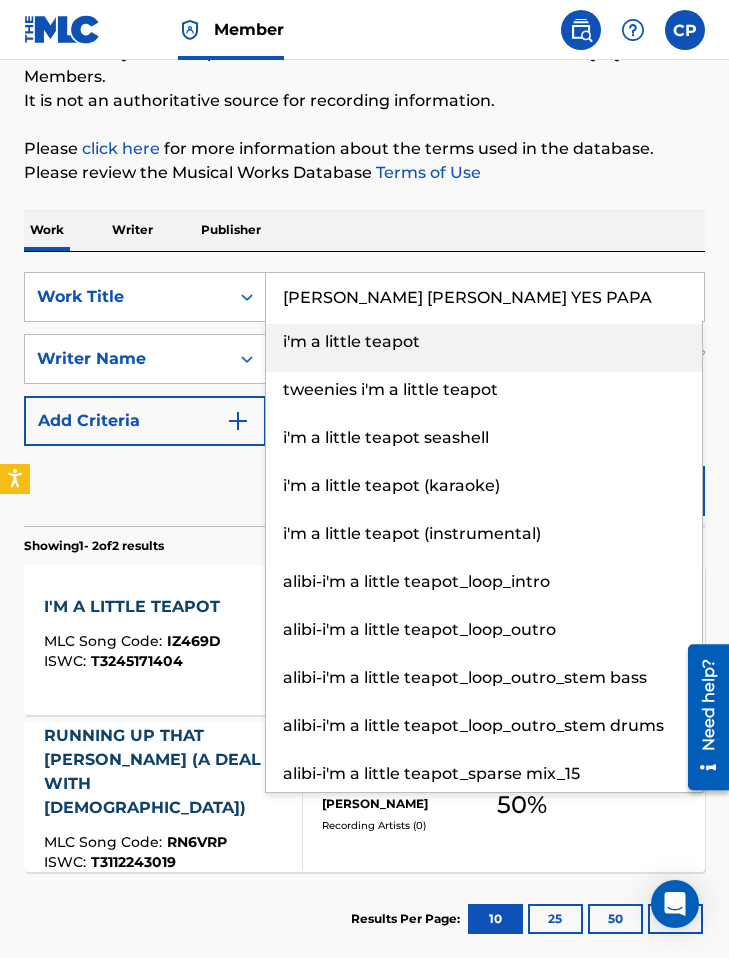 type on "[PERSON_NAME] [PERSON_NAME] YES PAPA" 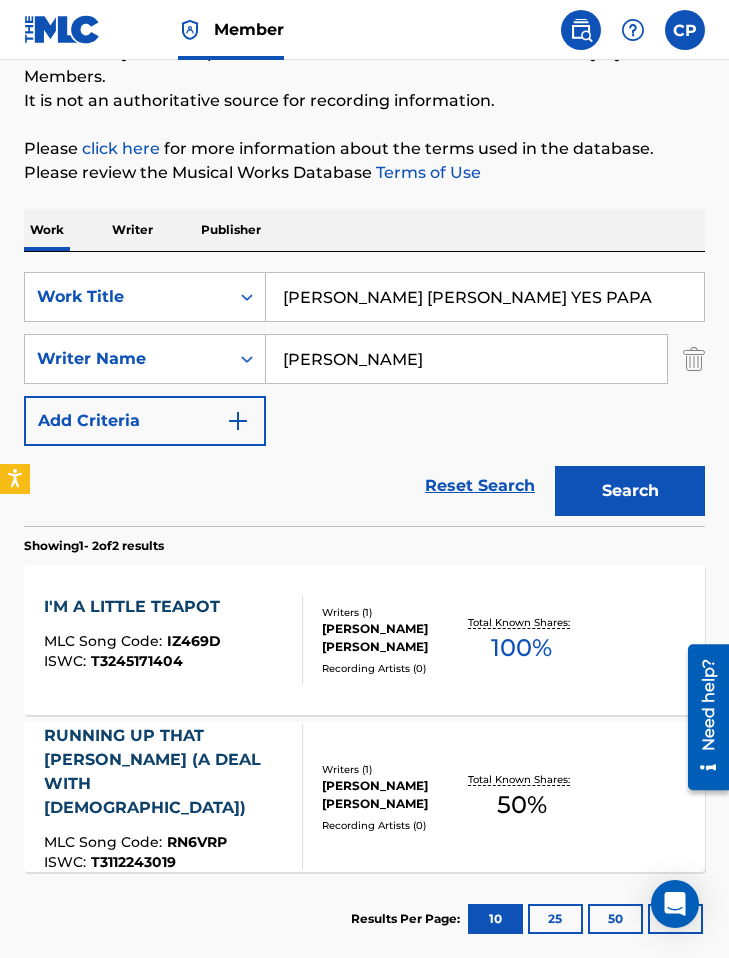 click on "Search" at bounding box center [630, 491] 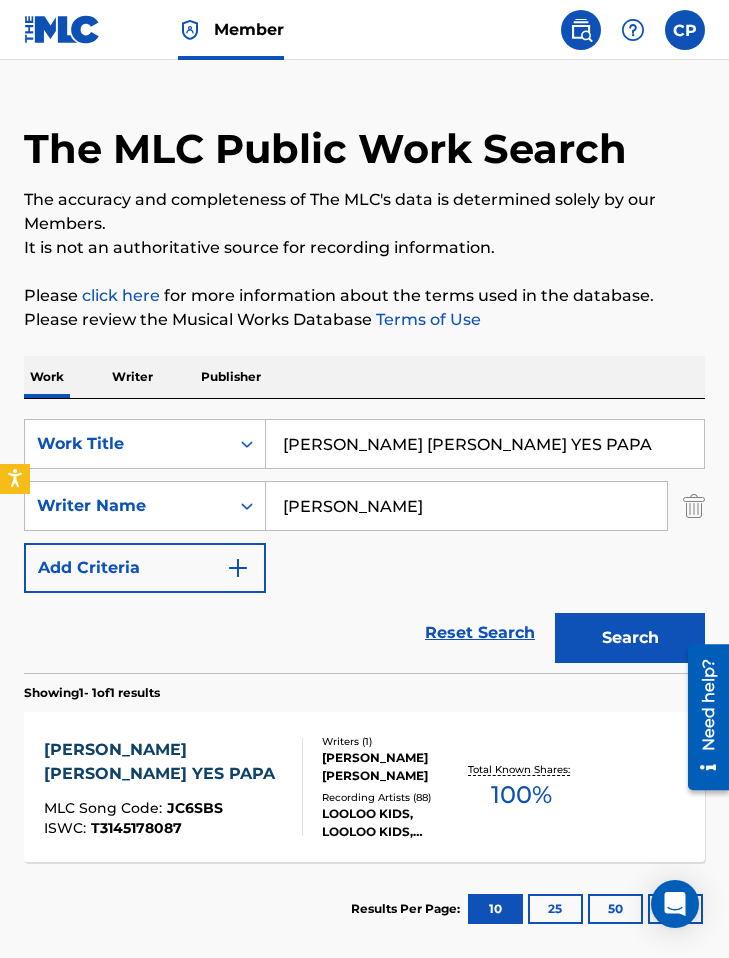 scroll, scrollTop: 144, scrollLeft: 0, axis: vertical 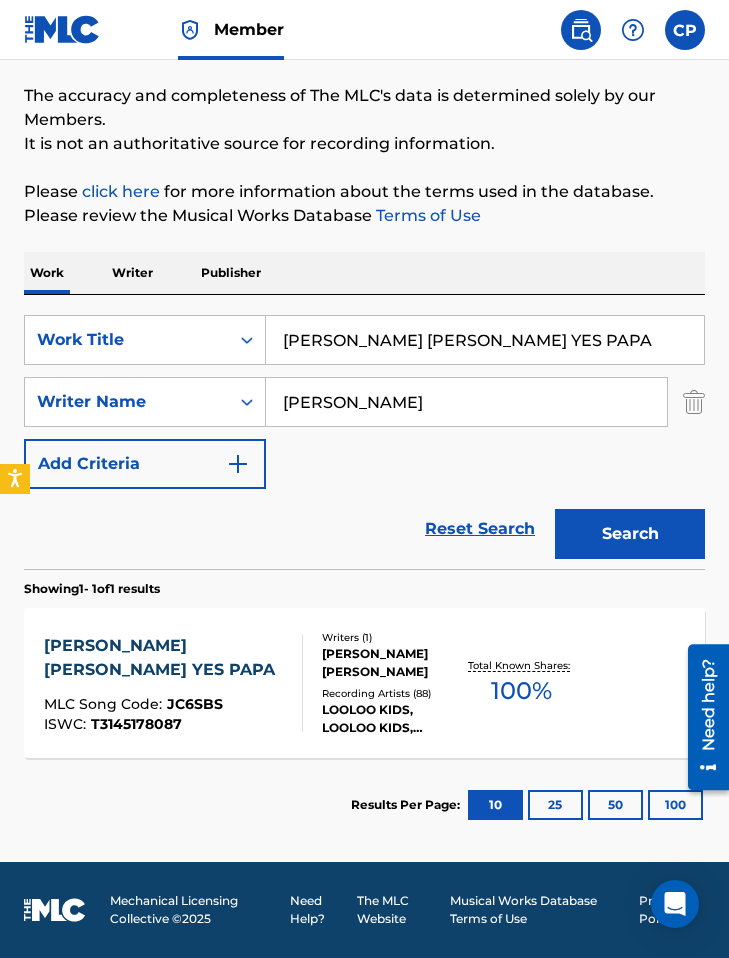 click on "Writers ( 1 ) [PERSON_NAME] [PERSON_NAME] Recording Artists ( 88 ) LOOLOO KIDS, LOOLOO KIDS, LOOLOO KIDS, LOOLOO KIDS, LOOLOO KIDS" at bounding box center [384, 683] 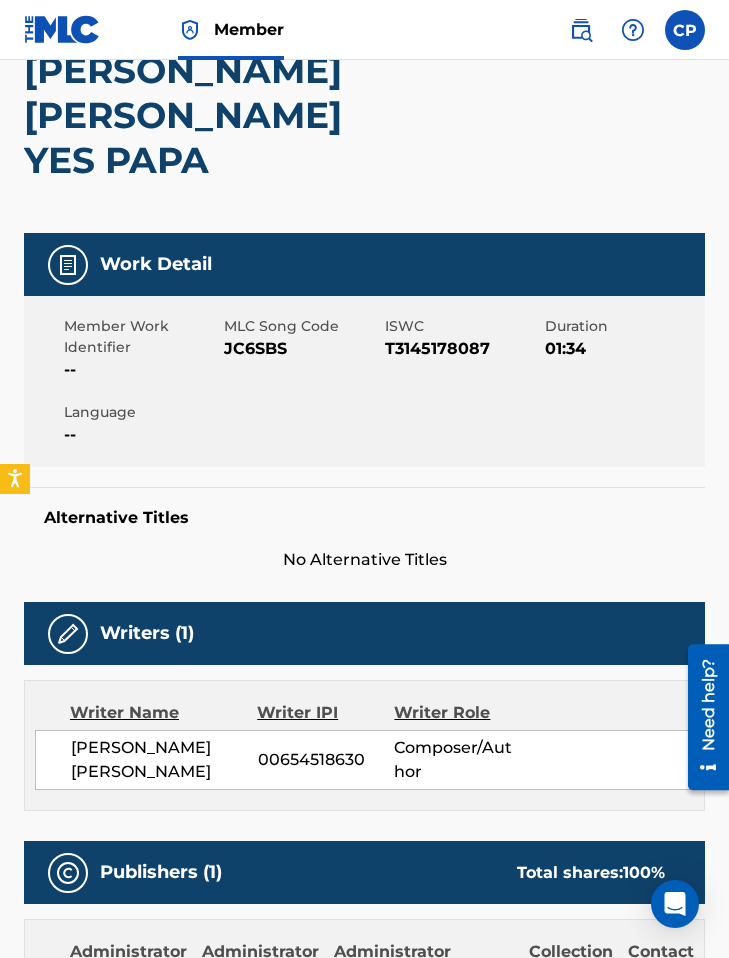 scroll, scrollTop: 0, scrollLeft: 0, axis: both 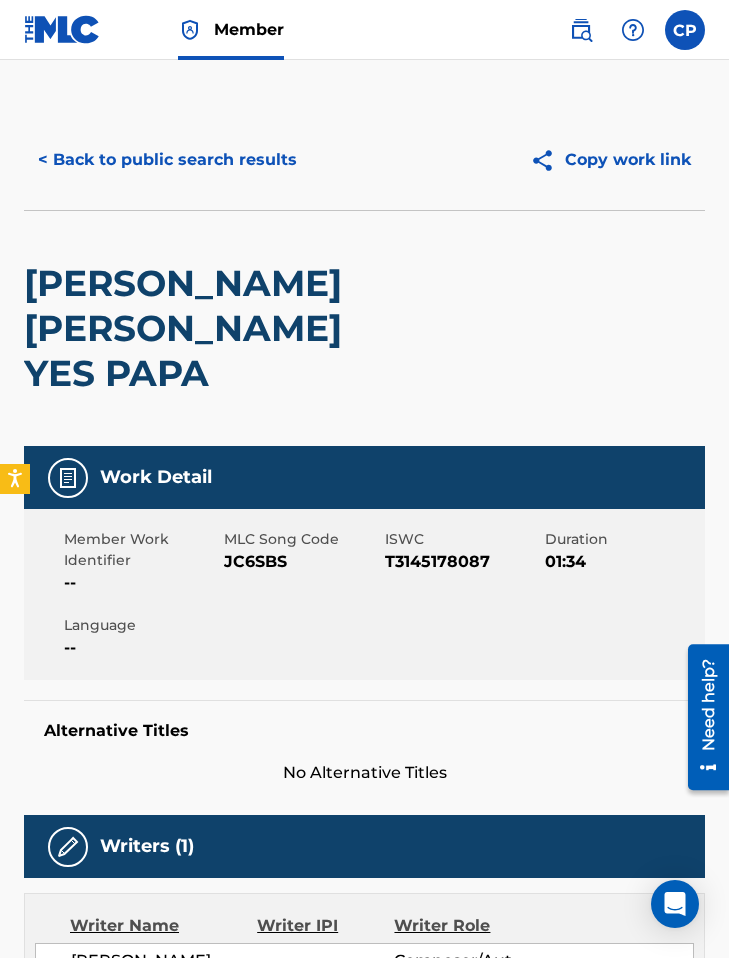 click on "JC6SBS" at bounding box center (301, 562) 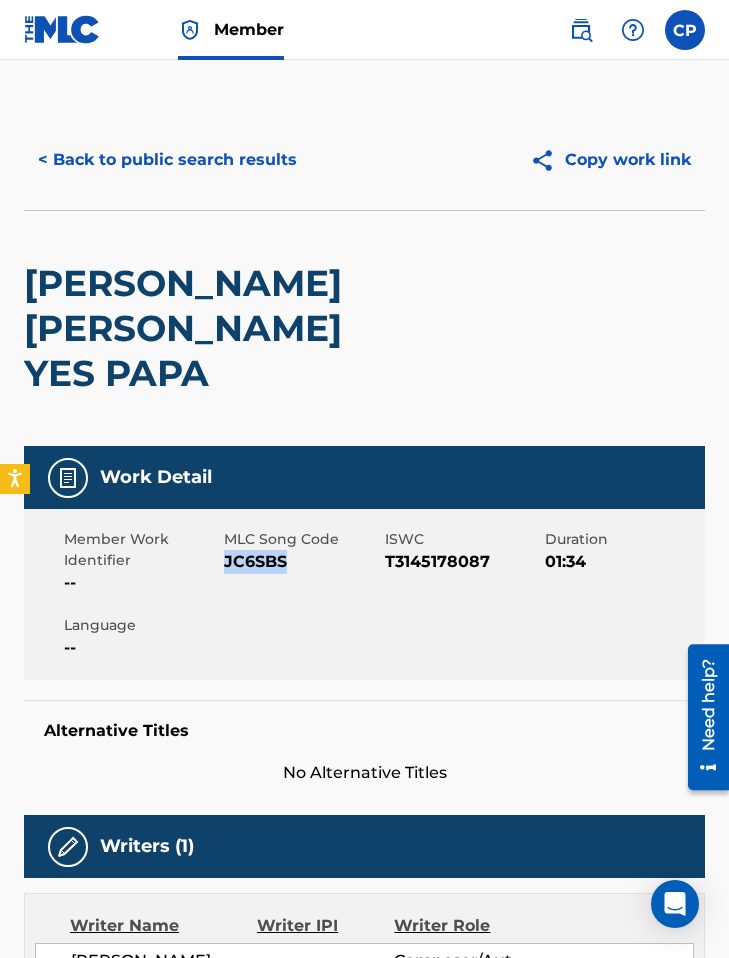 click on "JC6SBS" at bounding box center (301, 562) 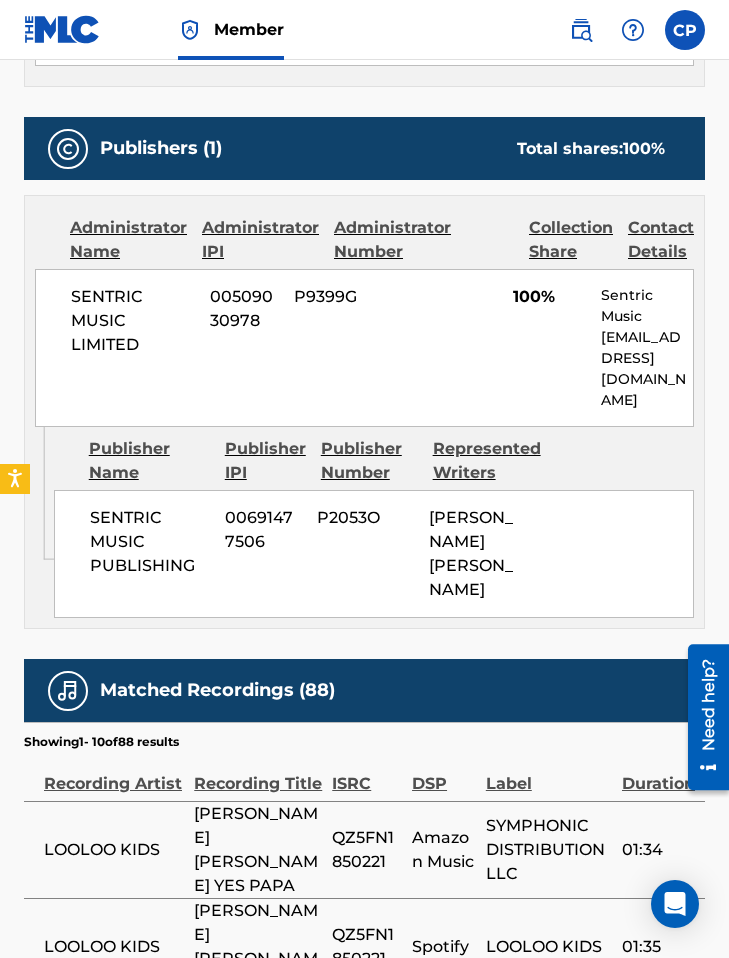 scroll, scrollTop: 1081, scrollLeft: 0, axis: vertical 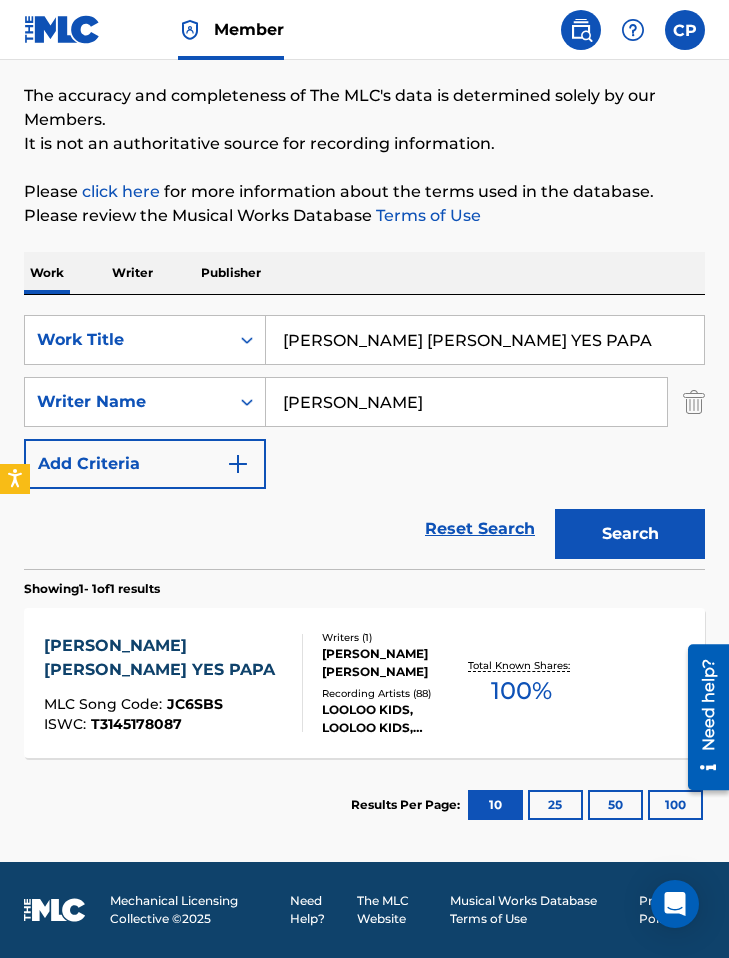 drag, startPoint x: 520, startPoint y: 337, endPoint x: 288, endPoint y: 323, distance: 232.42203 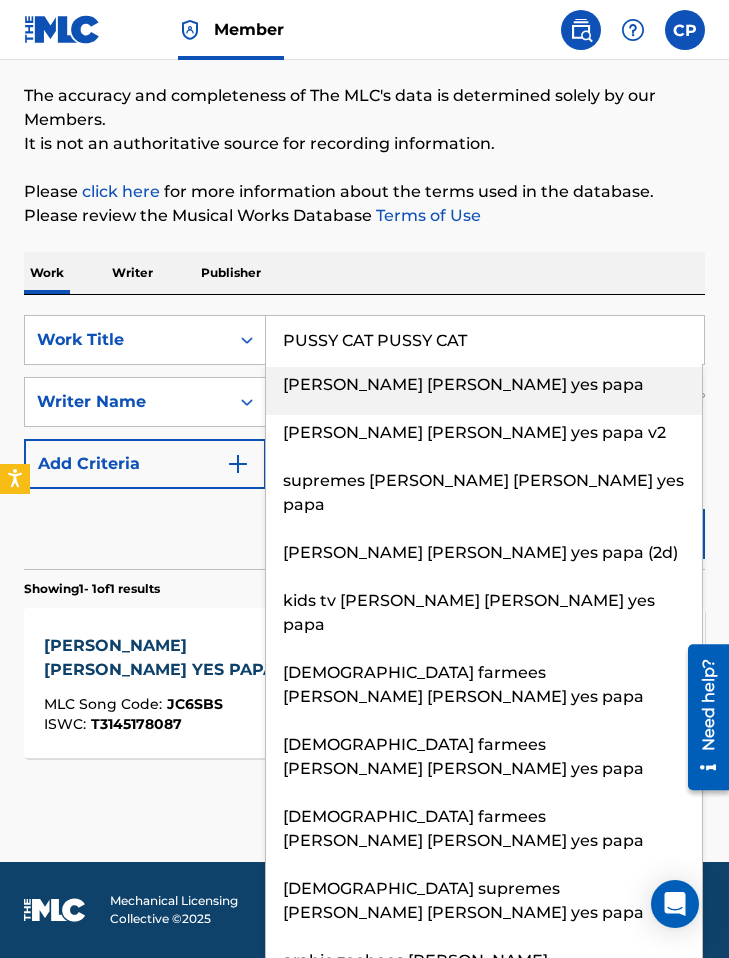 click on "Work Writer Publisher" at bounding box center [364, 273] 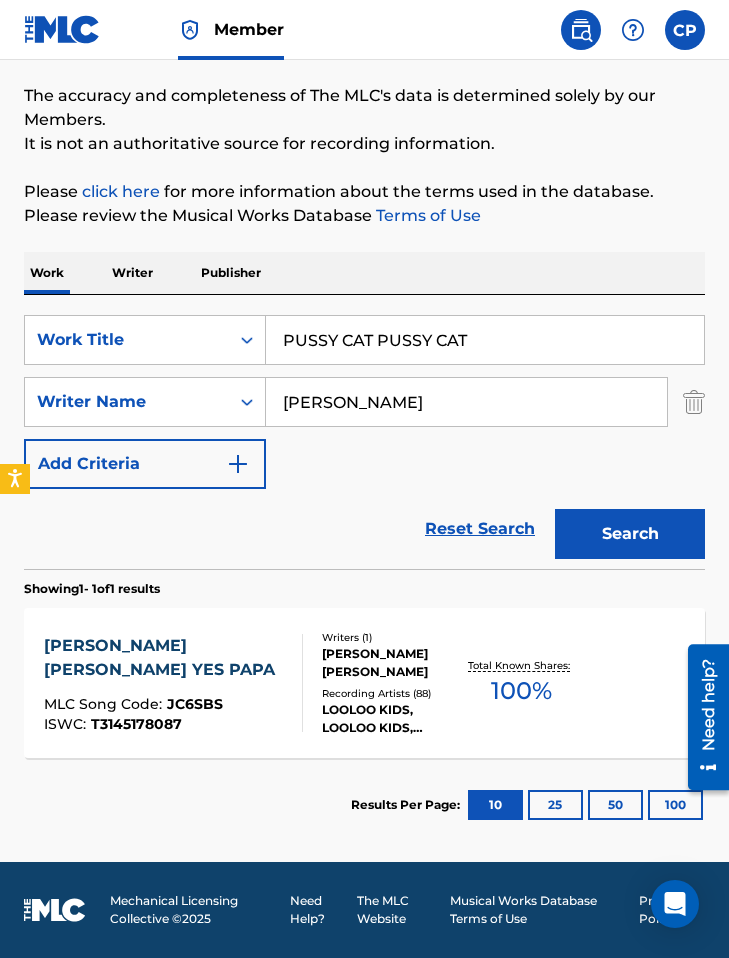 click on "Search" at bounding box center [630, 534] 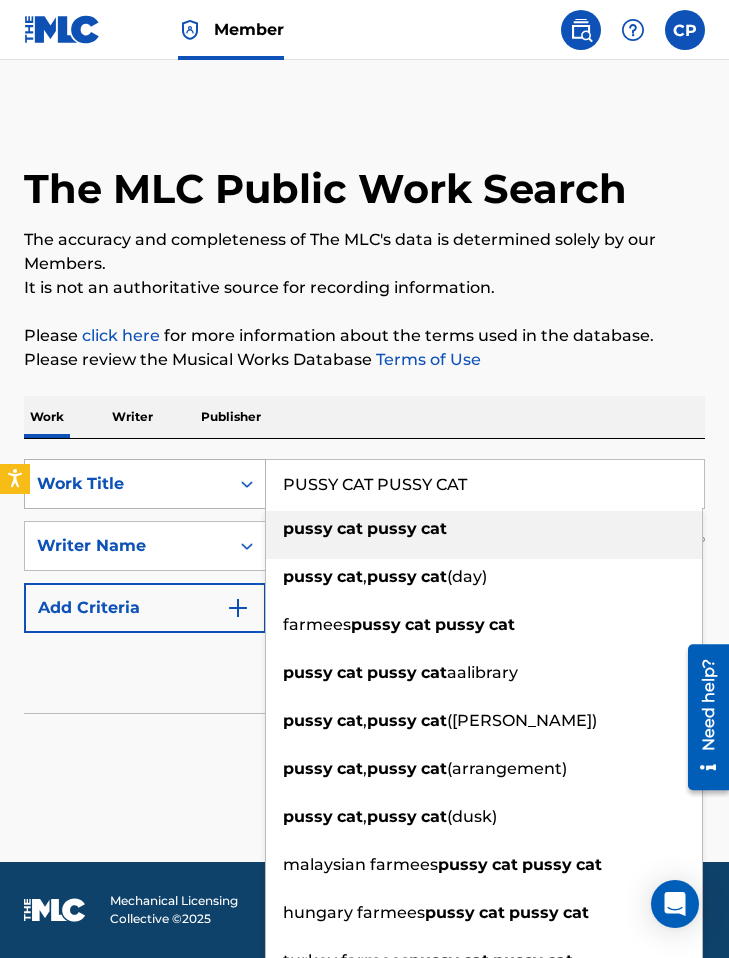 drag, startPoint x: 404, startPoint y: 477, endPoint x: 226, endPoint y: 479, distance: 178.01123 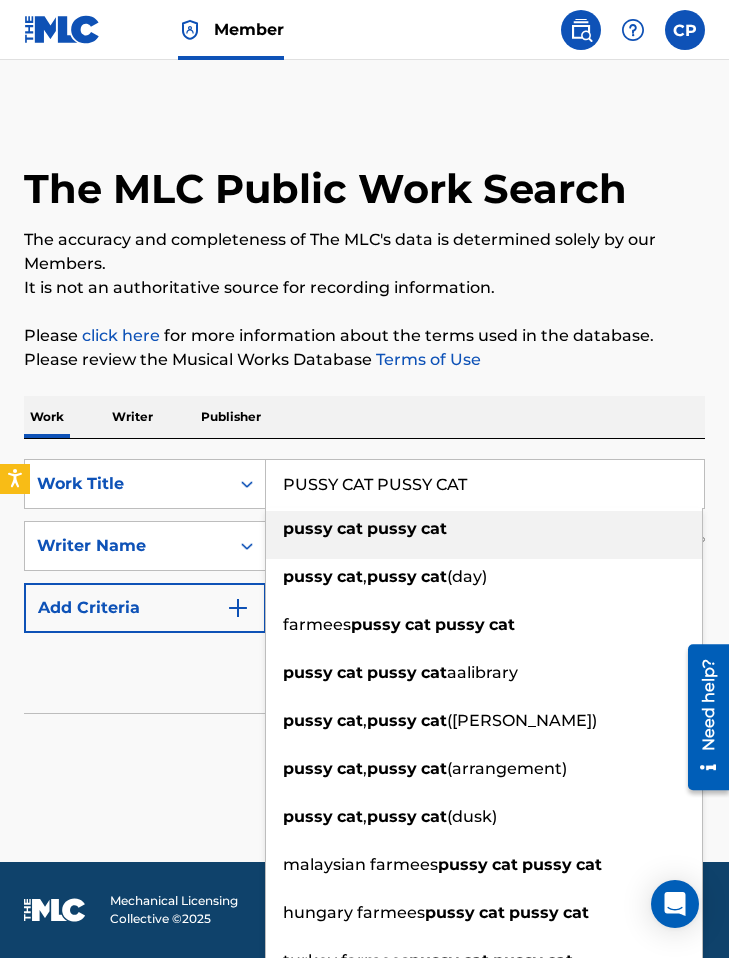 paste on "THE ABC SONG" 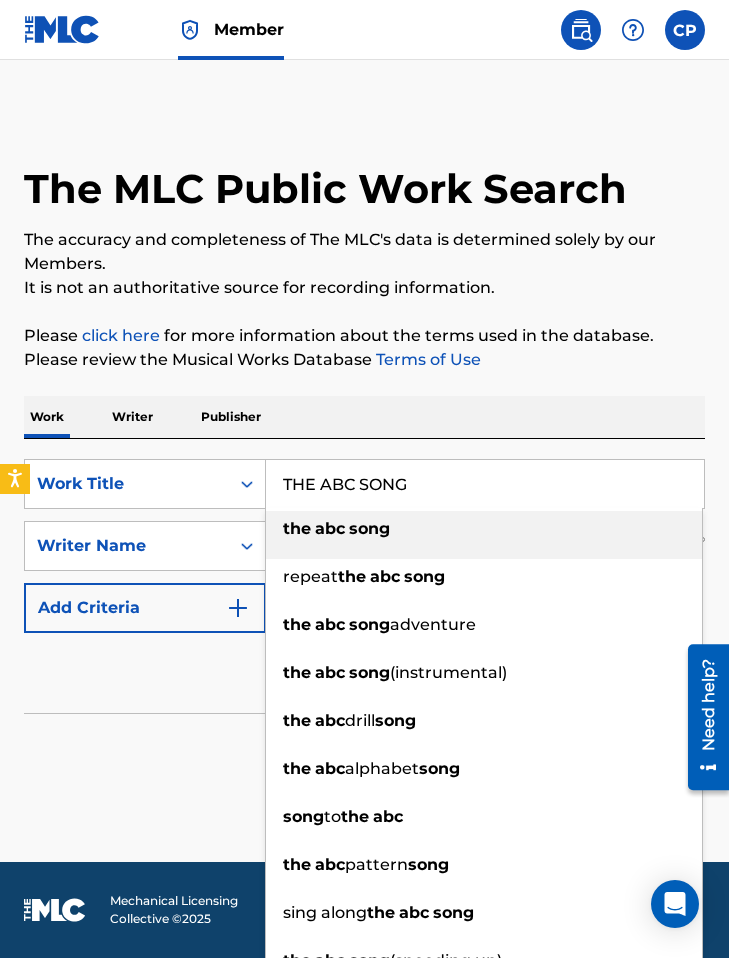 type on "THE ABC SONG" 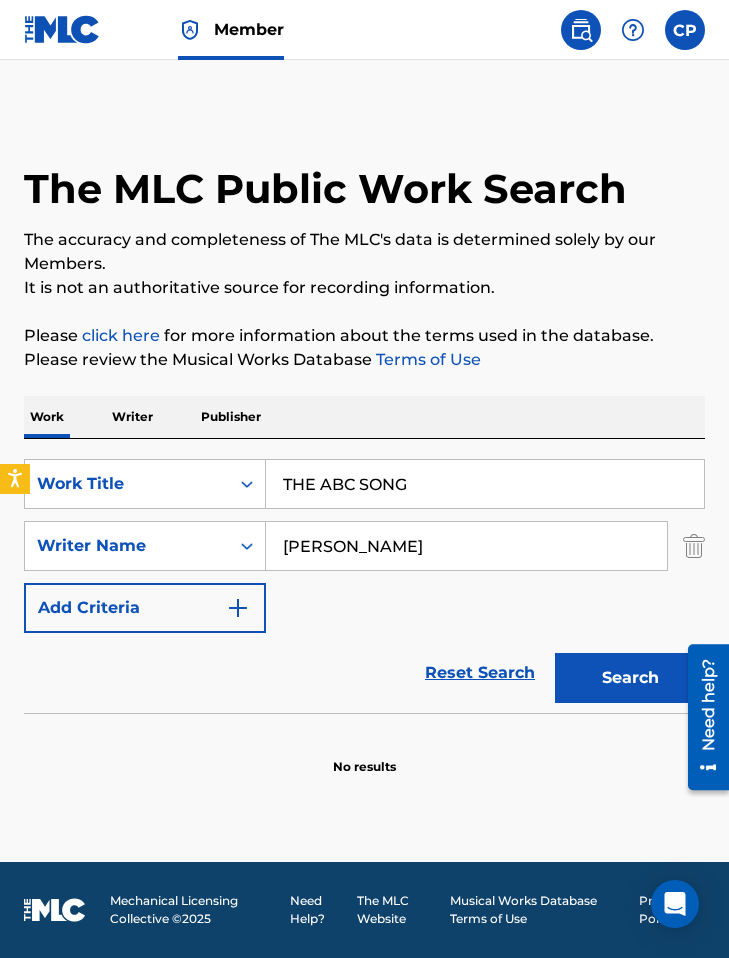 click on "Search" at bounding box center (630, 678) 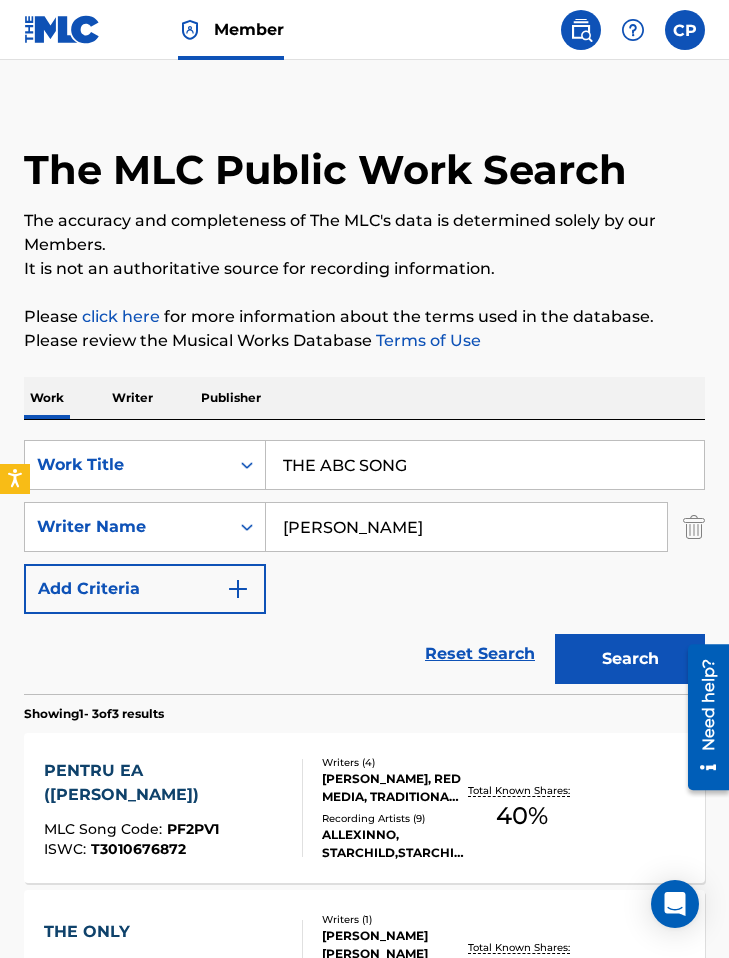 scroll, scrollTop: 0, scrollLeft: 0, axis: both 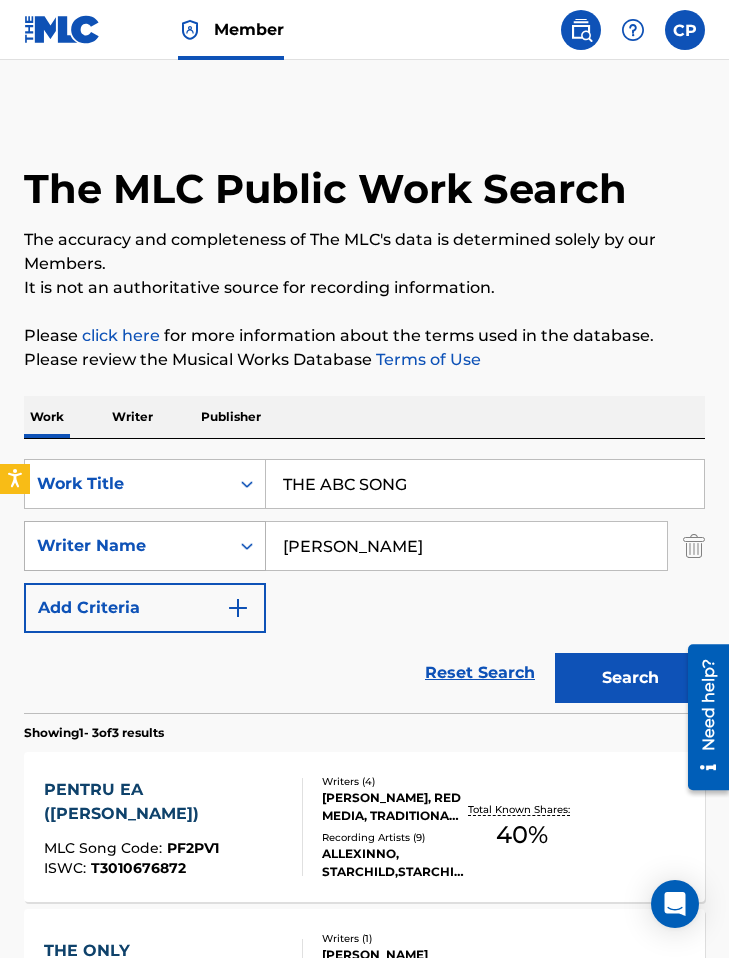 drag, startPoint x: 413, startPoint y: 546, endPoint x: 227, endPoint y: 541, distance: 186.0672 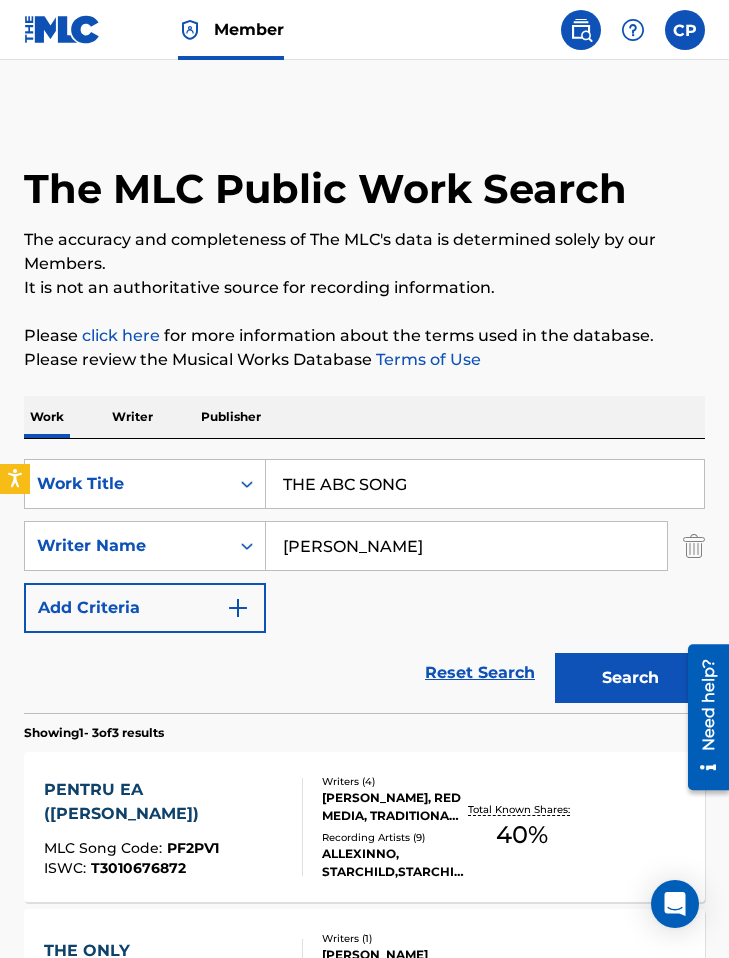 paste on "[PERSON_NAME]" 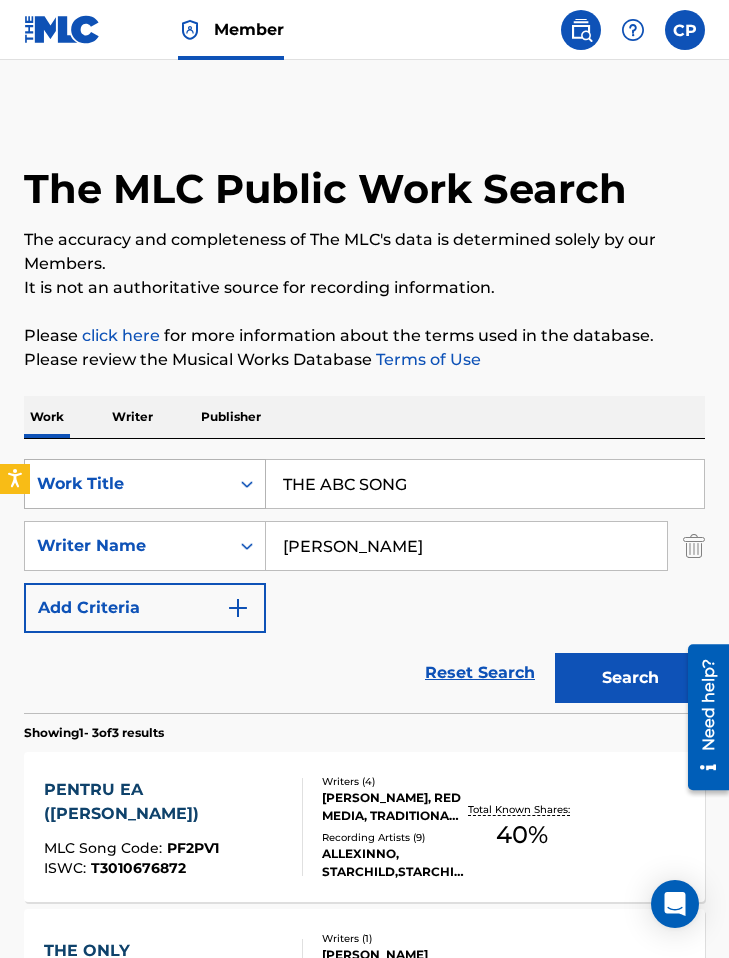 drag, startPoint x: 457, startPoint y: 480, endPoint x: 235, endPoint y: 462, distance: 222.72853 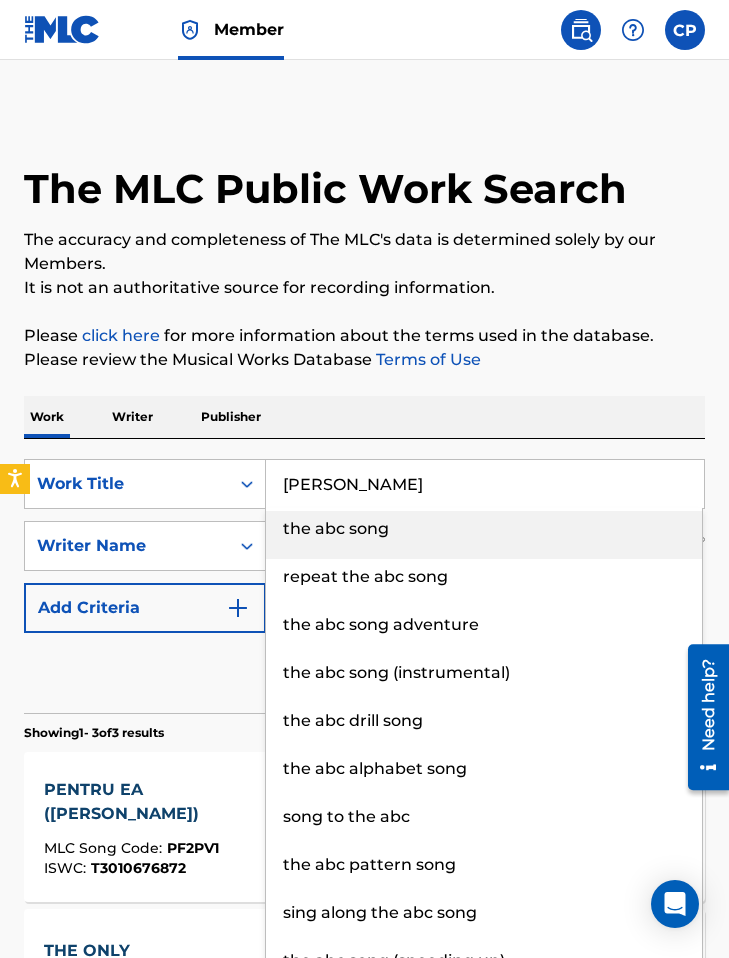 type on "[PERSON_NAME]" 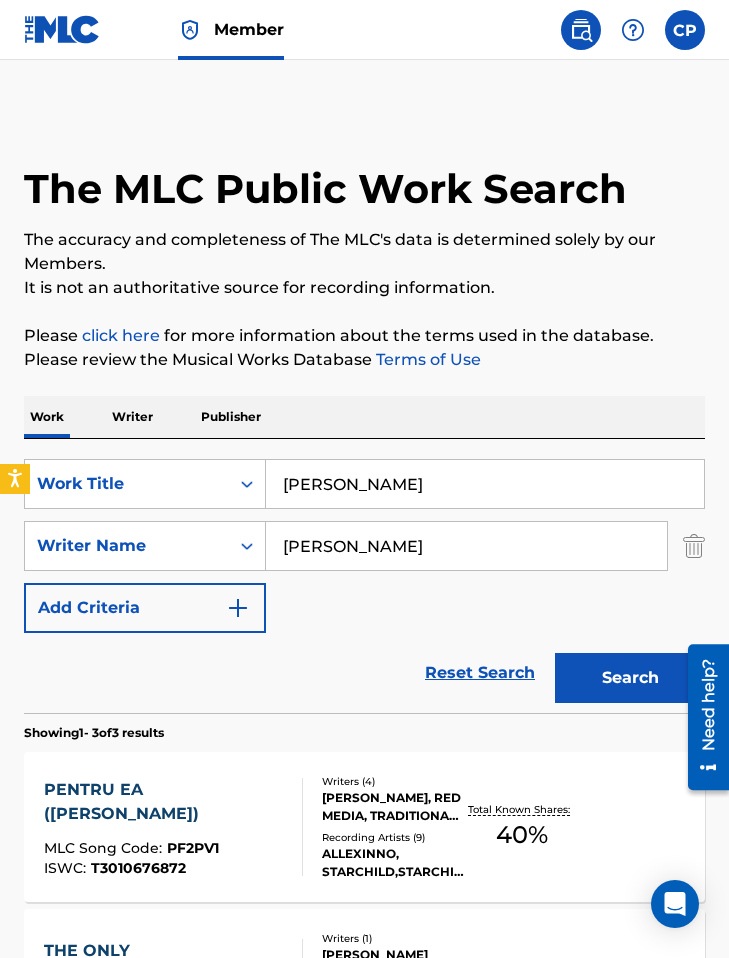 click on "The MLC Public Work Search The accuracy and completeness of The MLC's data is determined solely by our Members. It is not an authoritative source for recording information. Please   click here   for more information about the terms used in the database. Please review the Musical Works Database   Terms of Use Work Writer Publisher SearchWithCriteria20d478c0-0a6a-4000-86af-1b86615c4b6a Work Title [PERSON_NAME] SearchWithCriteria85dea75e-2797-491f-8ba7-257566784431 Writer Name [PERSON_NAME] Add Criteria Reset Search Search Showing  1  -   3  of  3   results   PENTRU EA ([PERSON_NAME]) MLC Song Code : PF2PV1 ISWC : T3010676872 Writers ( 4 ) [PERSON_NAME], RED MEDIA, TRADITIONAL, [PERSON_NAME] IONICA Recording Artists ( 9 ) ALLEXINNO, STARCHILD,STARCHILD, ALLEXINNO & STARCHILD, ALLEXINNO & STARCHILD, ALLEXINNO & STARCHILD, ALLEXINNO & STARCHILD Total Known Shares: 40 % THE ONLY MLC Song Code : TD184H ISWC : T9321781071 Writers ( 1 ) [PERSON_NAME] [PERSON_NAME] Recording Artists ( 14 ) Total Known Shares: 0 % SHIPS IN THE NIGHT :" at bounding box center (364, 710) 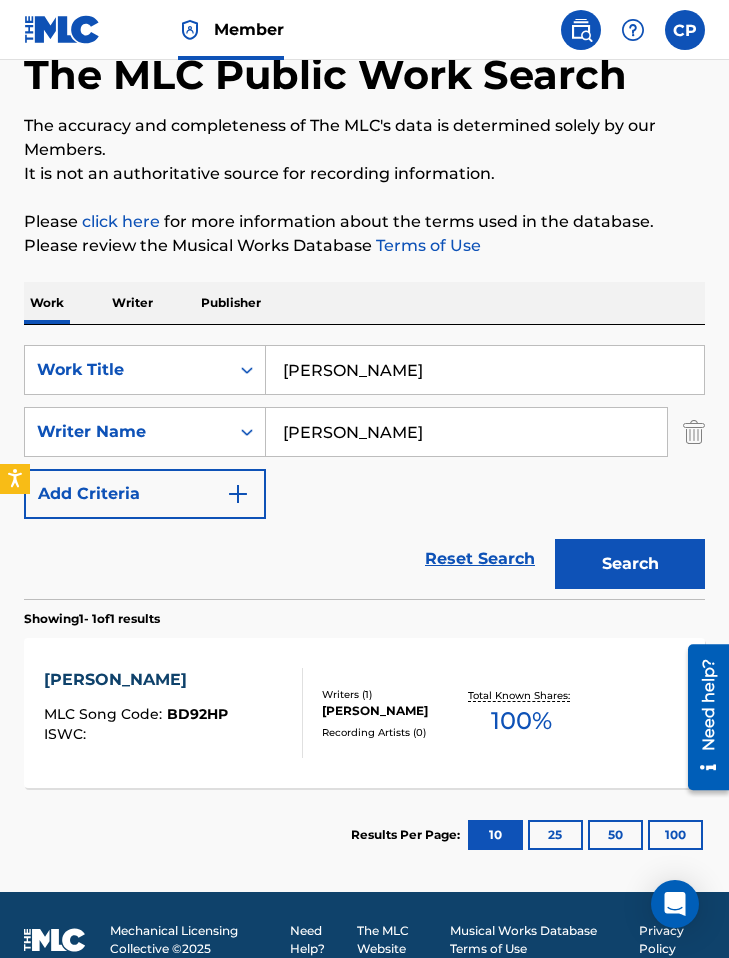 scroll, scrollTop: 144, scrollLeft: 0, axis: vertical 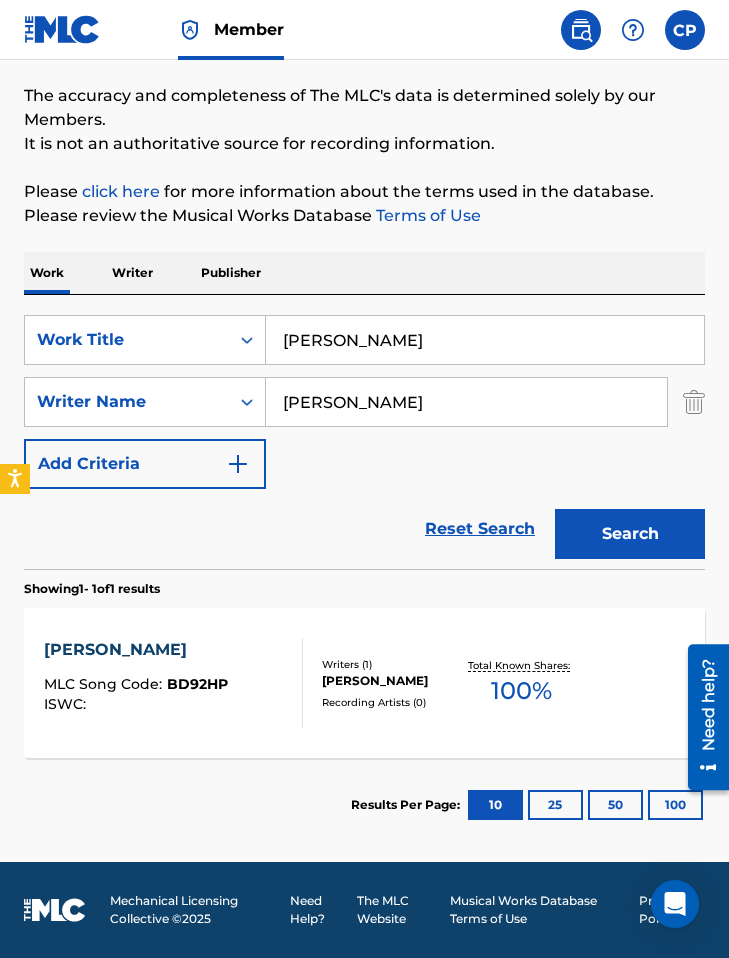 click on "Writers ( 1 ) [PERSON_NAME] Recording Artists ( 0 )" at bounding box center (384, 683) 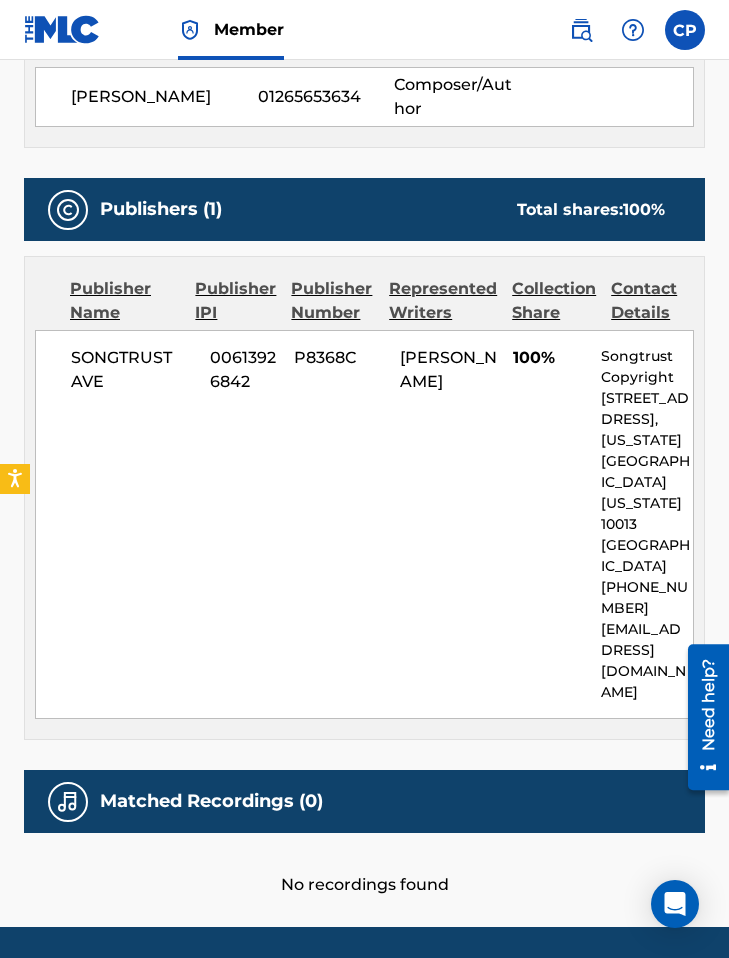 scroll, scrollTop: 0, scrollLeft: 0, axis: both 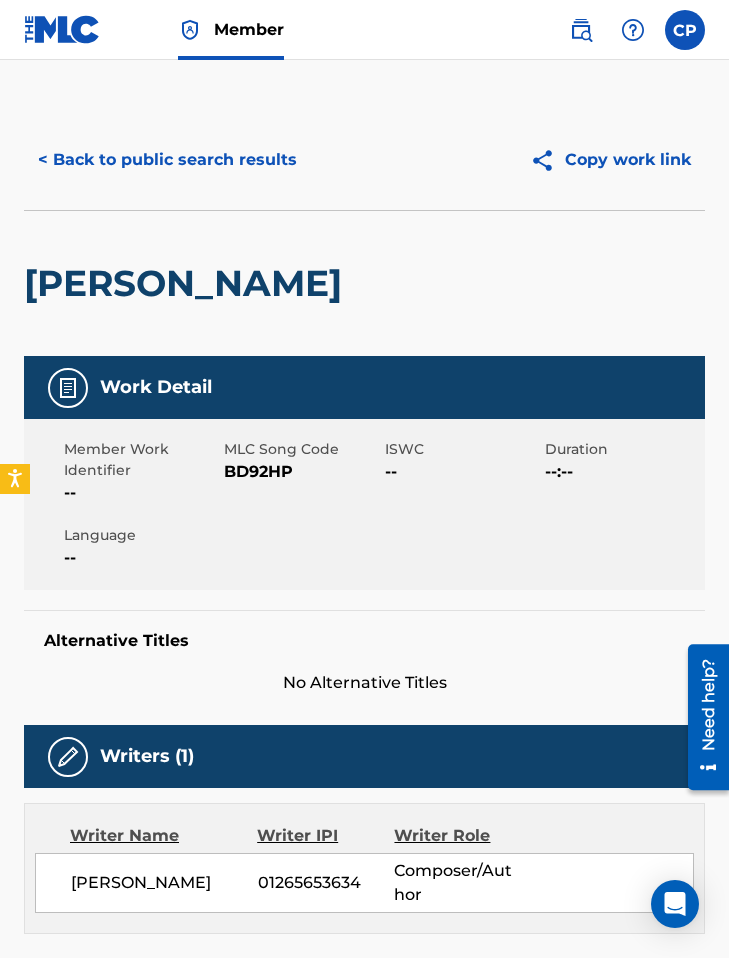 click on "BD92HP" at bounding box center (301, 472) 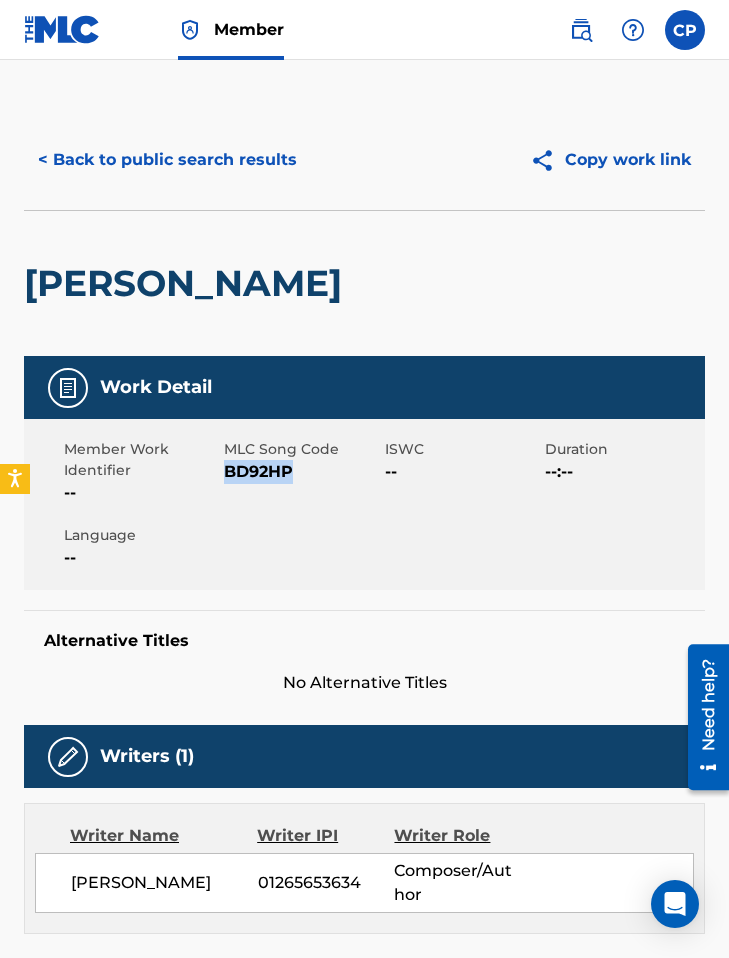 click on "BD92HP" at bounding box center (301, 472) 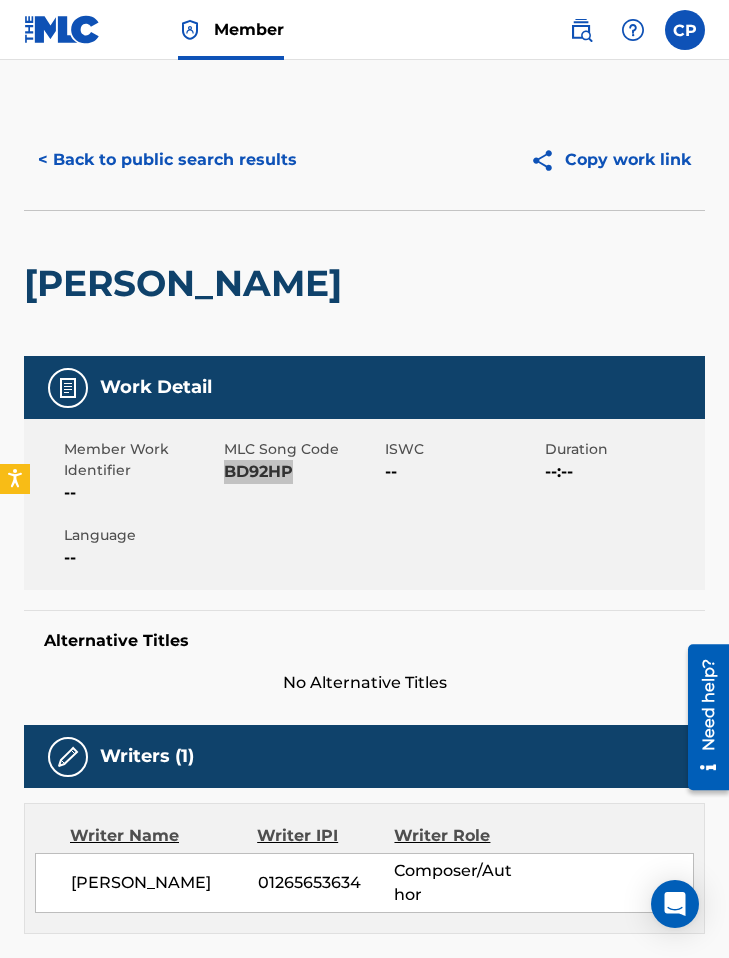 scroll, scrollTop: 30, scrollLeft: 0, axis: vertical 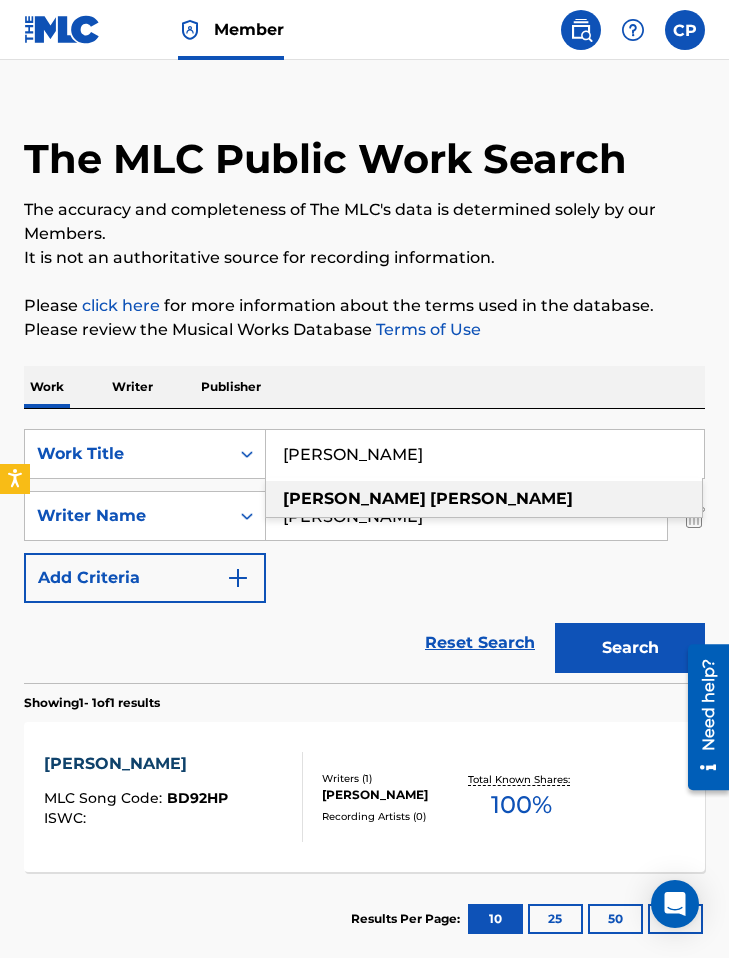 drag, startPoint x: 350, startPoint y: 444, endPoint x: 275, endPoint y: 444, distance: 75 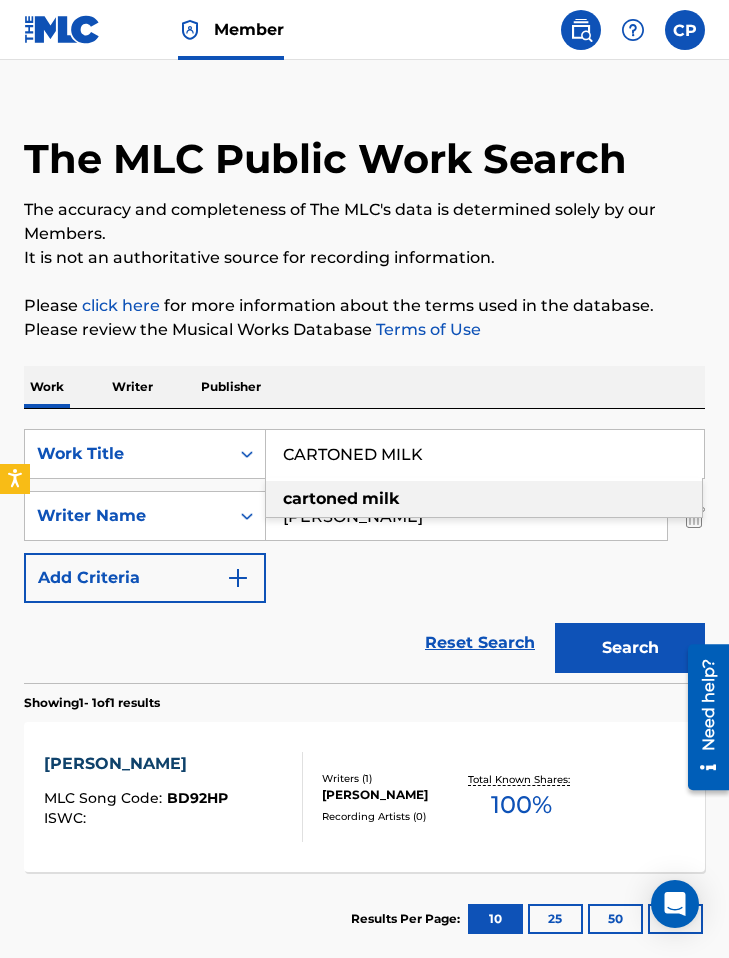 type on "CARTONED MILK" 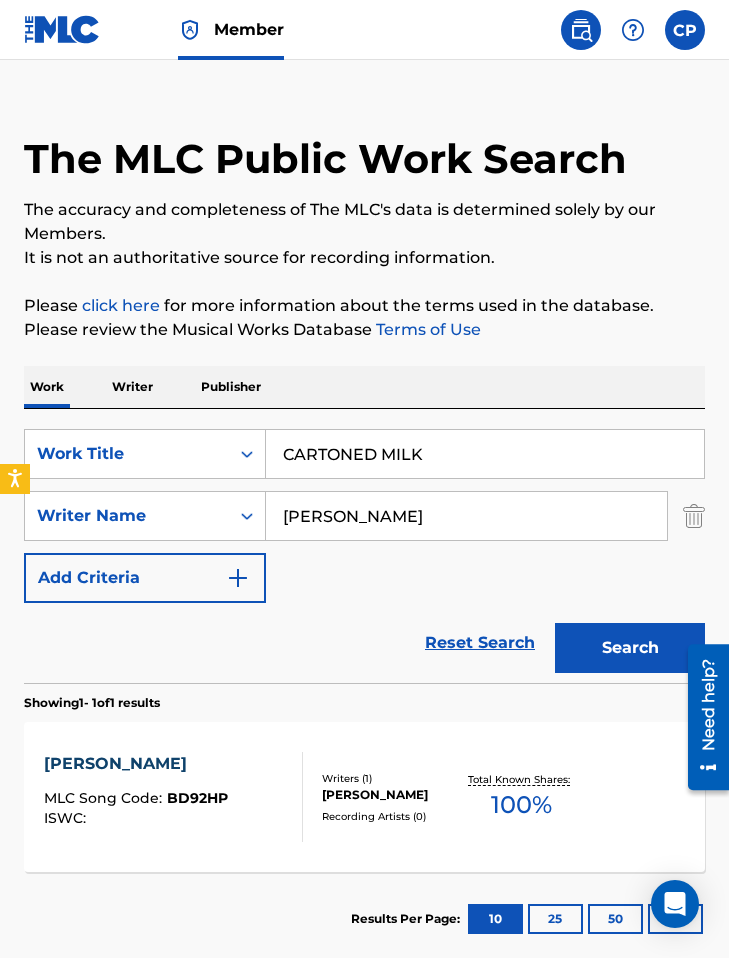 click on "The MLC Public Work Search The accuracy and completeness of The MLC's data is determined solely by our Members. It is not an authoritative source for recording information. Please   click here   for more information about the terms used in the database. Please review the Musical Works Database   Terms of Use Work Writer Publisher SearchWithCriteria20d478c0-0a6a-4000-86af-1b86615c4b6a Work Title CARTONED MILK SearchWithCriteria85dea75e-2797-491f-8ba7-257566784431 Writer Name [PERSON_NAME] Add Criteria Reset Search Search Showing  1  -   1  of  1   results   [PERSON_NAME] MLC Song Code : BD92HP ISWC : Writers ( 1 ) [PERSON_NAME] Recording Artists ( 0 ) Total Known Shares: 100 % Results Per Page: 10 25 50 100" at bounding box center (364, 523) 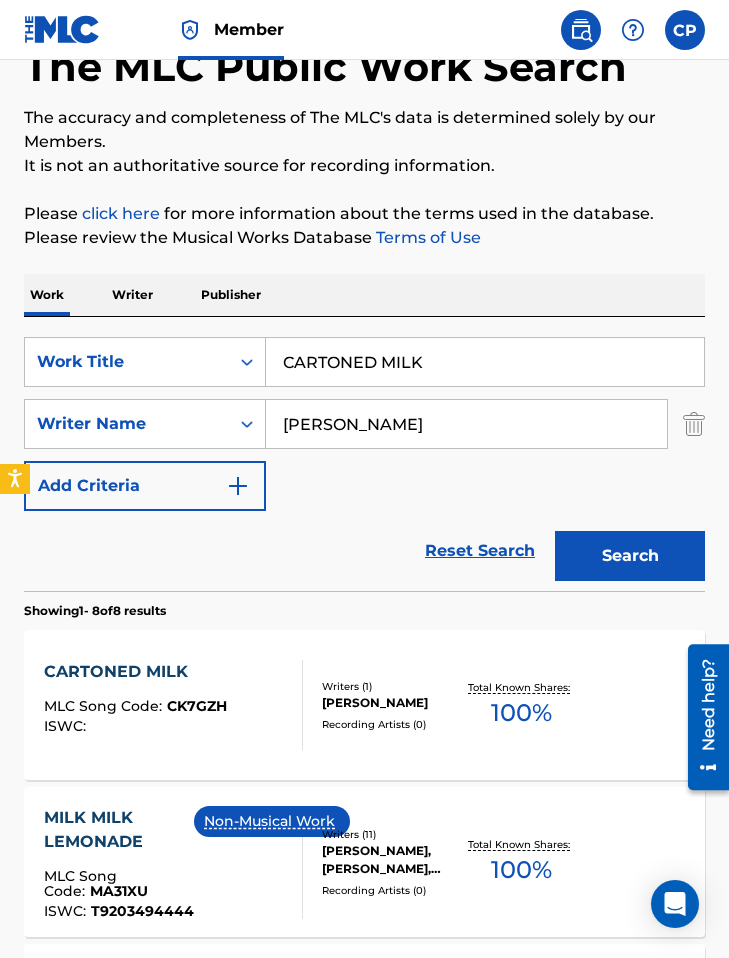 scroll, scrollTop: 128, scrollLeft: 0, axis: vertical 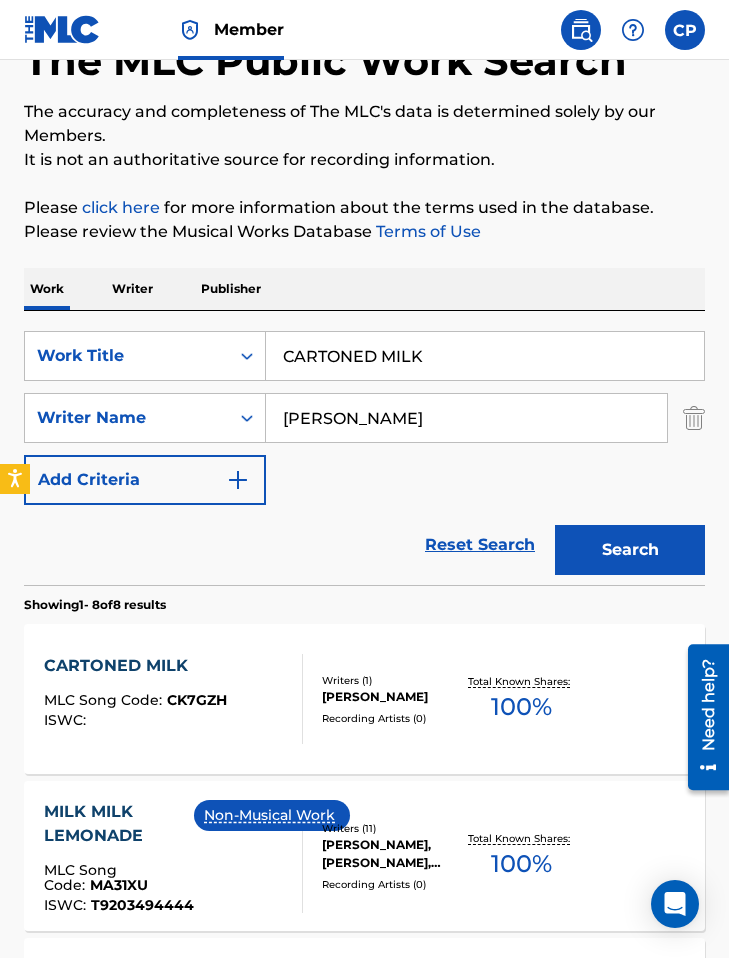 click on "CARTONED MILK MLC Song Code : CK7GZH ISWC :" at bounding box center [173, 699] 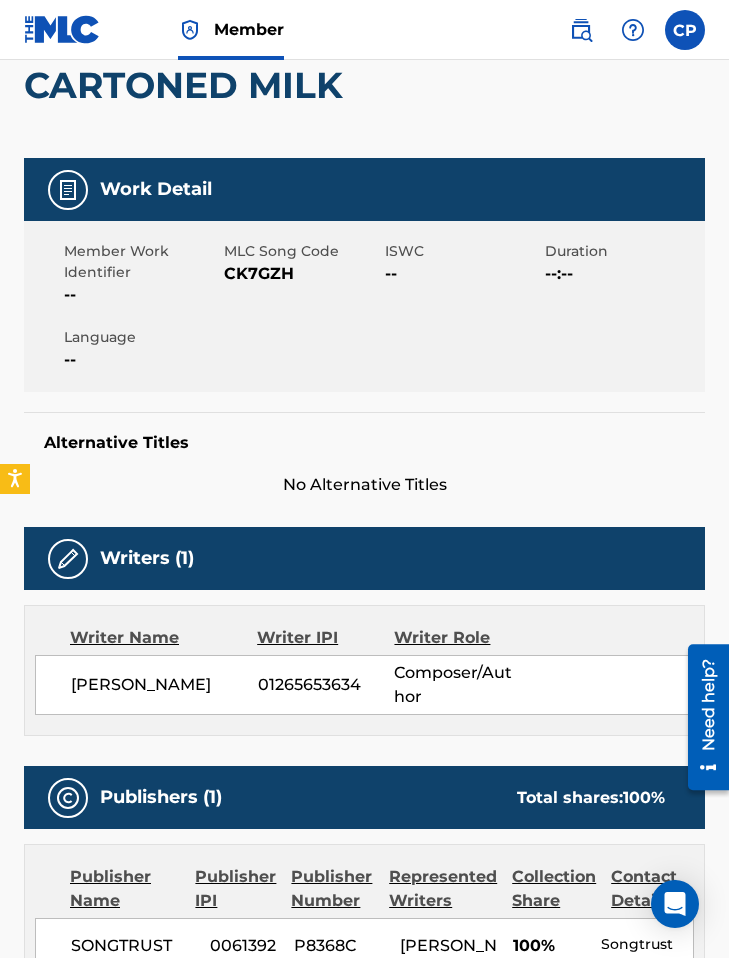 scroll, scrollTop: 0, scrollLeft: 0, axis: both 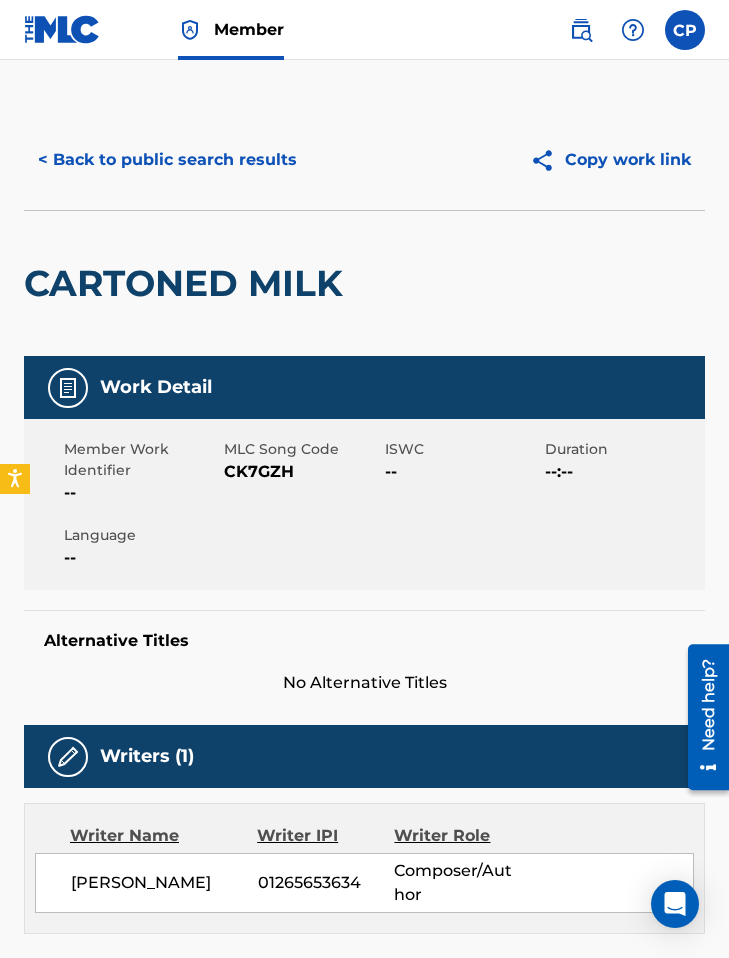 click on "CK7GZH" at bounding box center [301, 472] 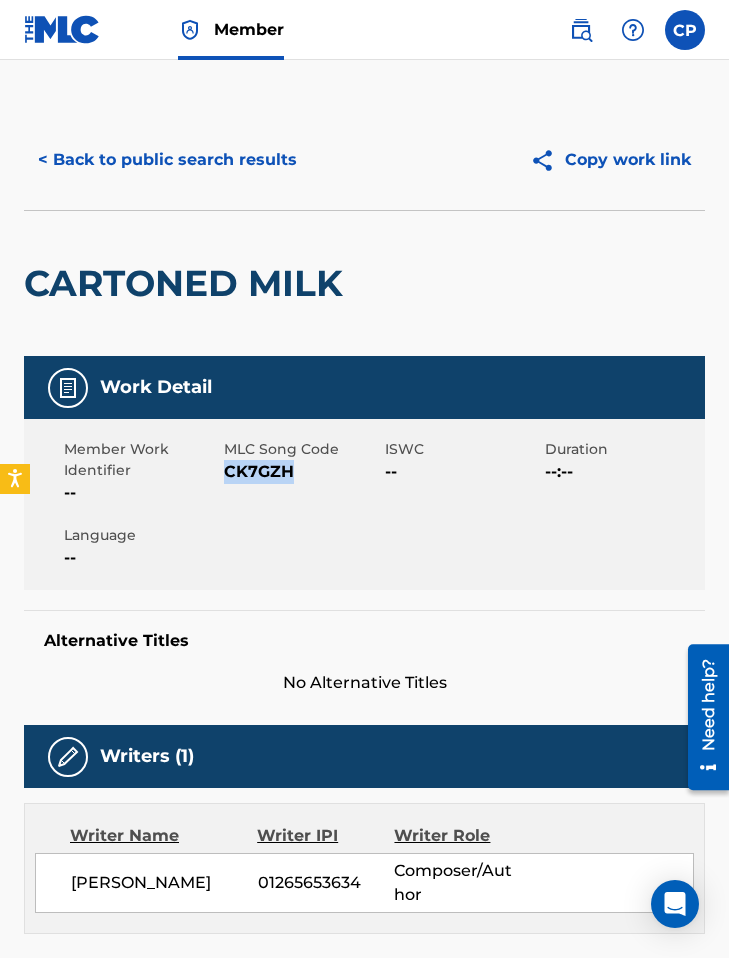 click on "CK7GZH" at bounding box center [301, 472] 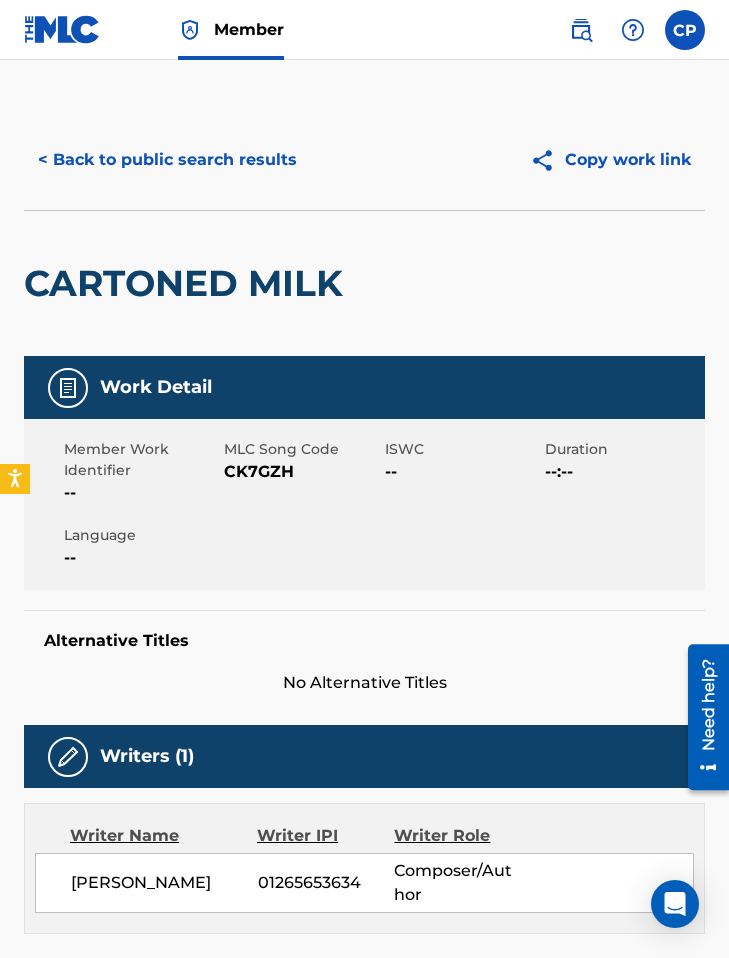 scroll, scrollTop: 128, scrollLeft: 0, axis: vertical 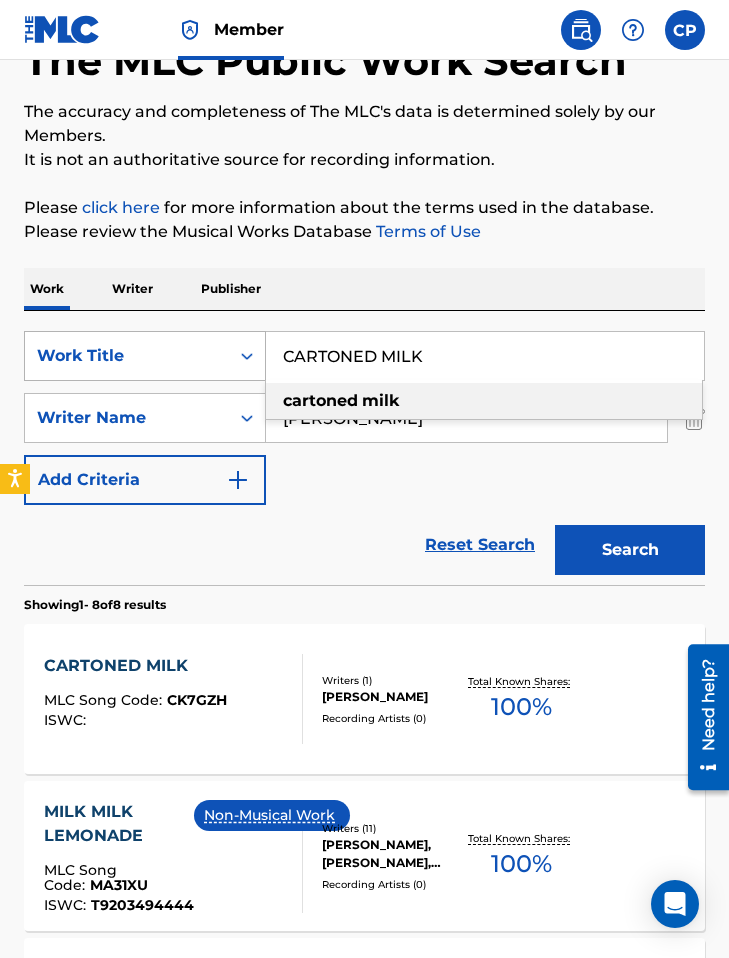 drag, startPoint x: 443, startPoint y: 353, endPoint x: 229, endPoint y: 352, distance: 214.00233 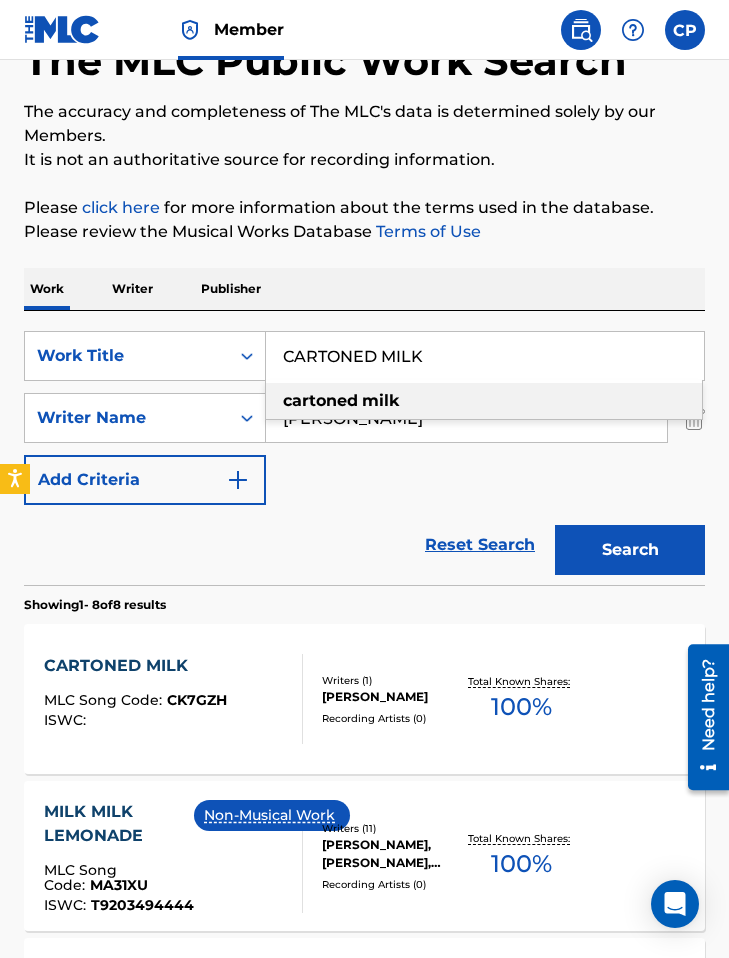 paste on "[PERSON_NAME]" 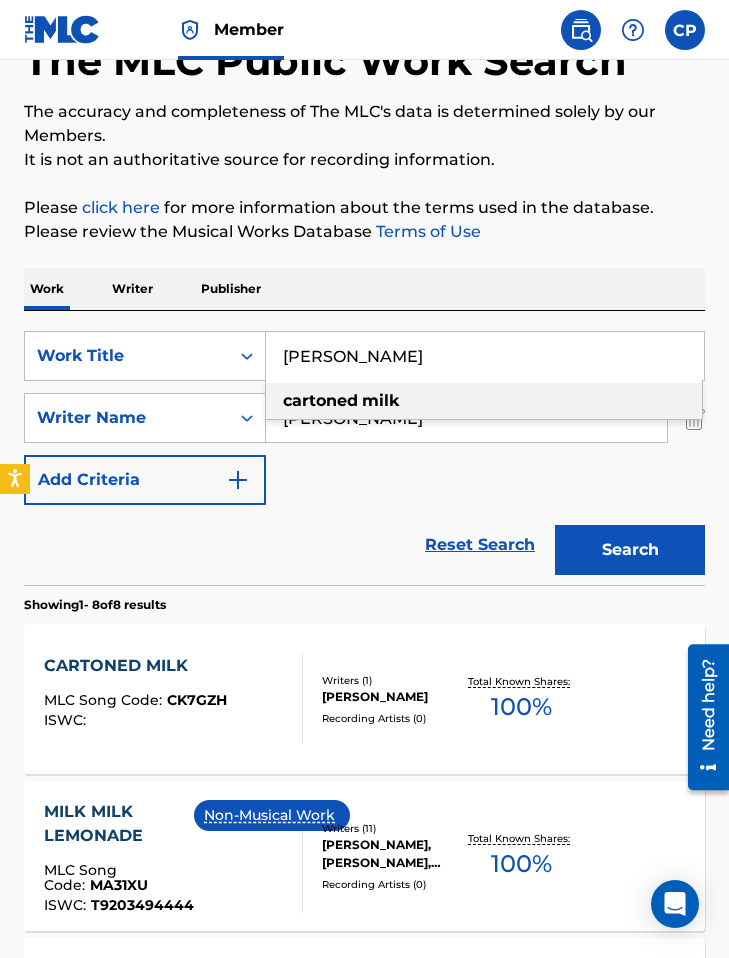 type on "[PERSON_NAME]" 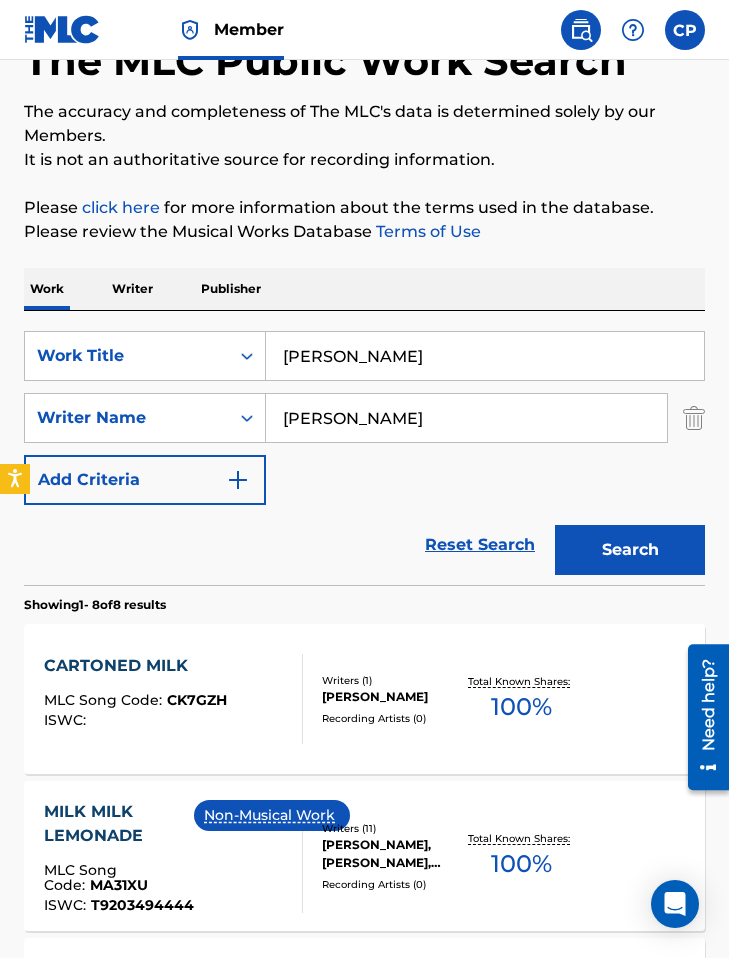 click on "Search" at bounding box center [630, 550] 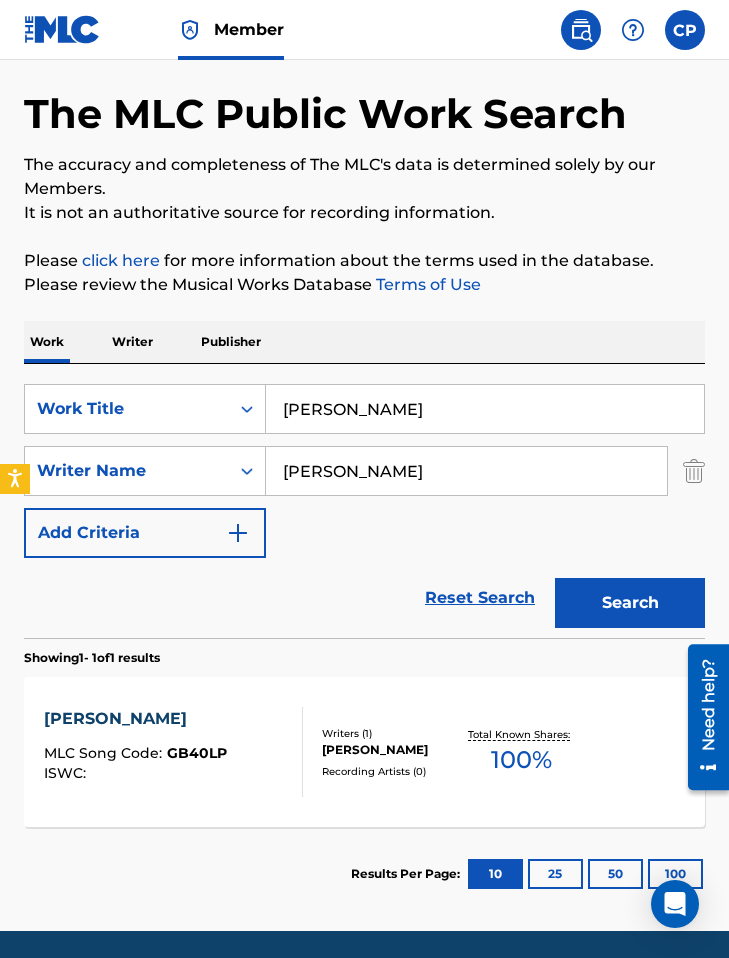 scroll, scrollTop: 144, scrollLeft: 0, axis: vertical 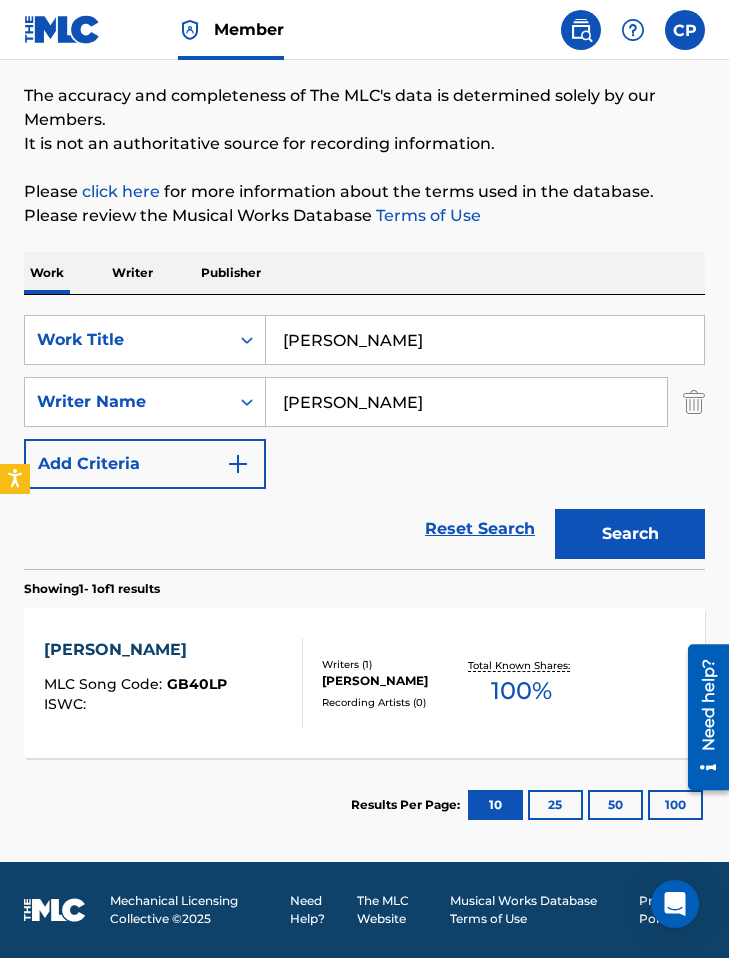 click on "[PERSON_NAME] MLC Song Code : GB40LP ISWC : Writers ( 1 ) [PERSON_NAME] Recording Artists ( 0 ) Total Known Shares: 100 %" at bounding box center [364, 683] 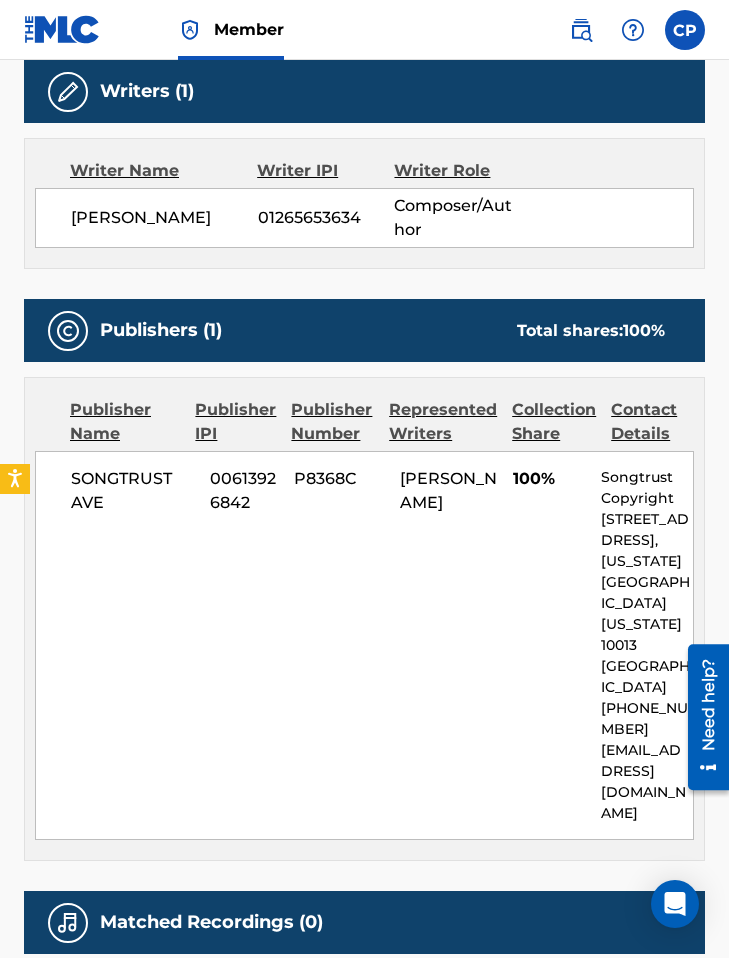 scroll, scrollTop: 215, scrollLeft: 0, axis: vertical 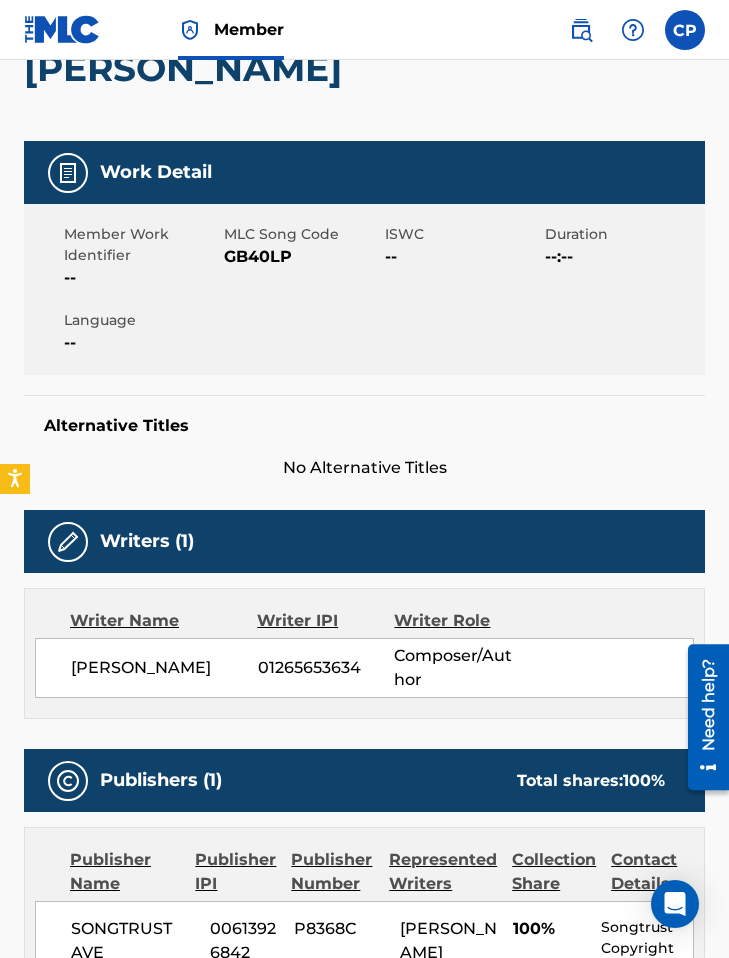 click on "GB40LP" at bounding box center [301, 257] 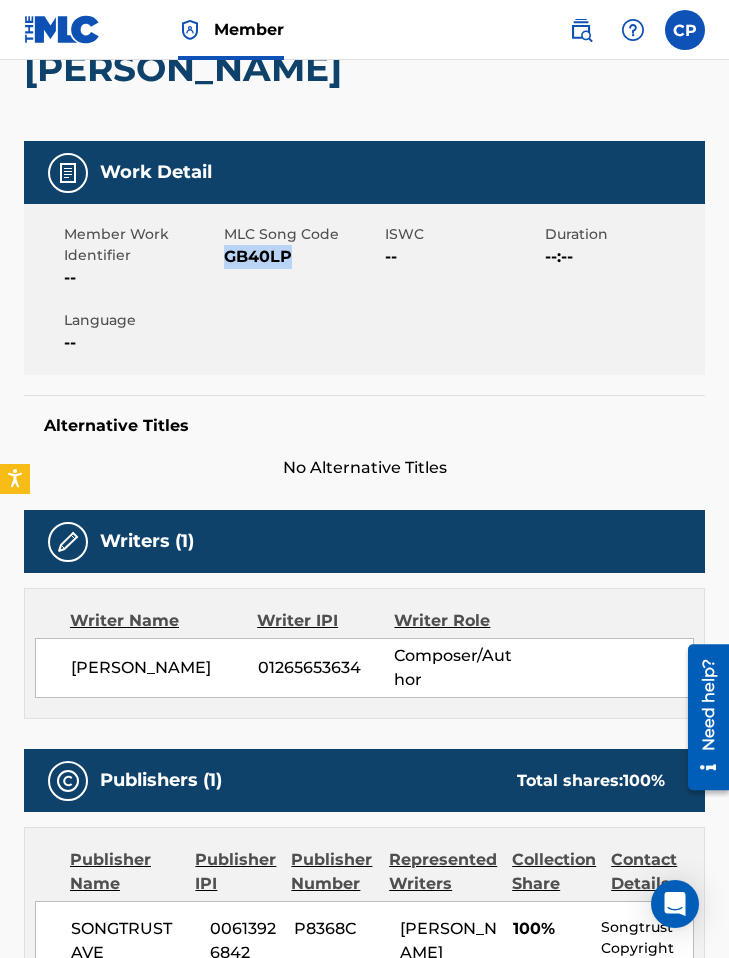 click on "GB40LP" at bounding box center [301, 257] 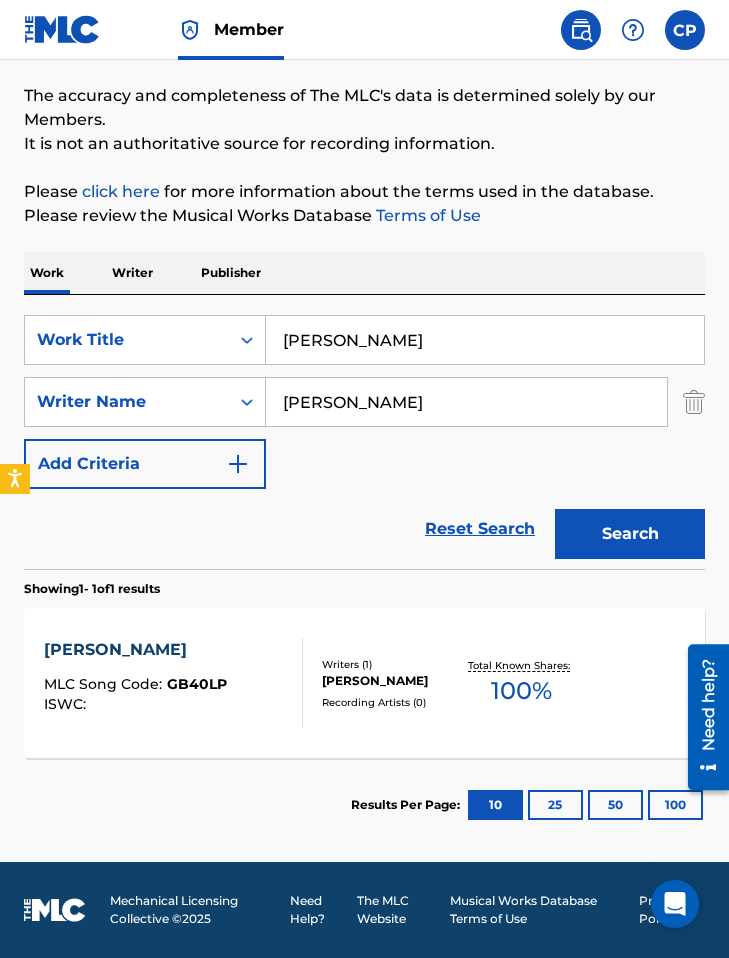 scroll, scrollTop: 144, scrollLeft: 0, axis: vertical 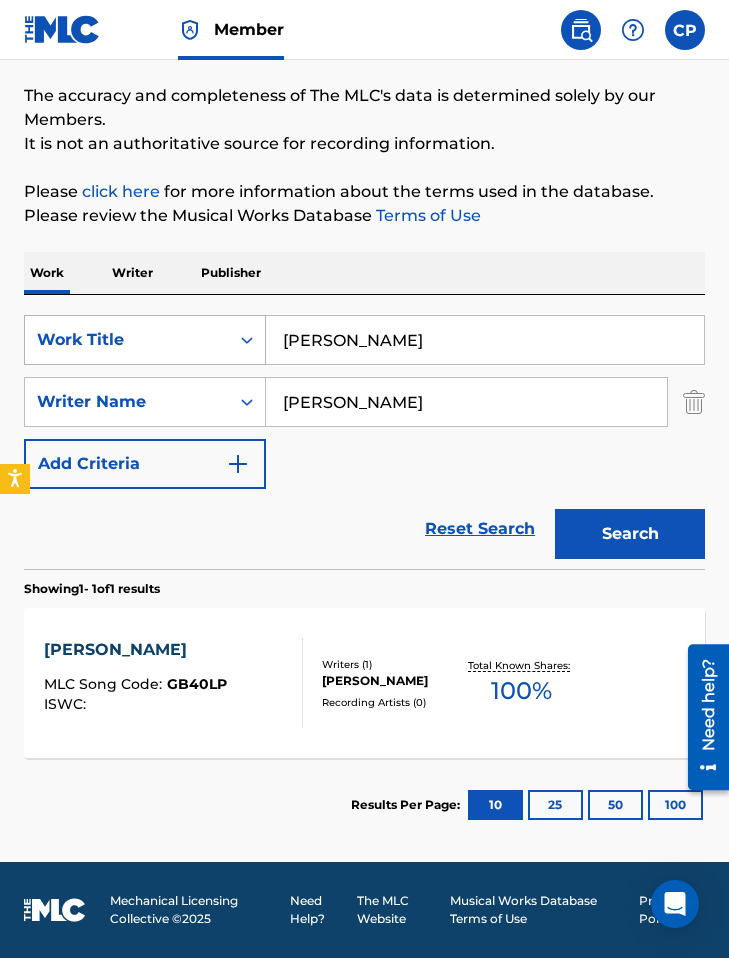drag, startPoint x: 368, startPoint y: 337, endPoint x: 257, endPoint y: 326, distance: 111.54372 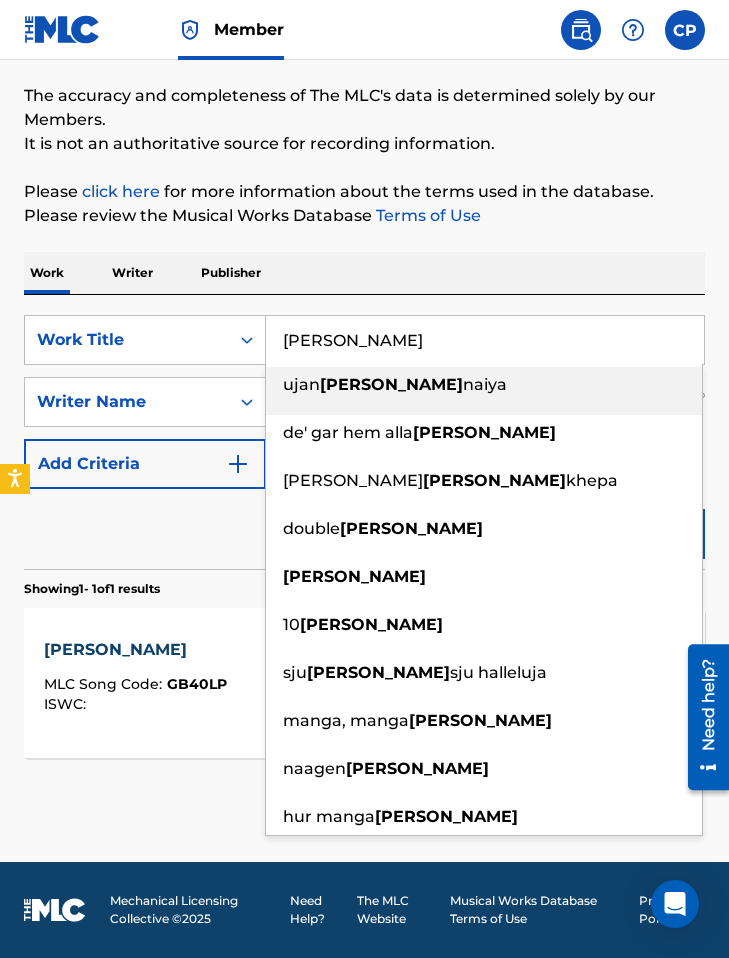 paste on "ETTING HIGH" 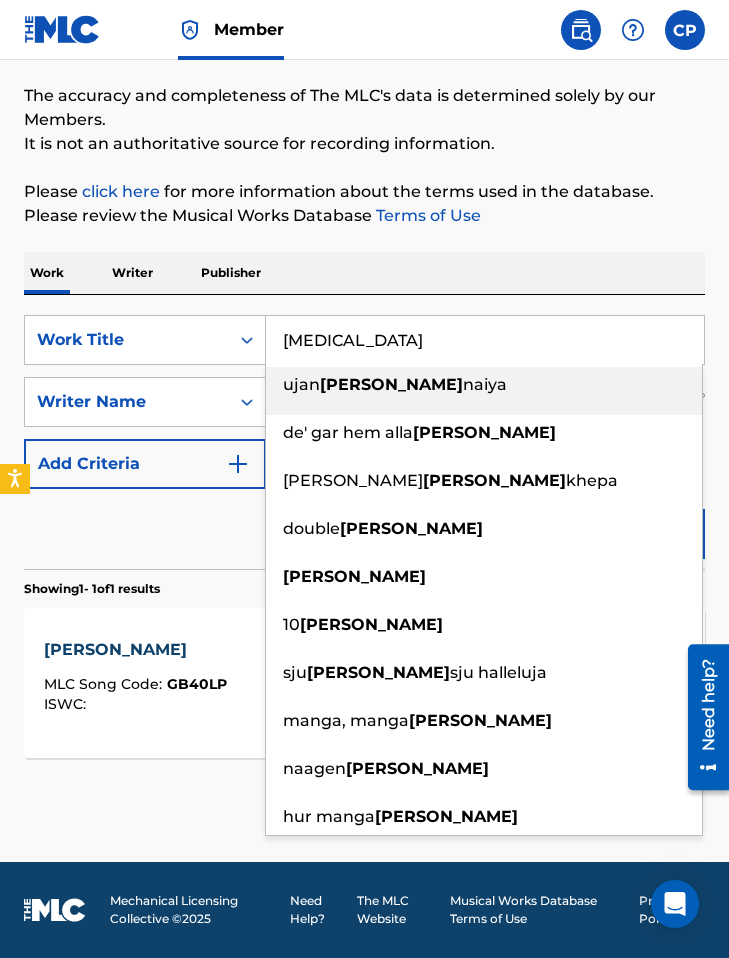 type on "[MEDICAL_DATA]" 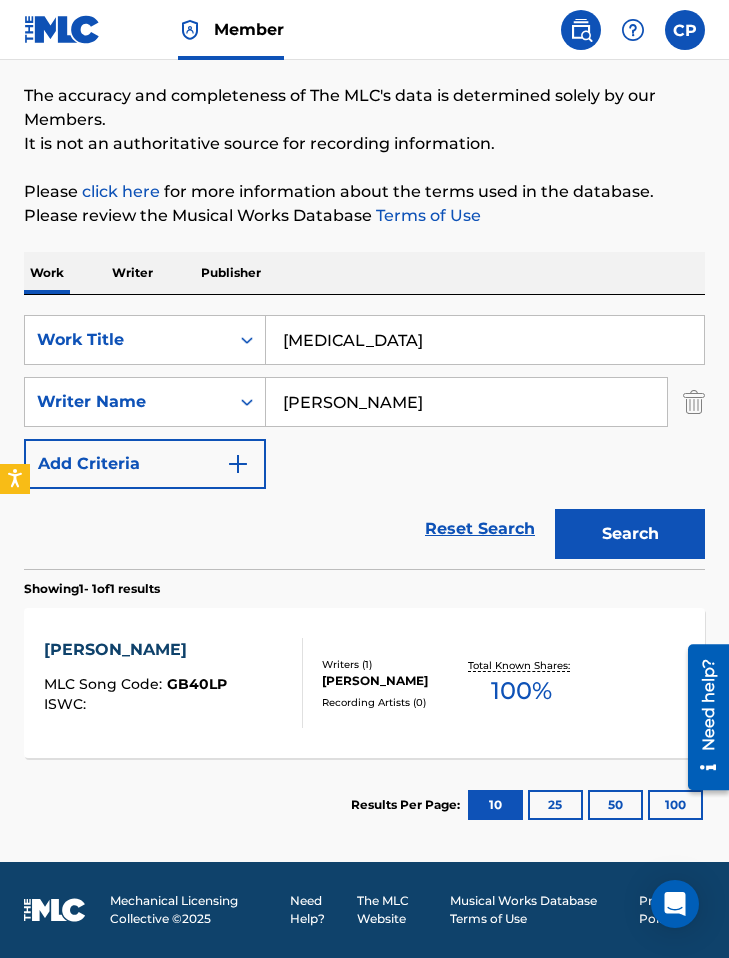 click on "Search" at bounding box center [630, 534] 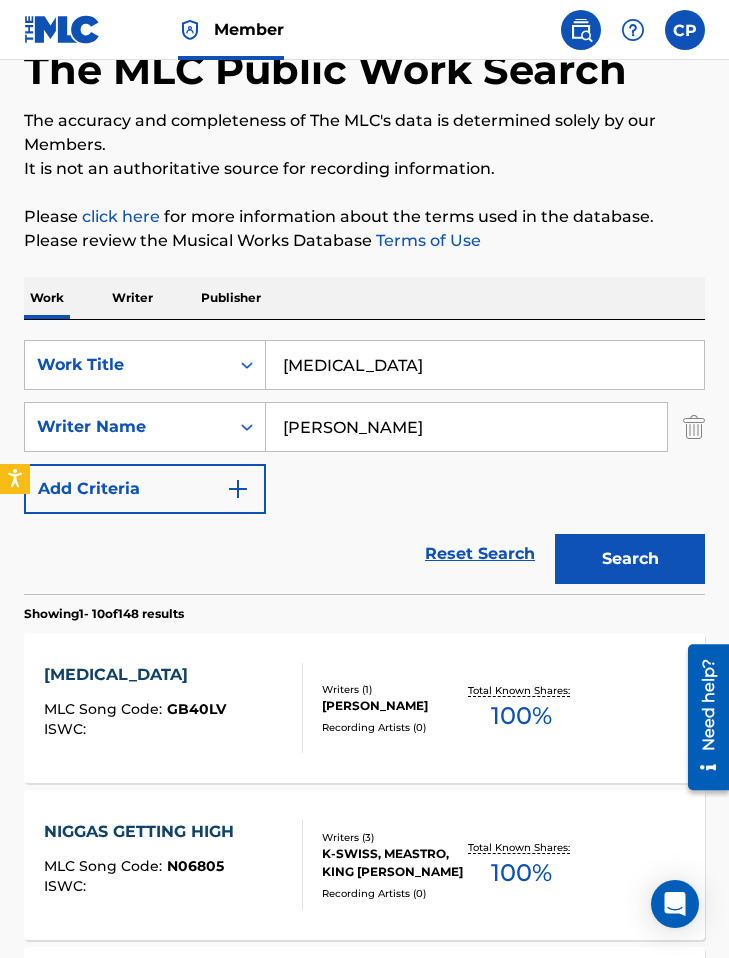 scroll, scrollTop: 199, scrollLeft: 0, axis: vertical 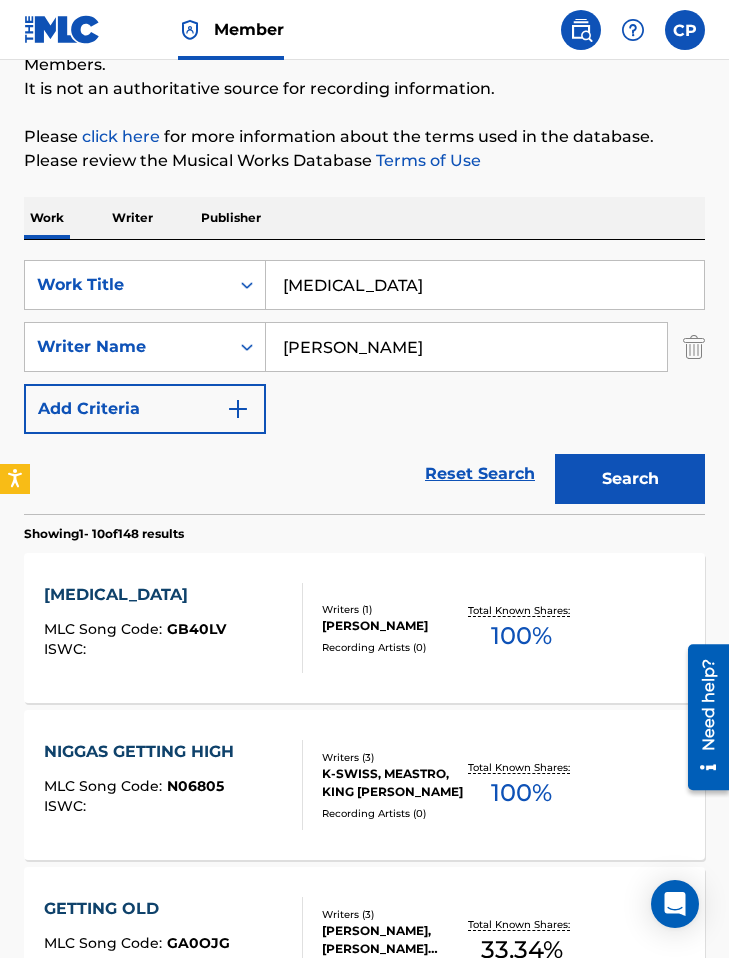 click on "GETTING HIGH MLC Song Code : GB40LV ISWC :" at bounding box center [173, 628] 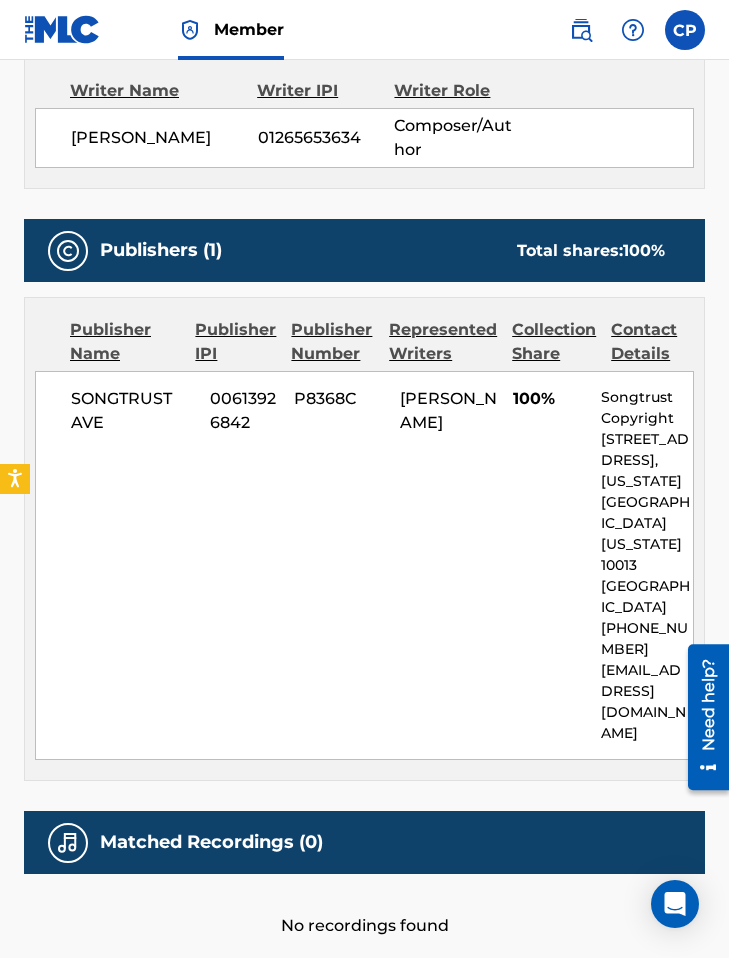 scroll, scrollTop: 0, scrollLeft: 0, axis: both 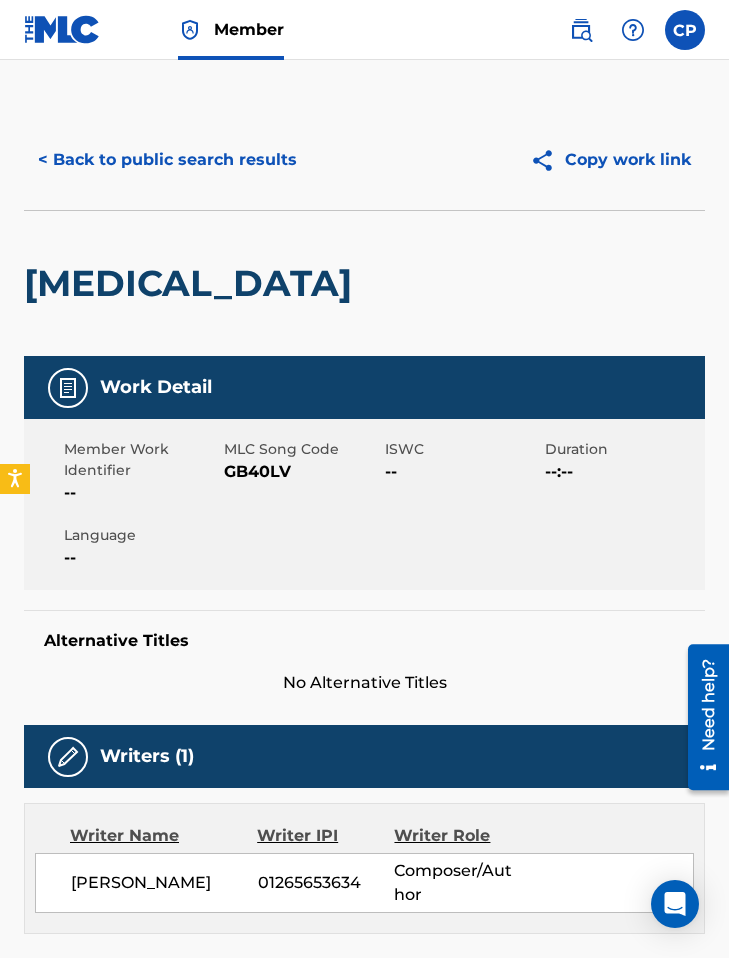 click on "GB40LV" at bounding box center (301, 472) 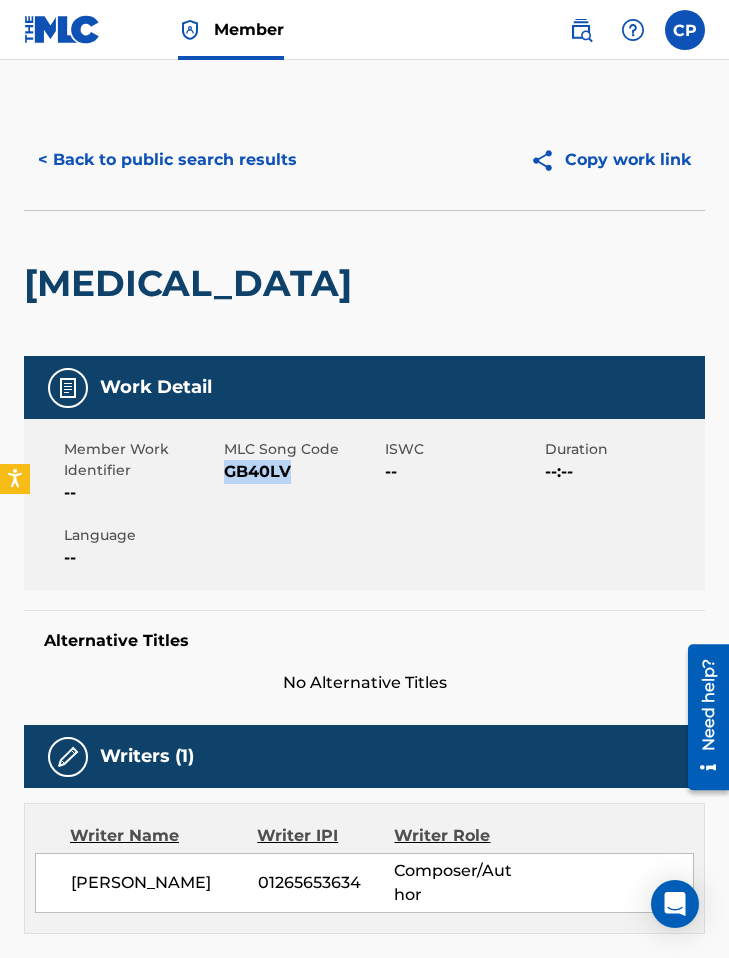 click on "GB40LV" at bounding box center [301, 472] 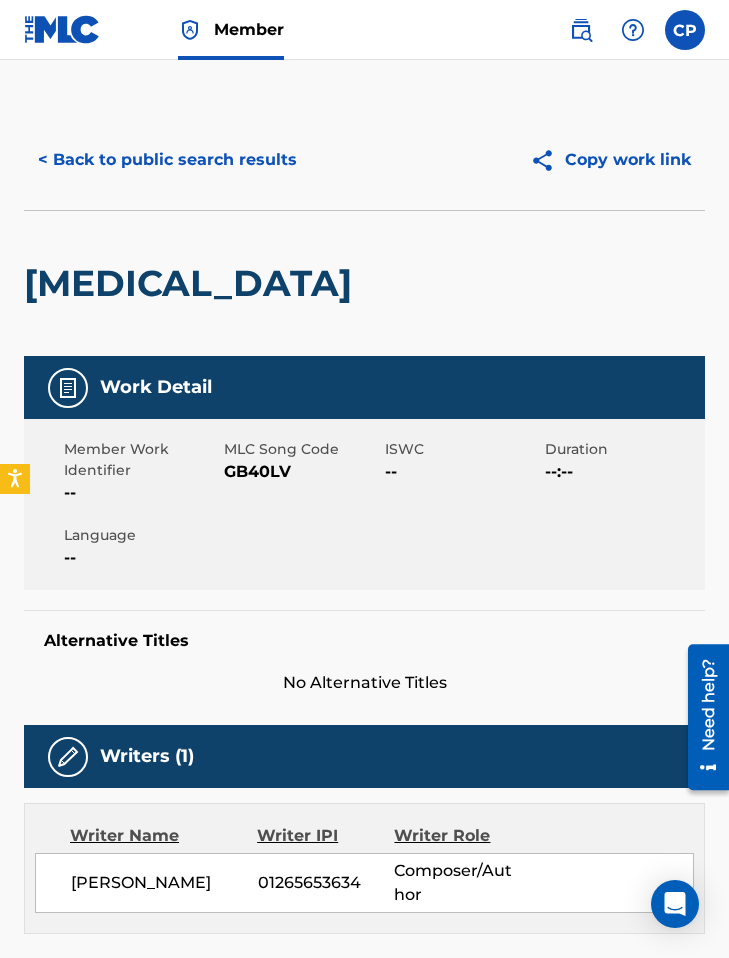 scroll, scrollTop: 199, scrollLeft: 0, axis: vertical 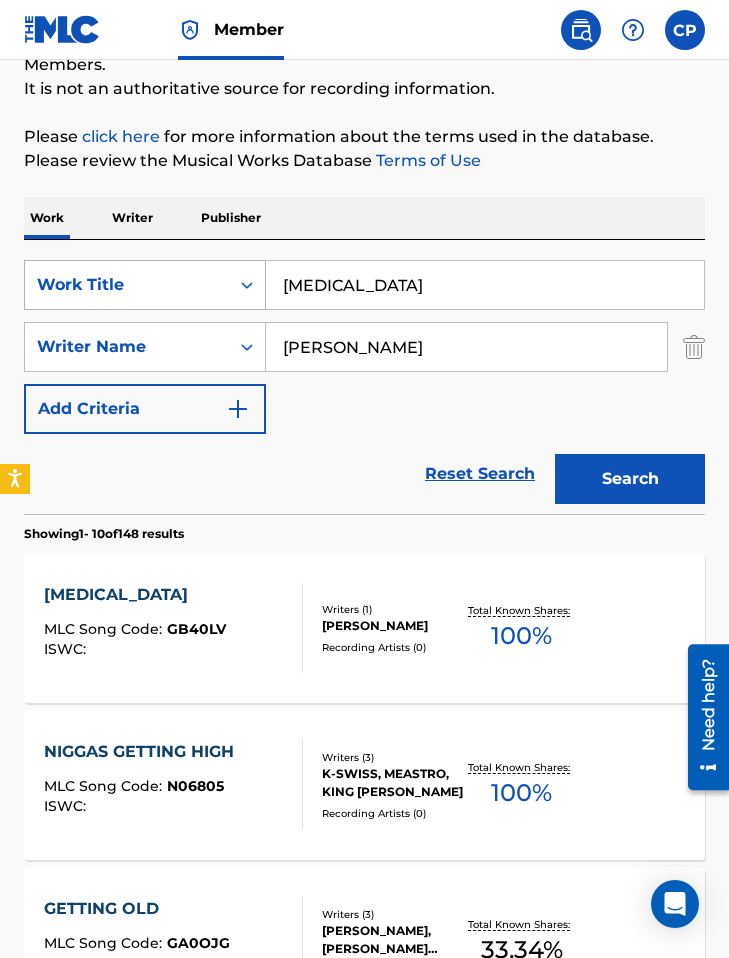 drag, startPoint x: 341, startPoint y: 282, endPoint x: 247, endPoint y: 276, distance: 94.19129 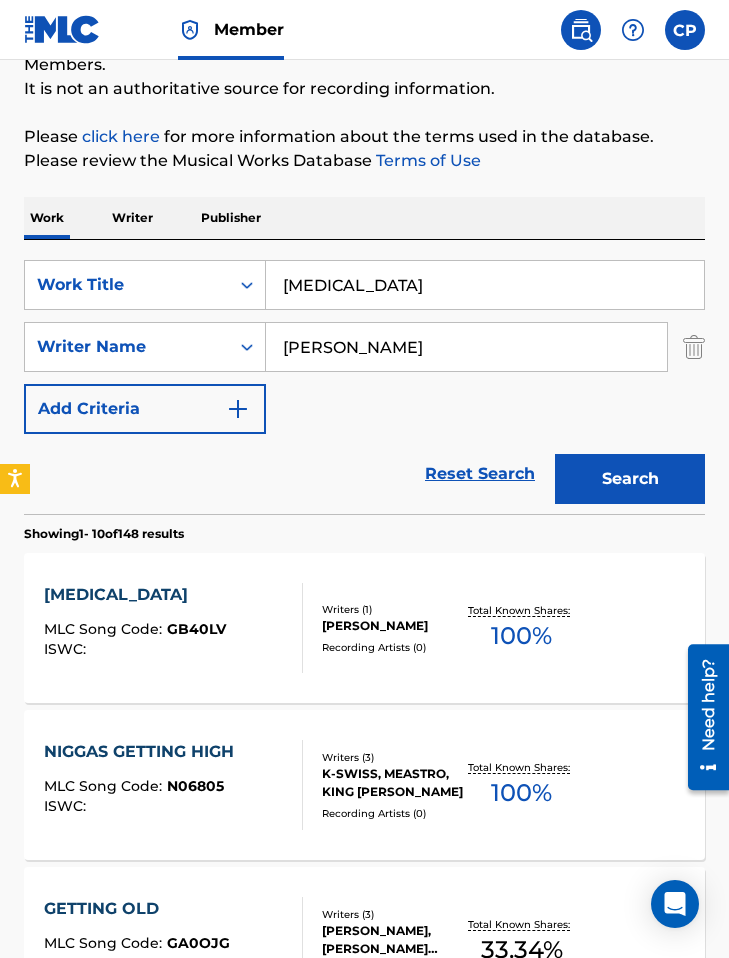 paste on "SEE UM SAYIN" 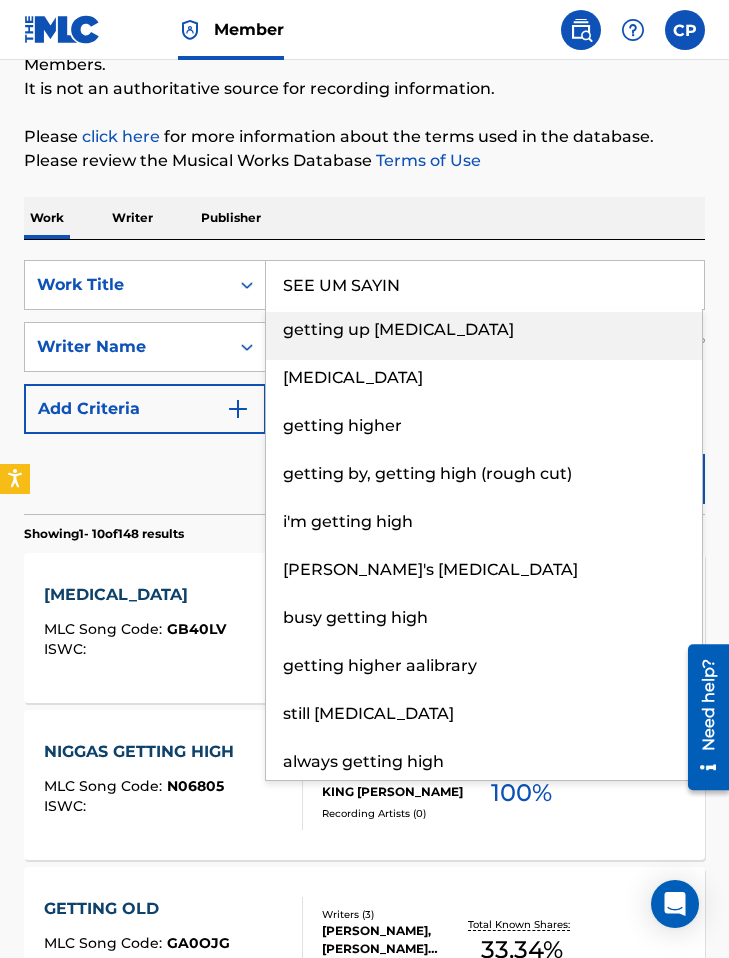 type on "SEE UM SAYIN" 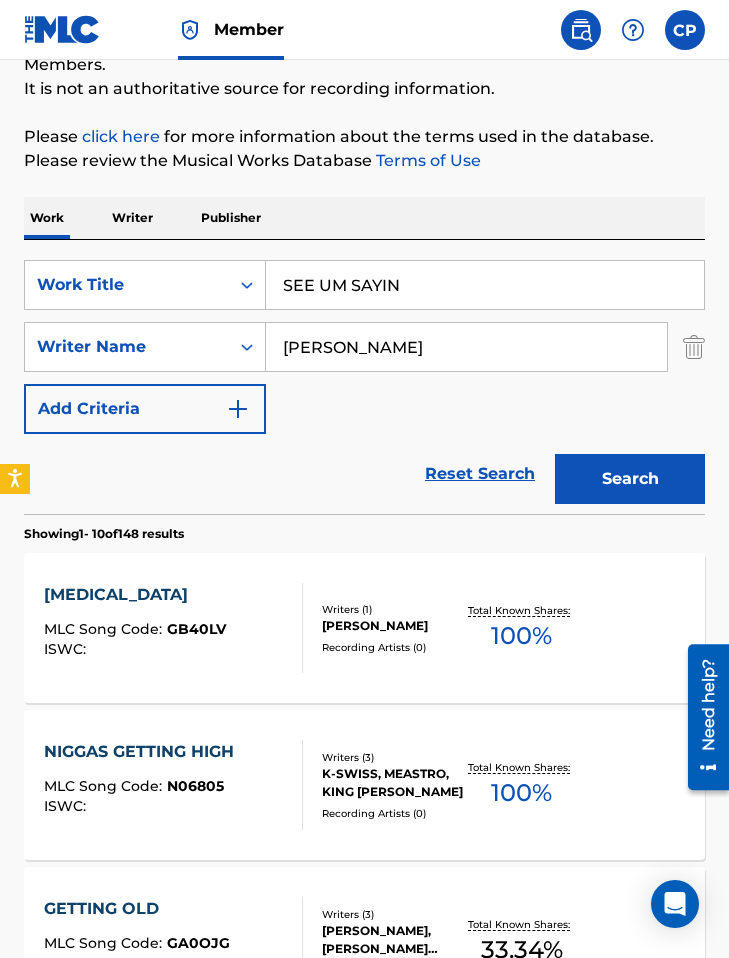 click on "Search" at bounding box center [630, 479] 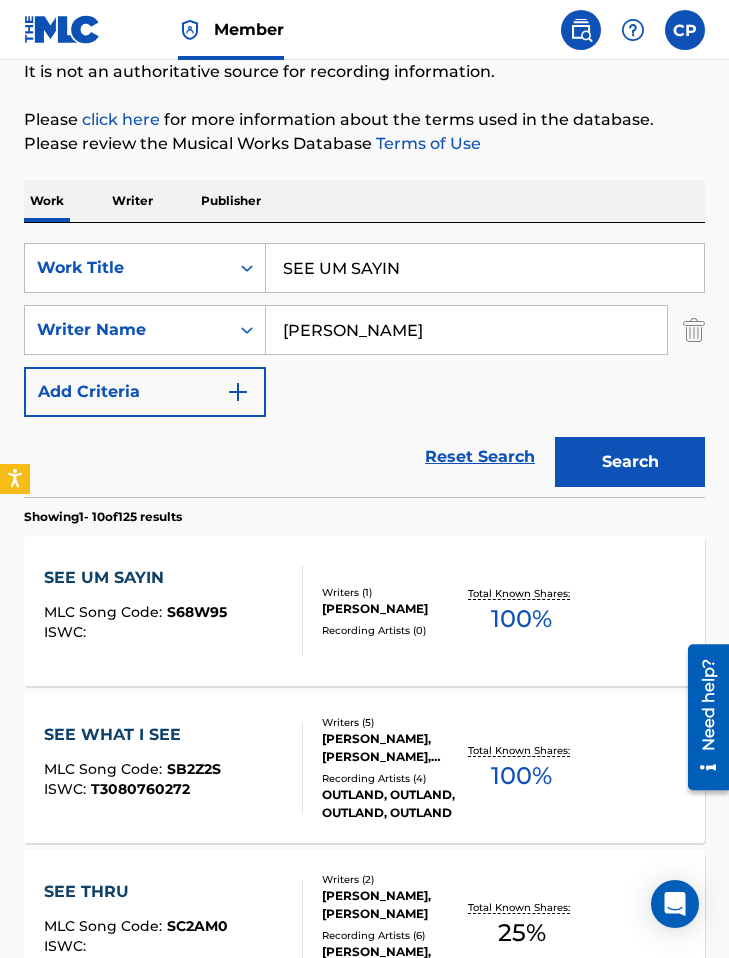 scroll, scrollTop: 243, scrollLeft: 0, axis: vertical 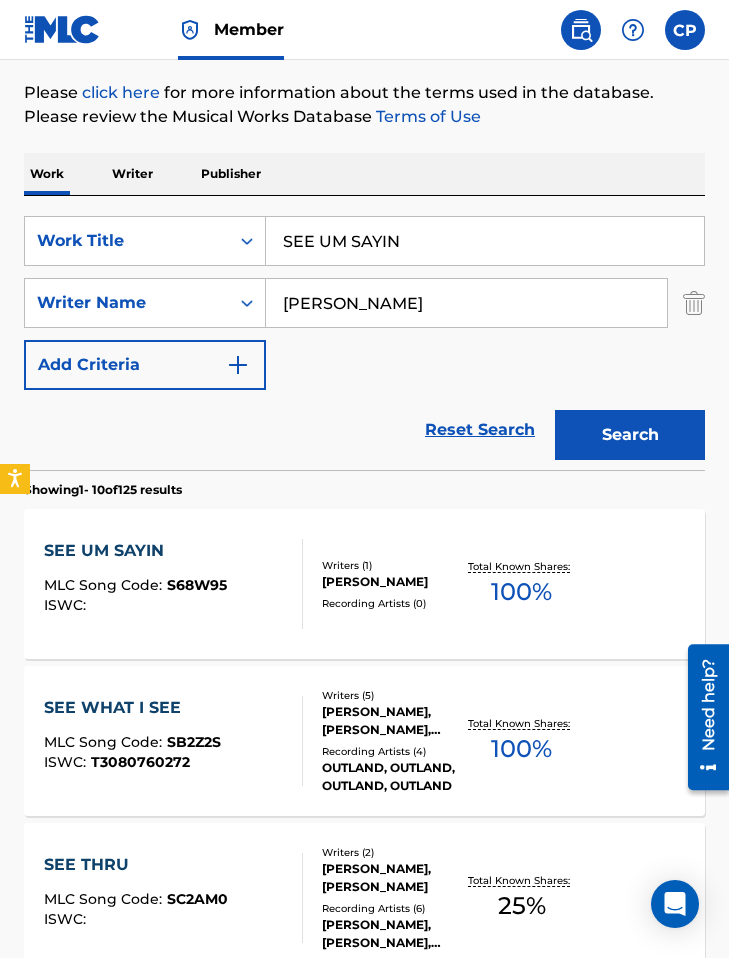 click on "[PERSON_NAME]" at bounding box center (393, 582) 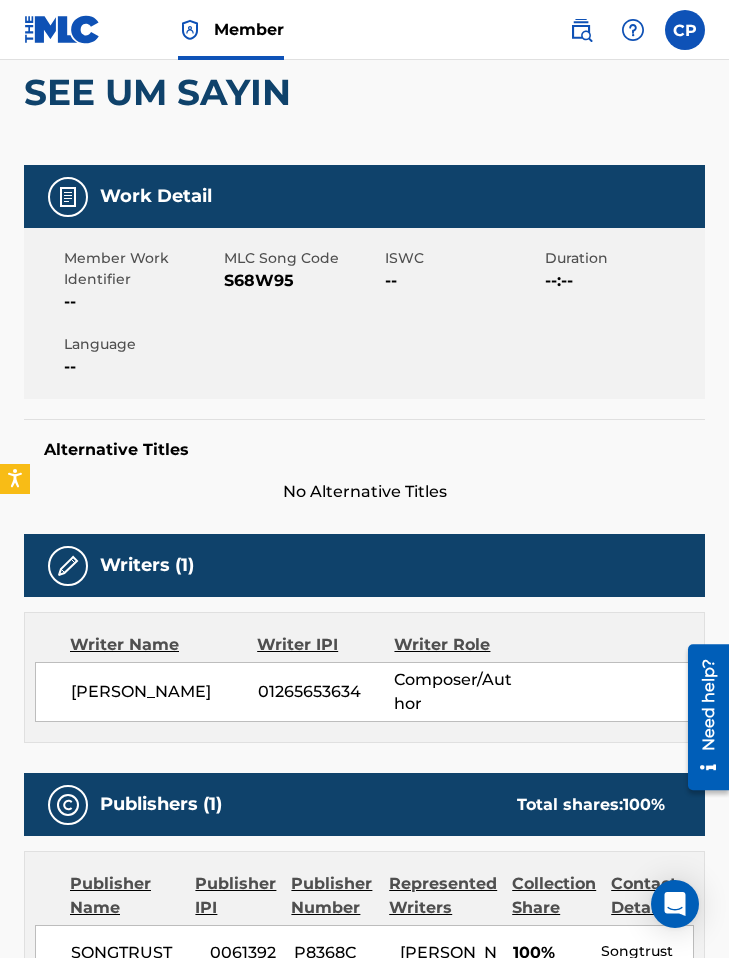 scroll, scrollTop: 0, scrollLeft: 0, axis: both 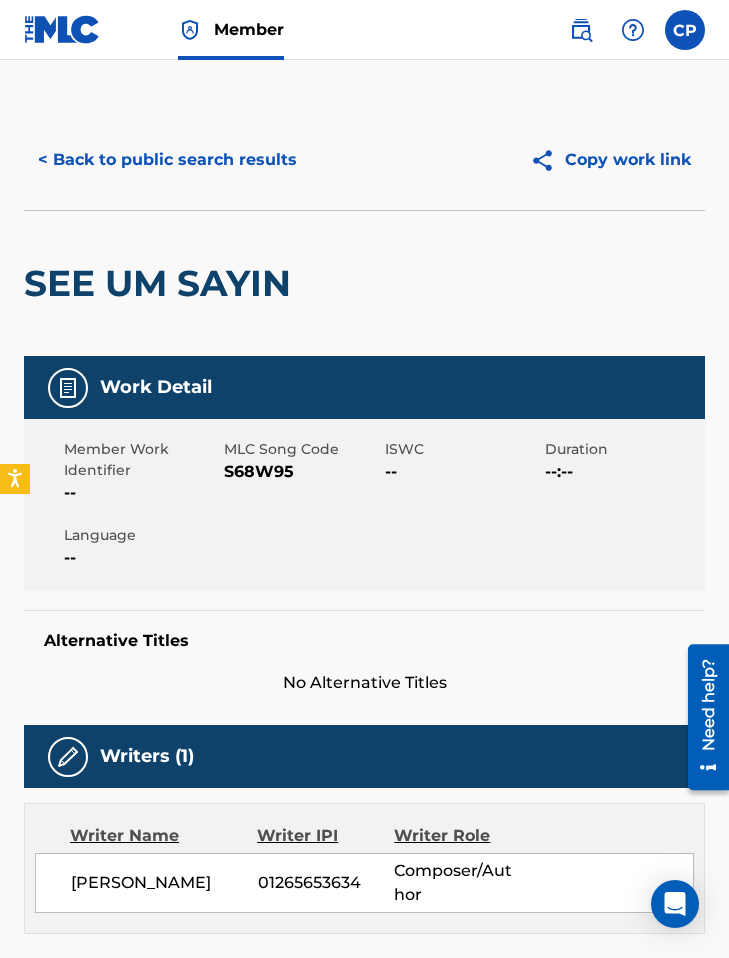 click on "S68W95" at bounding box center (301, 472) 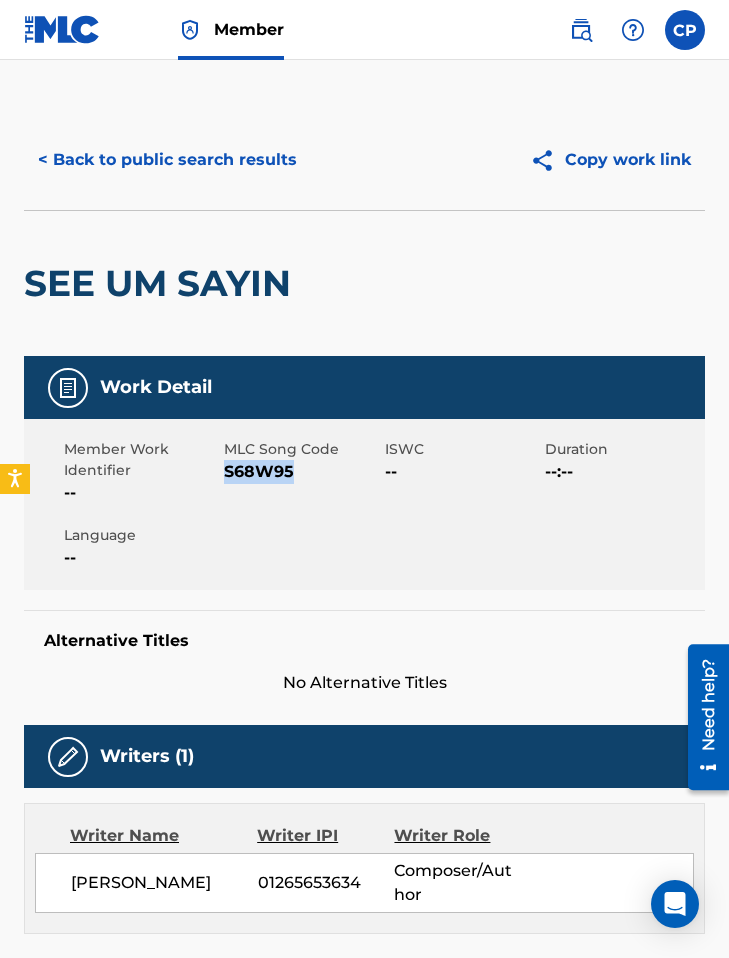 click on "S68W95" at bounding box center (301, 472) 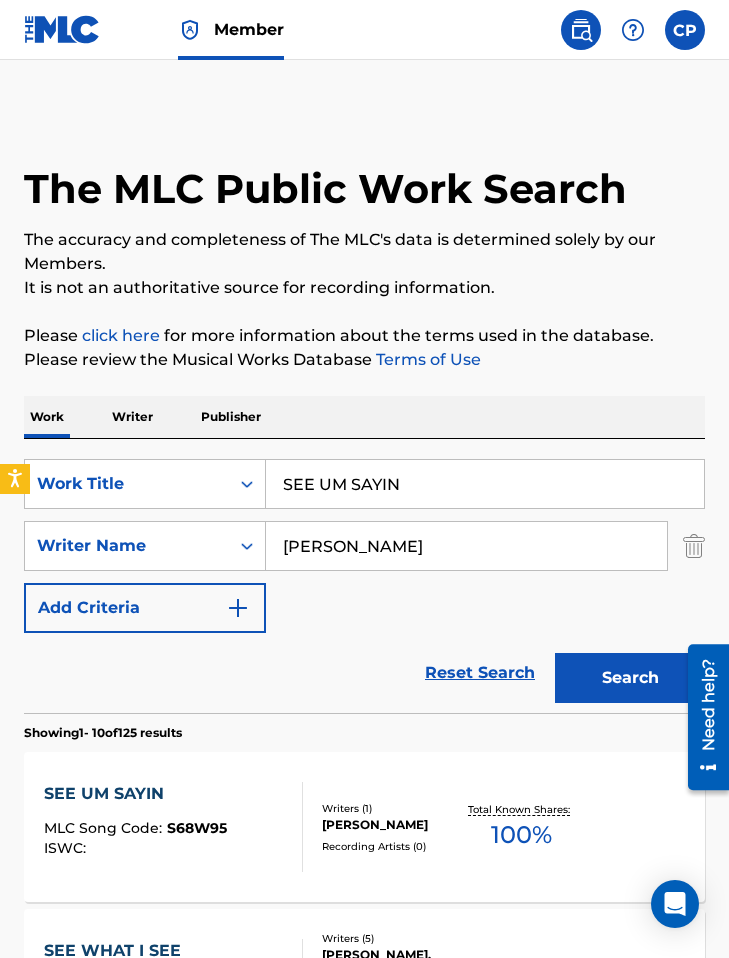 scroll, scrollTop: 243, scrollLeft: 0, axis: vertical 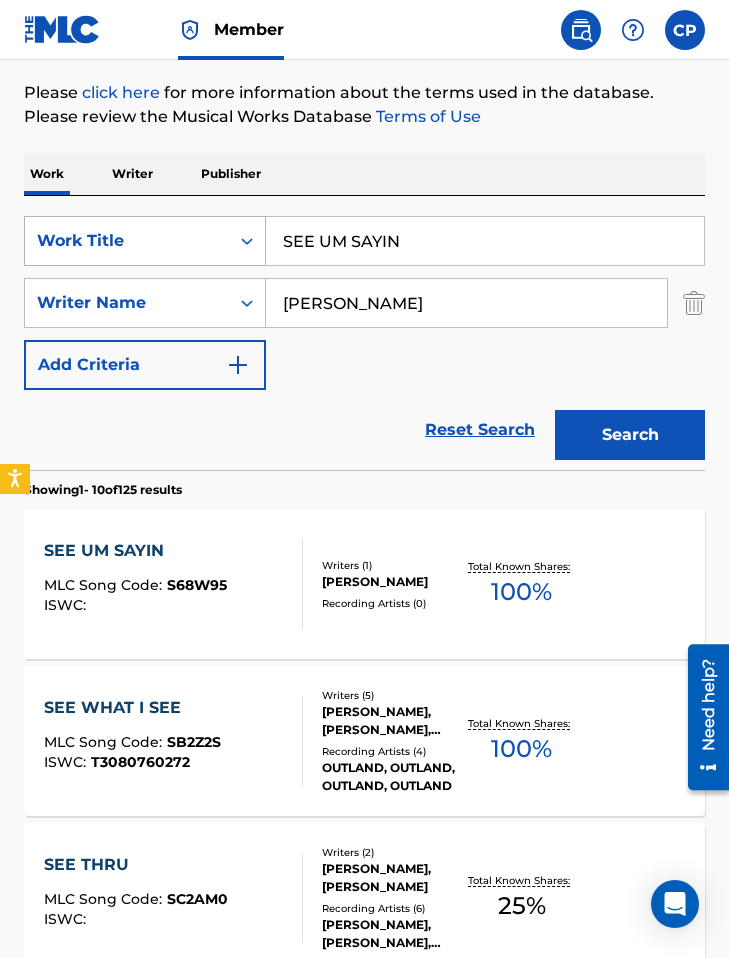 drag, startPoint x: 440, startPoint y: 239, endPoint x: 238, endPoint y: 226, distance: 202.41788 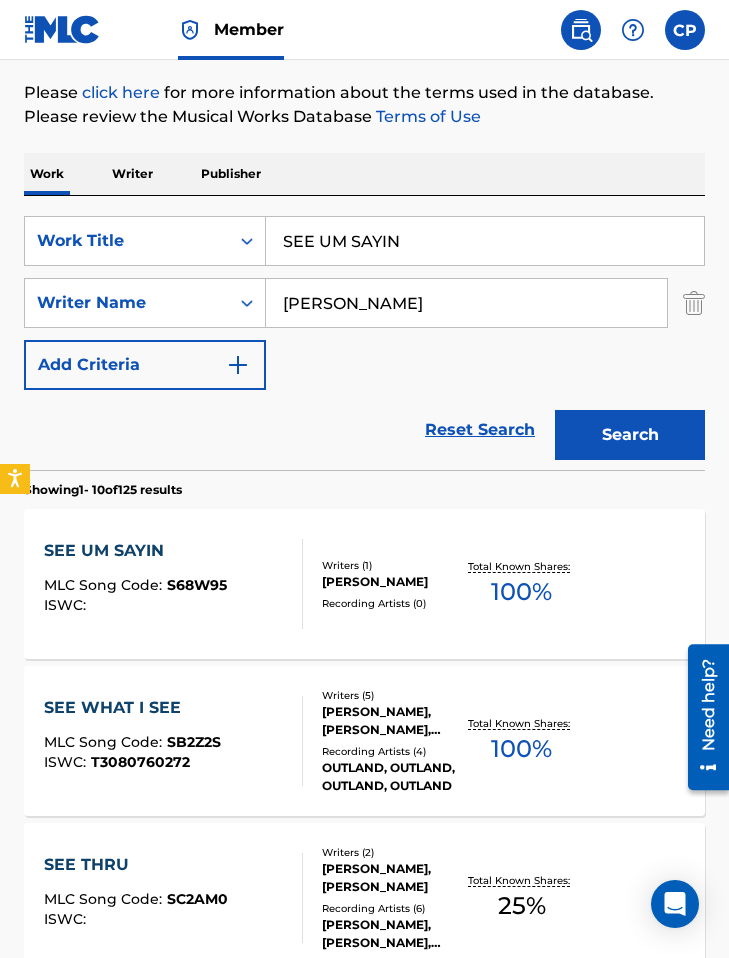 paste on "NIFFIN BLOW" 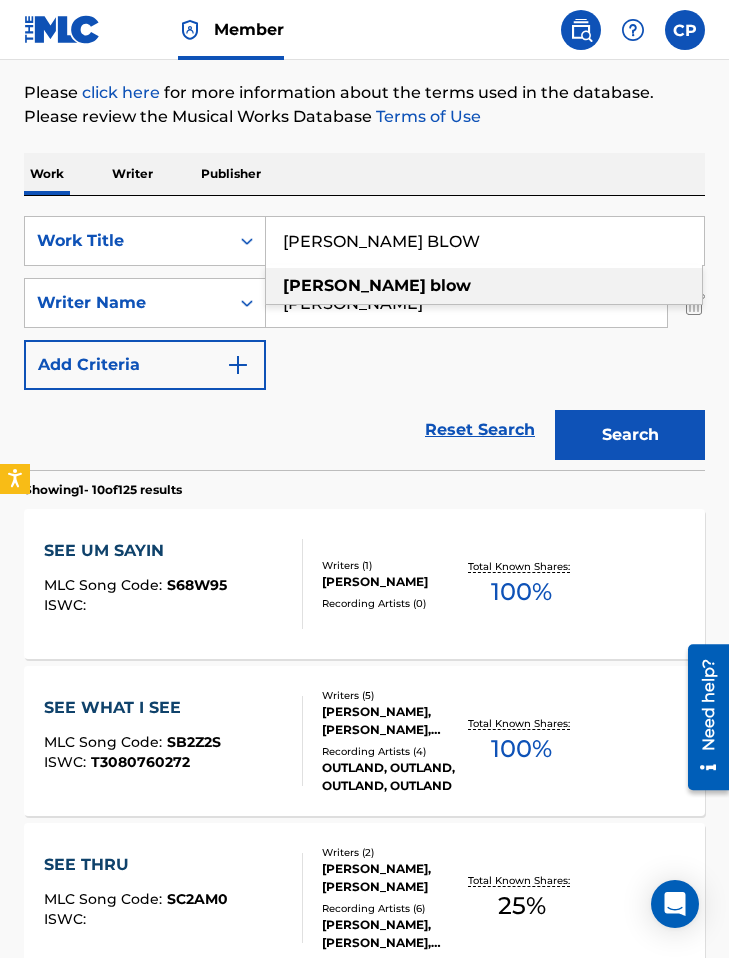 type on "[PERSON_NAME] BLOW" 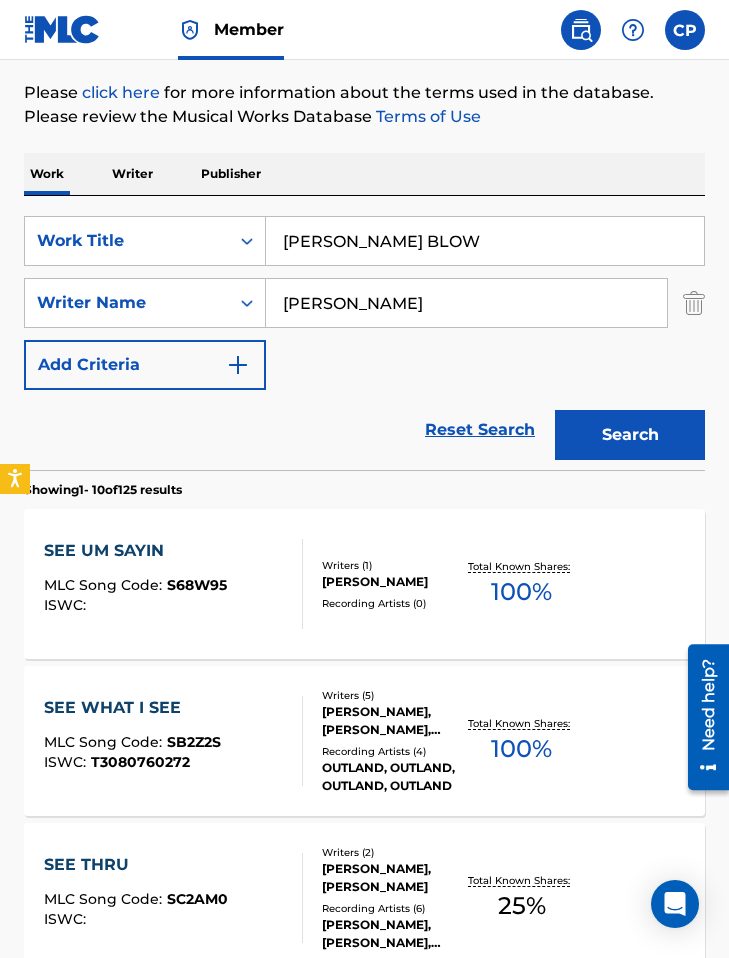 click on "Search" at bounding box center [625, 430] 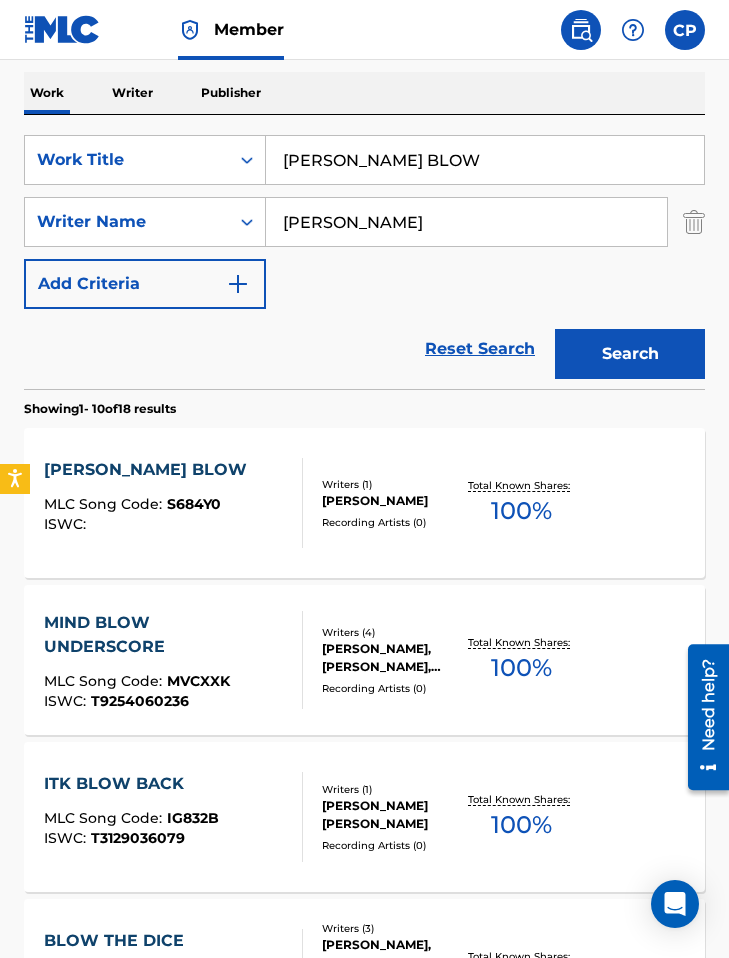 scroll, scrollTop: 339, scrollLeft: 0, axis: vertical 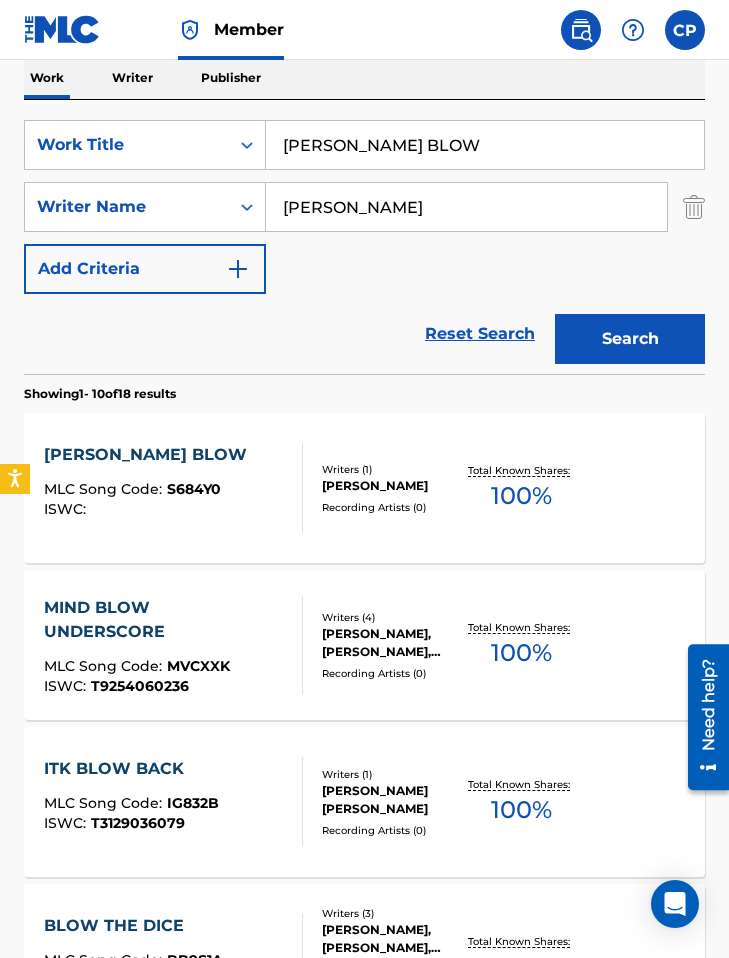 click on "[PERSON_NAME] BLOW MLC Song Code : S684Y0 ISWC : Writers ( 1 ) [PERSON_NAME] Recording Artists ( 0 ) Total Known Shares: 100 %" at bounding box center (364, 488) 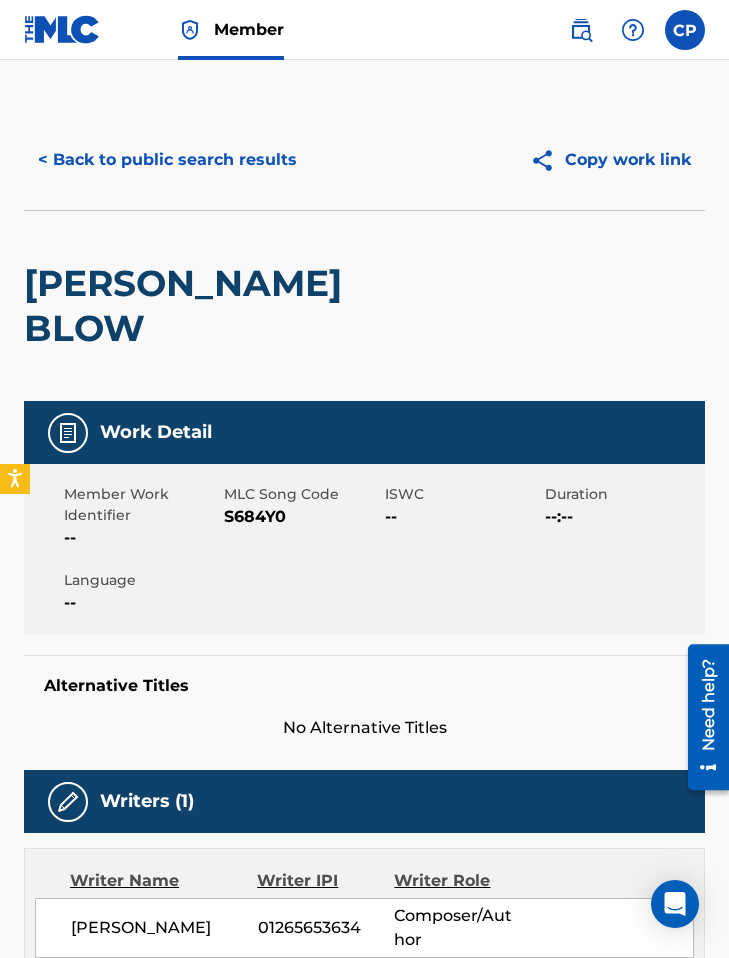 click on "MLC Song Code S684Y0" at bounding box center [304, 517] 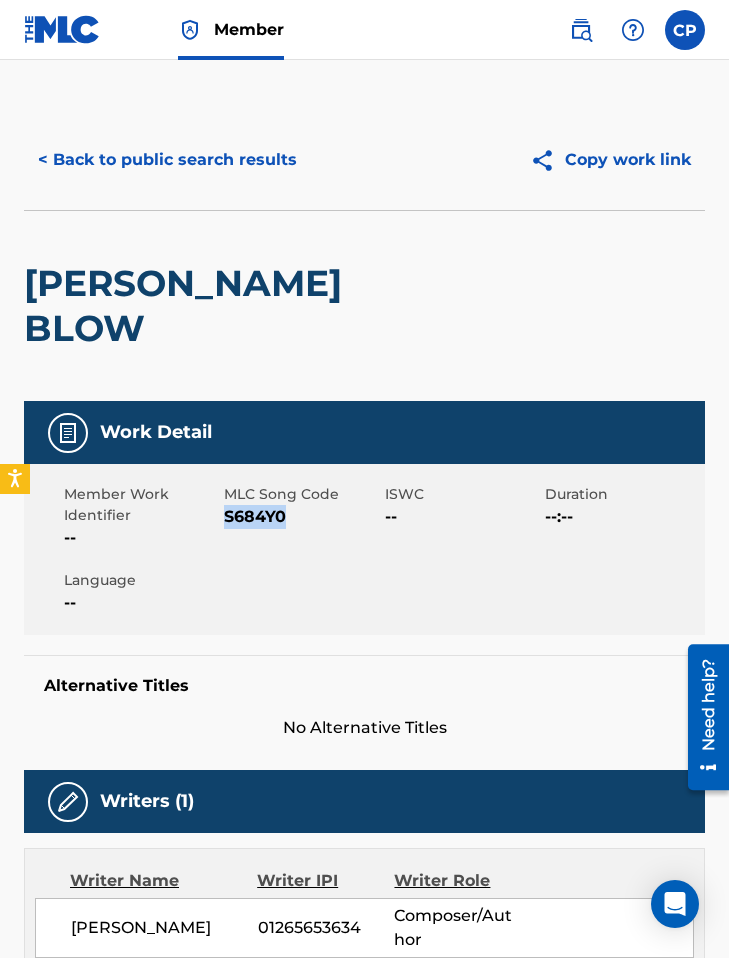 click on "S684Y0" at bounding box center (301, 517) 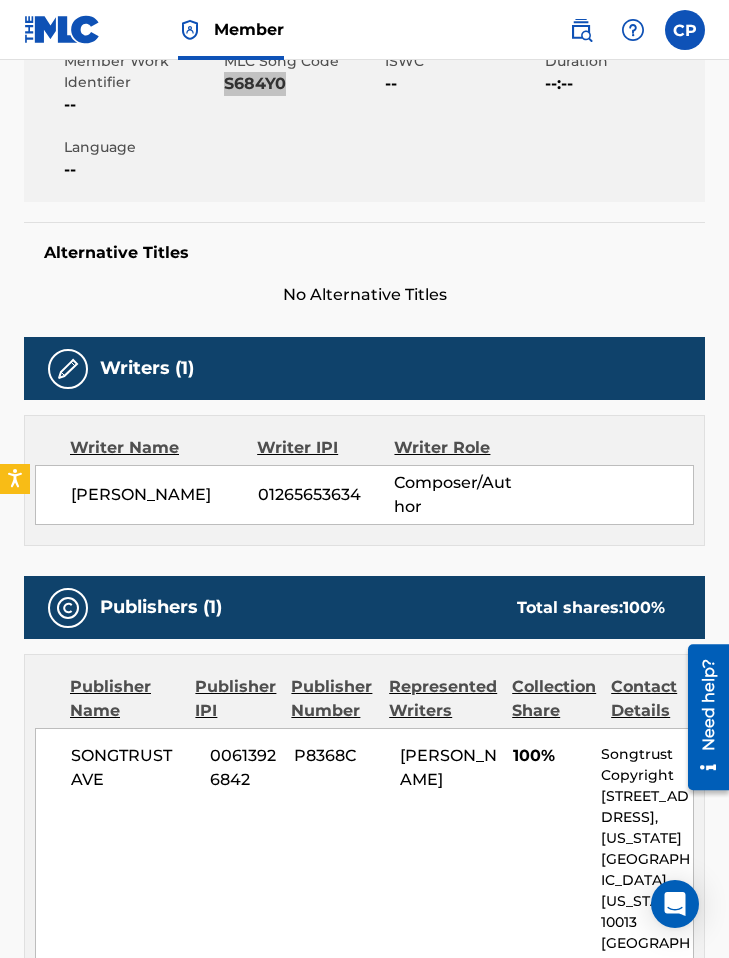 scroll, scrollTop: 786, scrollLeft: 0, axis: vertical 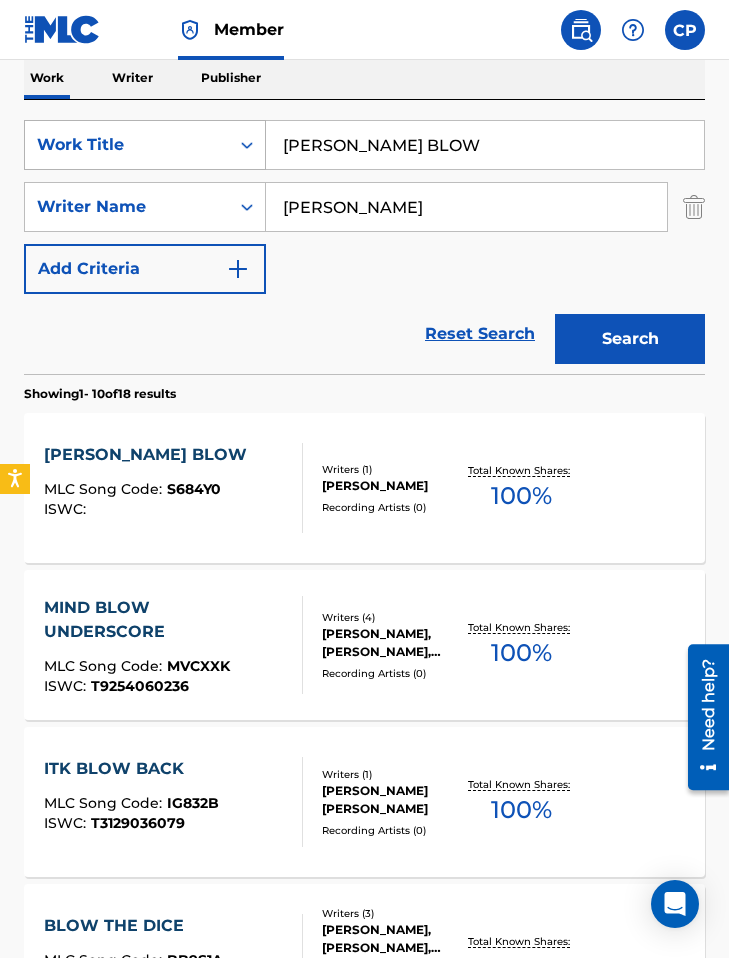 drag, startPoint x: 410, startPoint y: 151, endPoint x: 192, endPoint y: 143, distance: 218.14674 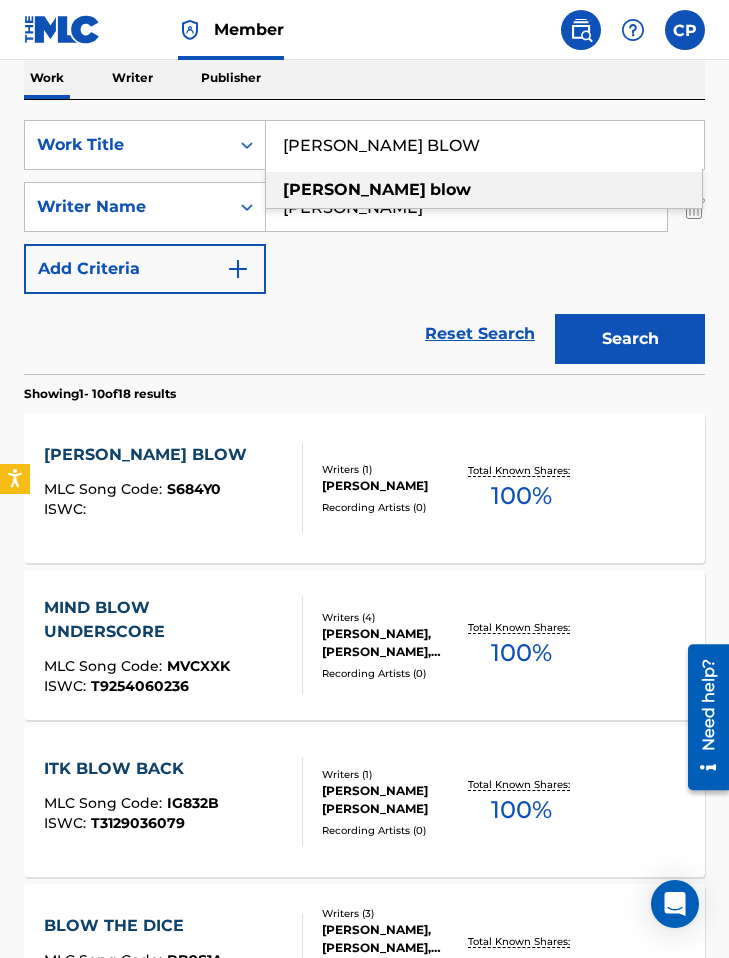 paste on "TRAINWRECK" 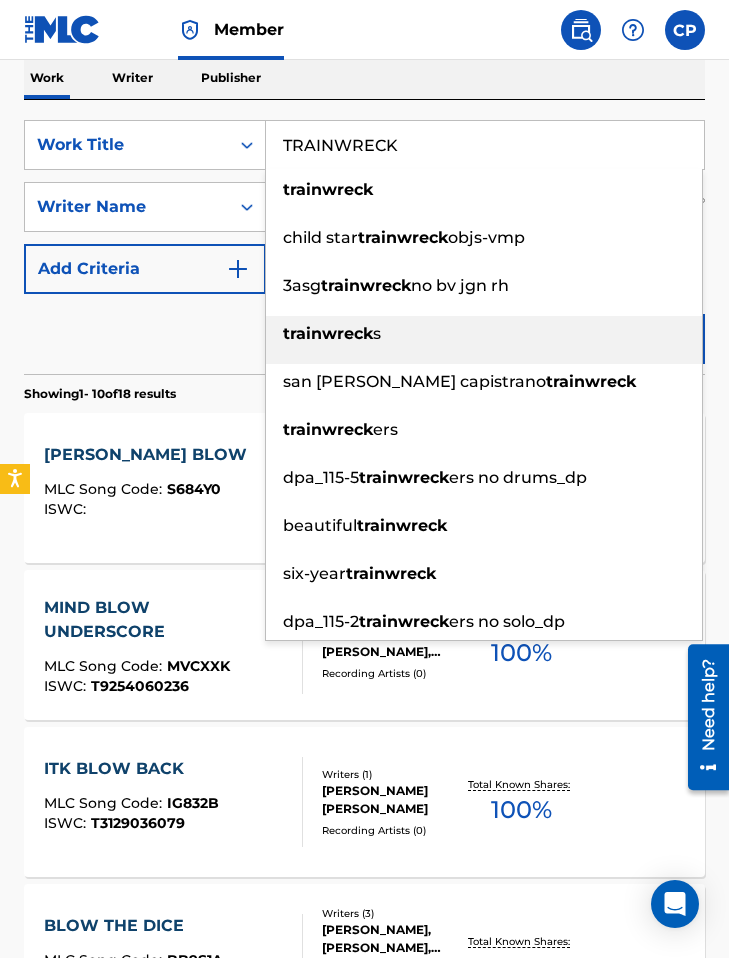 type on "TRAINWRECK" 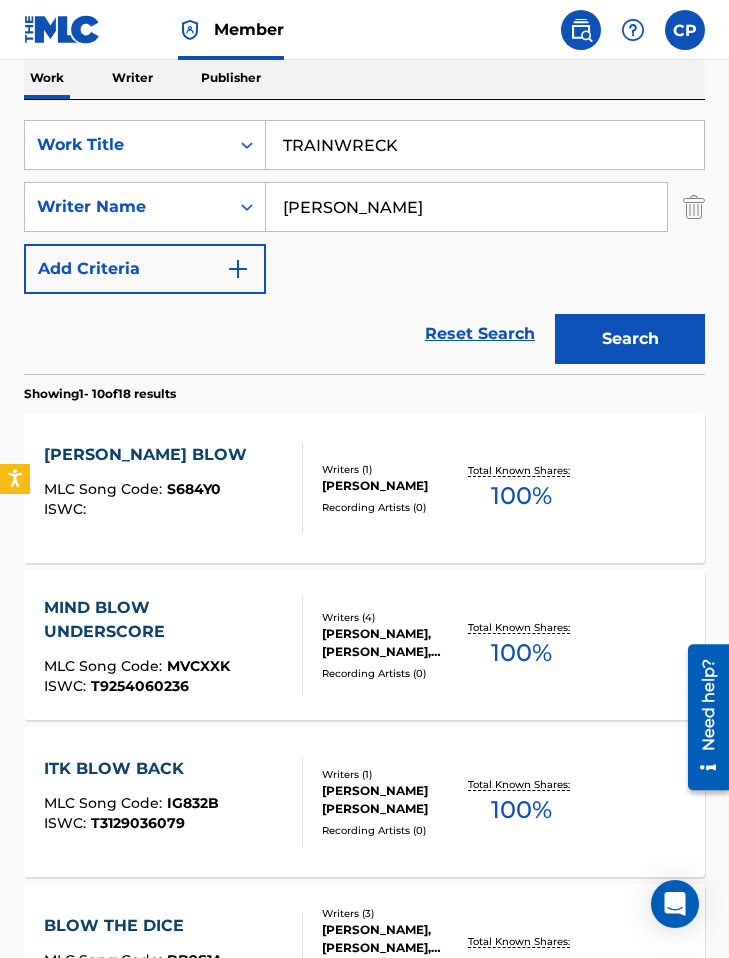 click on "Search" at bounding box center [630, 339] 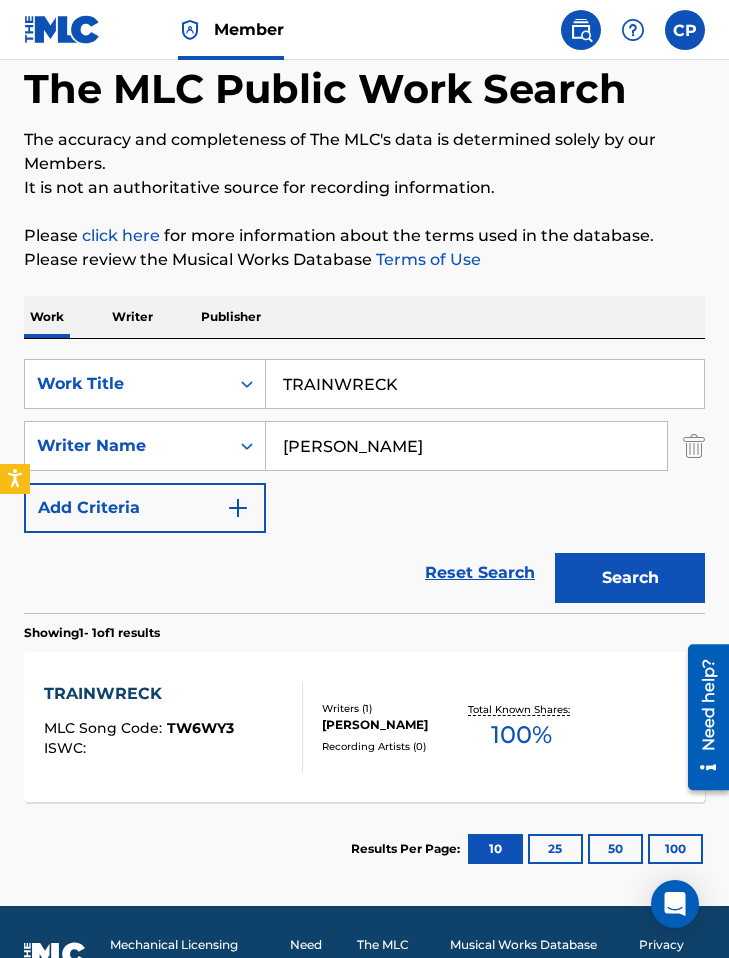 scroll, scrollTop: 144, scrollLeft: 0, axis: vertical 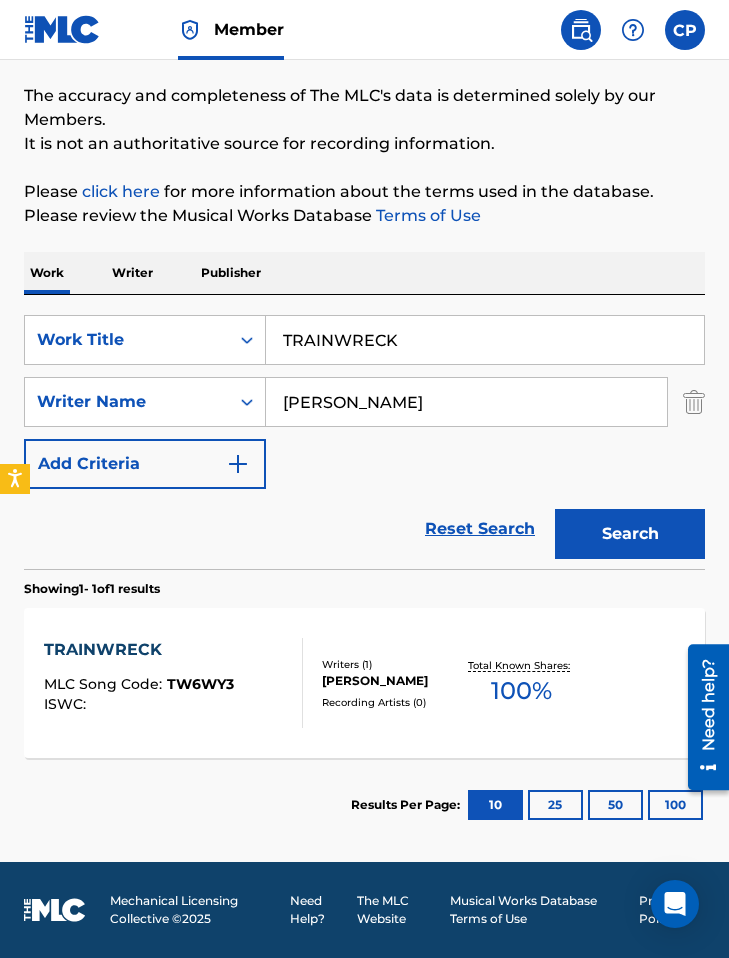 click on "[PERSON_NAME]" at bounding box center [393, 681] 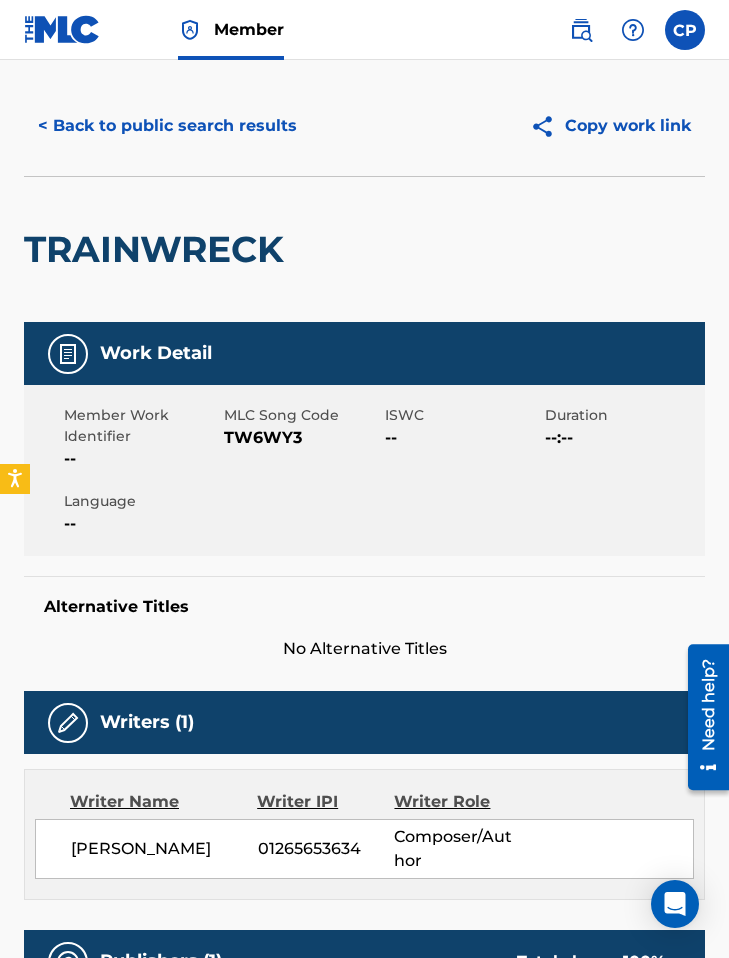 click on "TW6WY3" at bounding box center (301, 438) 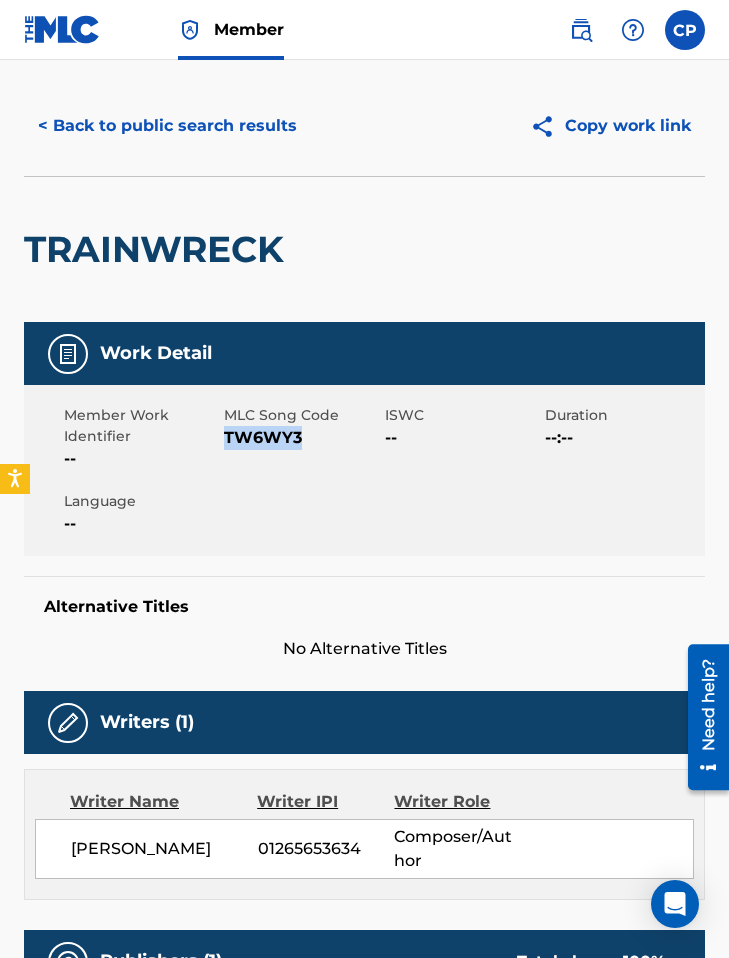 click on "TW6WY3" at bounding box center (301, 438) 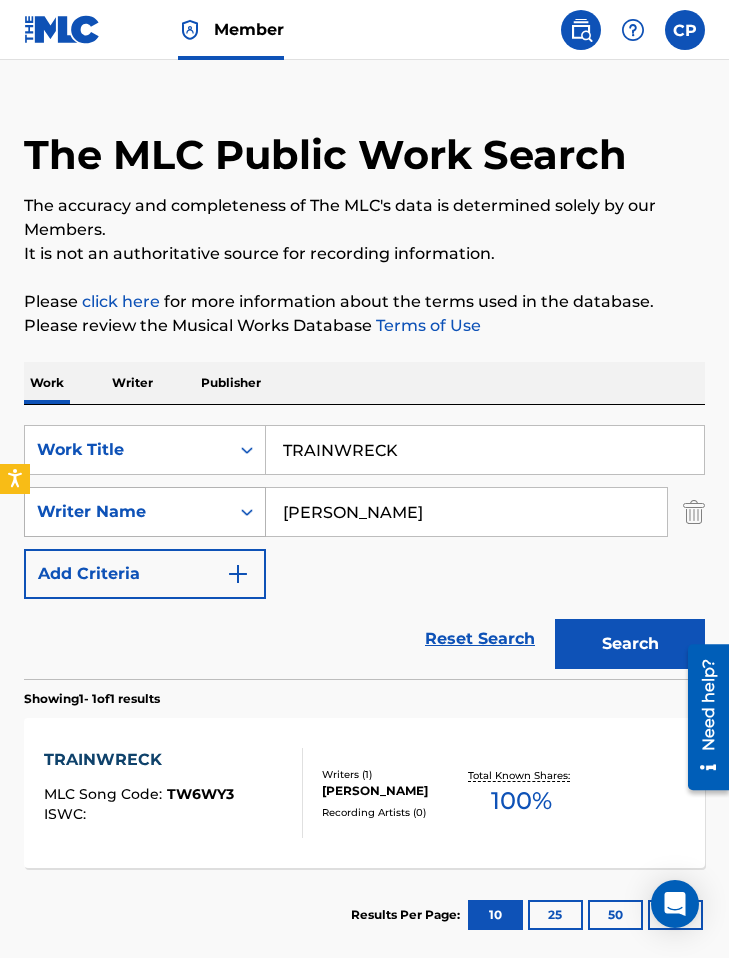 drag, startPoint x: 359, startPoint y: 507, endPoint x: 219, endPoint y: 501, distance: 140.12851 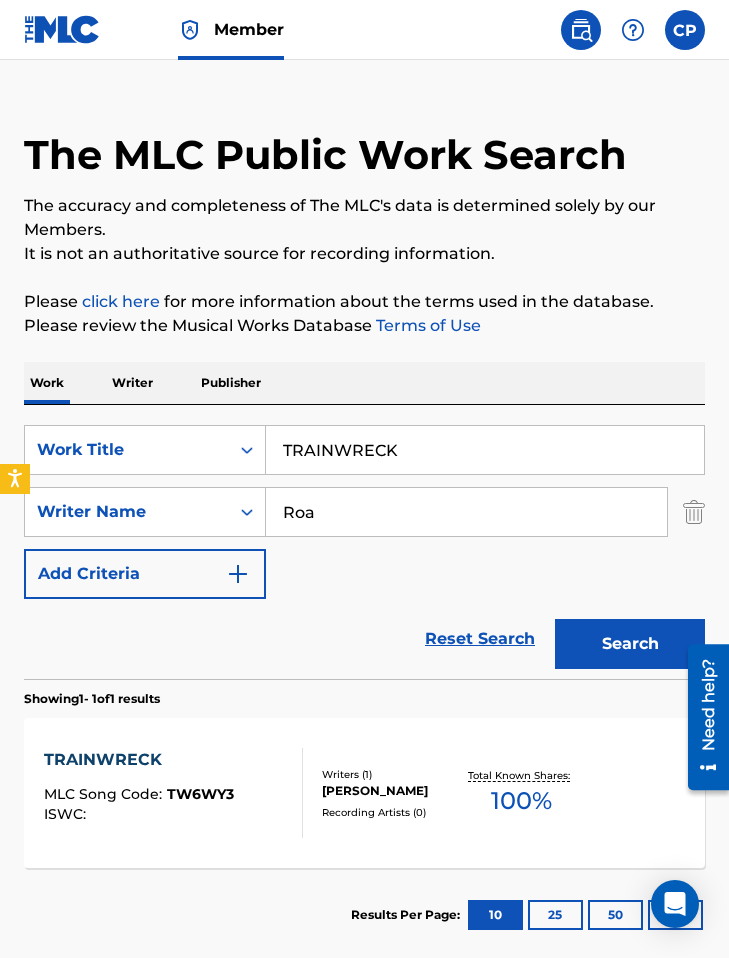 type on "Roa" 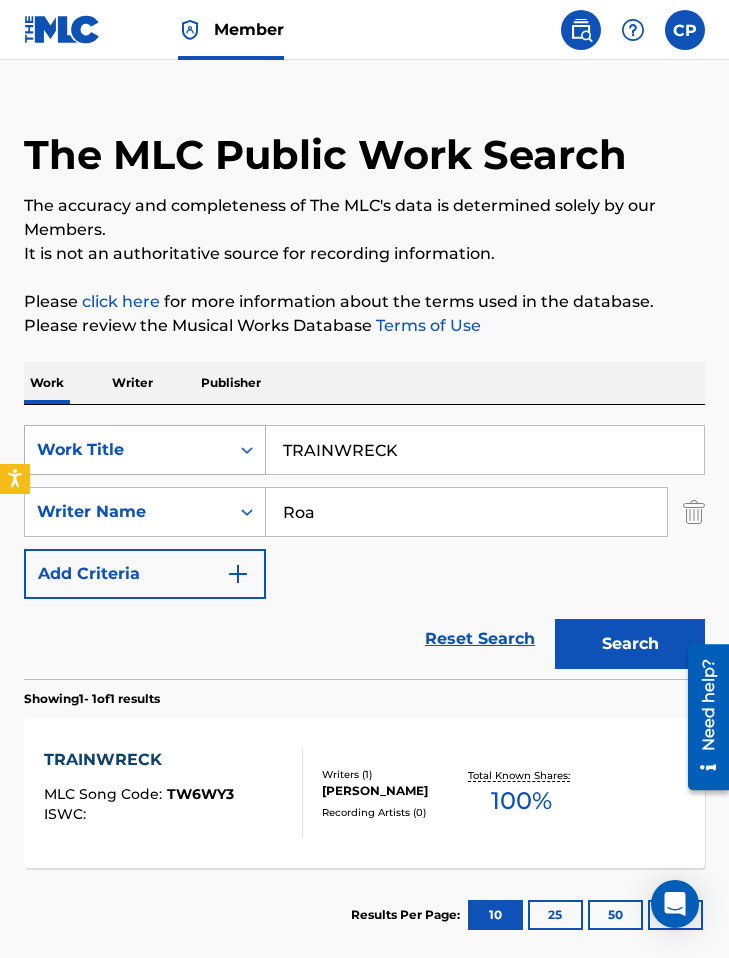 drag, startPoint x: 399, startPoint y: 456, endPoint x: 244, endPoint y: 440, distance: 155.82362 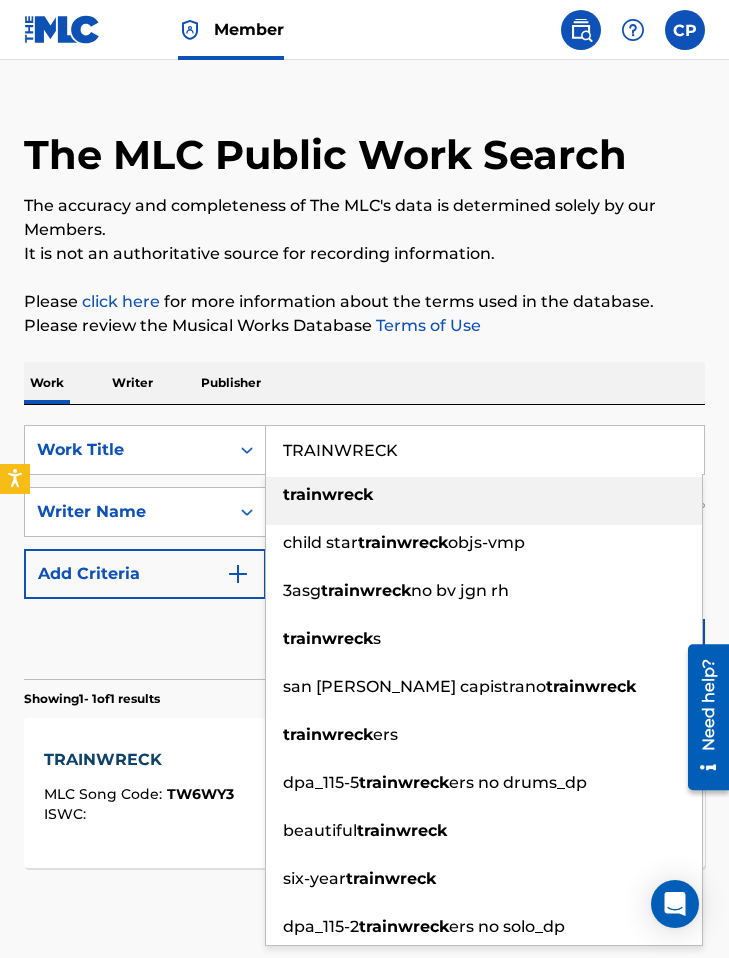 paste on "Beware" 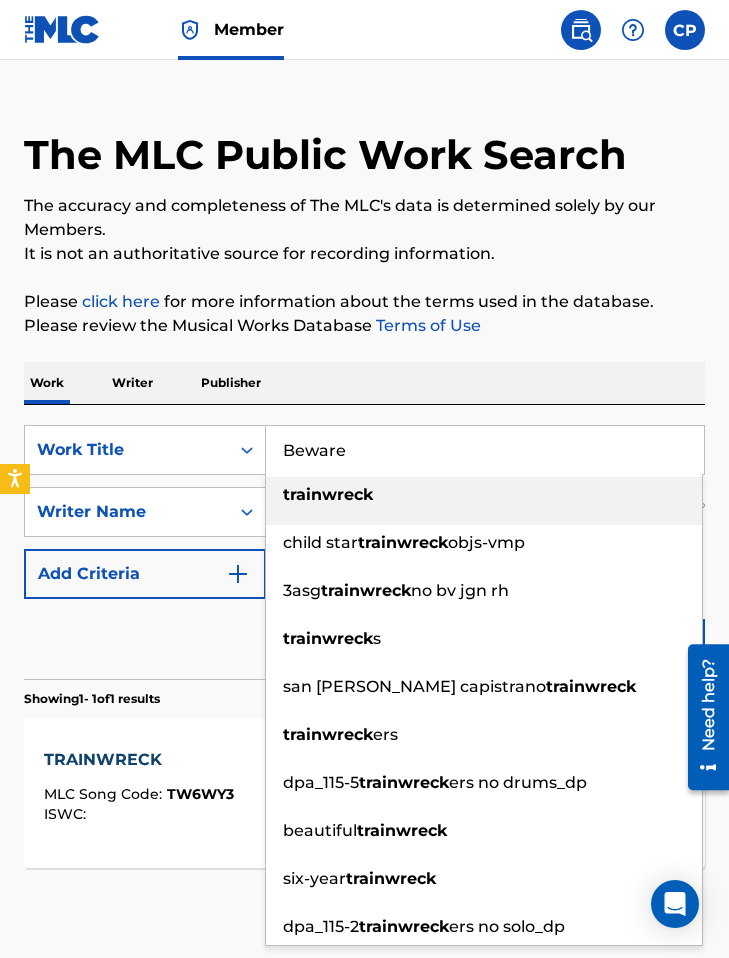 type on "Beware" 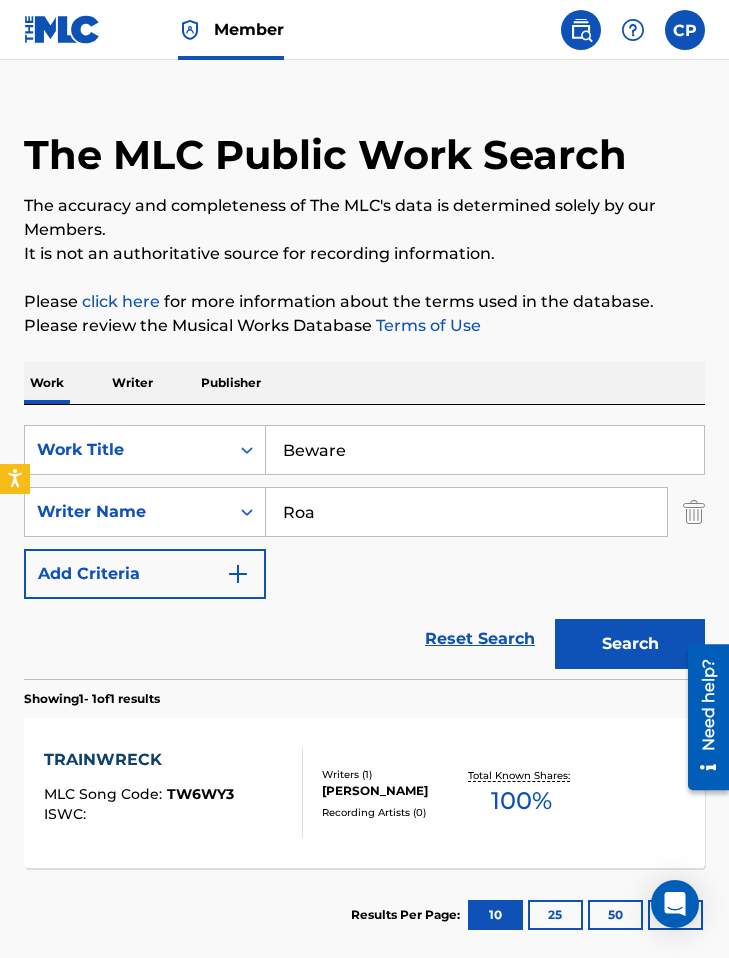 click on "The MLC Public Work Search The accuracy and completeness of The MLC's data is determined solely by our Members. It is not an authoritative source for recording information. Please   click here   for more information about the terms used in the database. Please review the Musical Works Database   Terms of Use Work Writer Publisher SearchWithCriteria20d478c0-0a6a-4000-86af-1b86615c4b6a Work Title Beware SearchWithCriteria85dea75e-2797-491f-8ba7-257566784431 Writer Name Roa Add Criteria Reset Search Search Showing  1  -   1  of  1   results   TRAINWRECK MLC Song Code : TW6WY3 ISWC : Writers ( 1 ) [PERSON_NAME] Recording Artists ( 0 ) Total Known Shares: 100 % Results Per Page: 10 25 50 100" at bounding box center [364, 519] 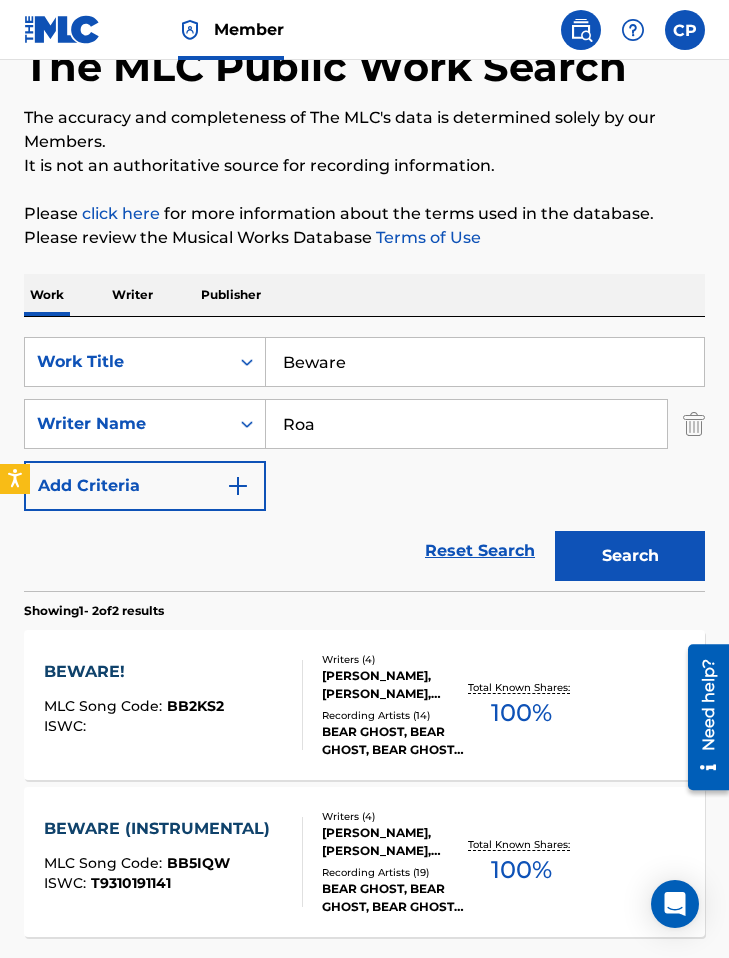 scroll, scrollTop: 202, scrollLeft: 0, axis: vertical 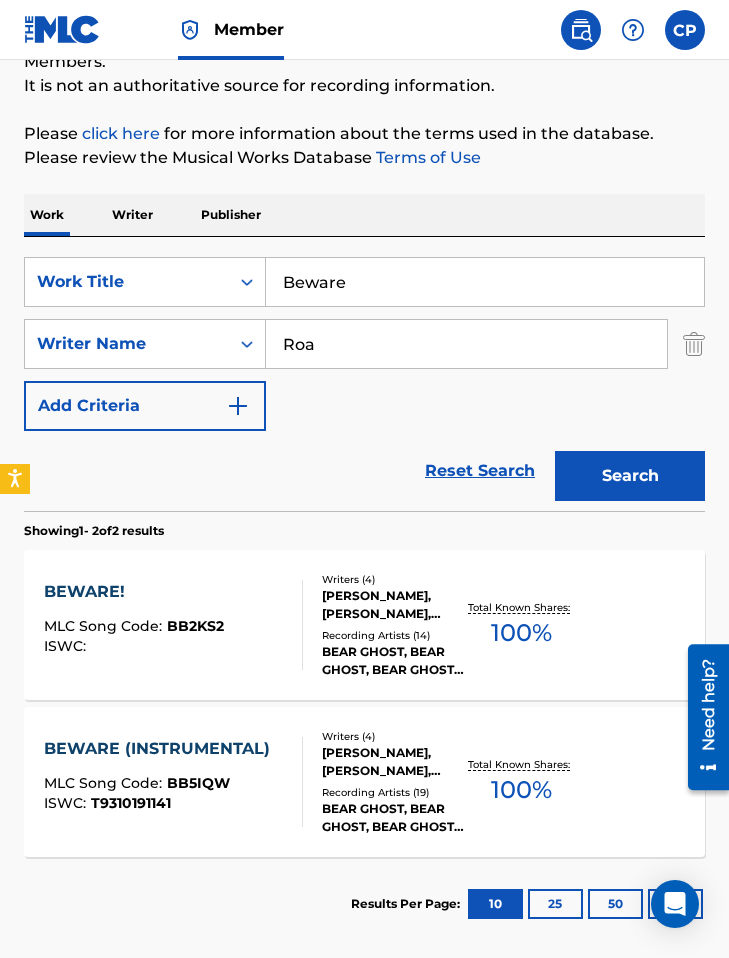 click on "BEAR GHOST, BEAR GHOST, BEAR GHOST, BEAR GHOST, BEAR GHOST" at bounding box center (393, 661) 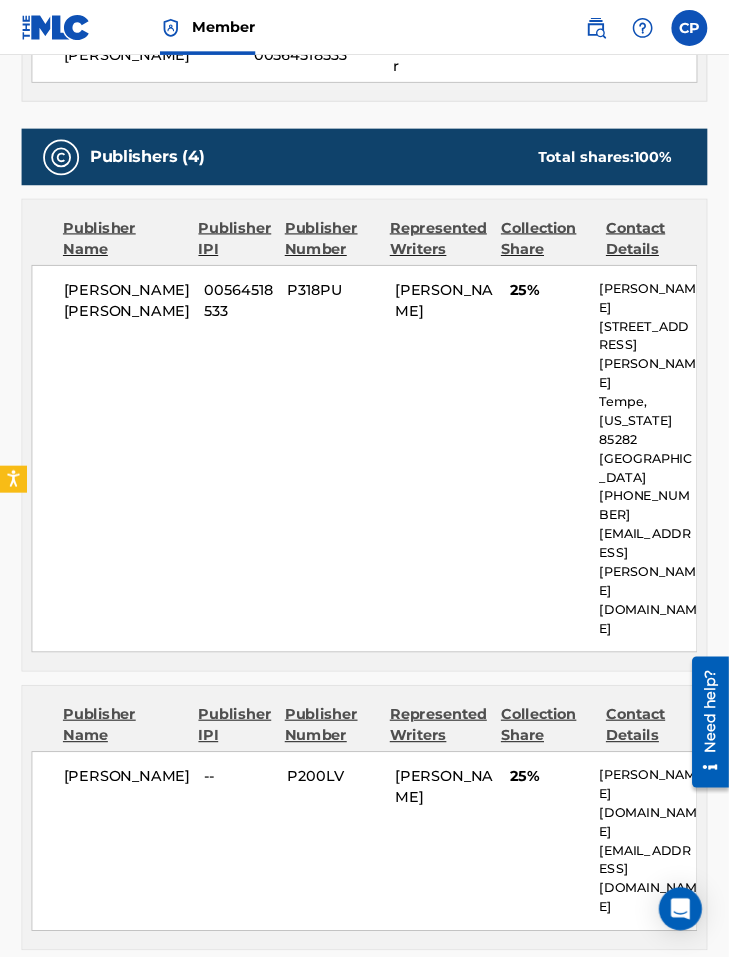 scroll, scrollTop: 981, scrollLeft: 0, axis: vertical 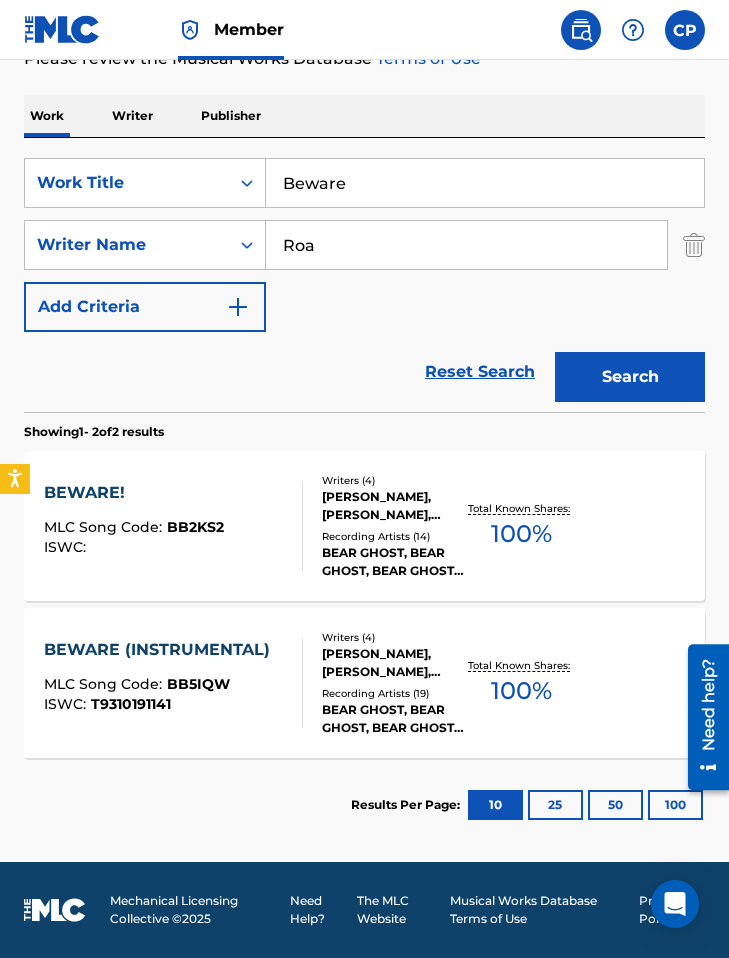 click on "Beware" at bounding box center (485, 183) 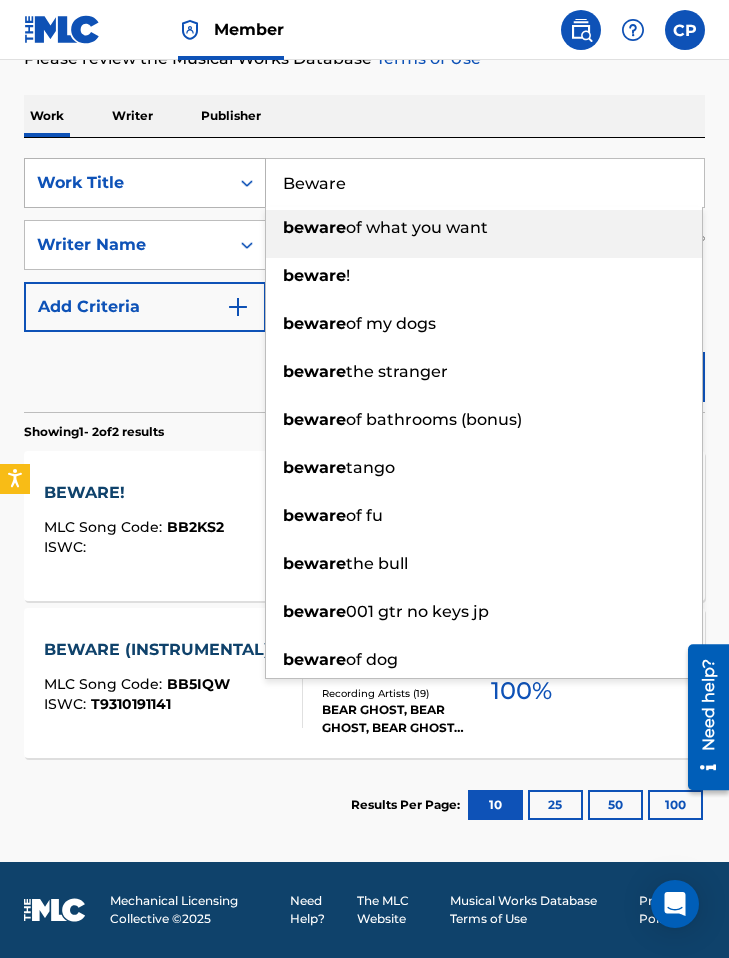 drag, startPoint x: 339, startPoint y: 187, endPoint x: 256, endPoint y: 185, distance: 83.02409 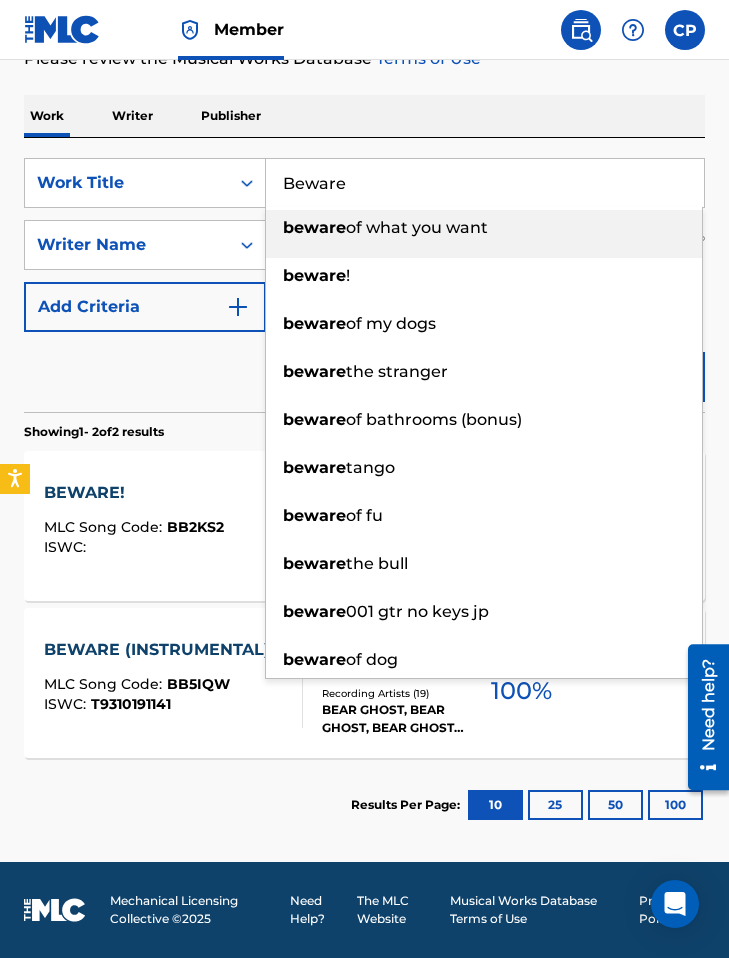 paste on "Gypsy" 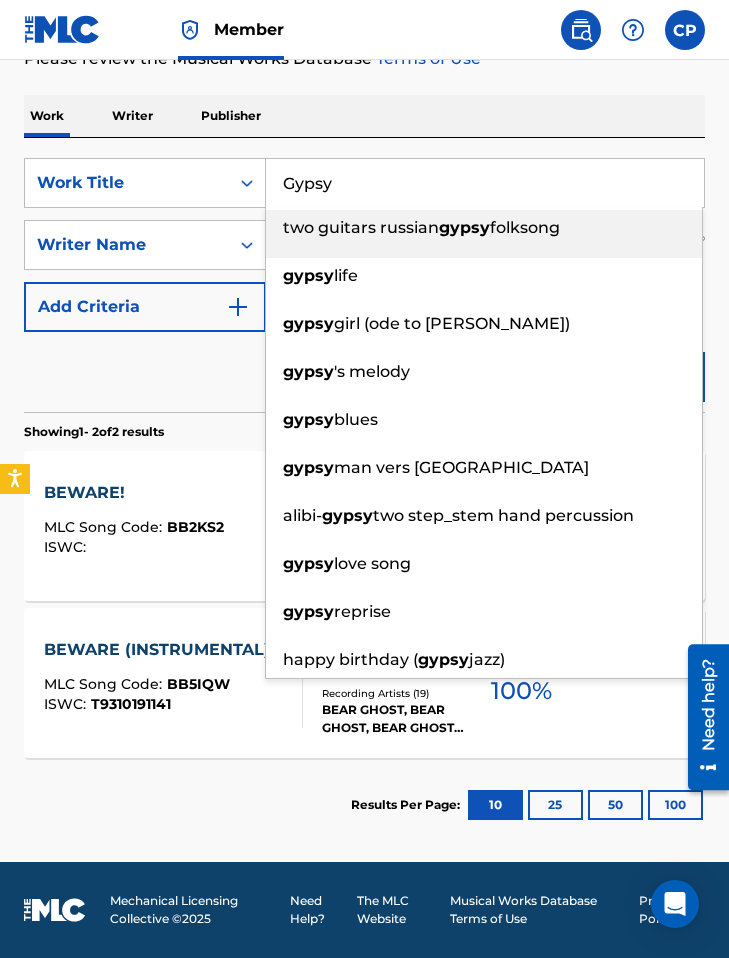 type on "Gypsy" 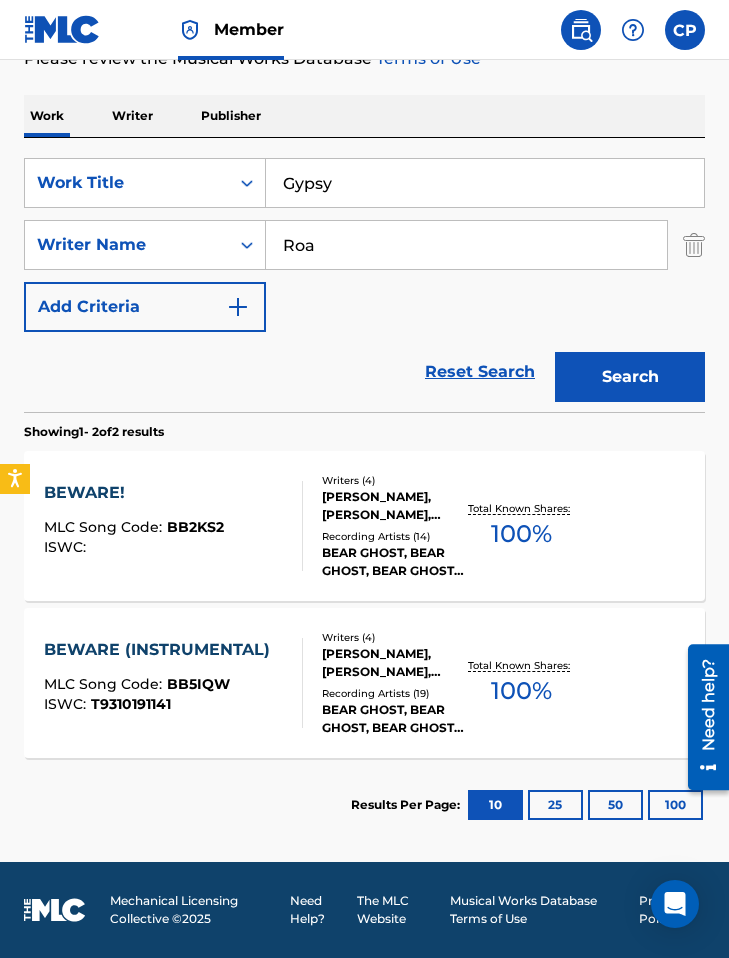 click on "Search" at bounding box center (630, 377) 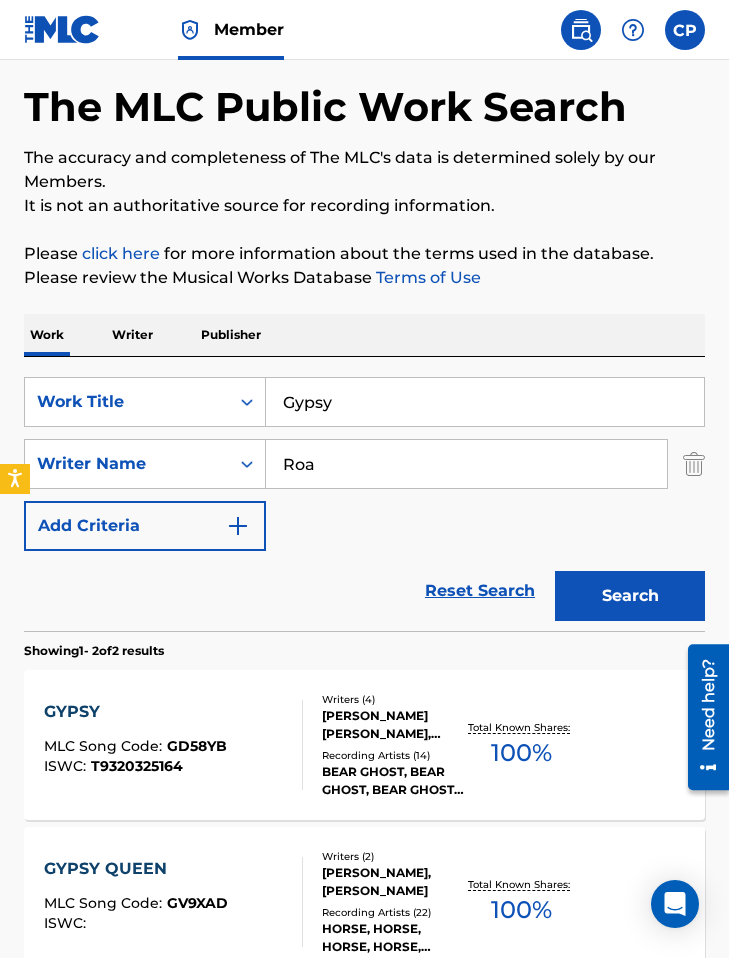 scroll, scrollTop: 184, scrollLeft: 0, axis: vertical 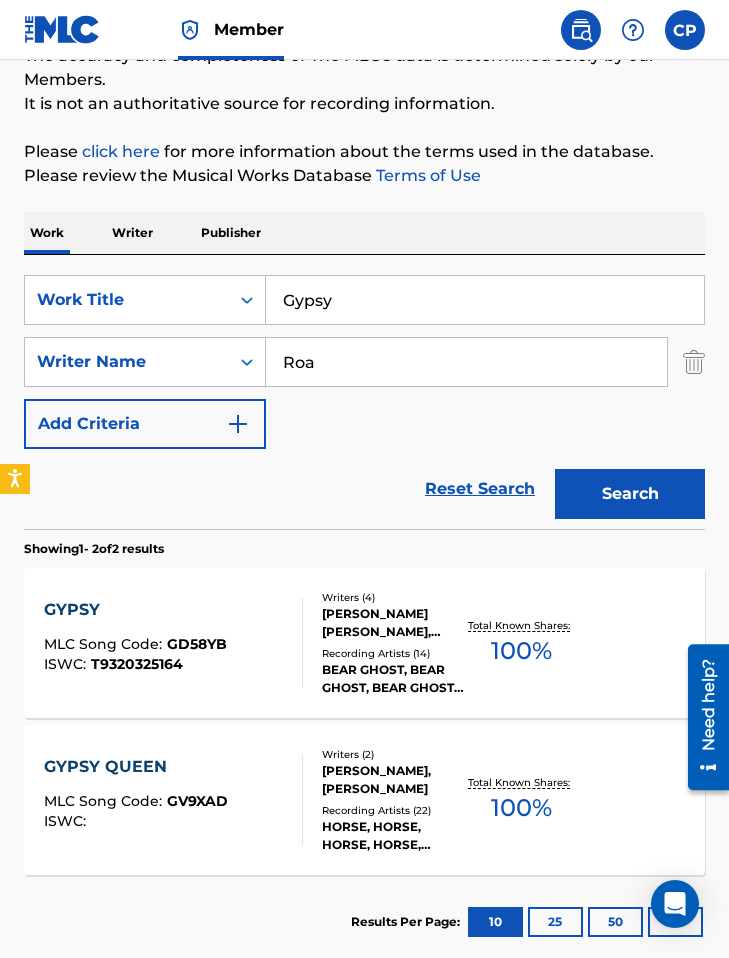 click on "GYPSY MLC Song Code : GD58YB ISWC : T9320325164" at bounding box center (173, 643) 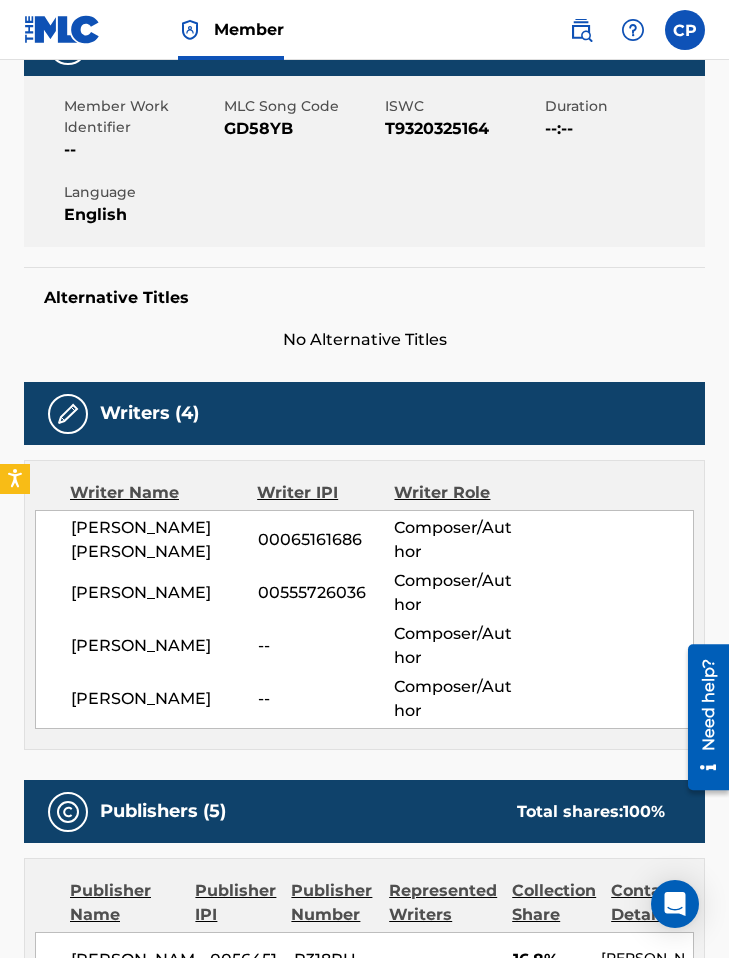 scroll, scrollTop: 0, scrollLeft: 0, axis: both 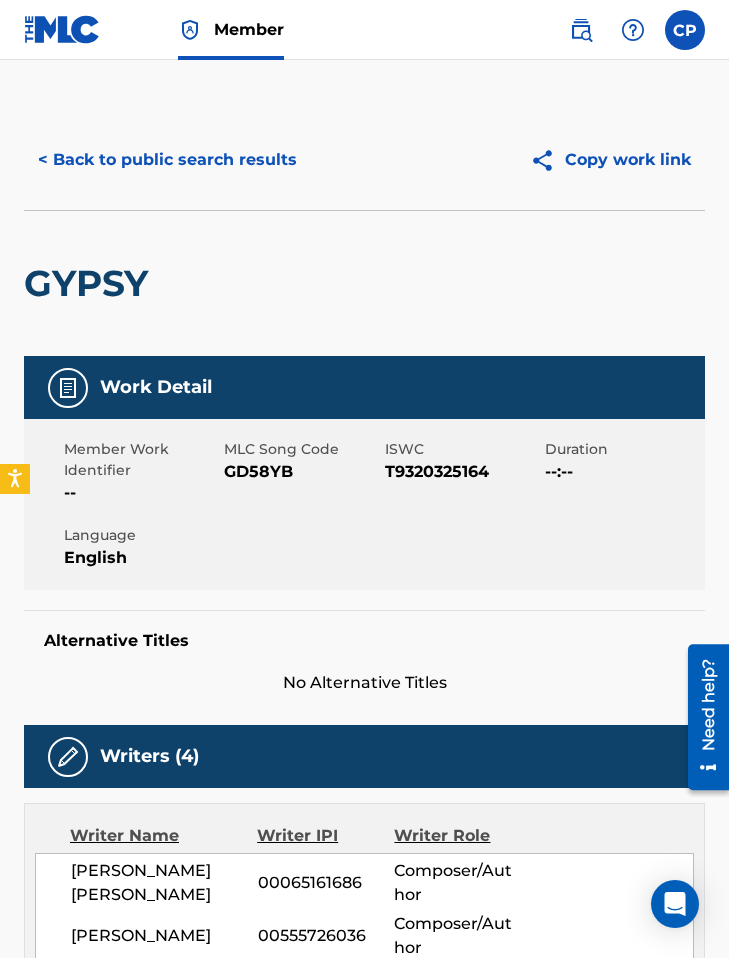 click on "GD58YB" at bounding box center (301, 472) 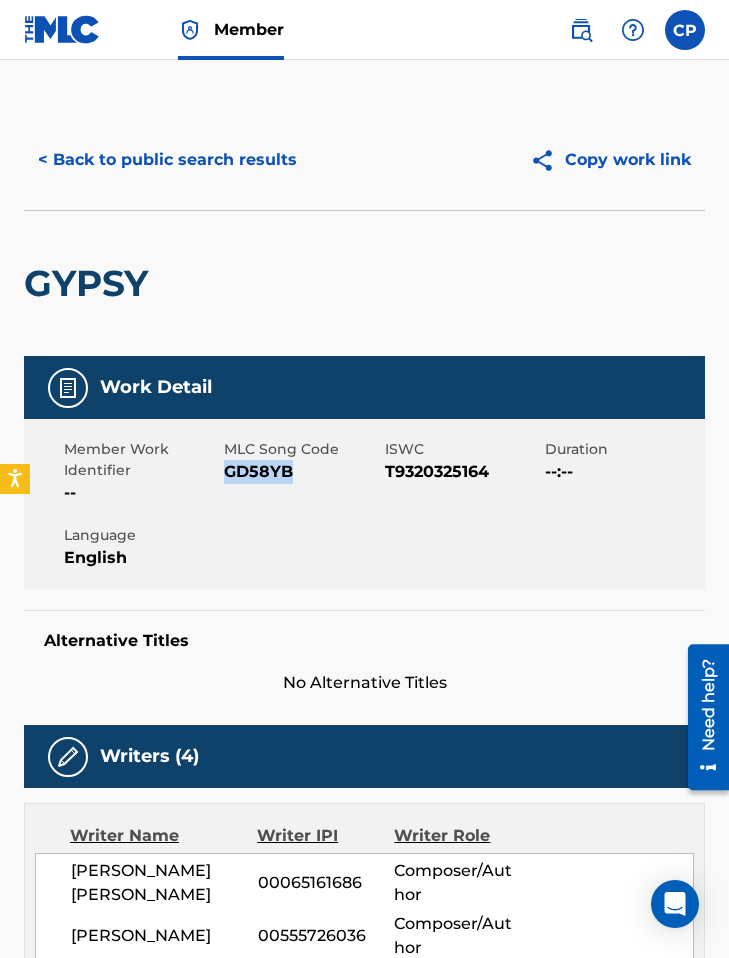 click on "GD58YB" at bounding box center [301, 472] 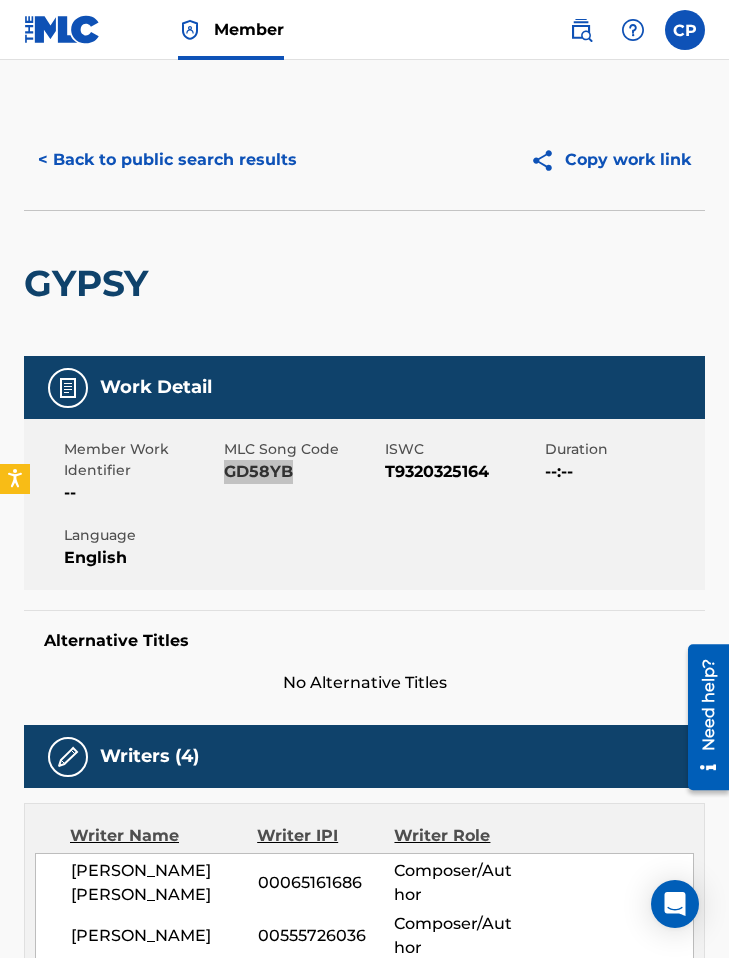 scroll, scrollTop: 184, scrollLeft: 0, axis: vertical 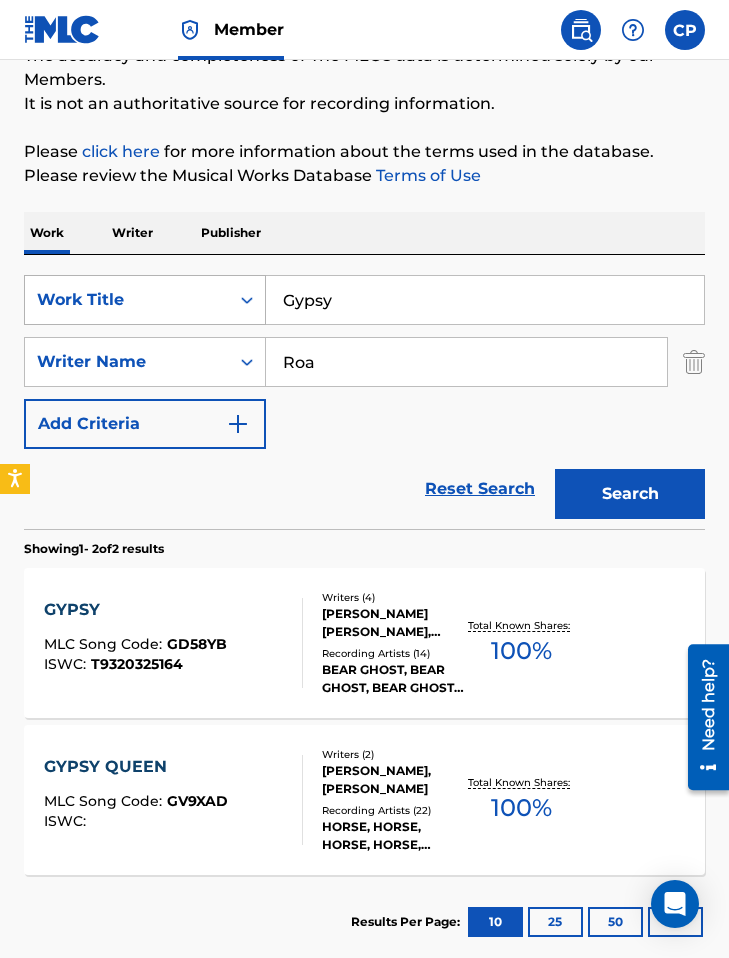 drag, startPoint x: 332, startPoint y: 298, endPoint x: 252, endPoint y: 292, distance: 80.224686 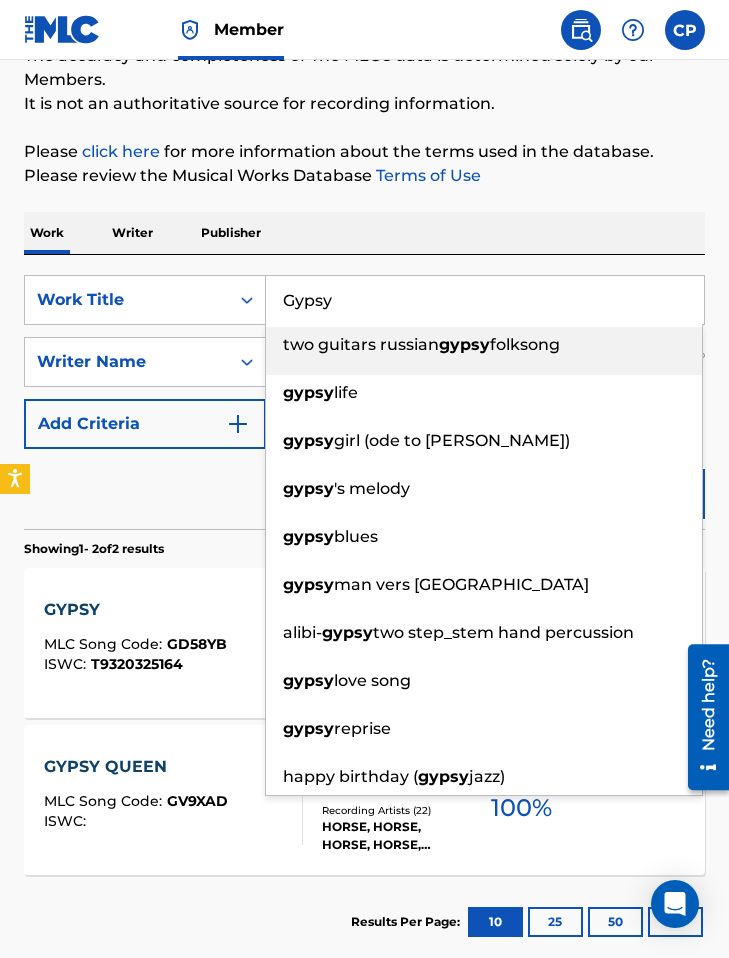 paste on "Haunt The Cartoon Heart" 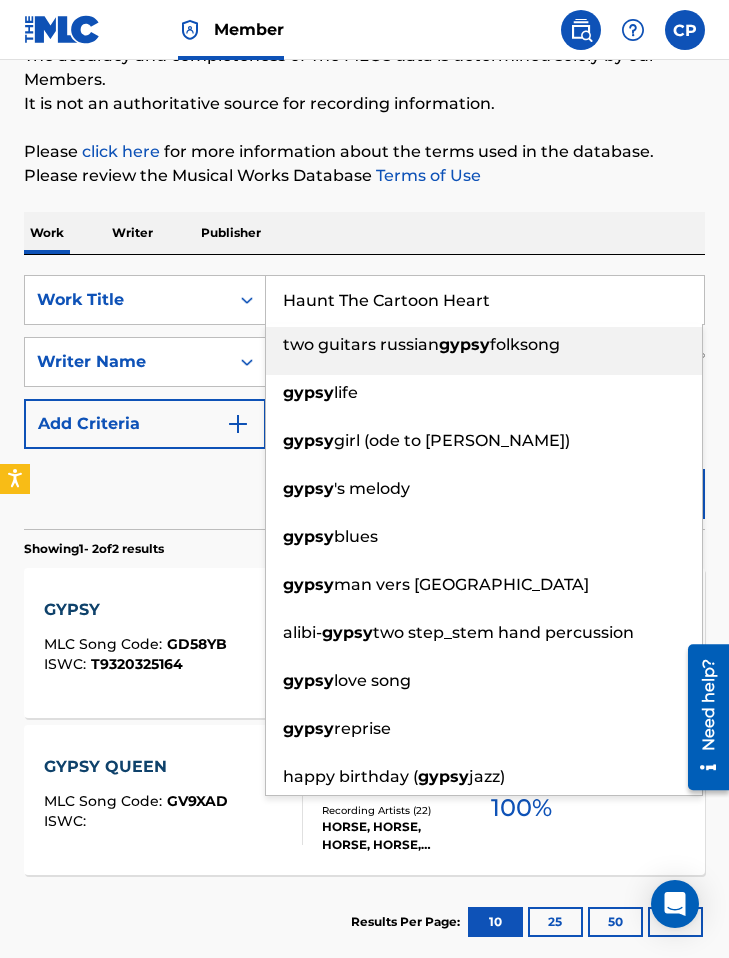type on "Haunt The Cartoon Heart" 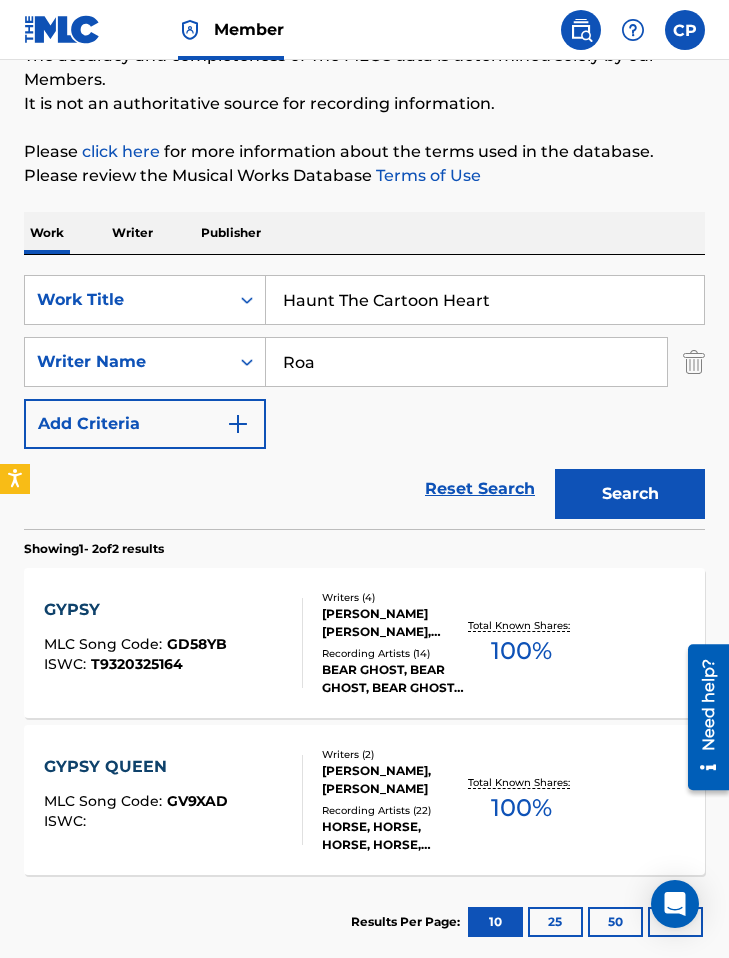 click on "Work Writer Publisher" at bounding box center (364, 233) 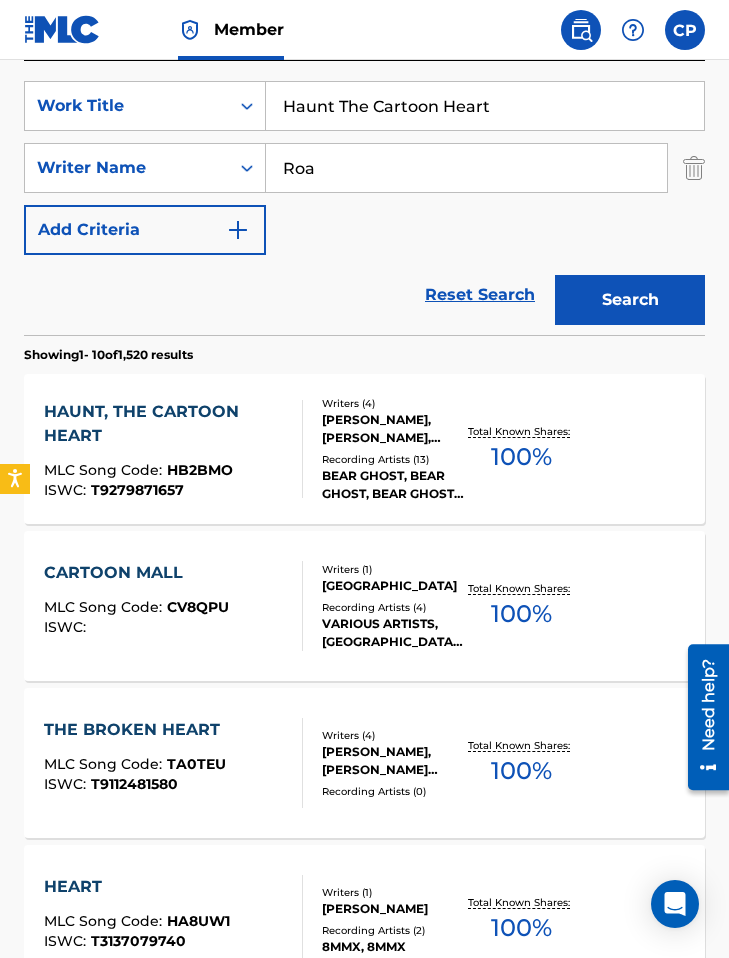 scroll, scrollTop: 406, scrollLeft: 0, axis: vertical 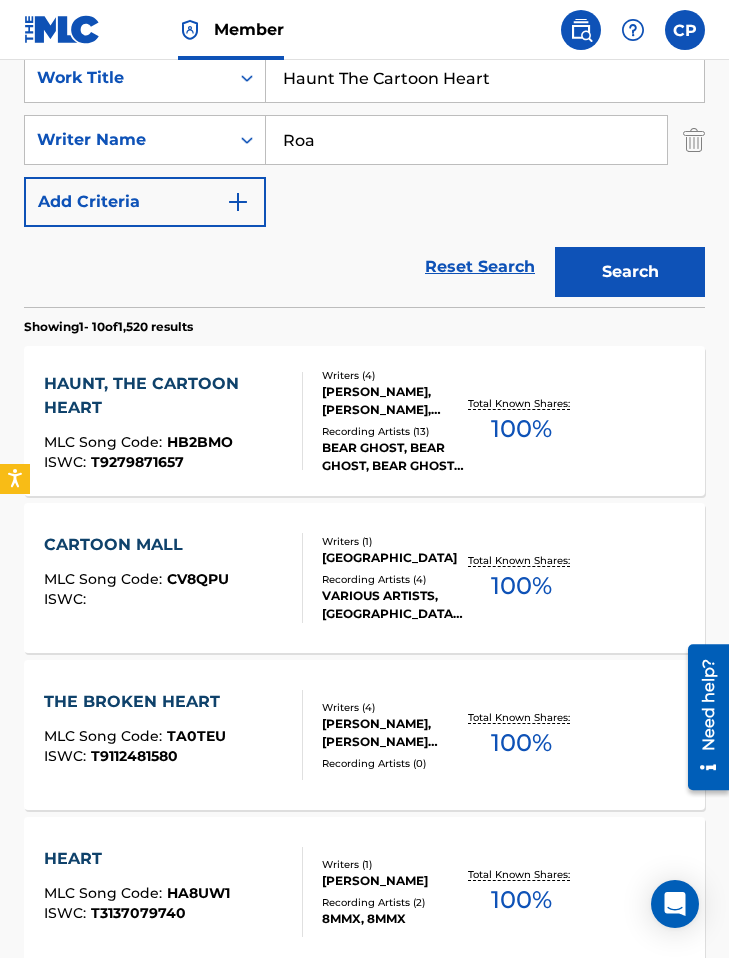 click on "HAUNT, THE CARTOON HEART" at bounding box center (165, 396) 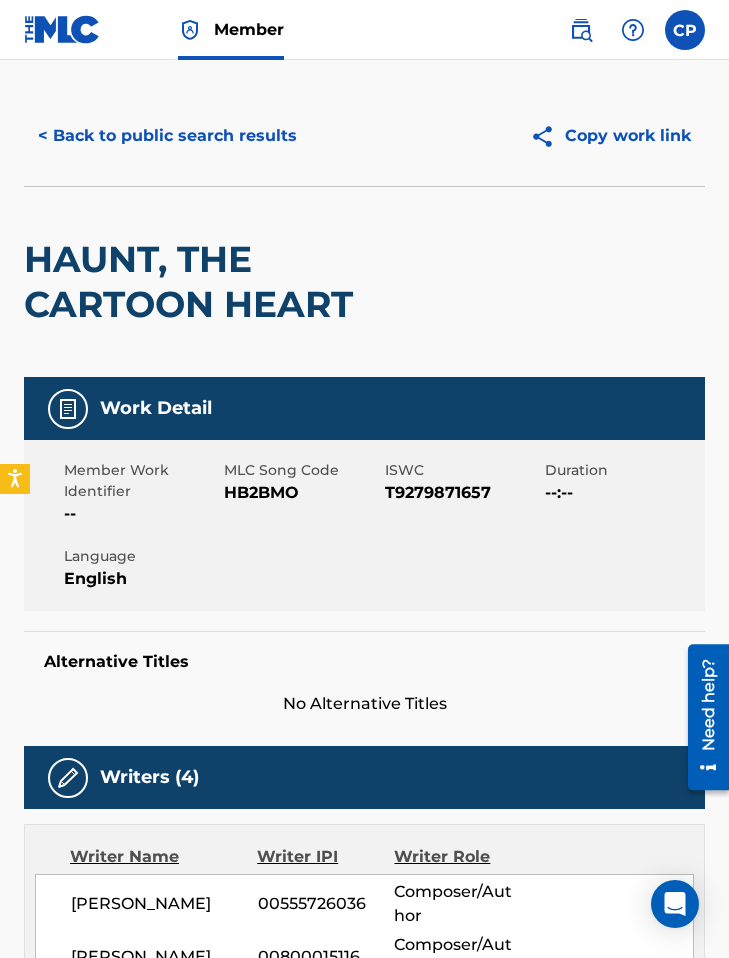 scroll, scrollTop: 0, scrollLeft: 0, axis: both 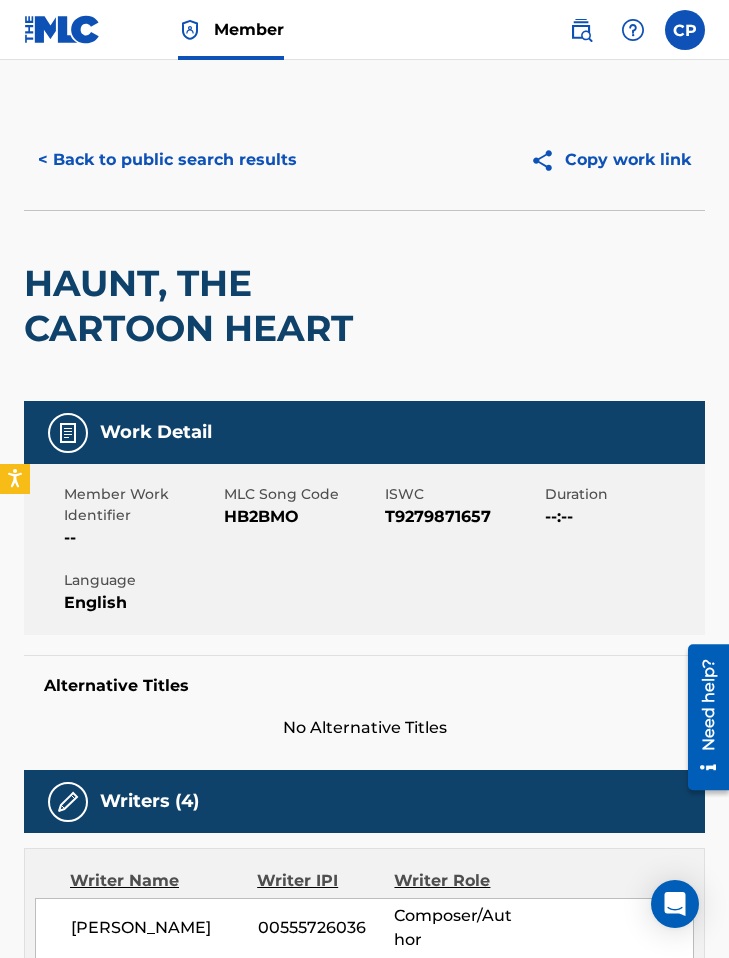click on "HB2BMO" at bounding box center (301, 517) 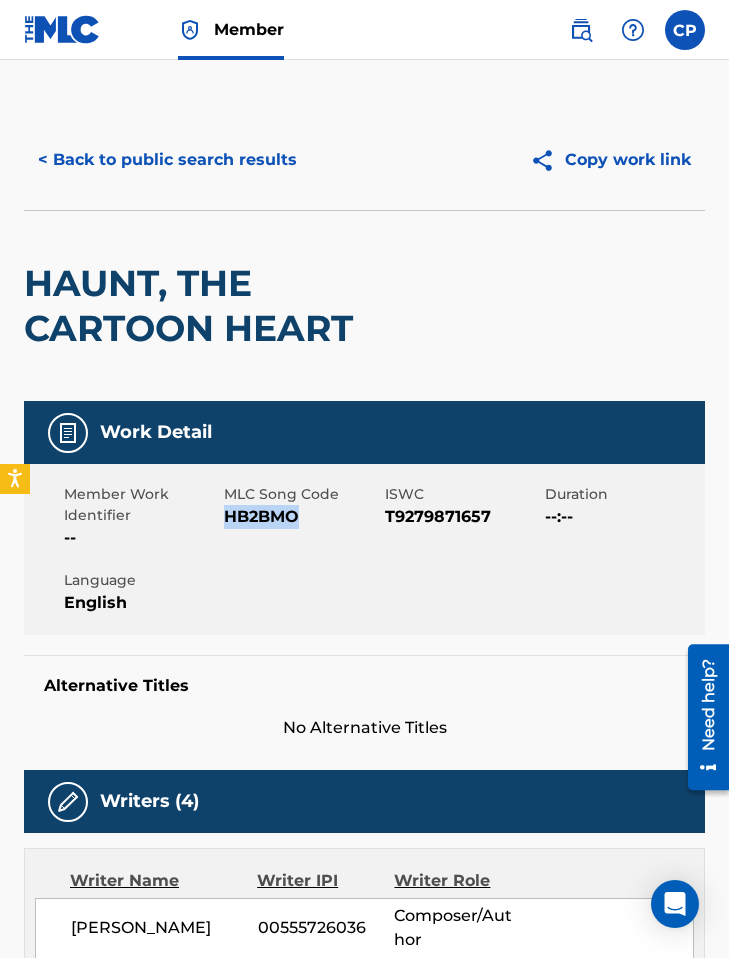 click on "HB2BMO" at bounding box center [301, 517] 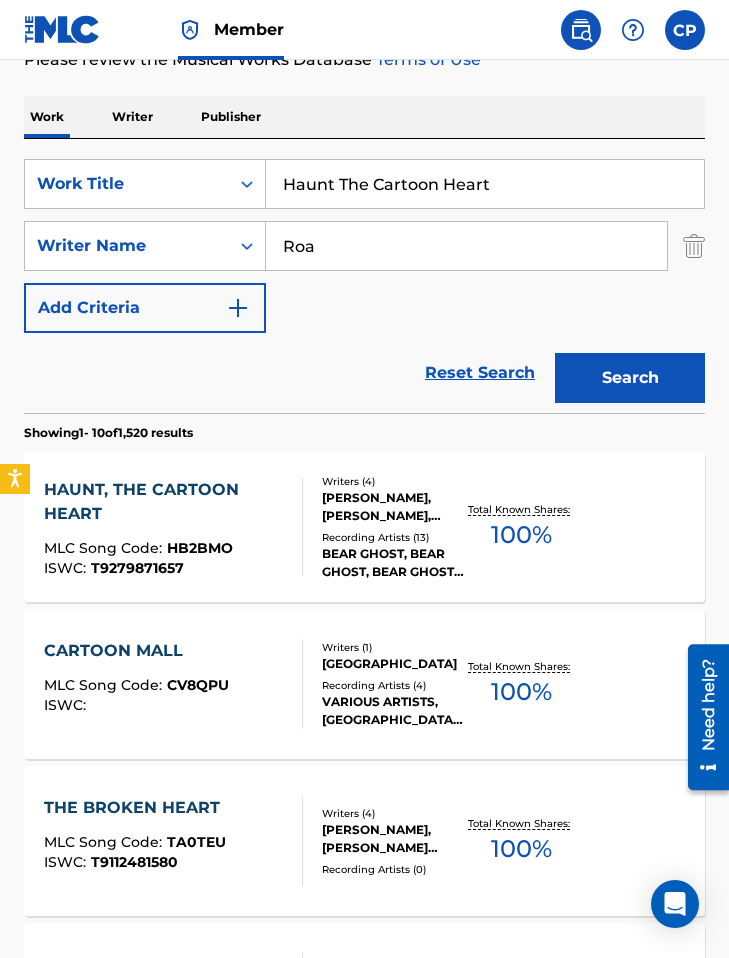 scroll, scrollTop: 291, scrollLeft: 0, axis: vertical 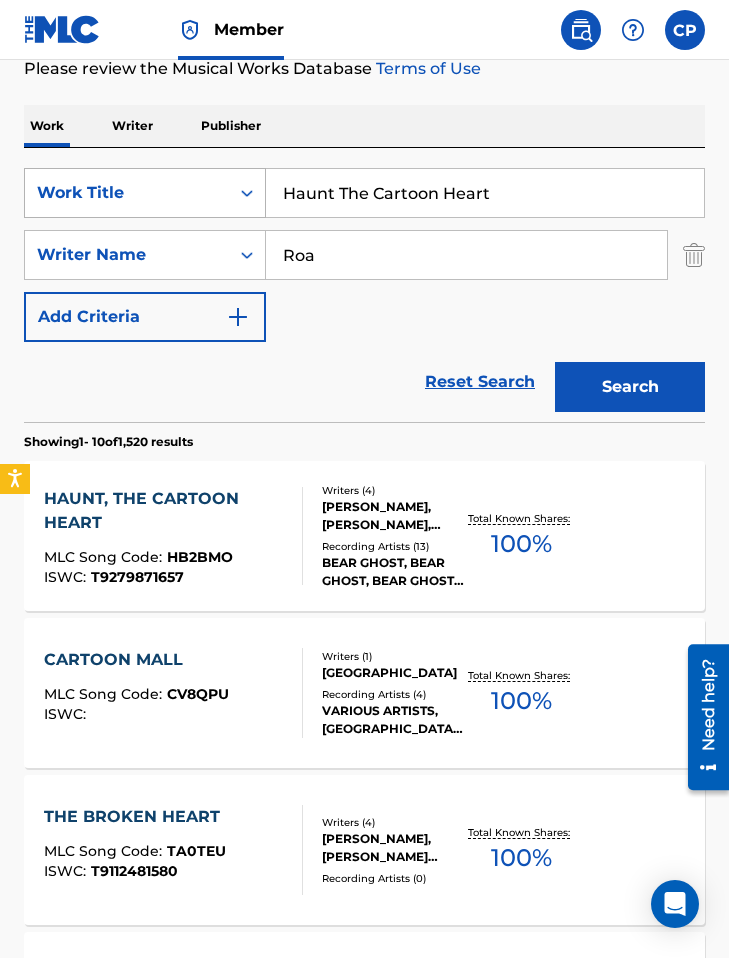 drag, startPoint x: 460, startPoint y: 190, endPoint x: 238, endPoint y: 188, distance: 222.009 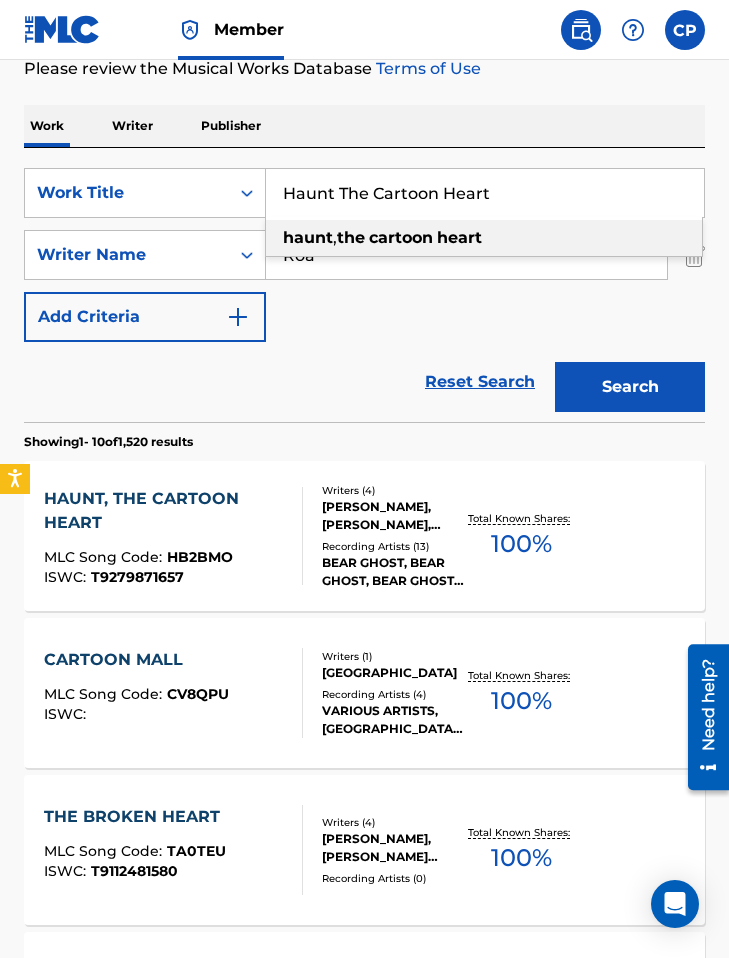 paste on "Paradise" 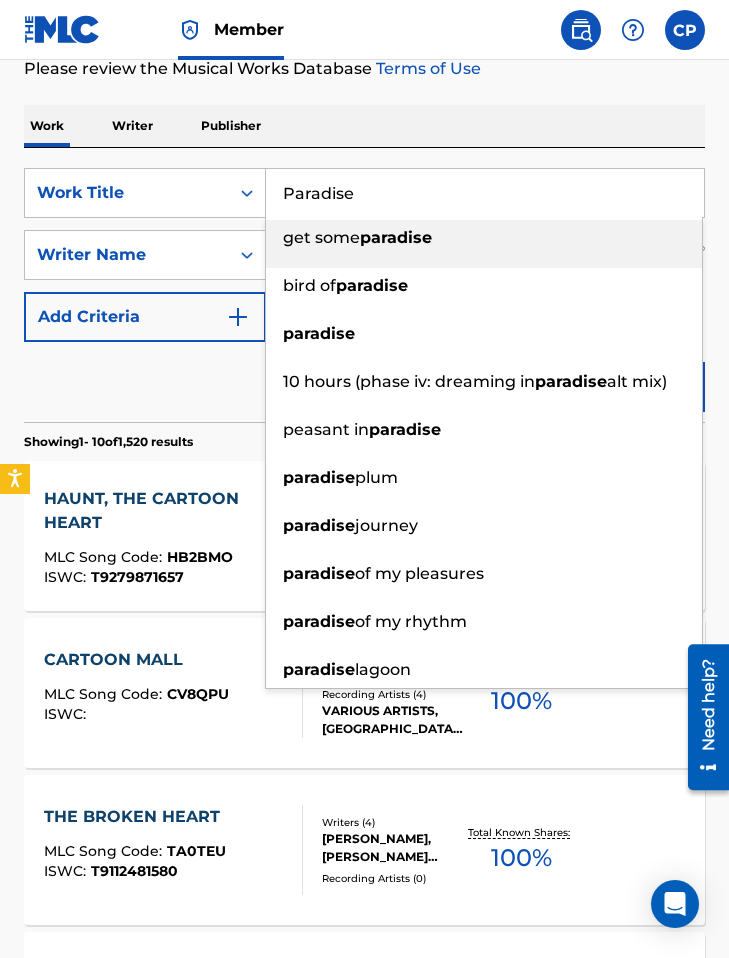 type on "Paradise" 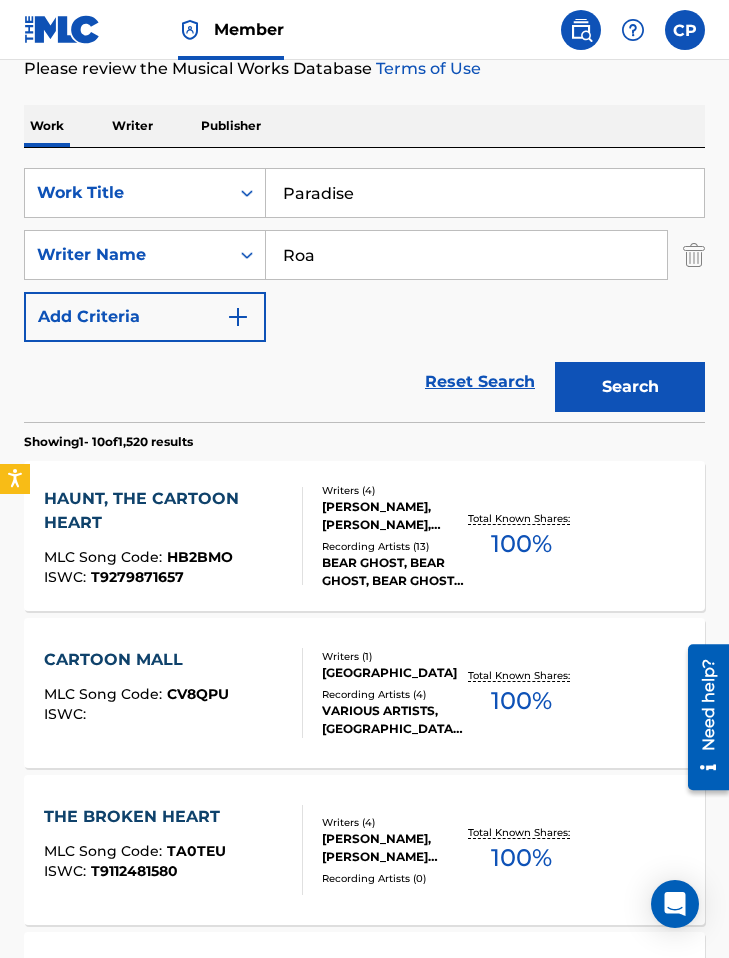 click on "Search" at bounding box center (630, 387) 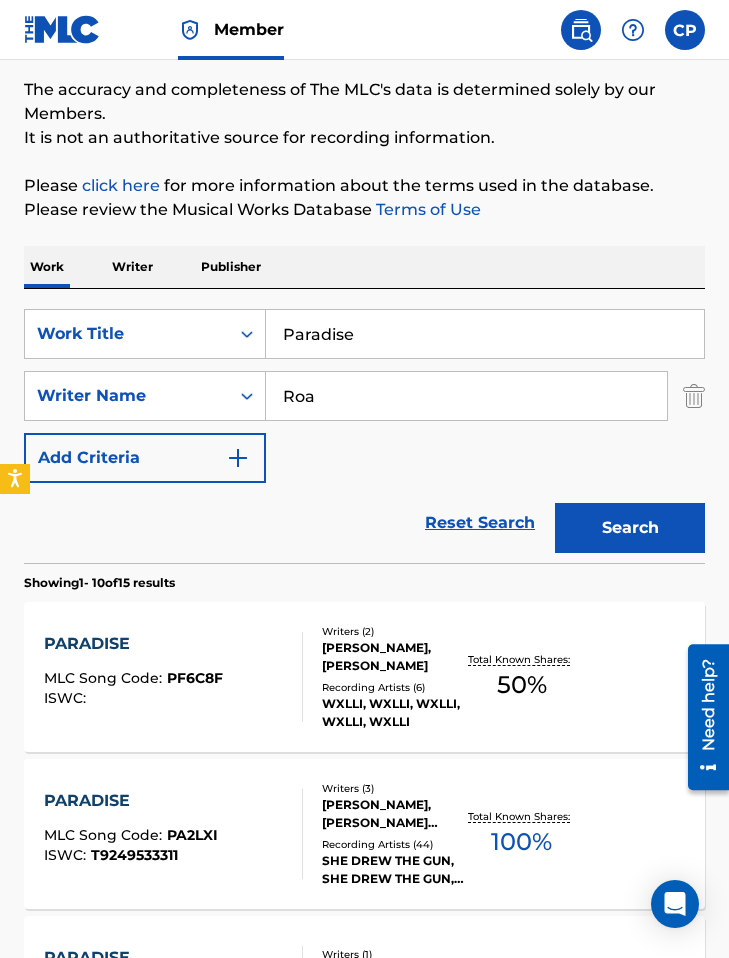 scroll, scrollTop: 267, scrollLeft: 0, axis: vertical 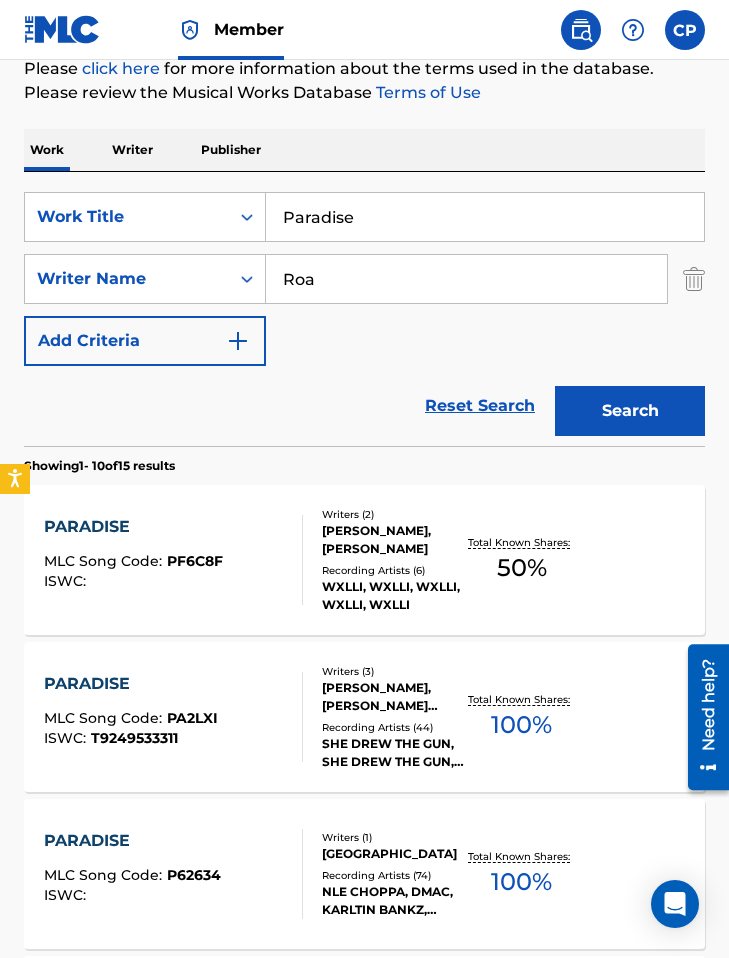 click on "[PERSON_NAME], [PERSON_NAME]" at bounding box center [393, 540] 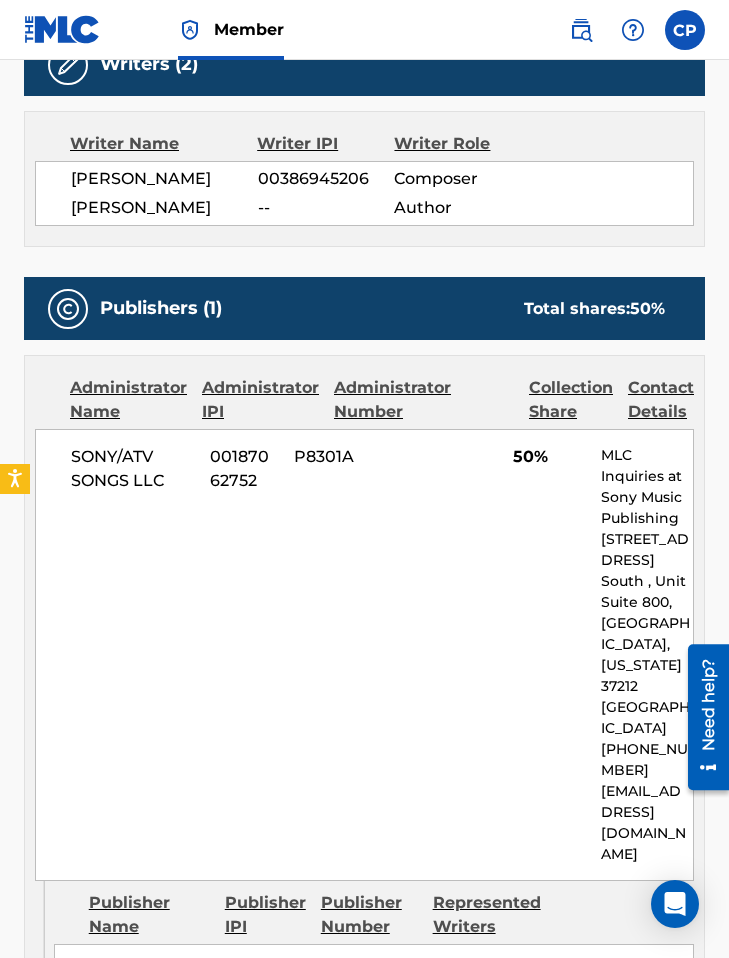 scroll, scrollTop: 697, scrollLeft: 0, axis: vertical 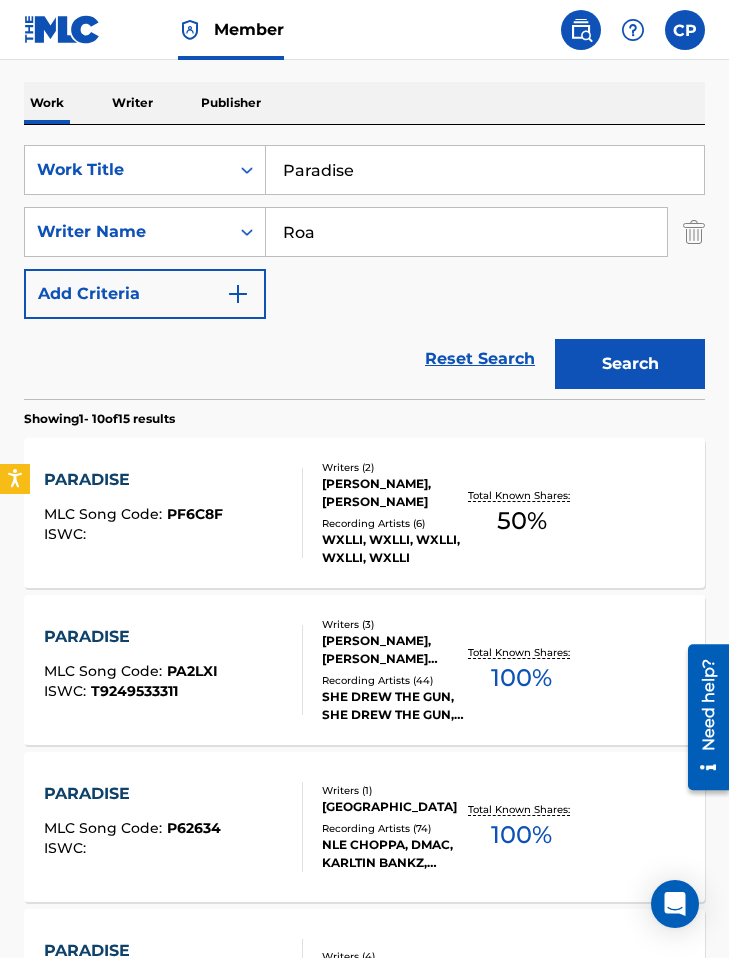 click on "Roa" at bounding box center [466, 232] 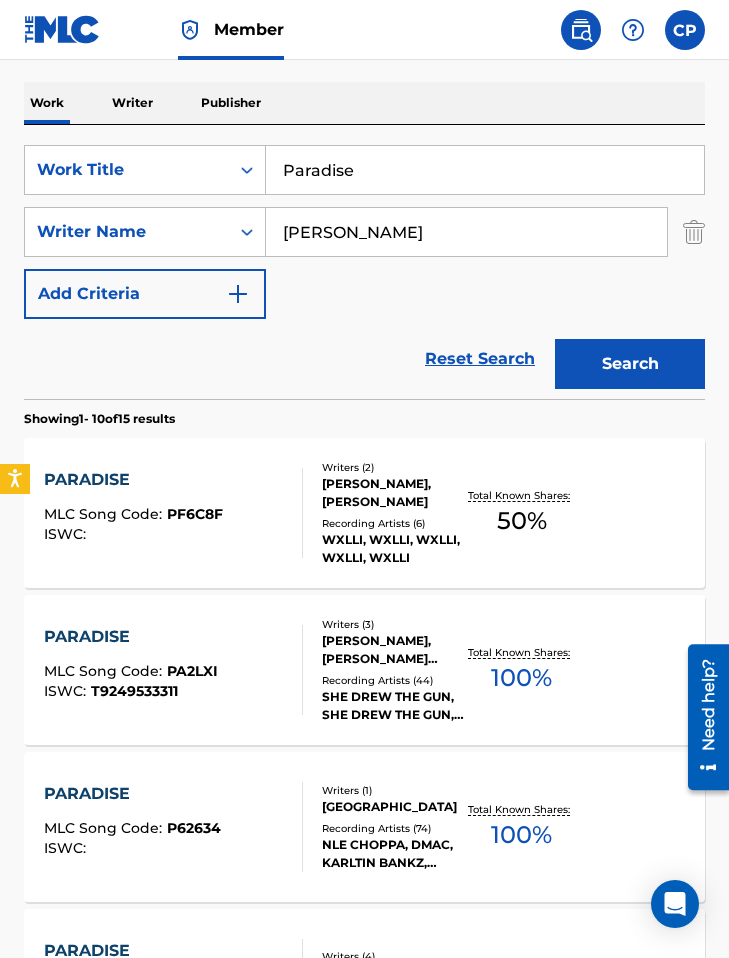 type on "[PERSON_NAME]" 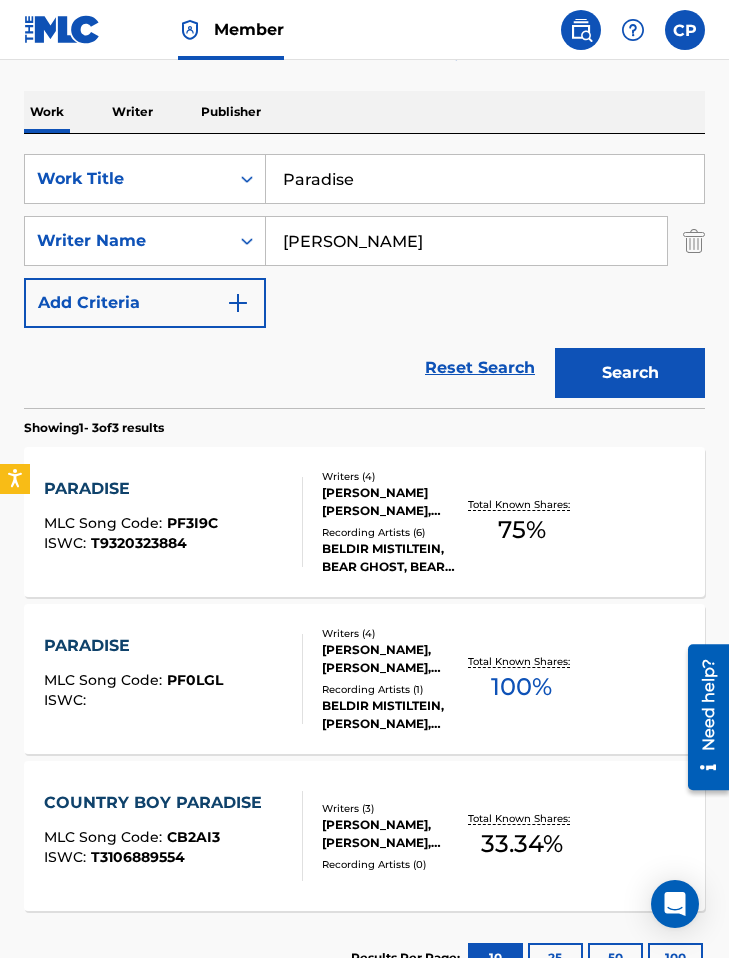 scroll, scrollTop: 424, scrollLeft: 0, axis: vertical 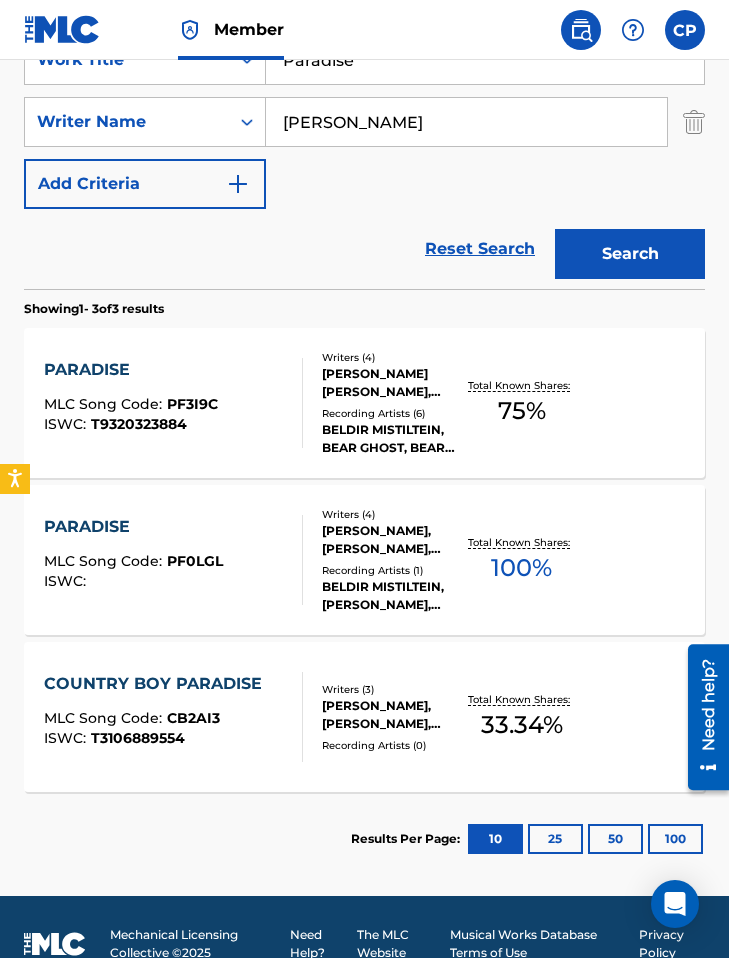 click on "PARADISE MLC Song Code : PF3I9C ISWC : T9320323884" at bounding box center (173, 403) 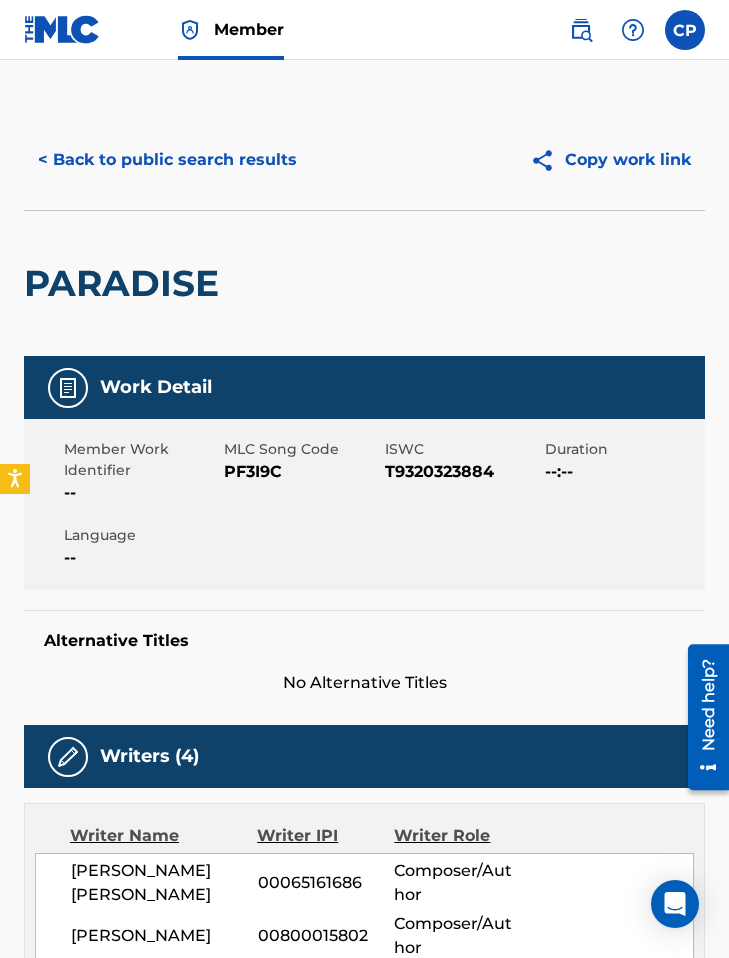 scroll, scrollTop: 37, scrollLeft: 0, axis: vertical 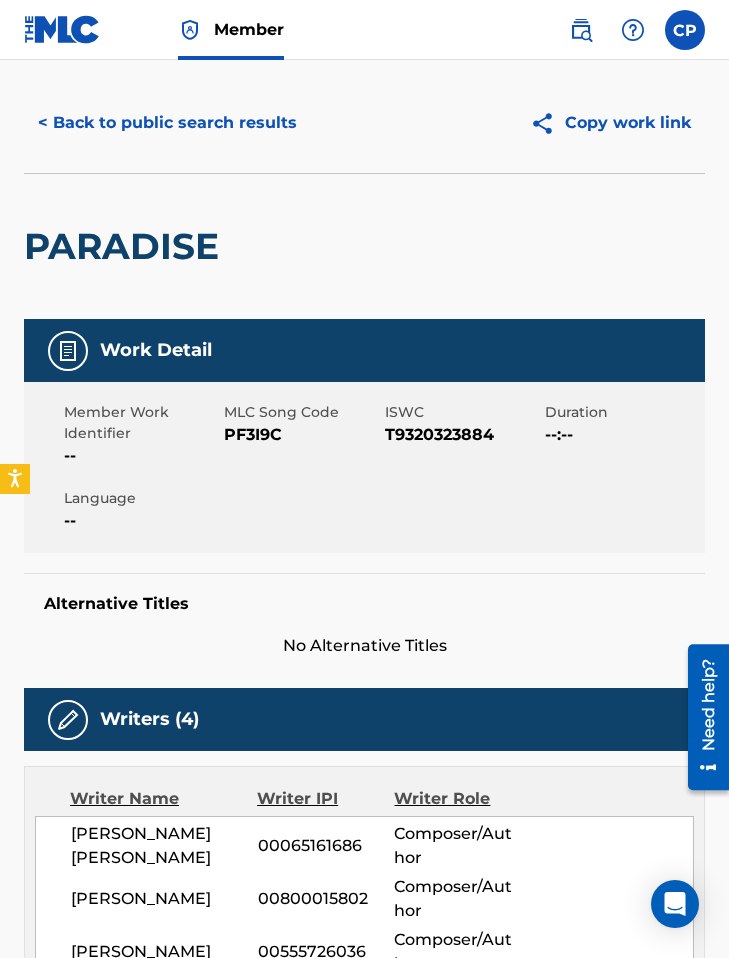 click on "PF3I9C" at bounding box center [301, 435] 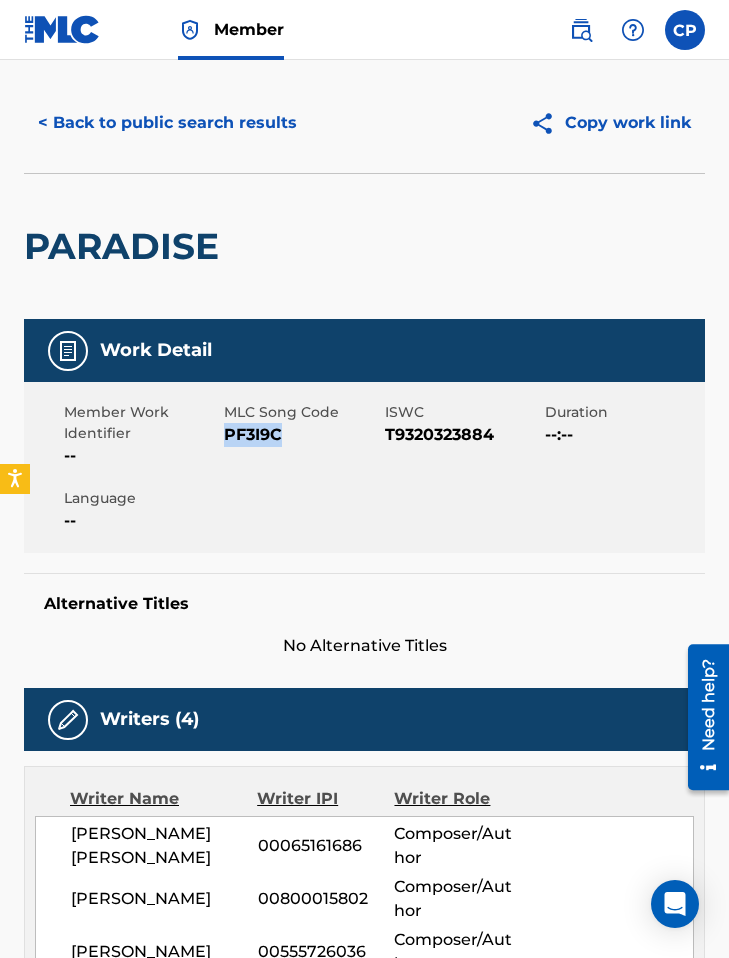 click on "PF3I9C" at bounding box center [301, 435] 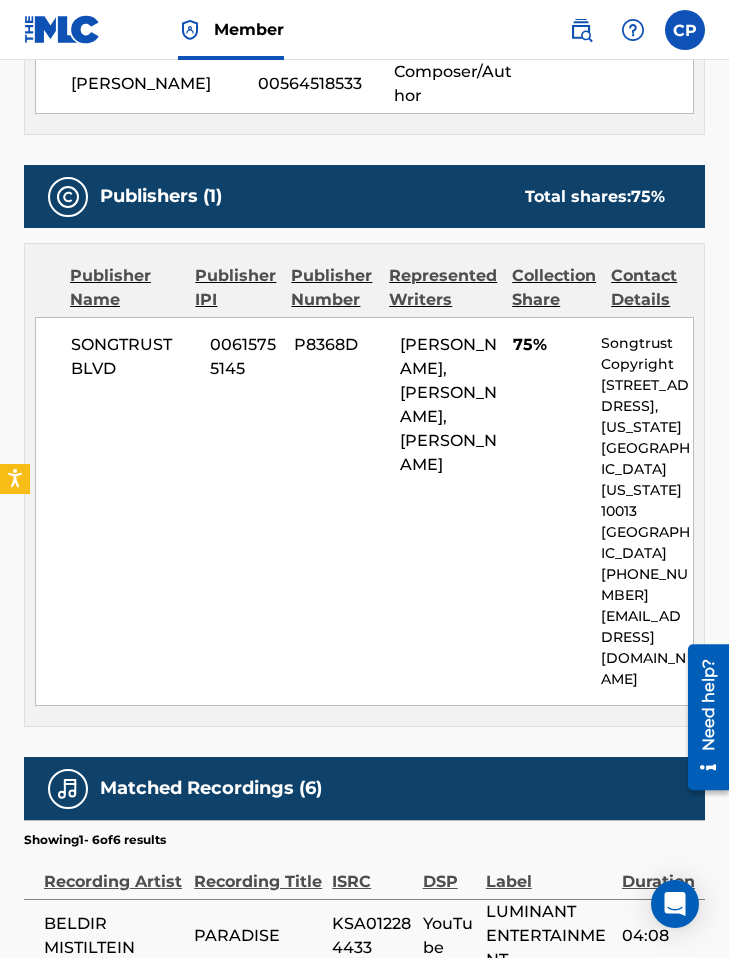scroll, scrollTop: 458, scrollLeft: 0, axis: vertical 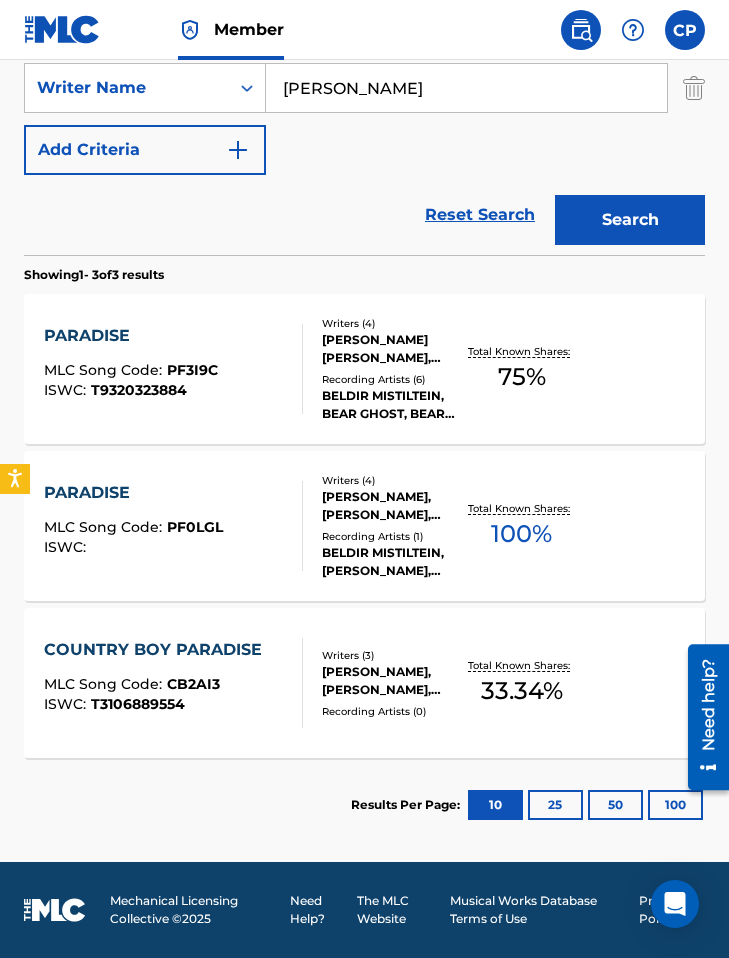 click on "PF0LGL" at bounding box center (195, 527) 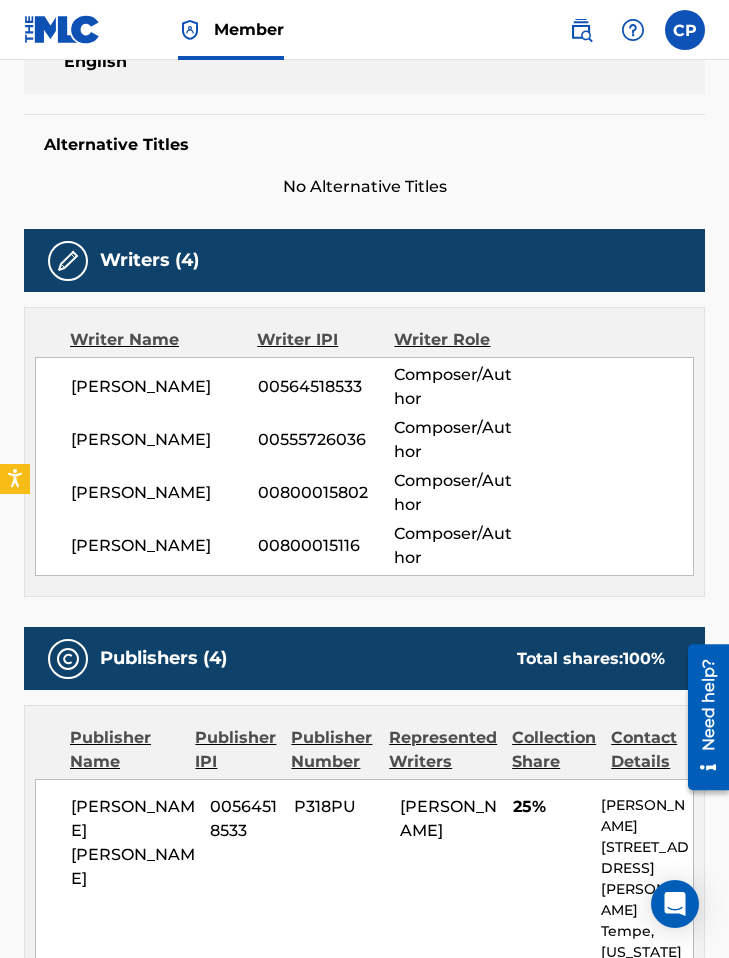 scroll, scrollTop: 0, scrollLeft: 0, axis: both 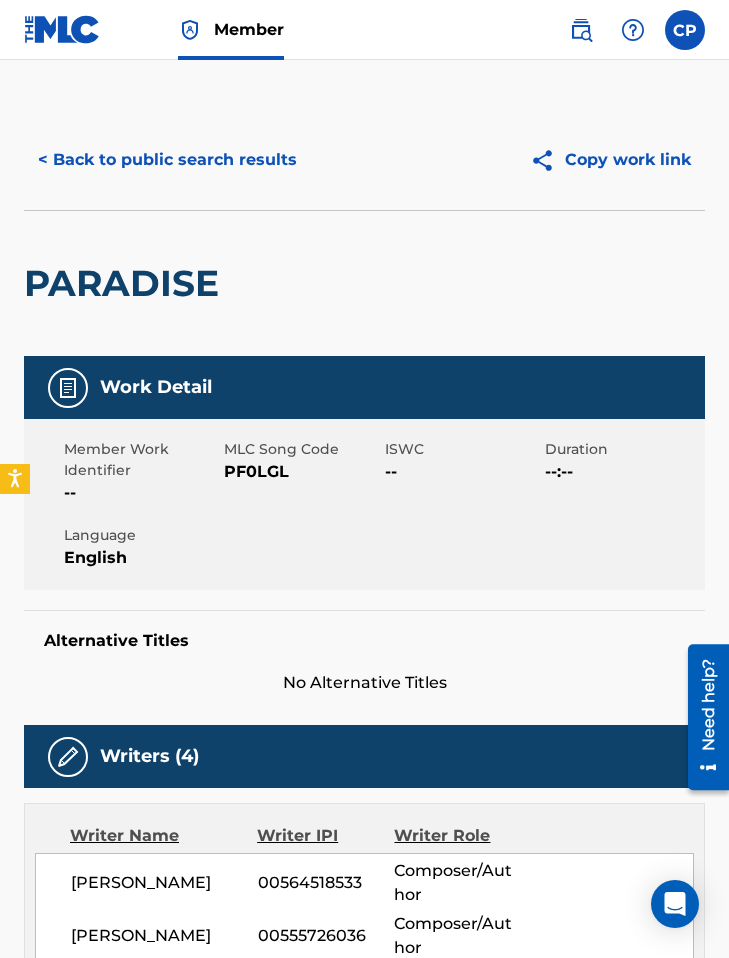 click on "PF0LGL" at bounding box center (301, 472) 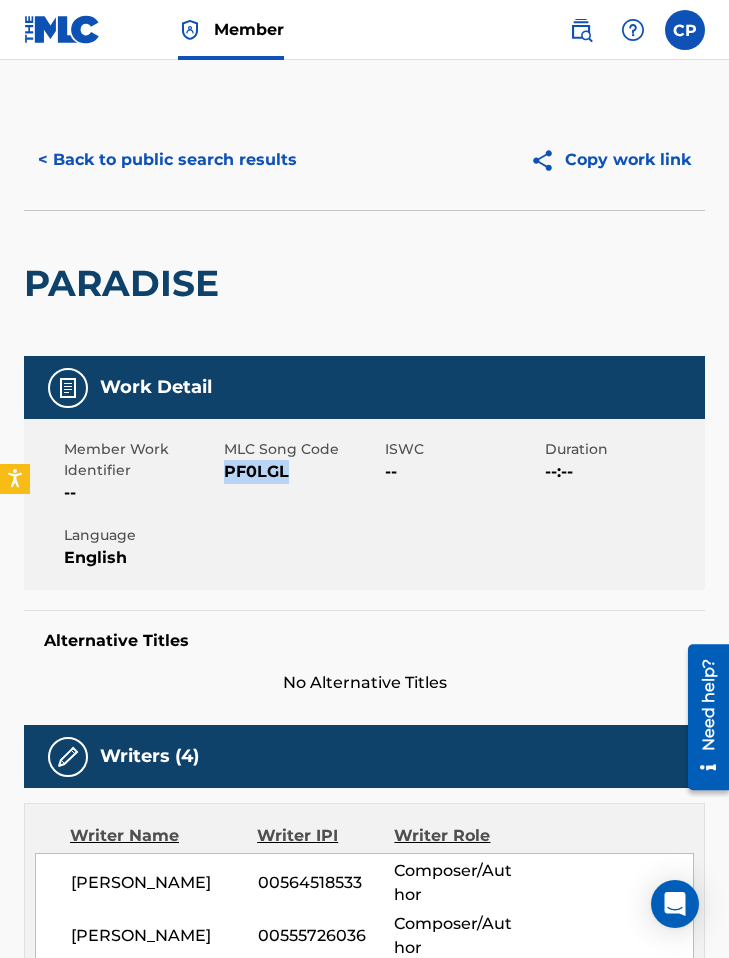 click on "PF0LGL" at bounding box center (301, 472) 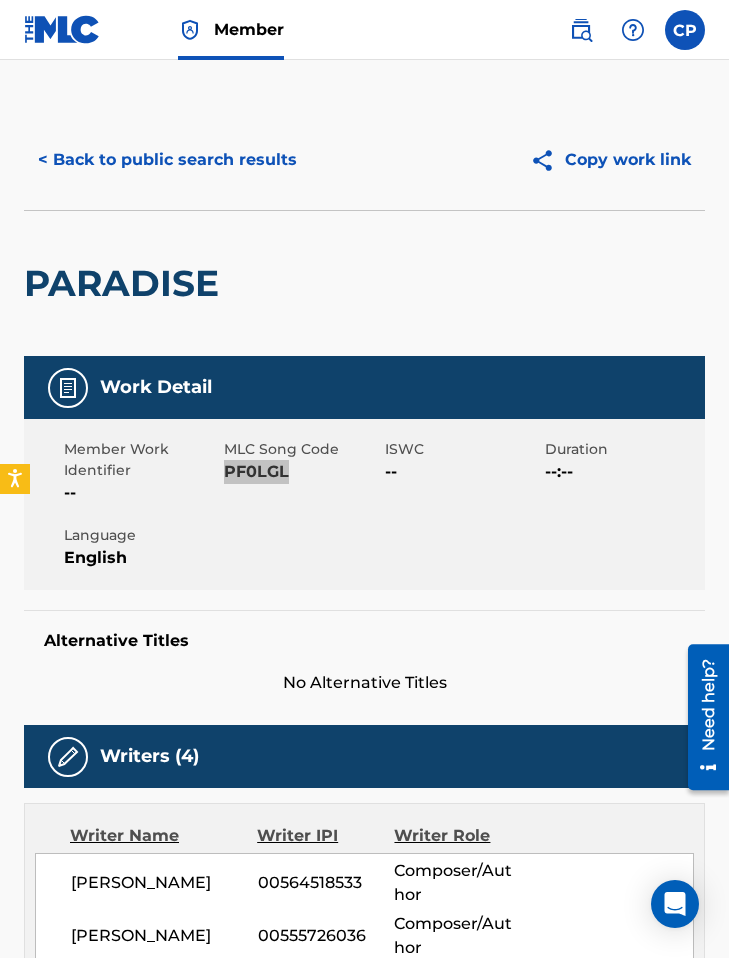 scroll, scrollTop: 344, scrollLeft: 0, axis: vertical 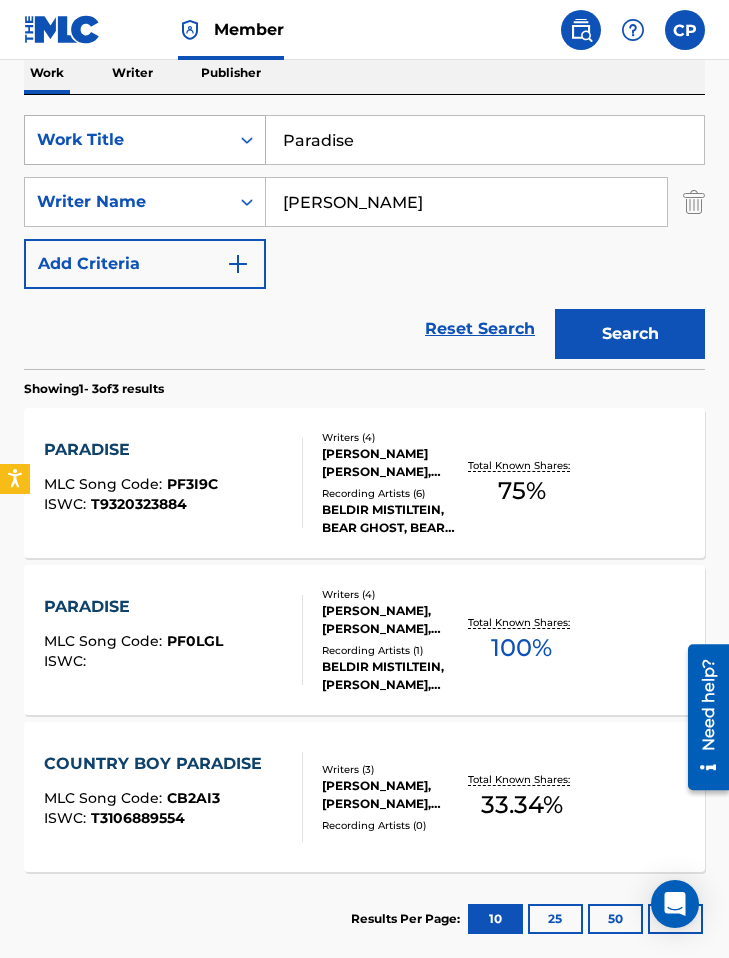 drag, startPoint x: 387, startPoint y: 140, endPoint x: 250, endPoint y: 134, distance: 137.13132 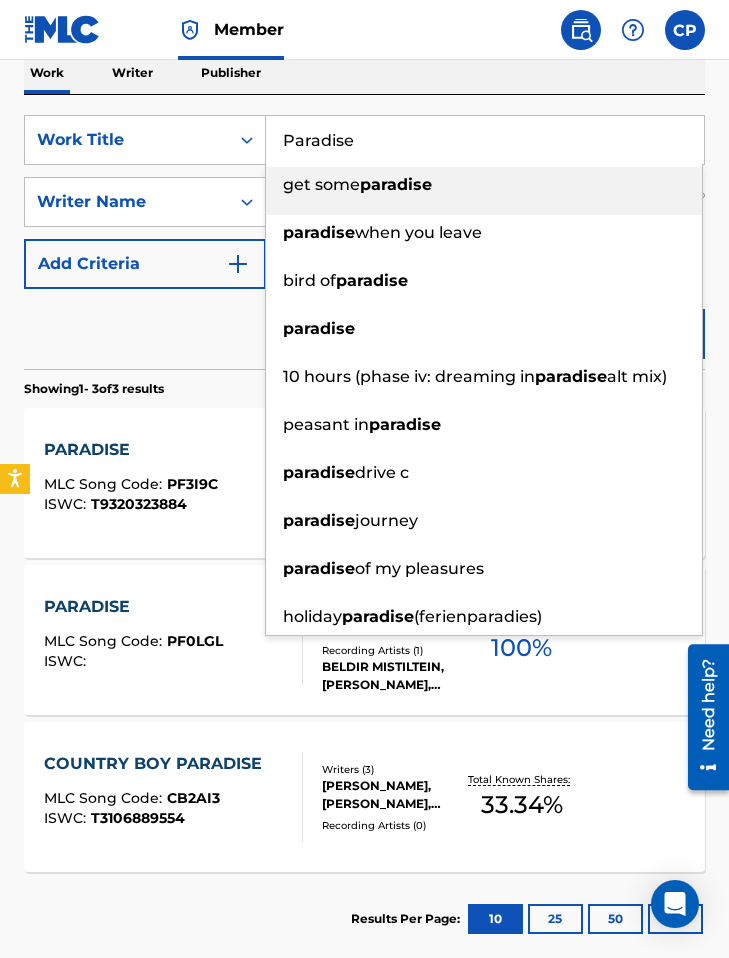 paste on "She-Wrecks" 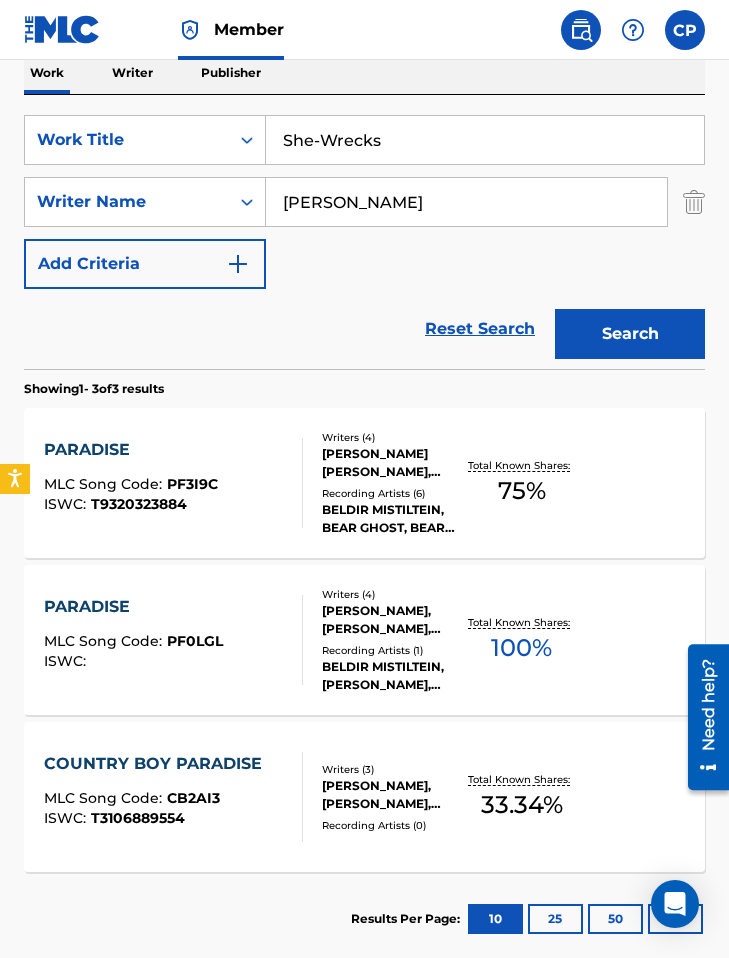 type on "She-Wrecks" 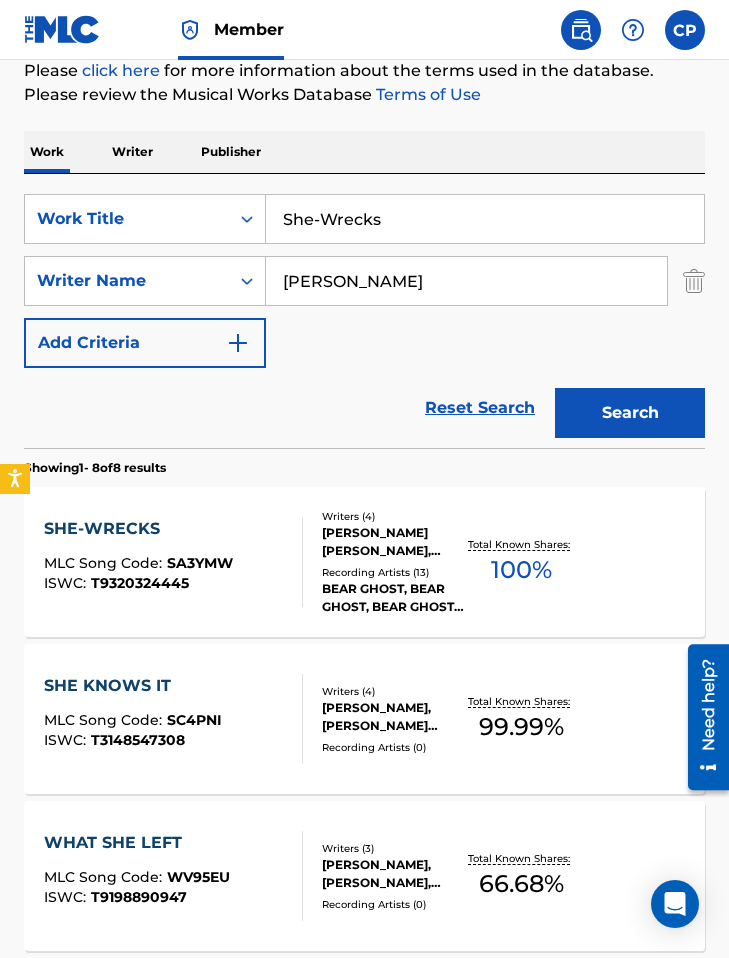 scroll, scrollTop: 373, scrollLeft: 0, axis: vertical 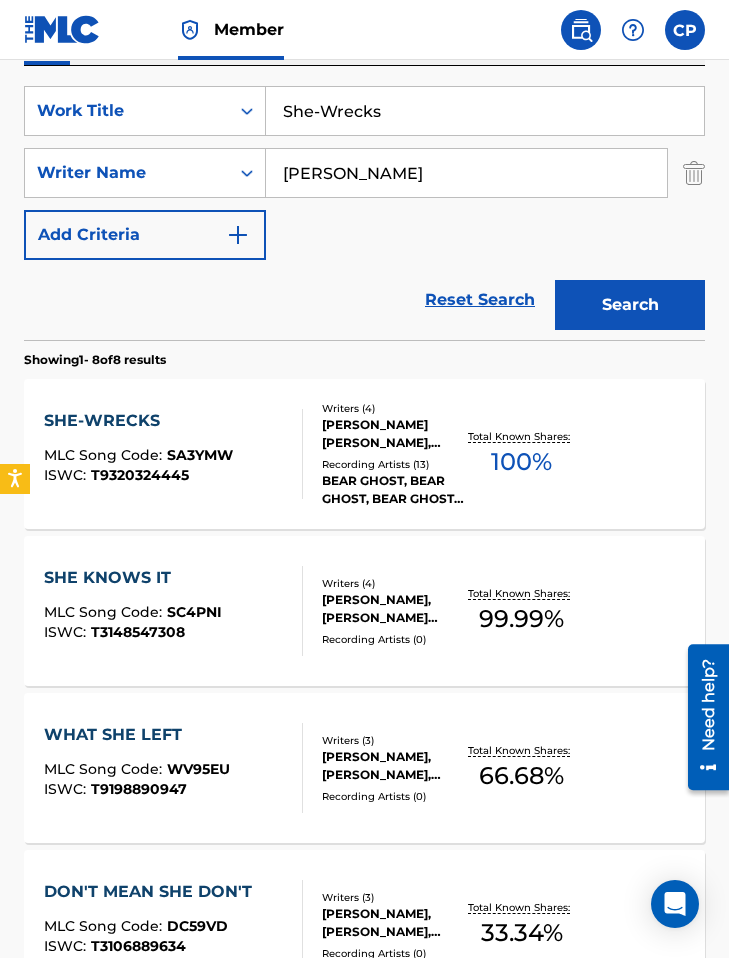click on "Writers ( 4 ) [PERSON_NAME] [PERSON_NAME], [PERSON_NAME], [PERSON_NAME], [PERSON_NAME] Recording Artists ( 13 ) BEAR GHOST, BEAR GHOST, BEAR GHOST, BEAR GHOST, BEAR GHOST" at bounding box center (384, 454) 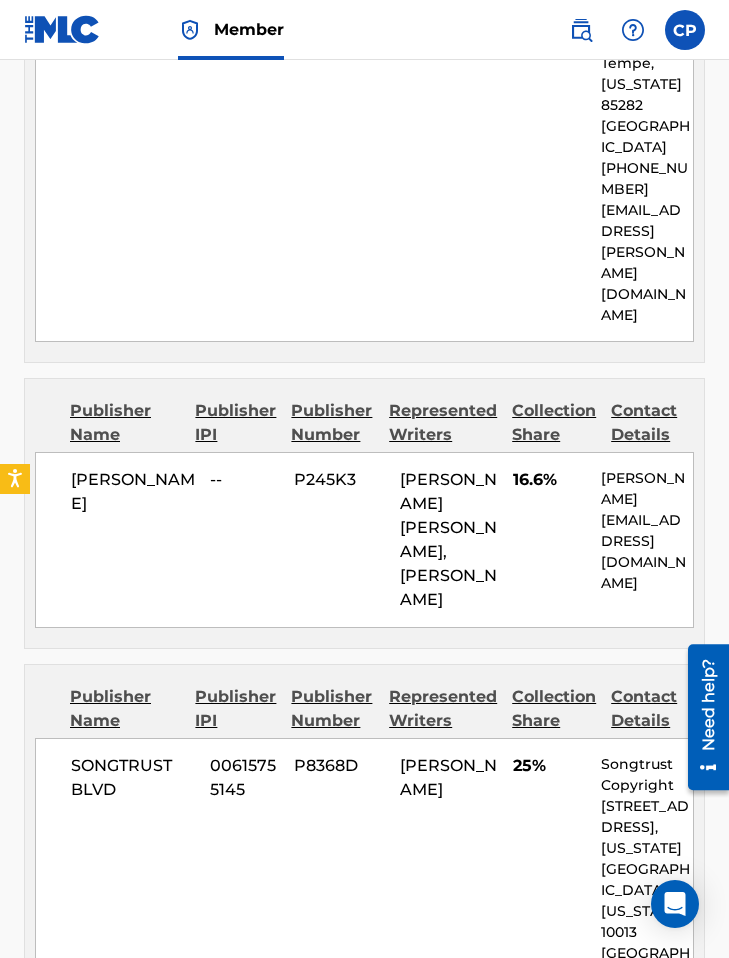 scroll, scrollTop: 0, scrollLeft: 0, axis: both 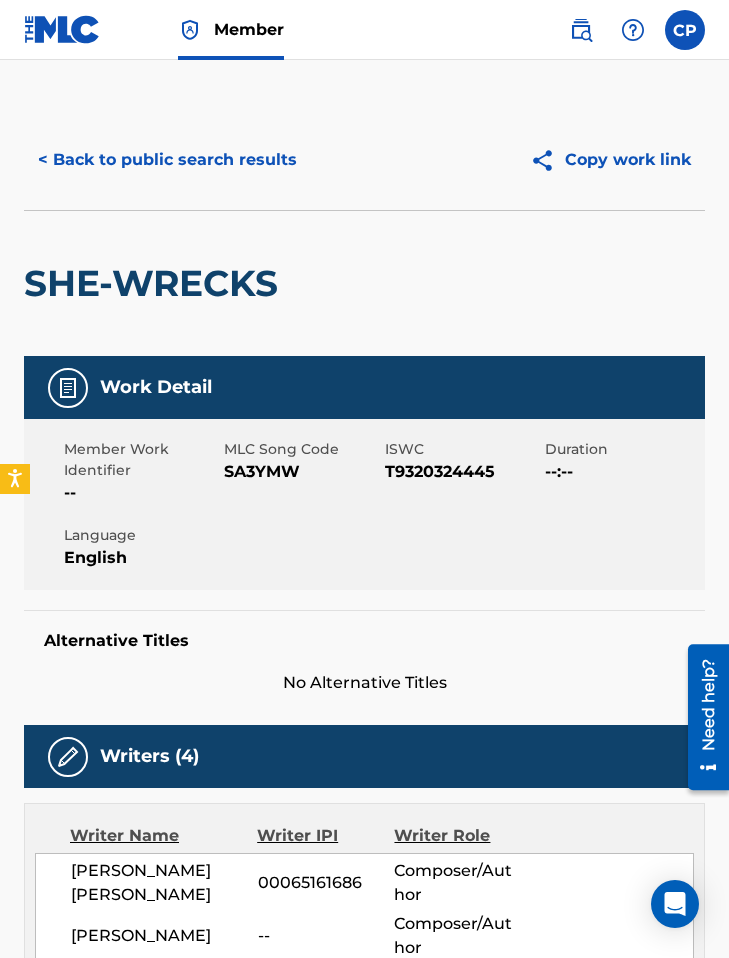 click on "SA3YMW" at bounding box center [301, 472] 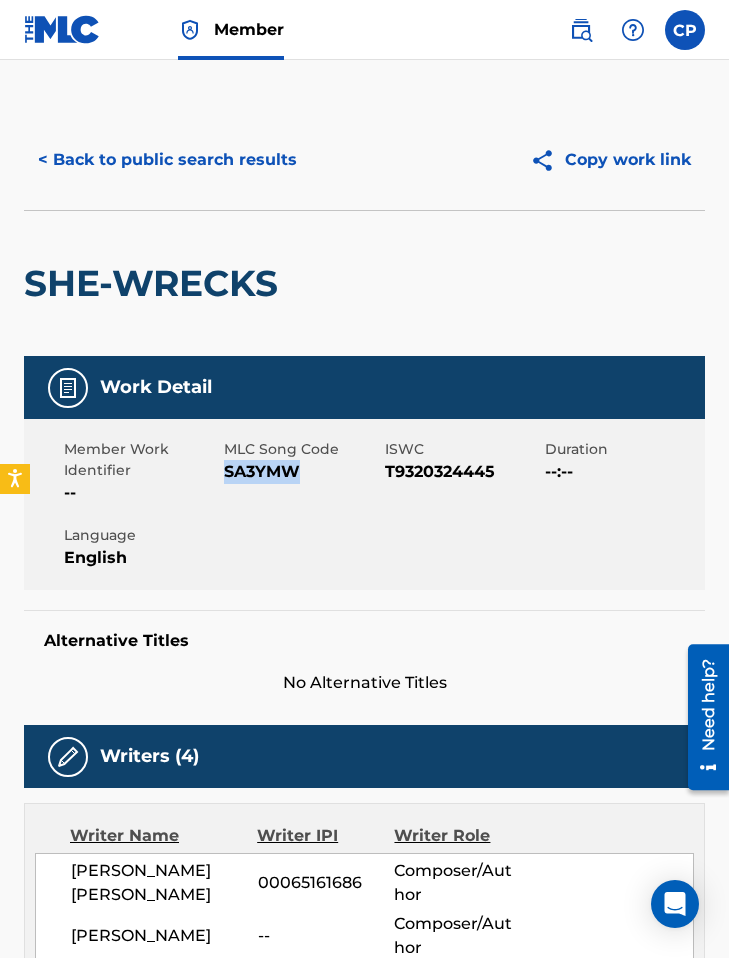click on "SA3YMW" at bounding box center (301, 472) 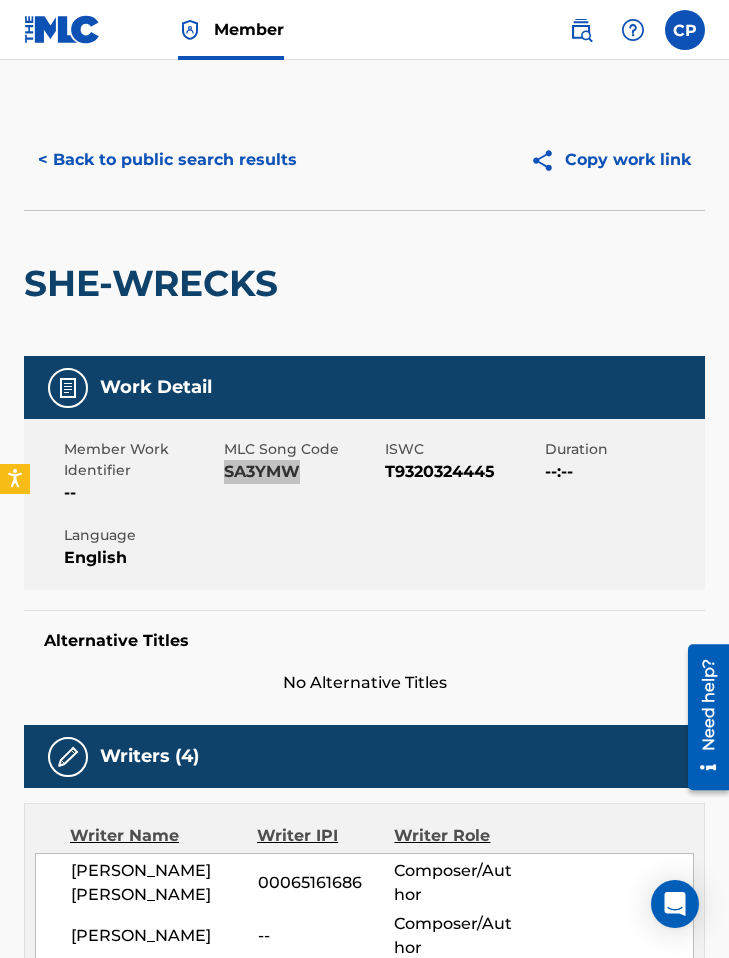 scroll, scrollTop: 373, scrollLeft: 0, axis: vertical 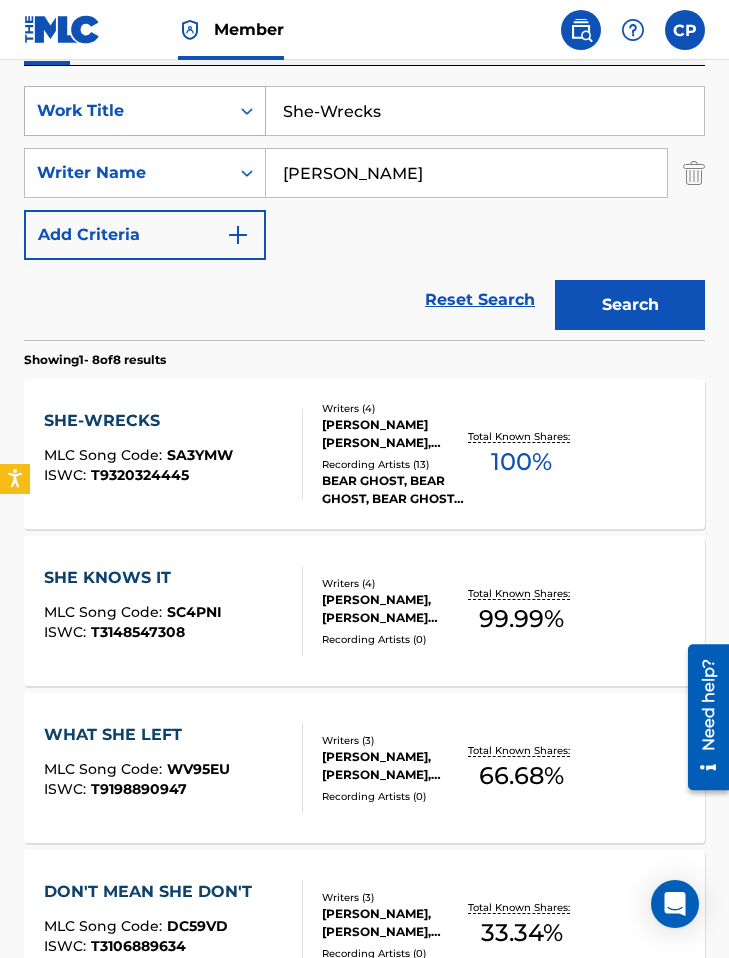 drag, startPoint x: 363, startPoint y: 118, endPoint x: 258, endPoint y: 117, distance: 105.00476 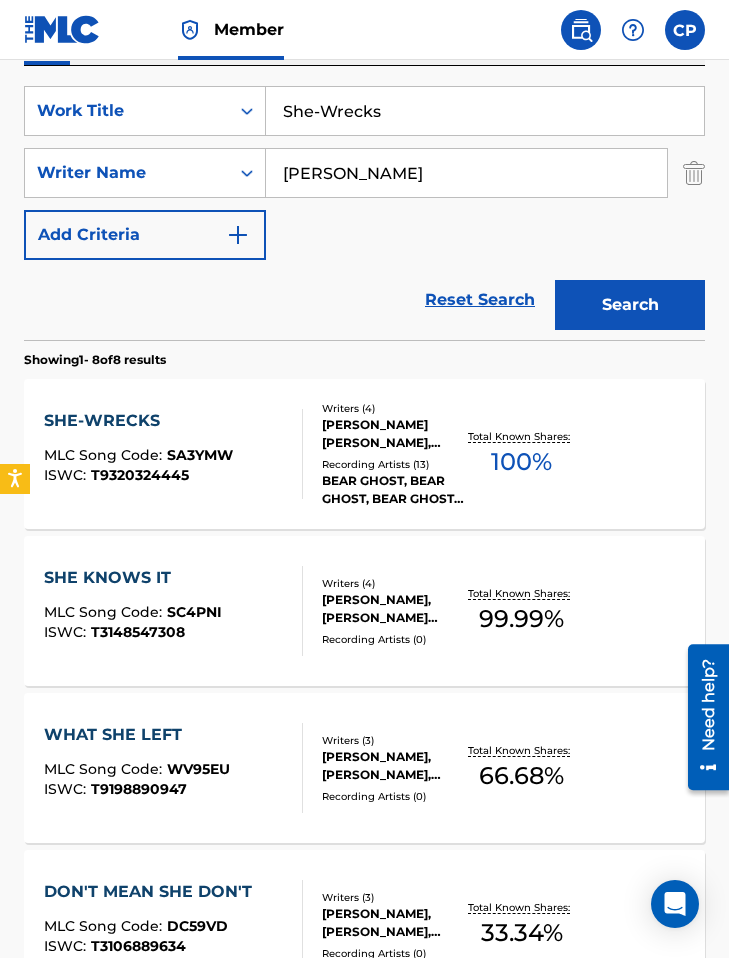 paste on "Tough Love" 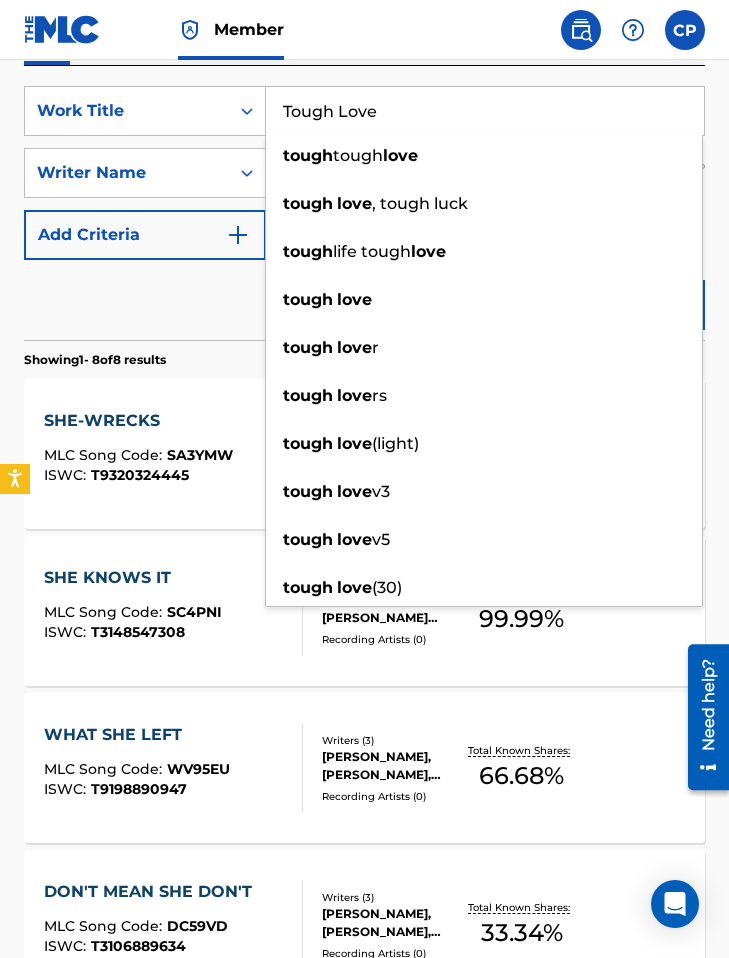 click on "Reset Search Search" at bounding box center [364, 300] 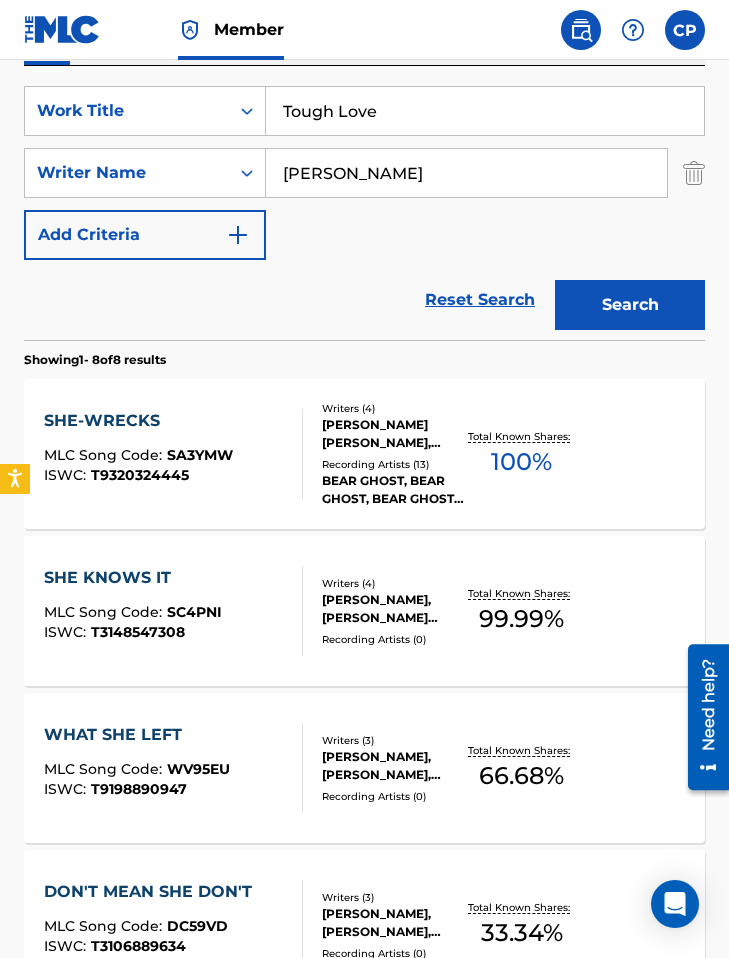 click on "Search" at bounding box center [630, 305] 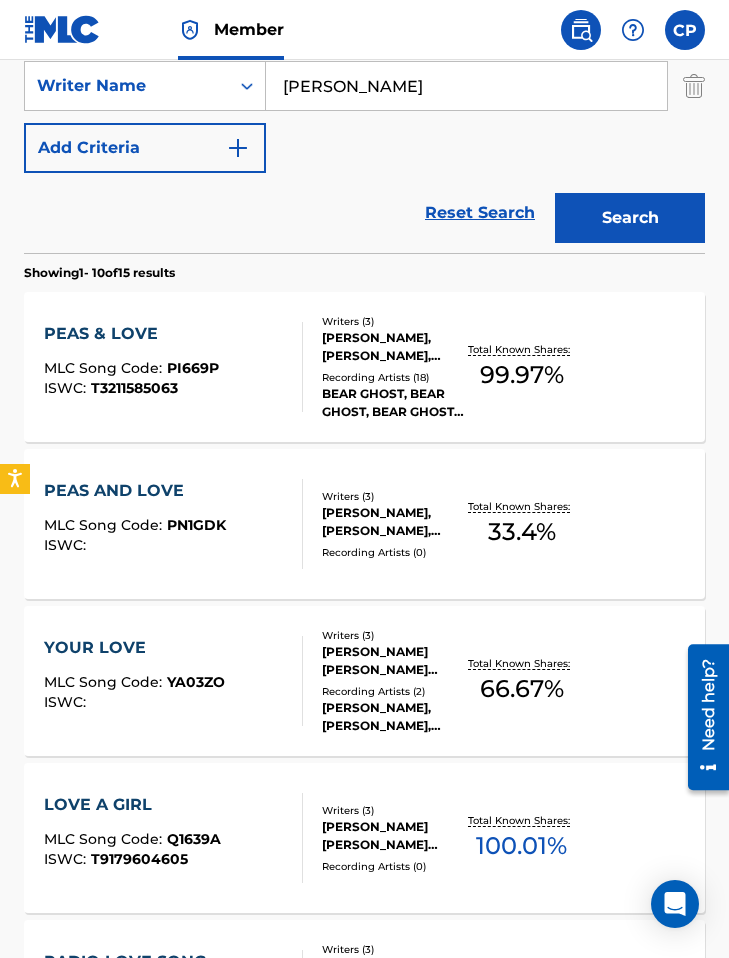 scroll, scrollTop: 0, scrollLeft: 0, axis: both 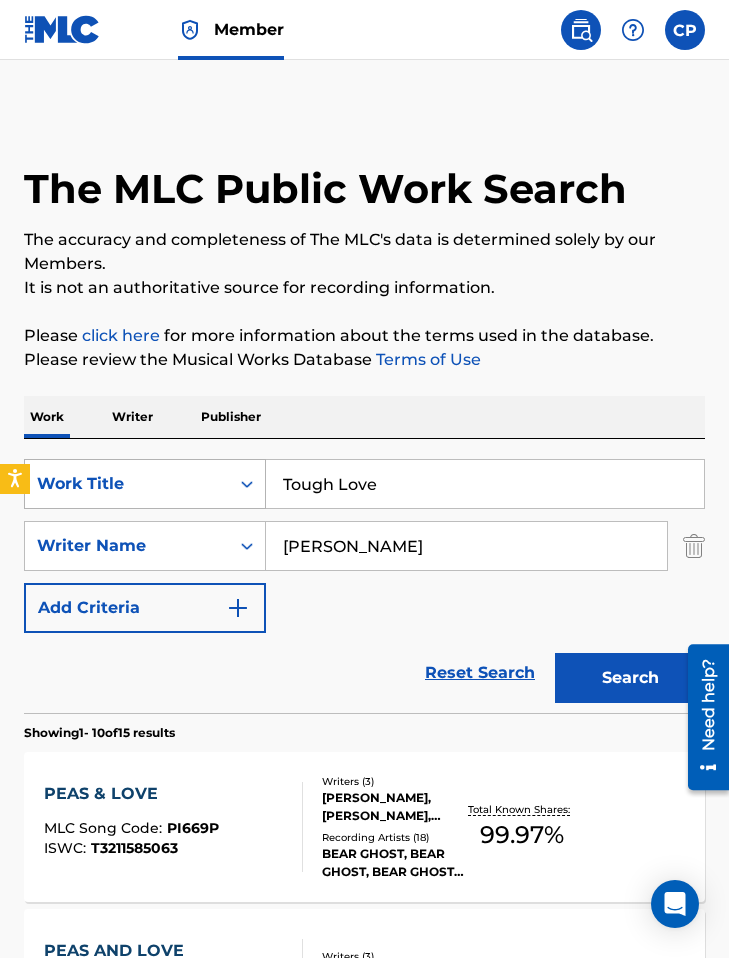drag, startPoint x: 406, startPoint y: 491, endPoint x: 245, endPoint y: 472, distance: 162.11725 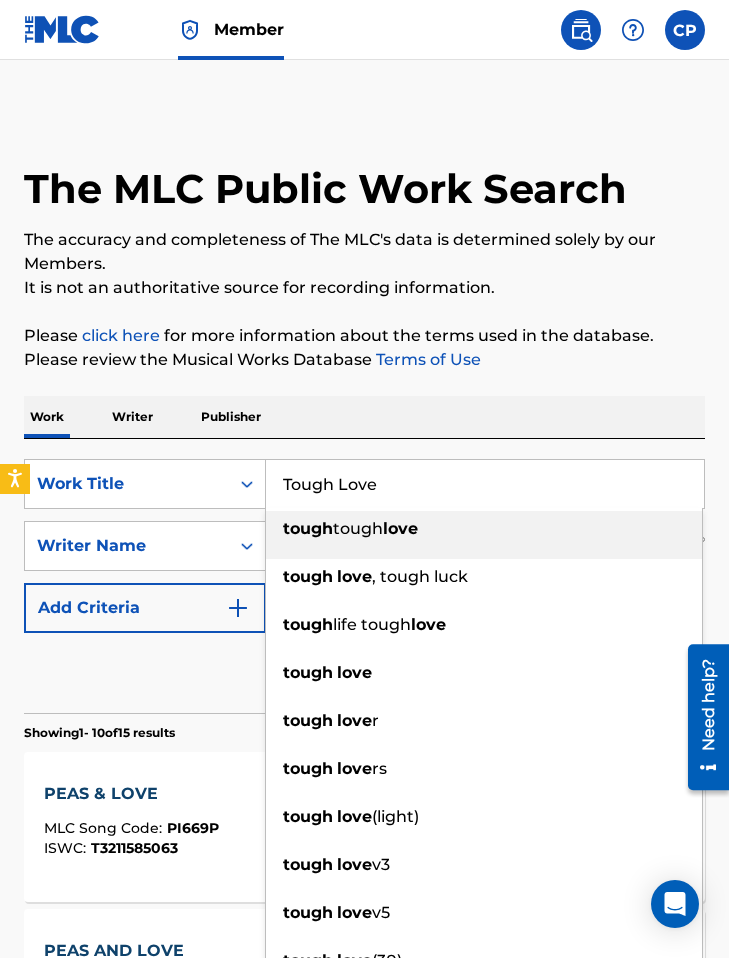 paste on "WHAT GOES AROUND COMES AROUND" 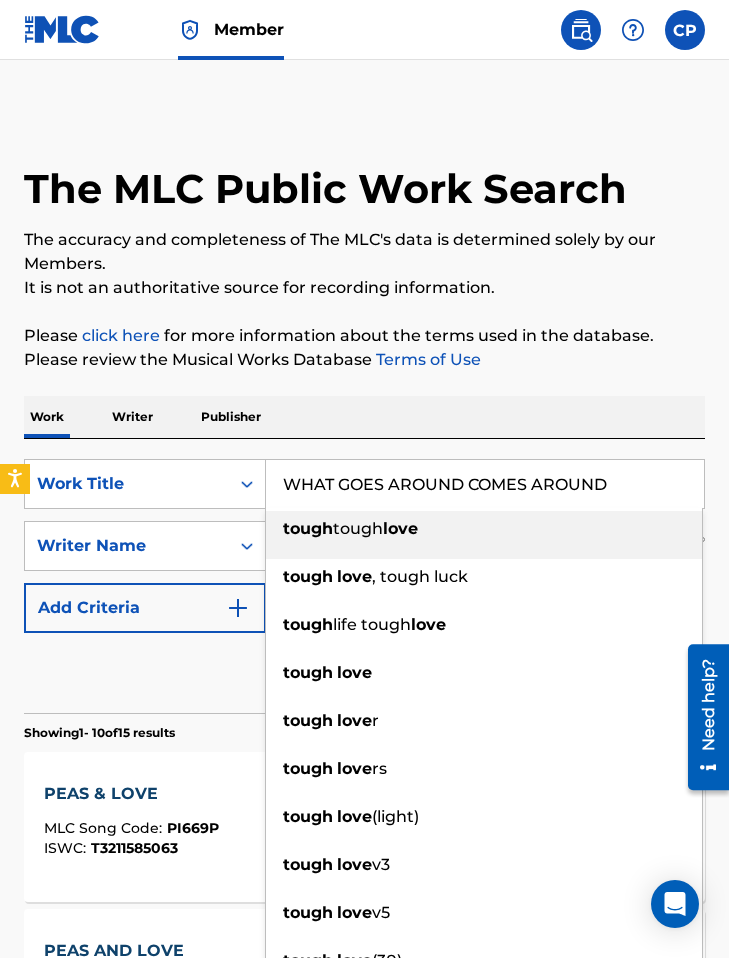 type on "WHAT GOES AROUND COMES AROUND" 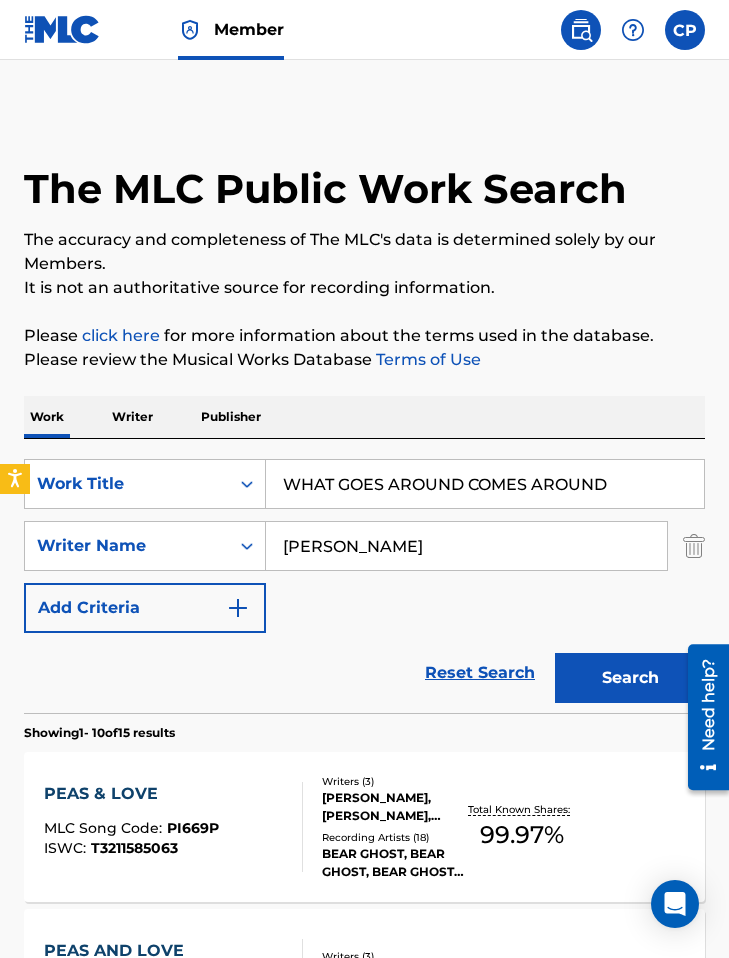 click on "The MLC Public Work Search The accuracy and completeness of The MLC's data is determined solely by our Members. It is not an authoritative source for recording information. Please   click here   for more information about the terms used in the database. Please review the Musical Works Database   Terms of Use Work Writer Publisher SearchWithCriteria20d478c0-0a6a-4000-86af-1b86615c4b6a Work Title WHAT GOES AROUND COMES AROUND SearchWithCriteria85dea75e-2797-491f-8ba7-257566784431 Writer Name [PERSON_NAME] Add Criteria Reset Search Search Showing  1  -   10  of  15   results   PEAS & LOVE MLC Song Code : PI669P ISWC : T3211585063 Writers ( 3 ) [PERSON_NAME], [PERSON_NAME], [PERSON_NAME] Recording Artists ( 18 ) BEAR GHOST, BEAR GHOST, BEAR GHOST, BEAR GHOST, BEAR GHOST Total Known Shares: 99.97 % PEAS AND LOVE MLC Song Code : PN1GDK ISWC : Writers ( 3 ) [PERSON_NAME], [PERSON_NAME], [PERSON_NAME] Recording Artists ( 0 ) Total Known Shares: 33.4 % YOUR LOVE MLC Song Code : YA03ZO ISWC : Writers ( 3 ) Recording Artists ( 2" at bounding box center [364, 1264] 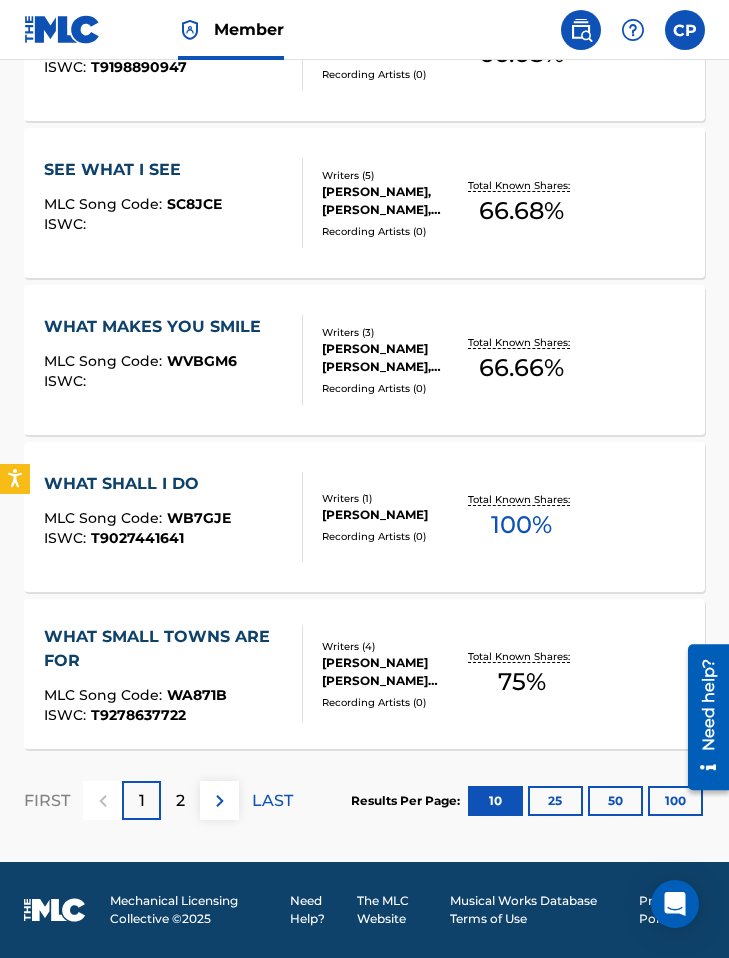 scroll, scrollTop: 0, scrollLeft: 0, axis: both 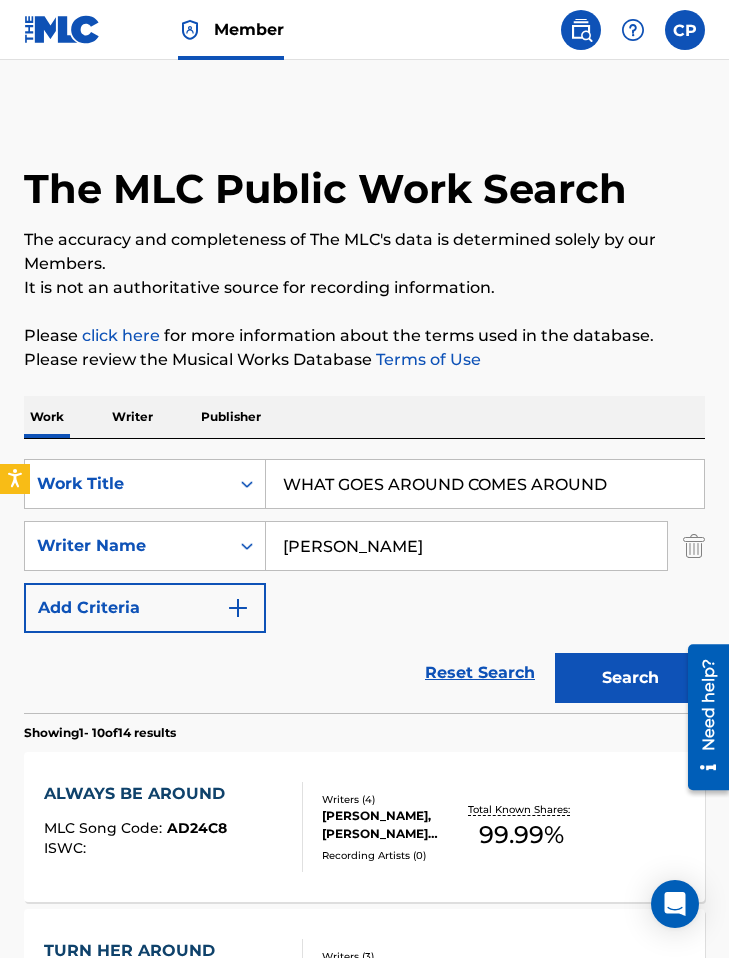 click at bounding box center (694, 546) 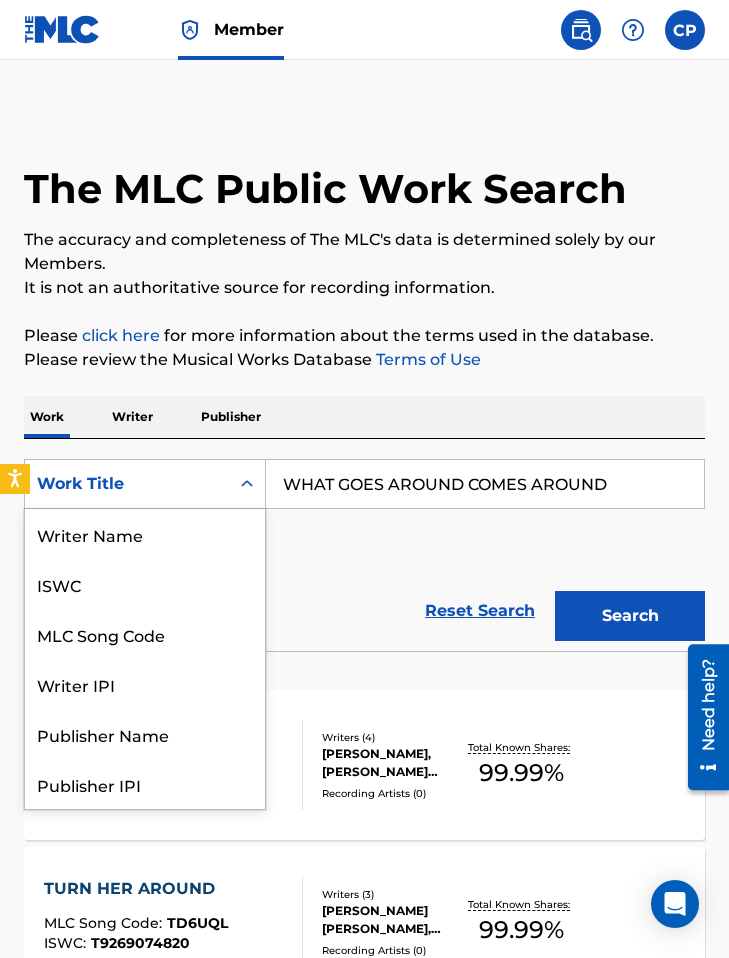 click on "Work Title" at bounding box center (127, 484) 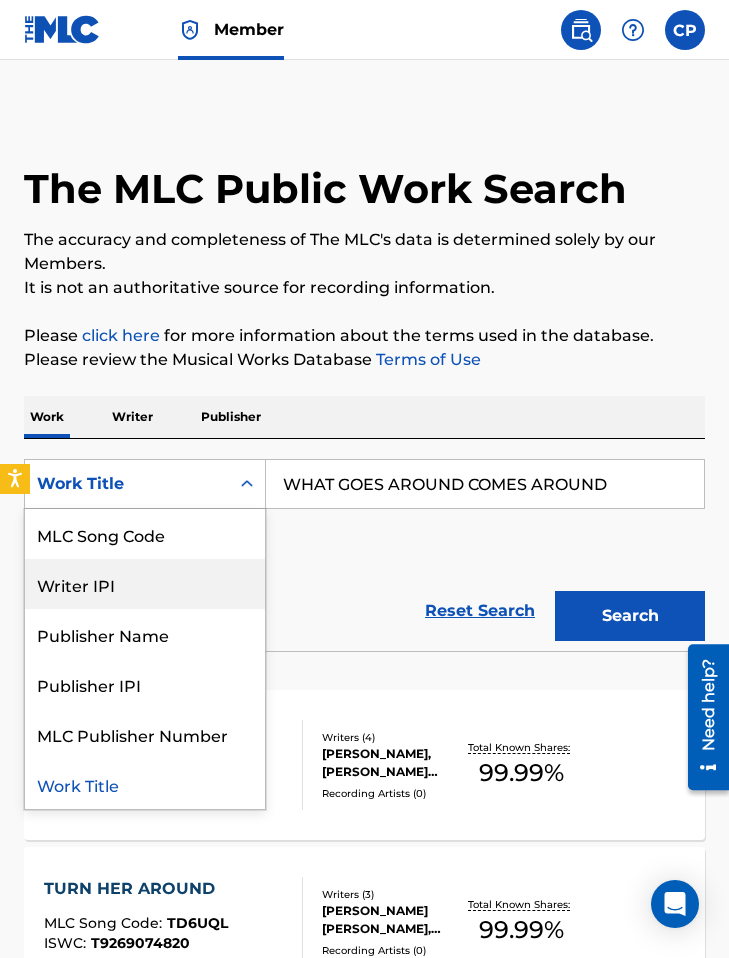 scroll, scrollTop: 0, scrollLeft: 0, axis: both 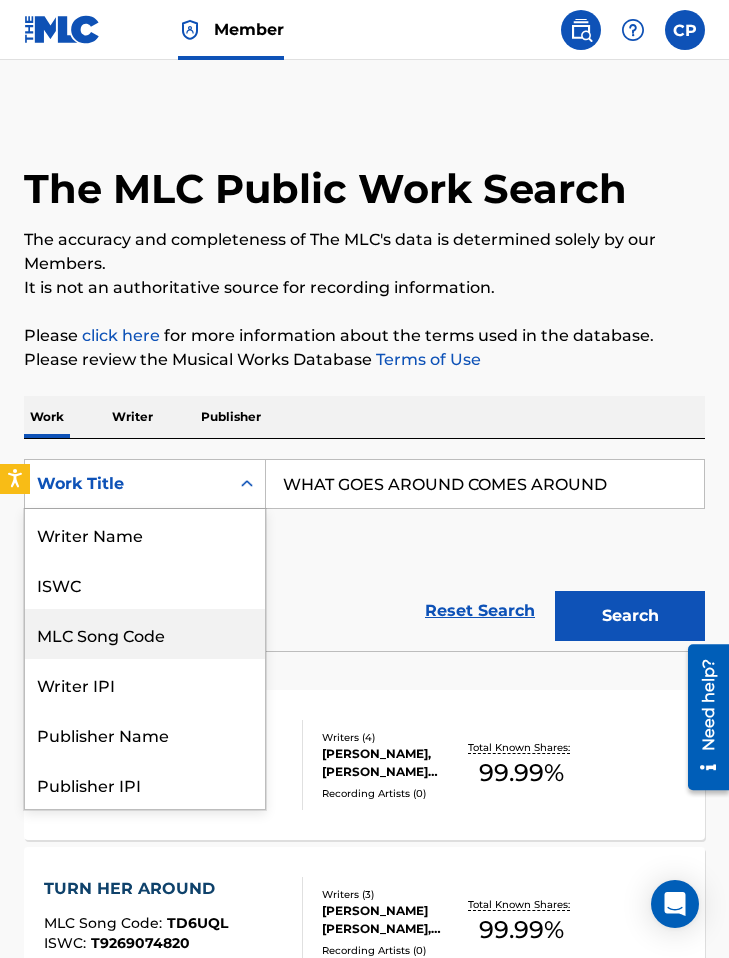 click on "MLC Song Code" at bounding box center (145, 634) 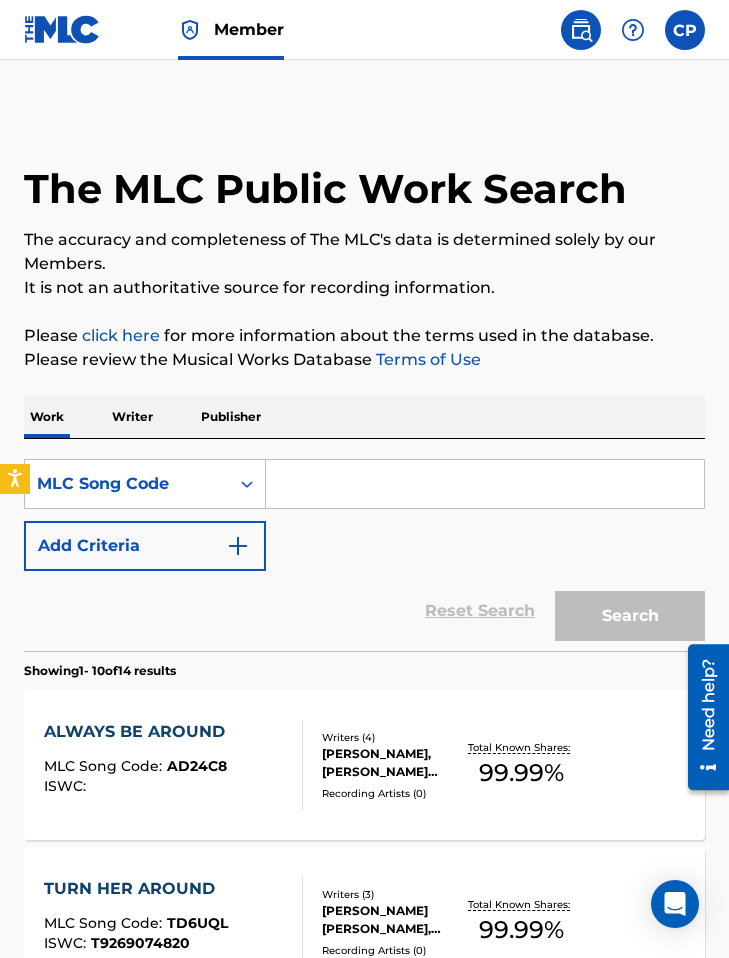 click at bounding box center (485, 484) 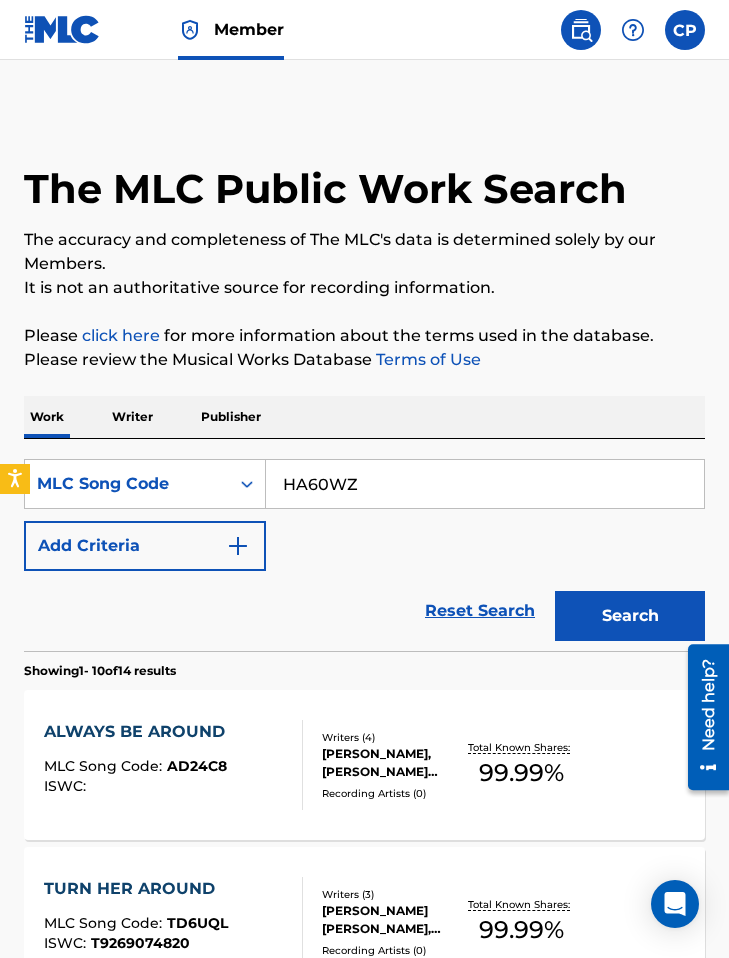 type on "HA60WZ" 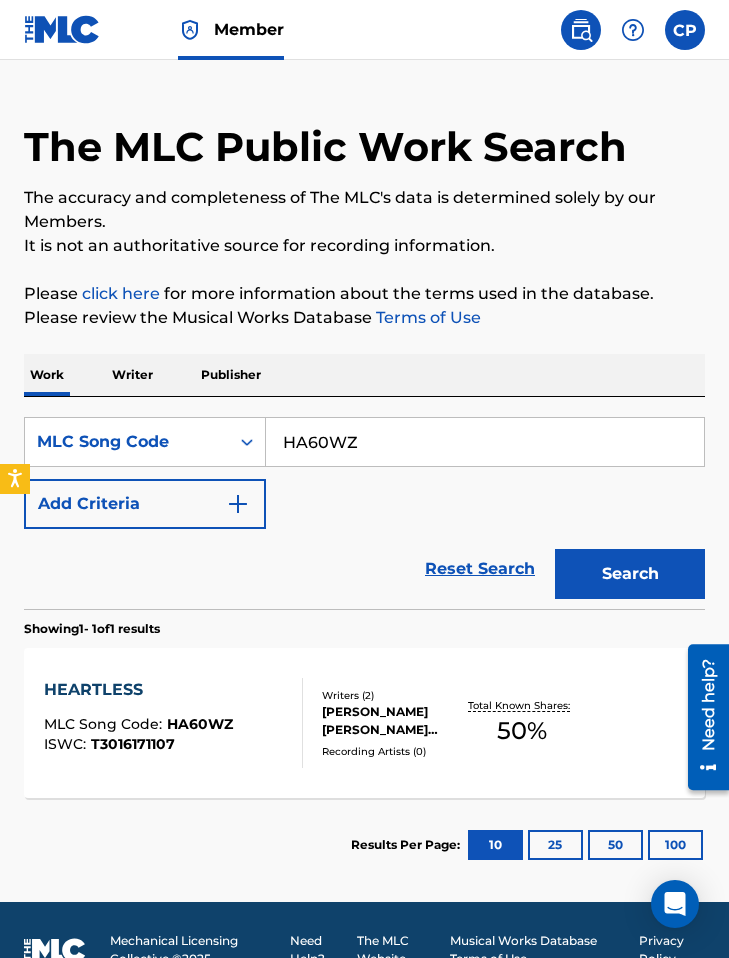 scroll, scrollTop: 82, scrollLeft: 0, axis: vertical 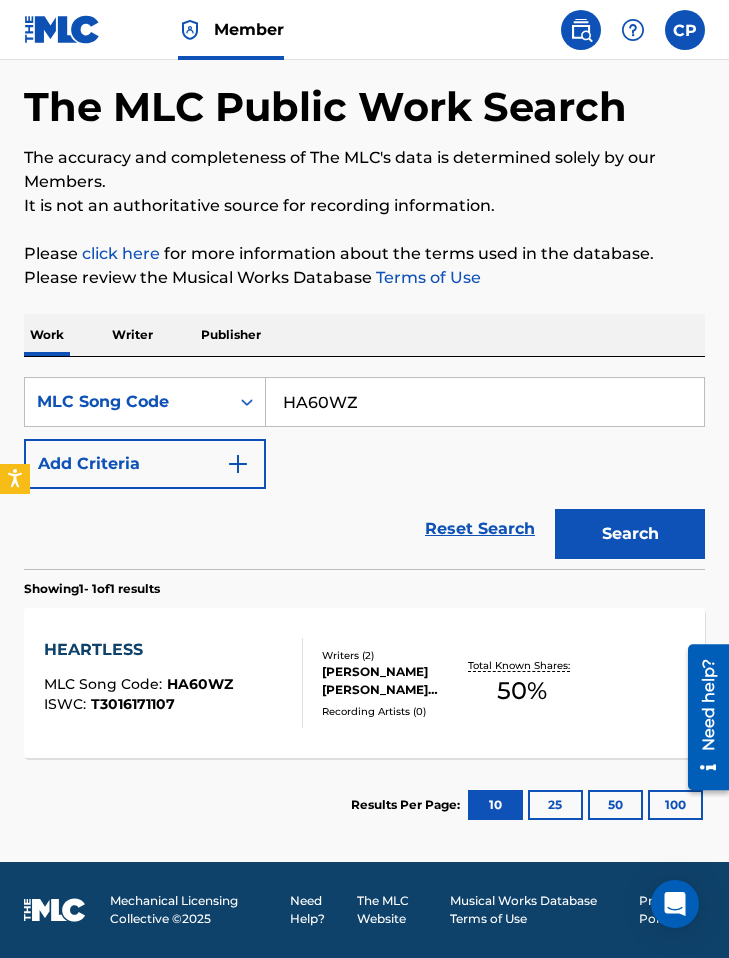 click on "Writers ( 2 )" at bounding box center [393, 655] 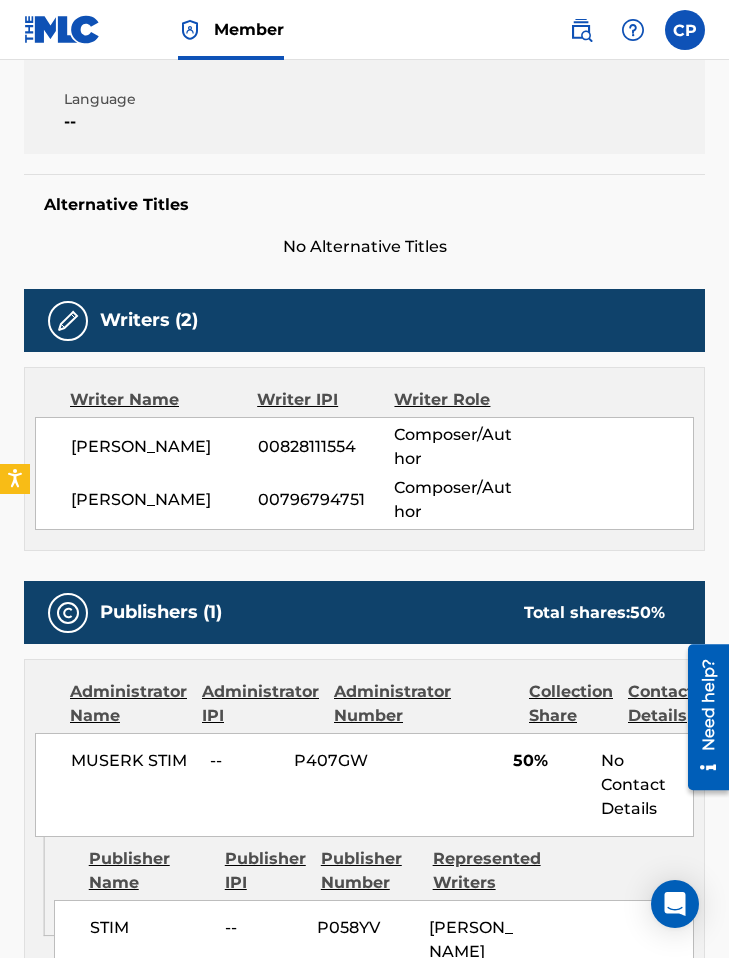 scroll, scrollTop: 749, scrollLeft: 0, axis: vertical 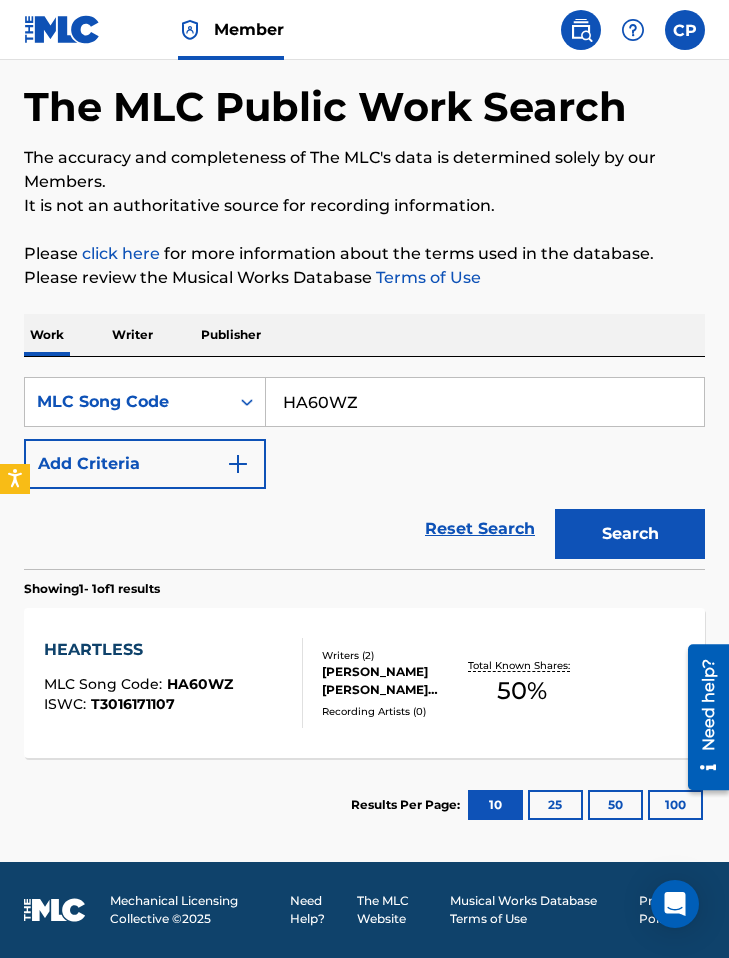 click on "HA60WZ" at bounding box center [485, 402] 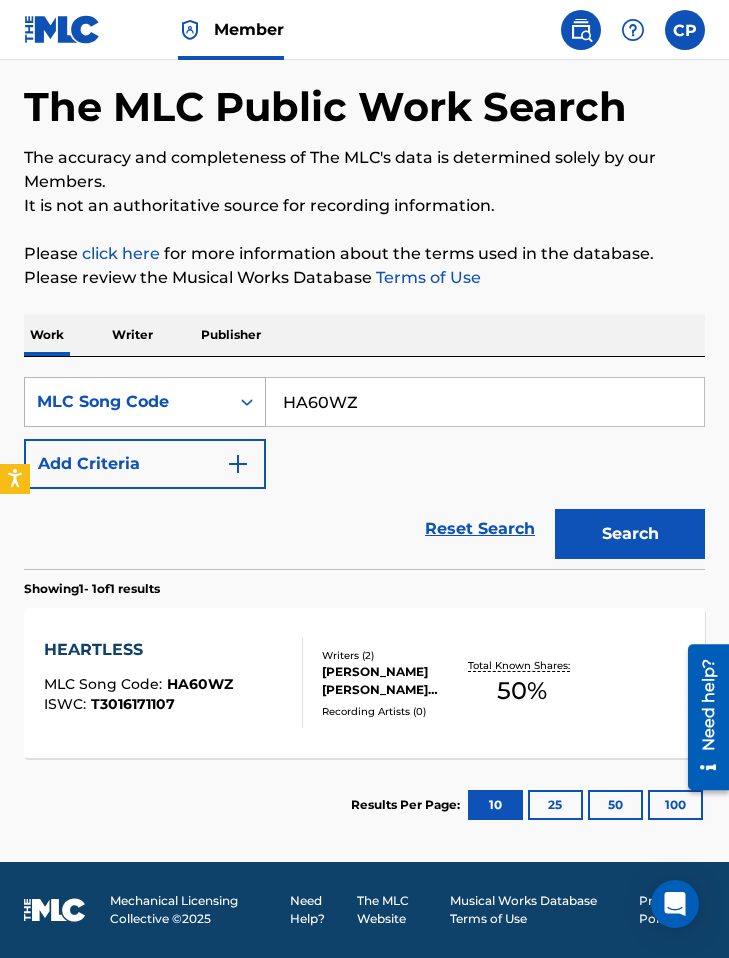 drag, startPoint x: 372, startPoint y: 403, endPoint x: 244, endPoint y: 395, distance: 128.24976 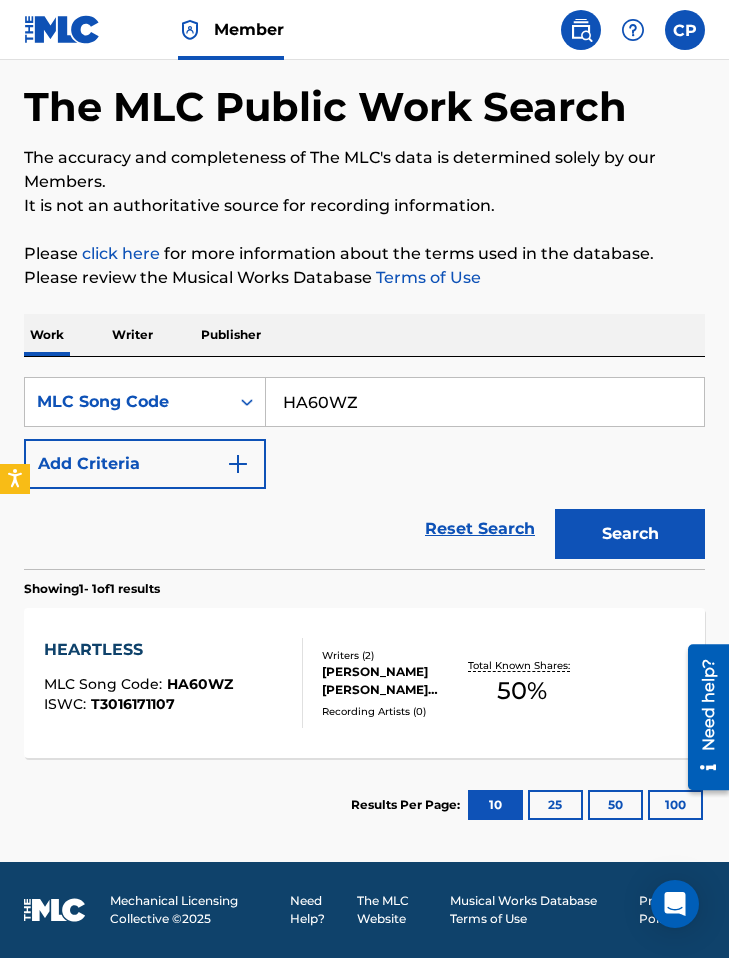 paste on "ZR7YBX" 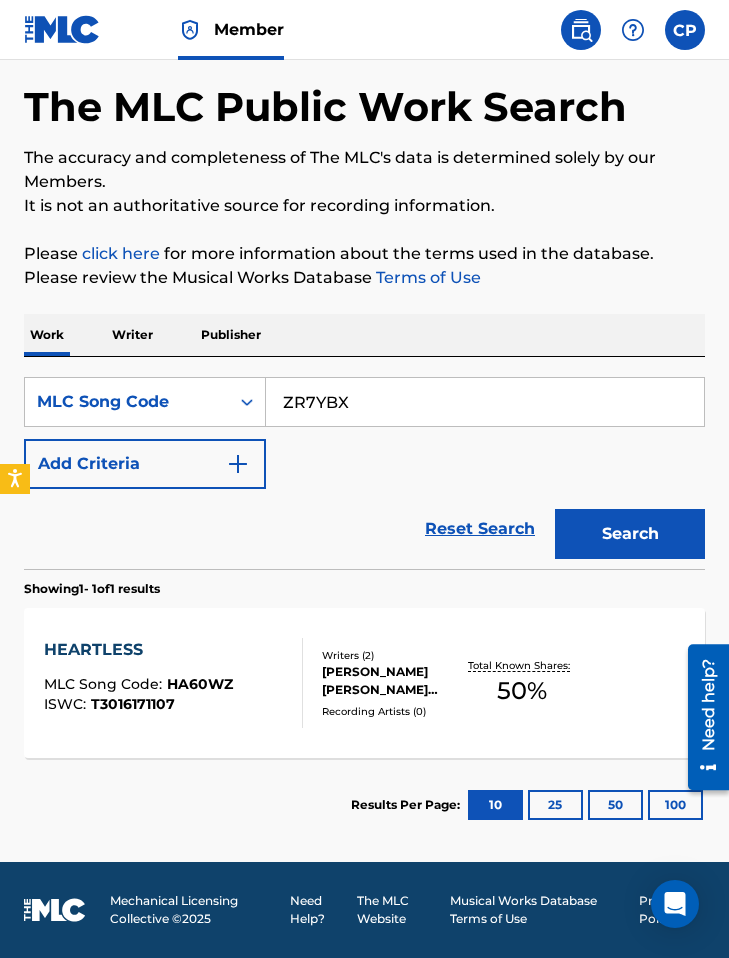 type on "ZR7YBX" 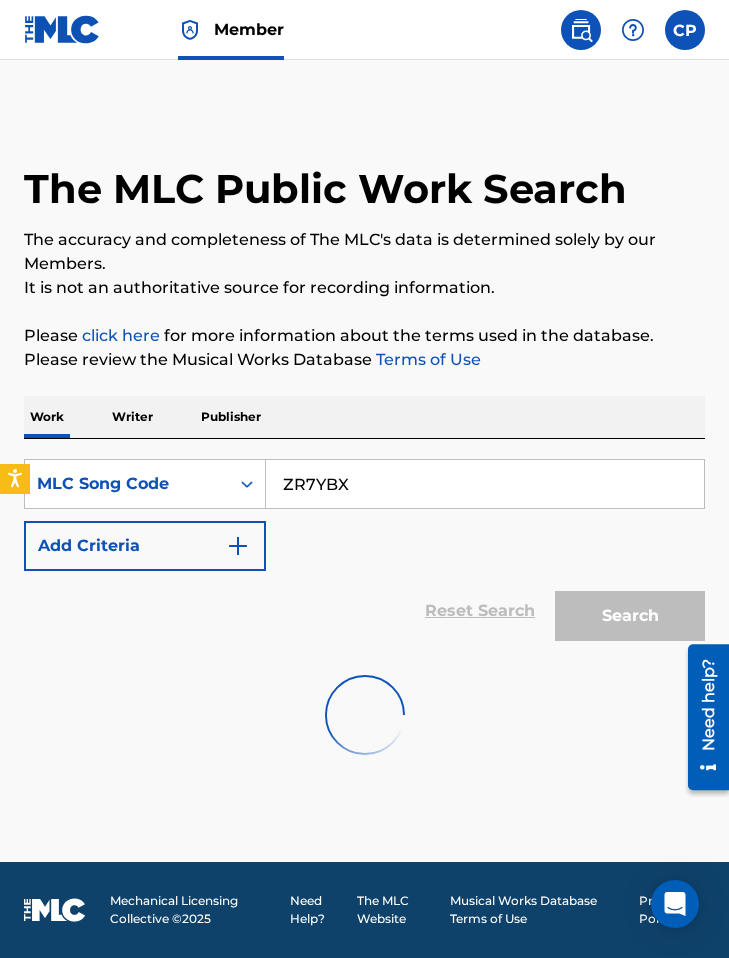 scroll, scrollTop: 0, scrollLeft: 0, axis: both 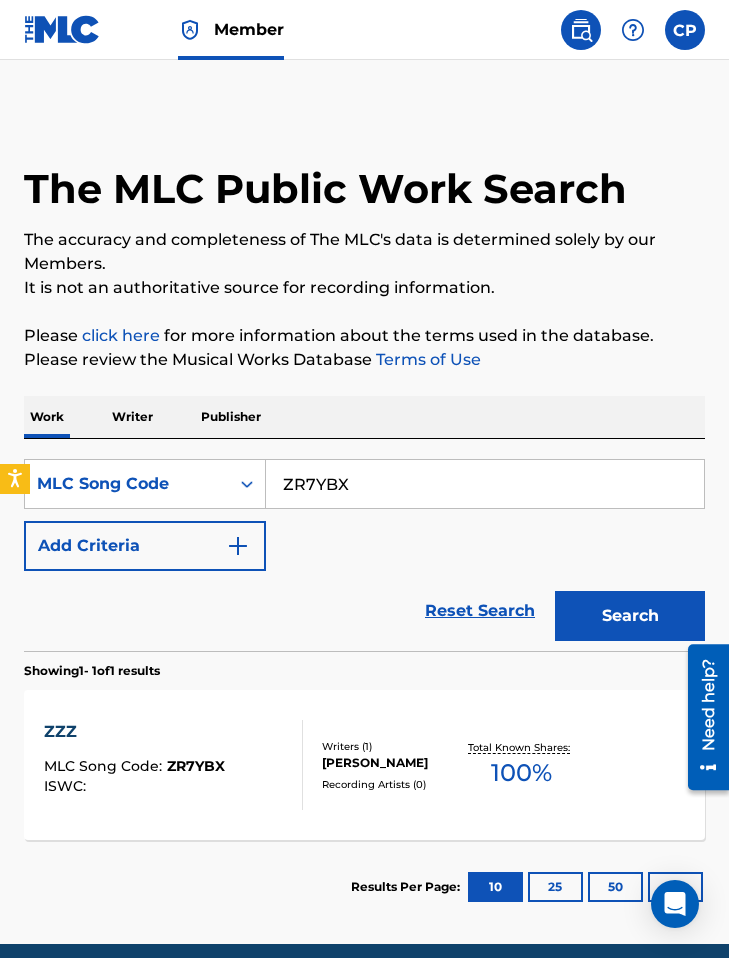 click on "ZZZ MLC Song Code : ZR7YBX ISWC : Writers ( 1 ) [PERSON_NAME] Recording Artists ( 0 ) Total Known Shares: 100 %" at bounding box center (364, 760) 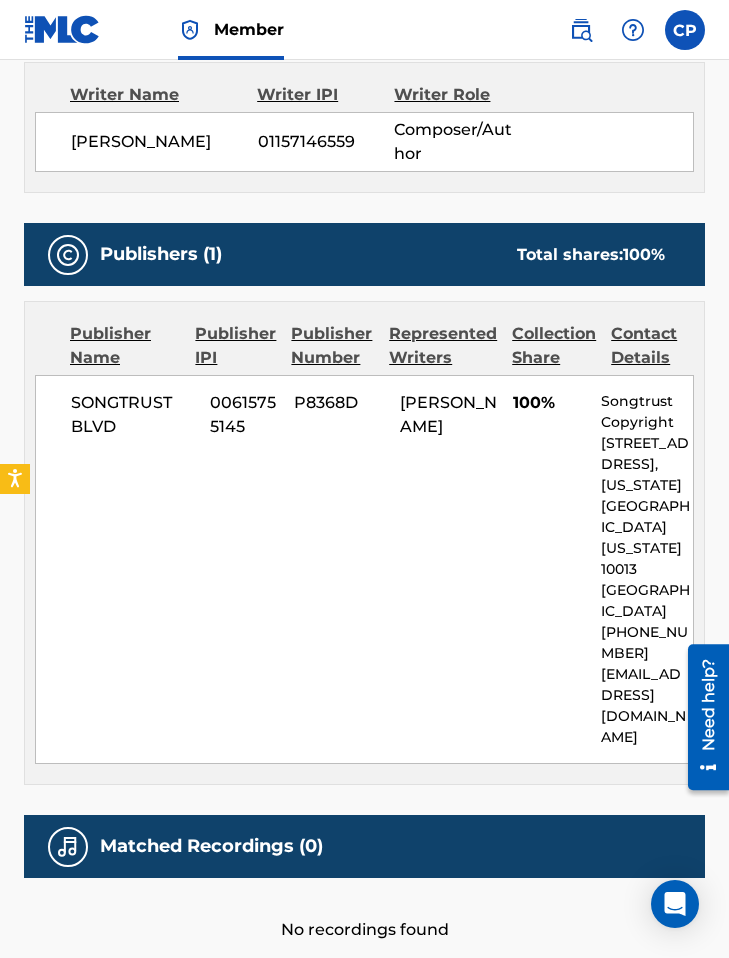 scroll, scrollTop: 786, scrollLeft: 0, axis: vertical 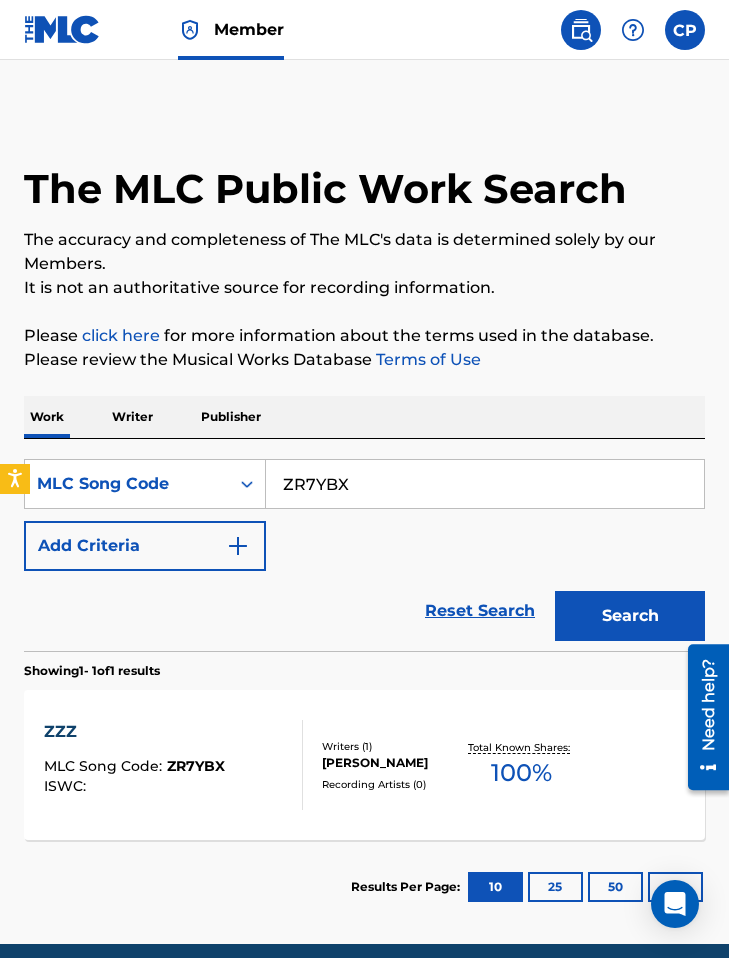 click on "SearchWithCriteria78411589-253a-42bc-8c6d-7efcc0af3909 MLC Song Code ZR7YBX Add Criteria Reset Search Search" at bounding box center (364, 545) 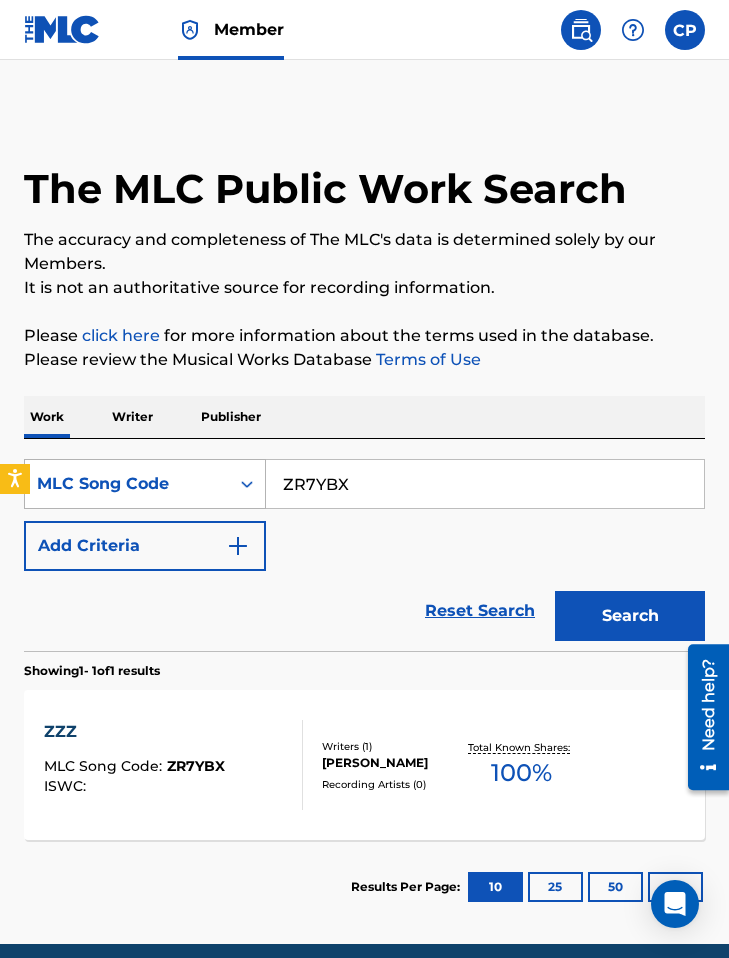 drag, startPoint x: 360, startPoint y: 487, endPoint x: 244, endPoint y: 483, distance: 116.06895 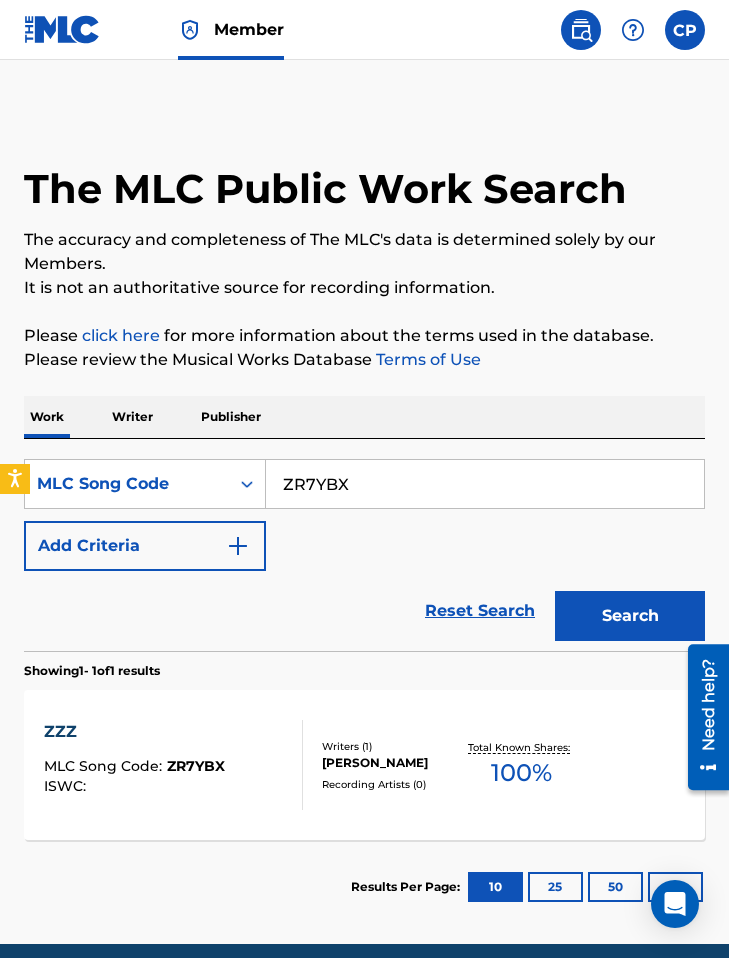 paste on "AB4NA1" 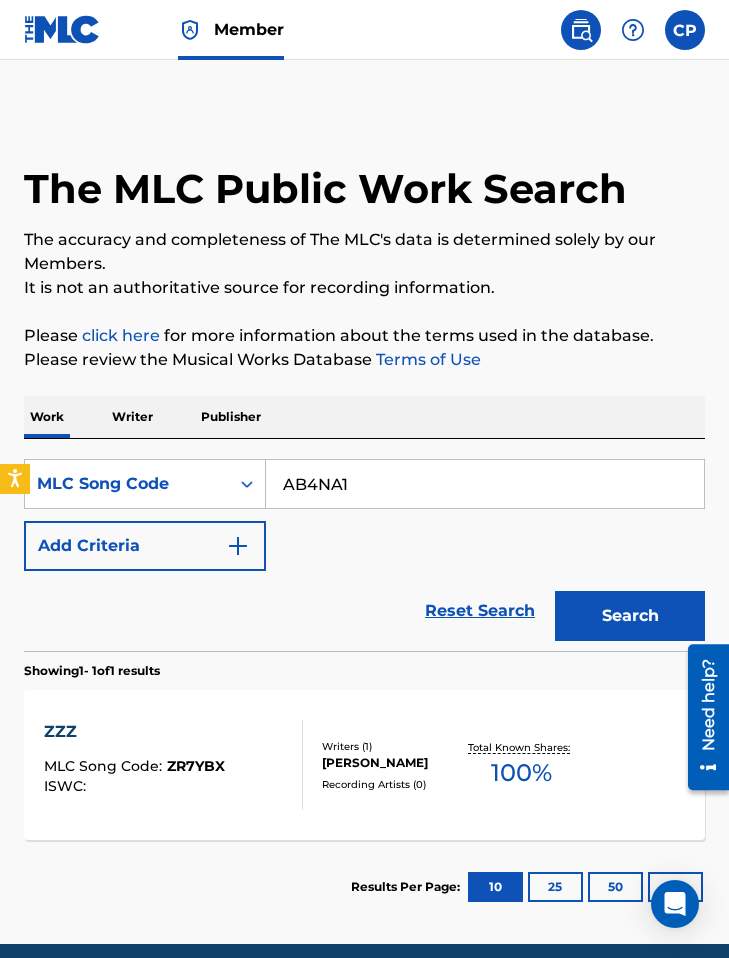 type on "AB4NA1" 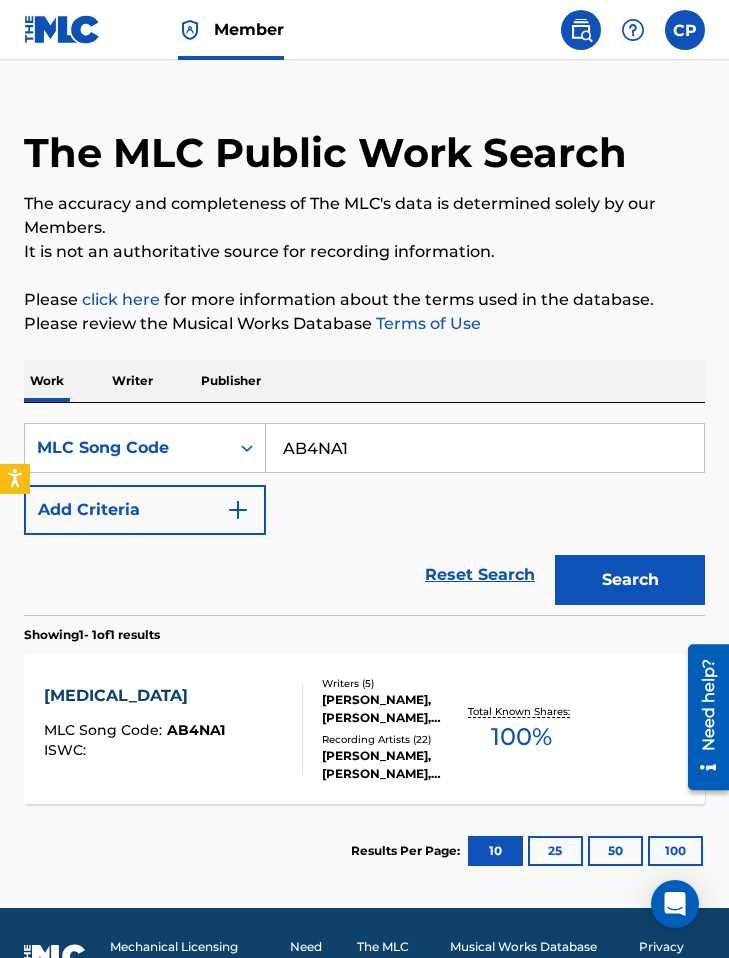 scroll, scrollTop: 82, scrollLeft: 0, axis: vertical 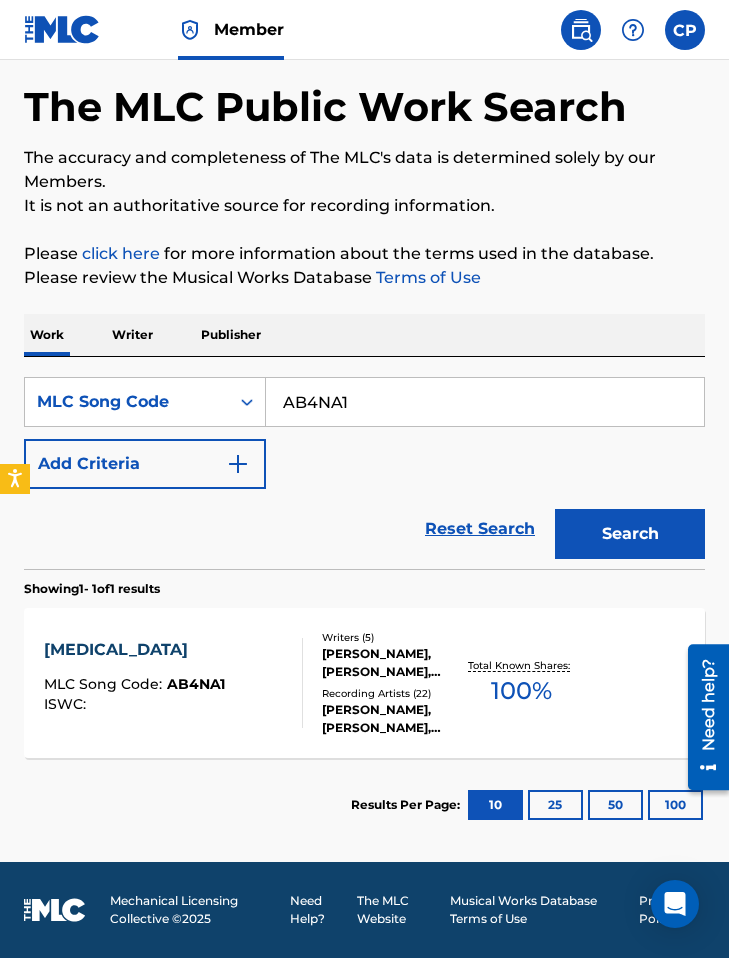 click on "Recording Artists ( 22 )" at bounding box center (393, 693) 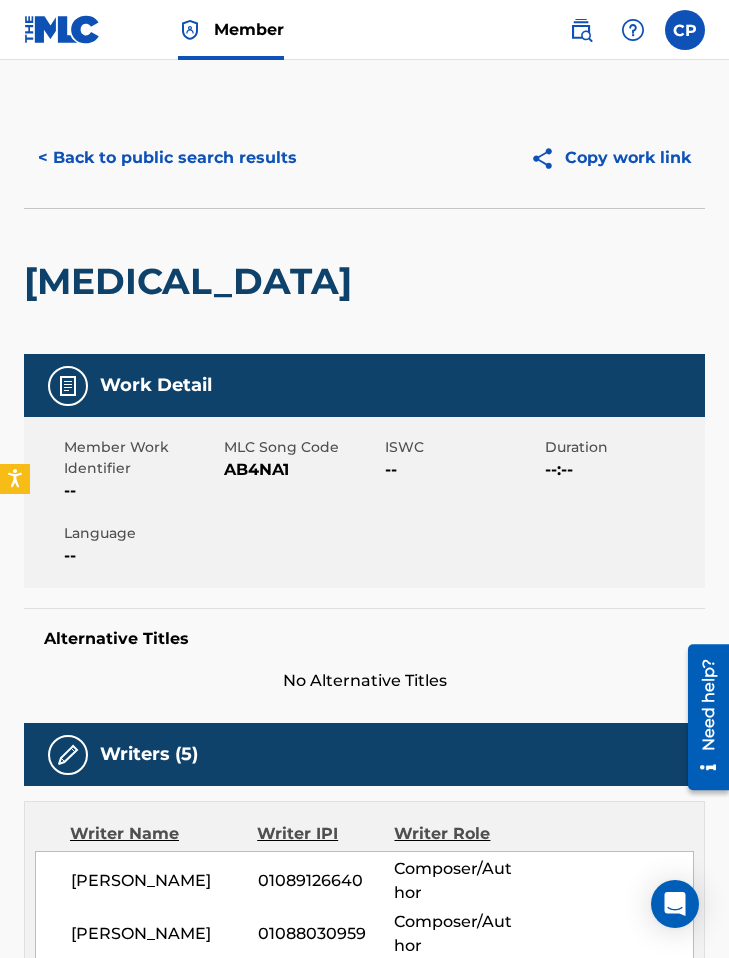 scroll, scrollTop: 0, scrollLeft: 0, axis: both 